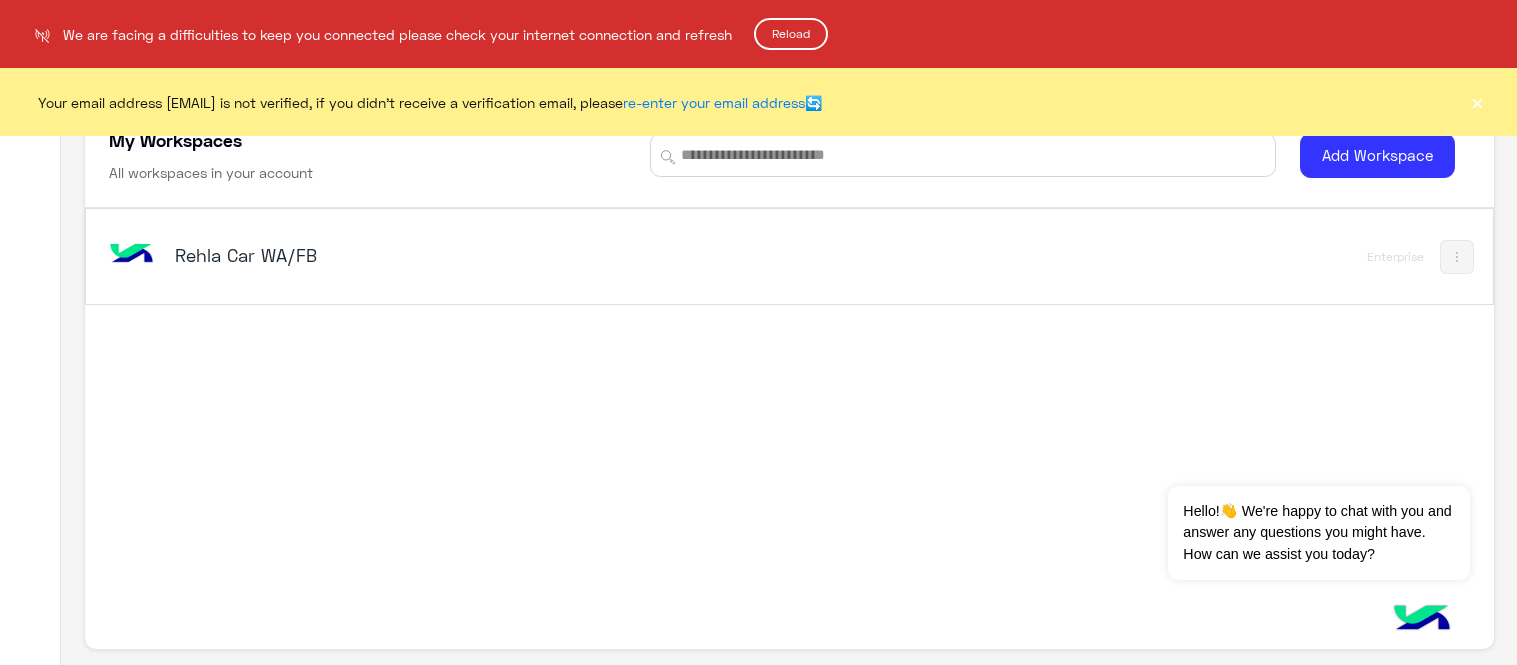 scroll, scrollTop: 0, scrollLeft: 0, axis: both 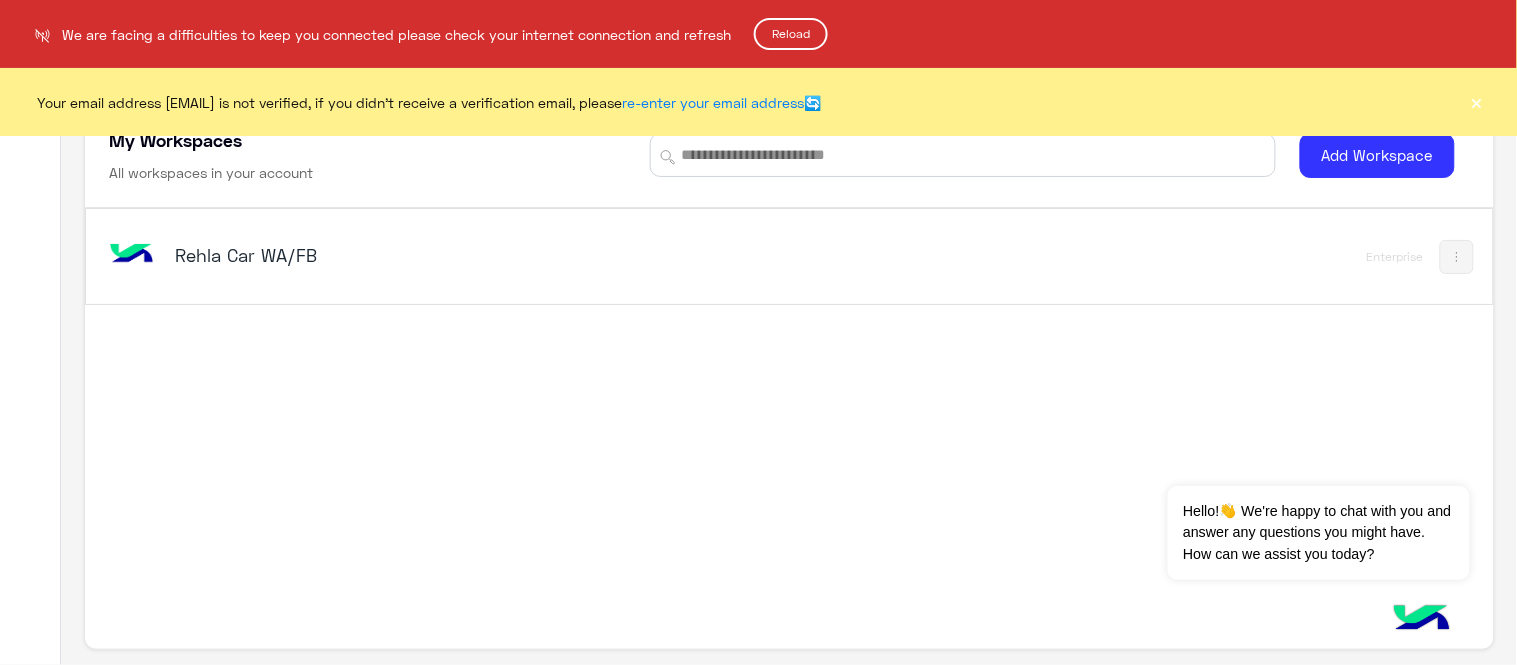 click on "Reload" 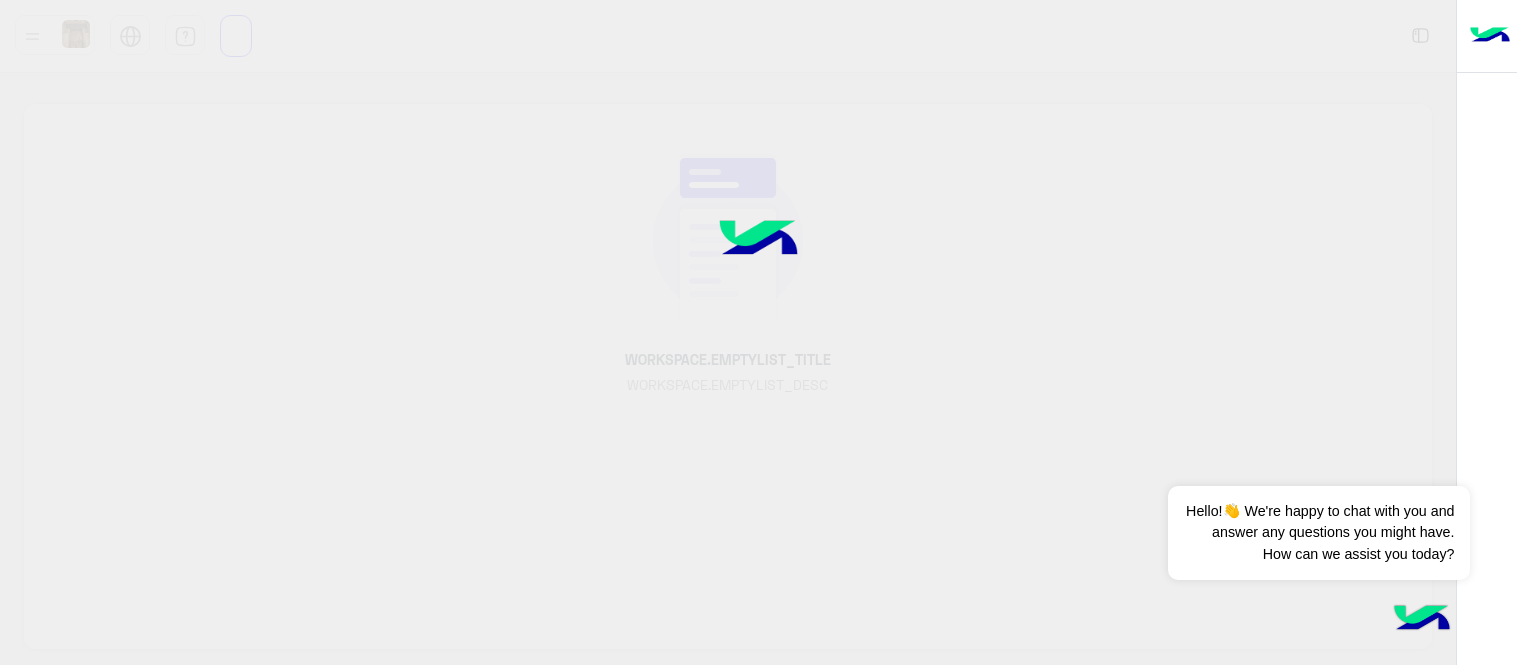 scroll, scrollTop: 0, scrollLeft: 0, axis: both 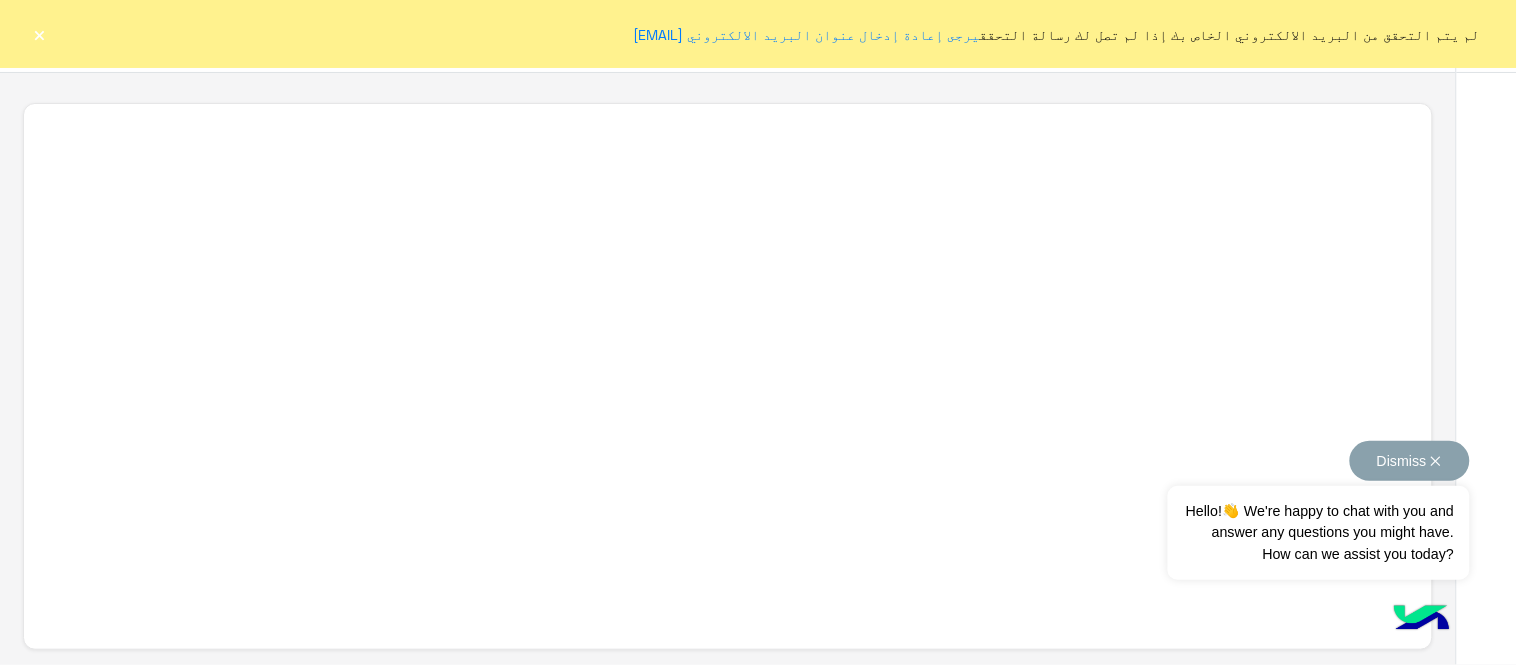 click on "Dismiss ✕" at bounding box center [1410, 461] 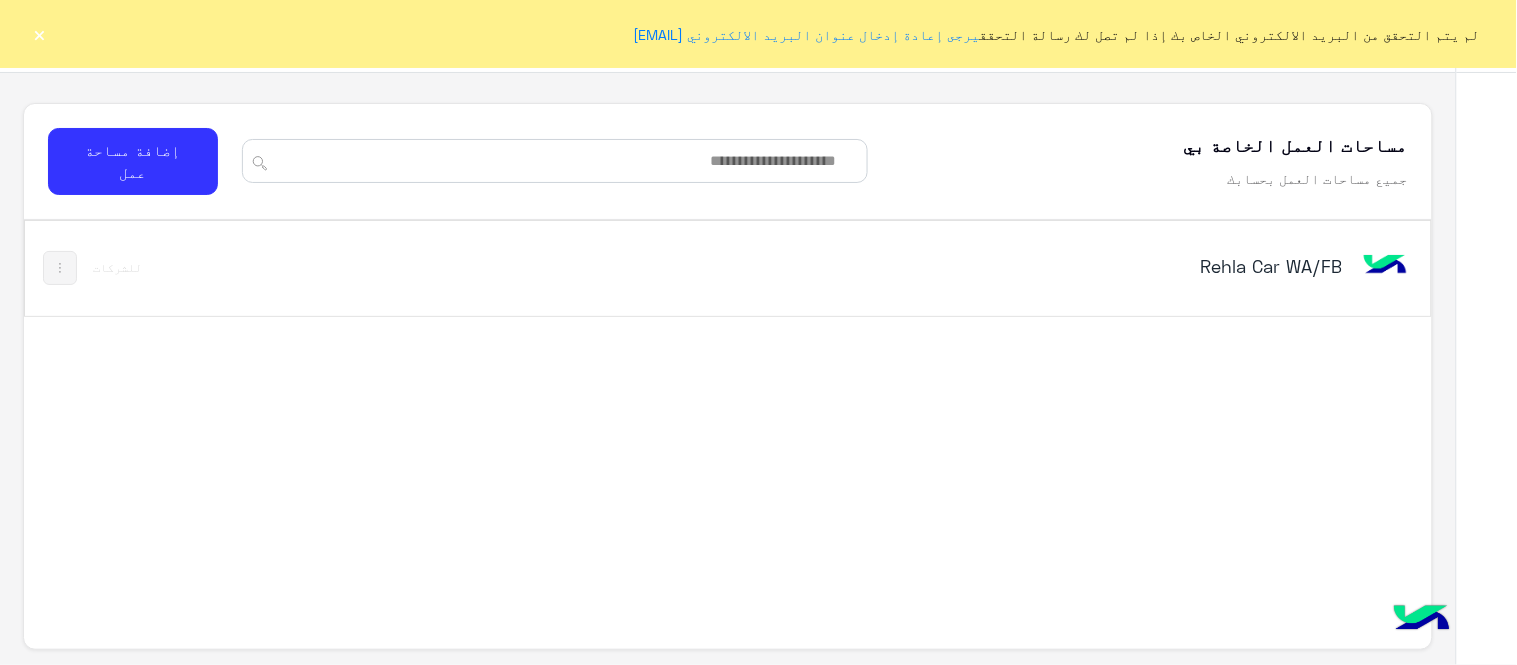 click on "×" 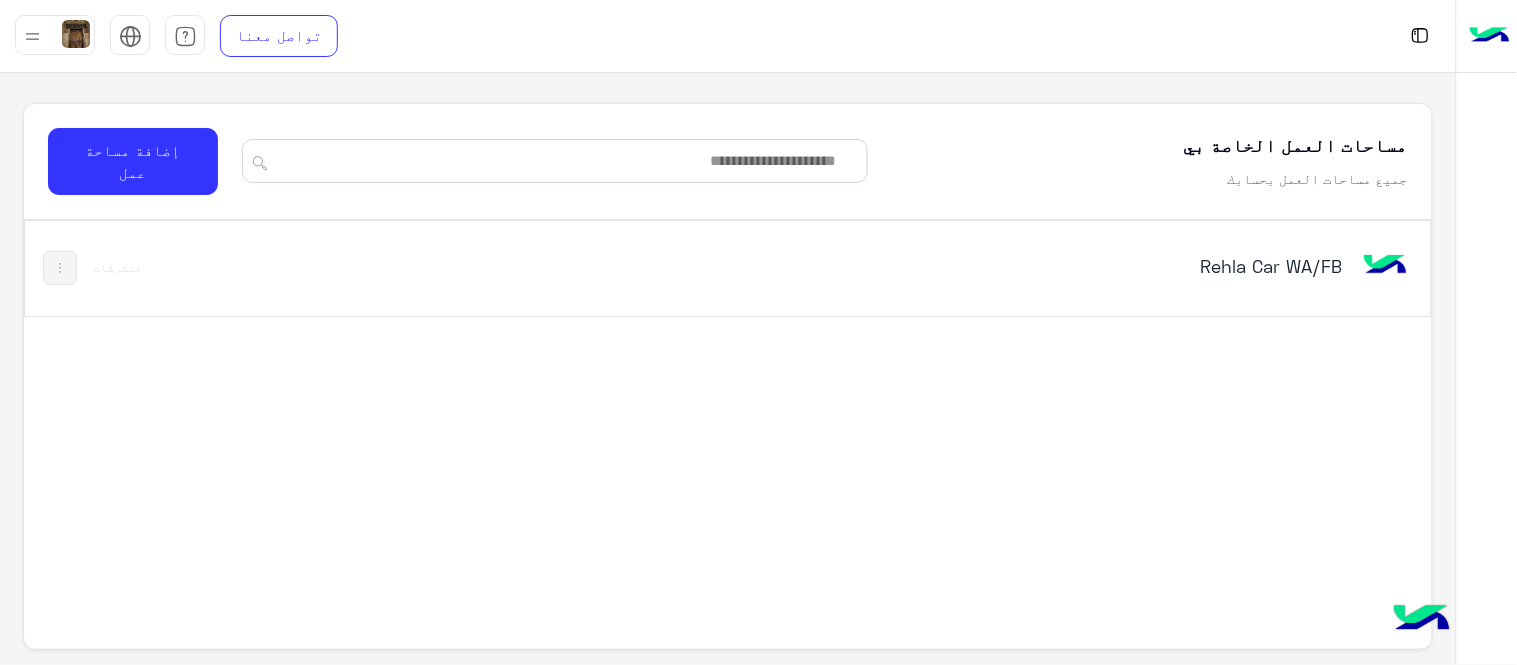 click on "Rehla Car WA/FB" at bounding box center [1095, 266] 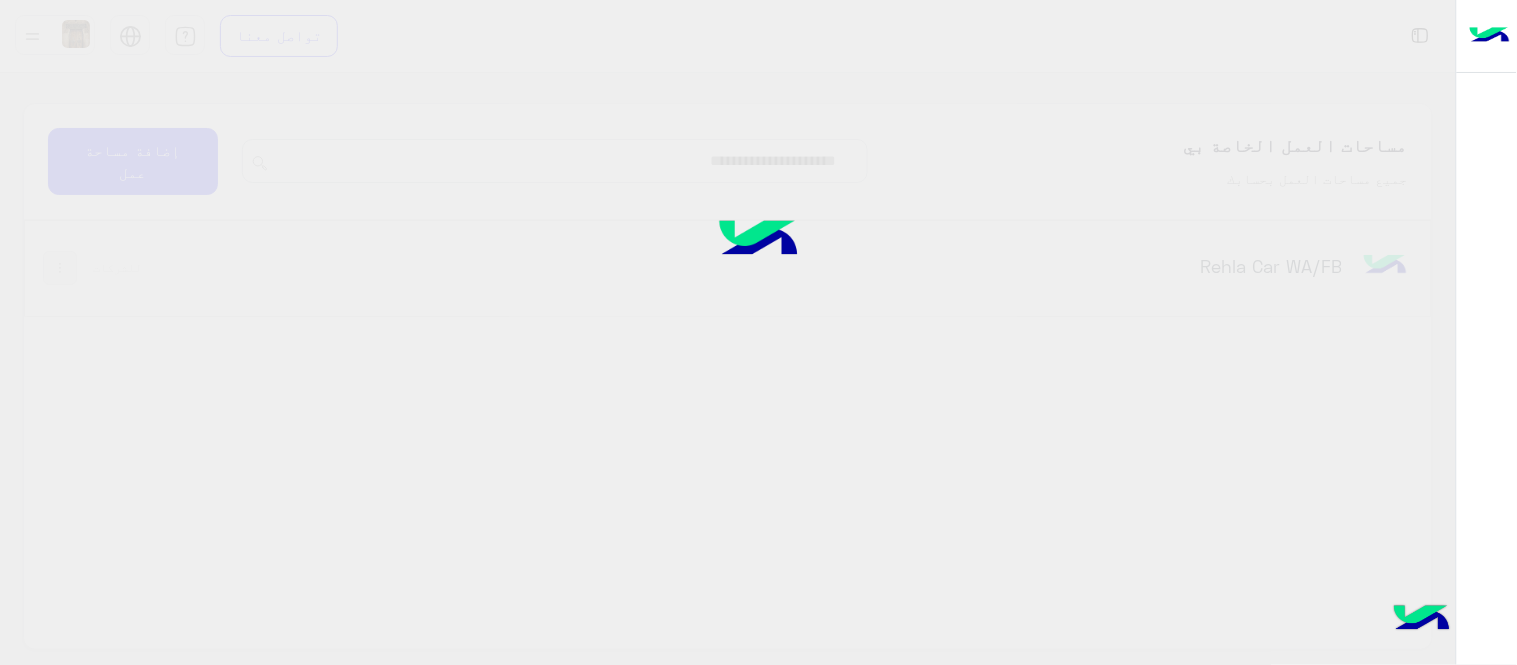 click 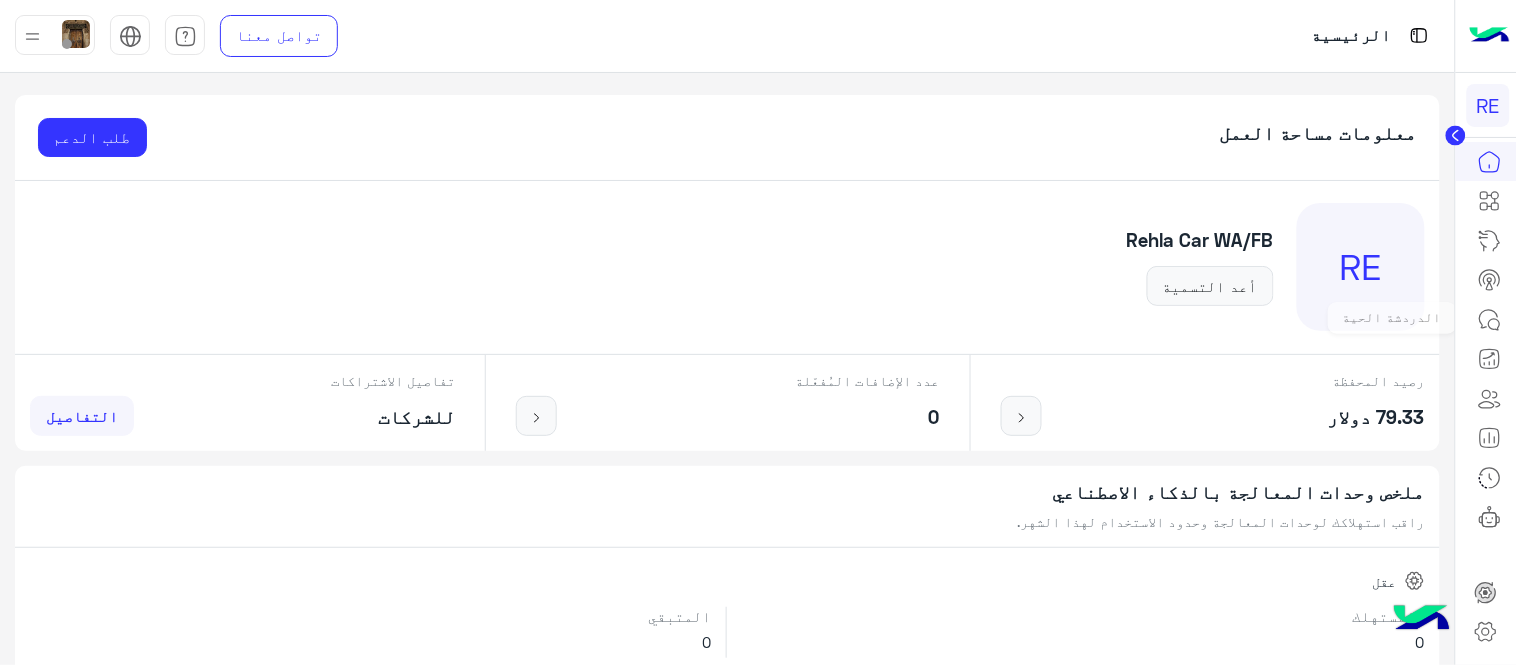 click 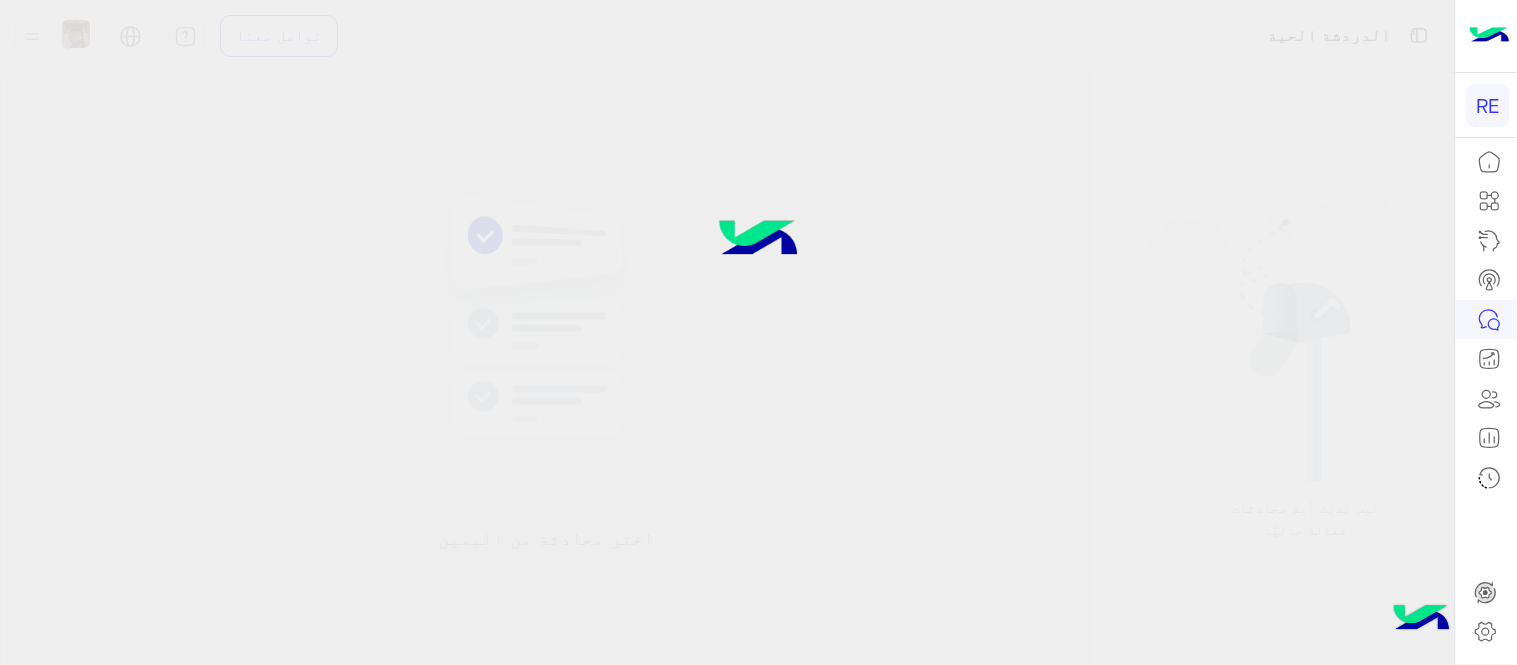 click 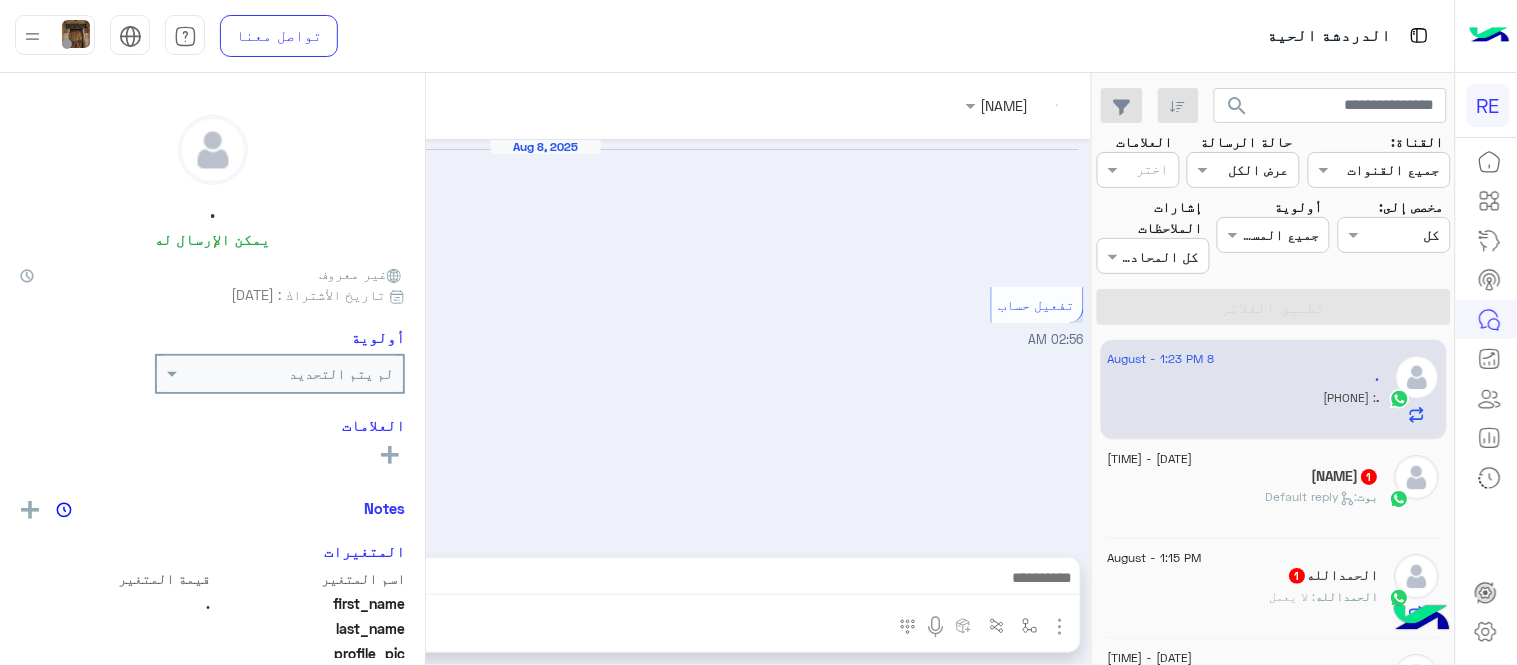 scroll, scrollTop: 1176, scrollLeft: 0, axis: vertical 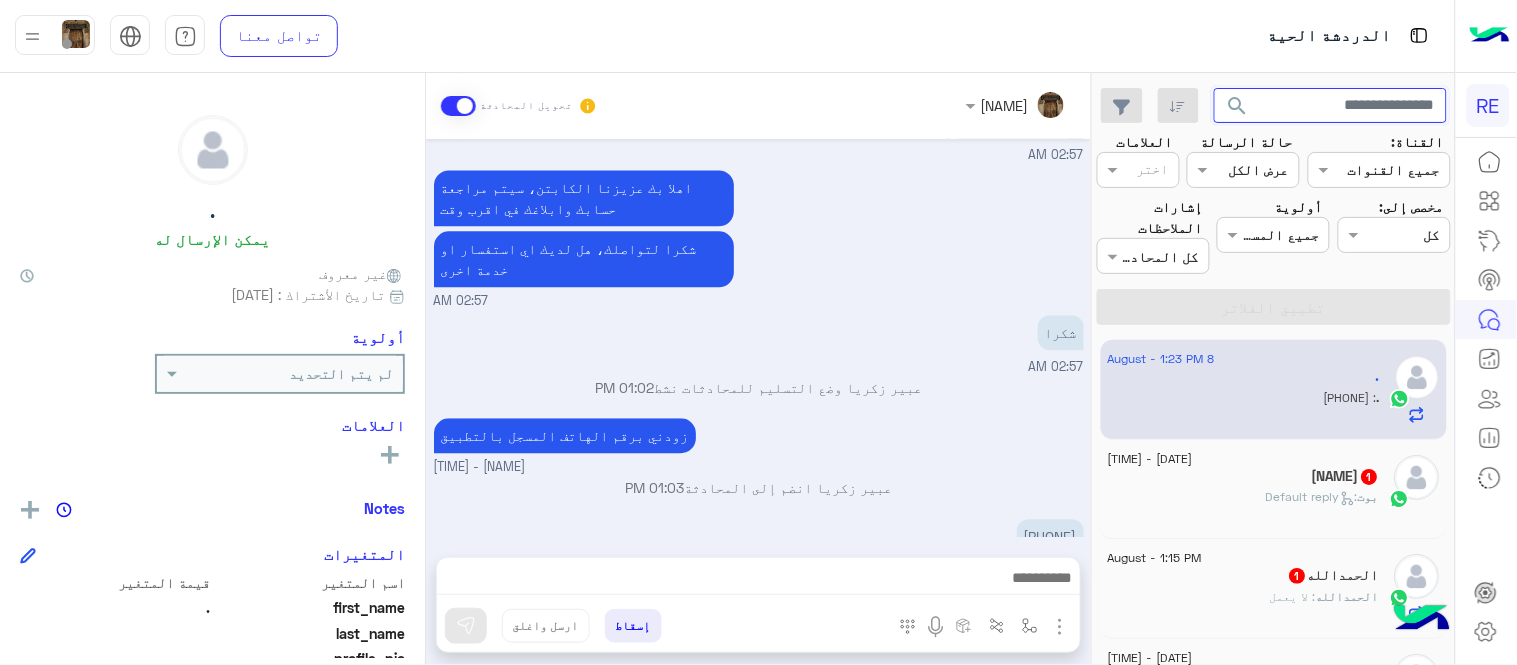 click at bounding box center (1331, 106) 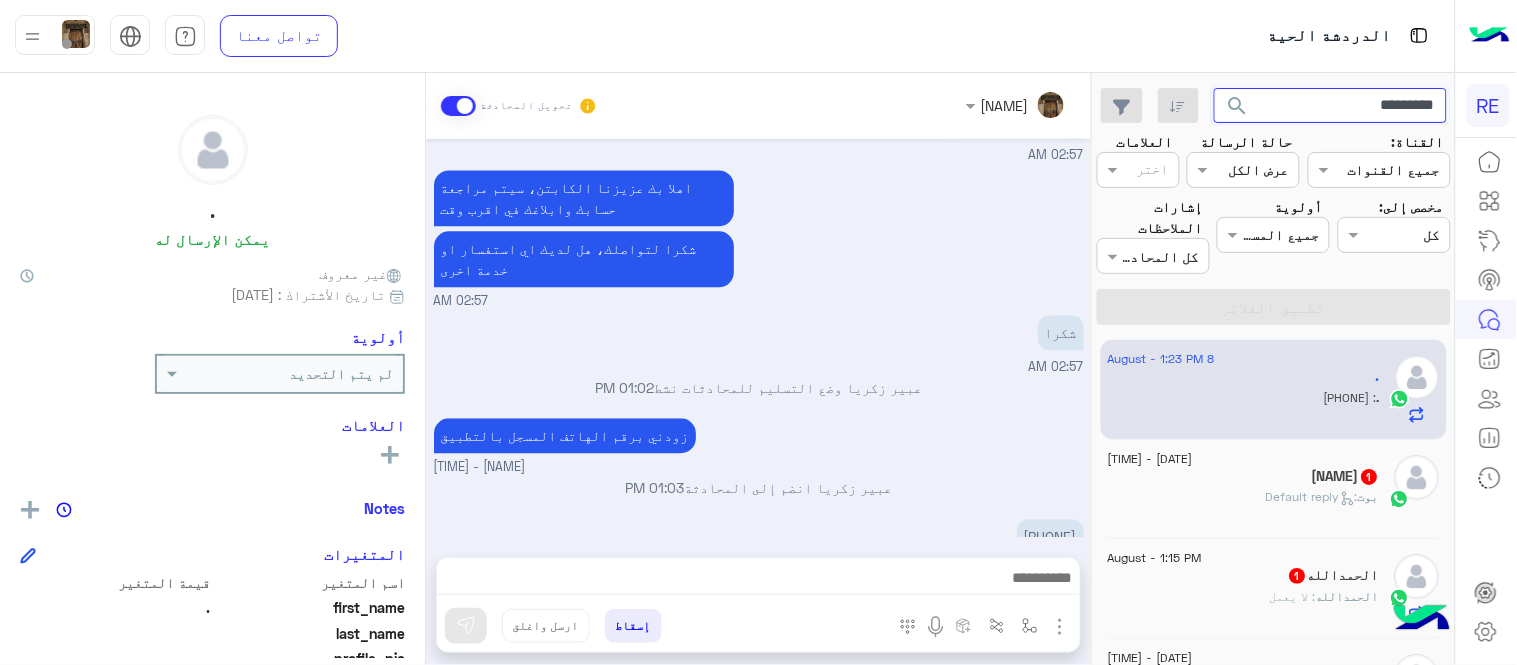 type on "*********" 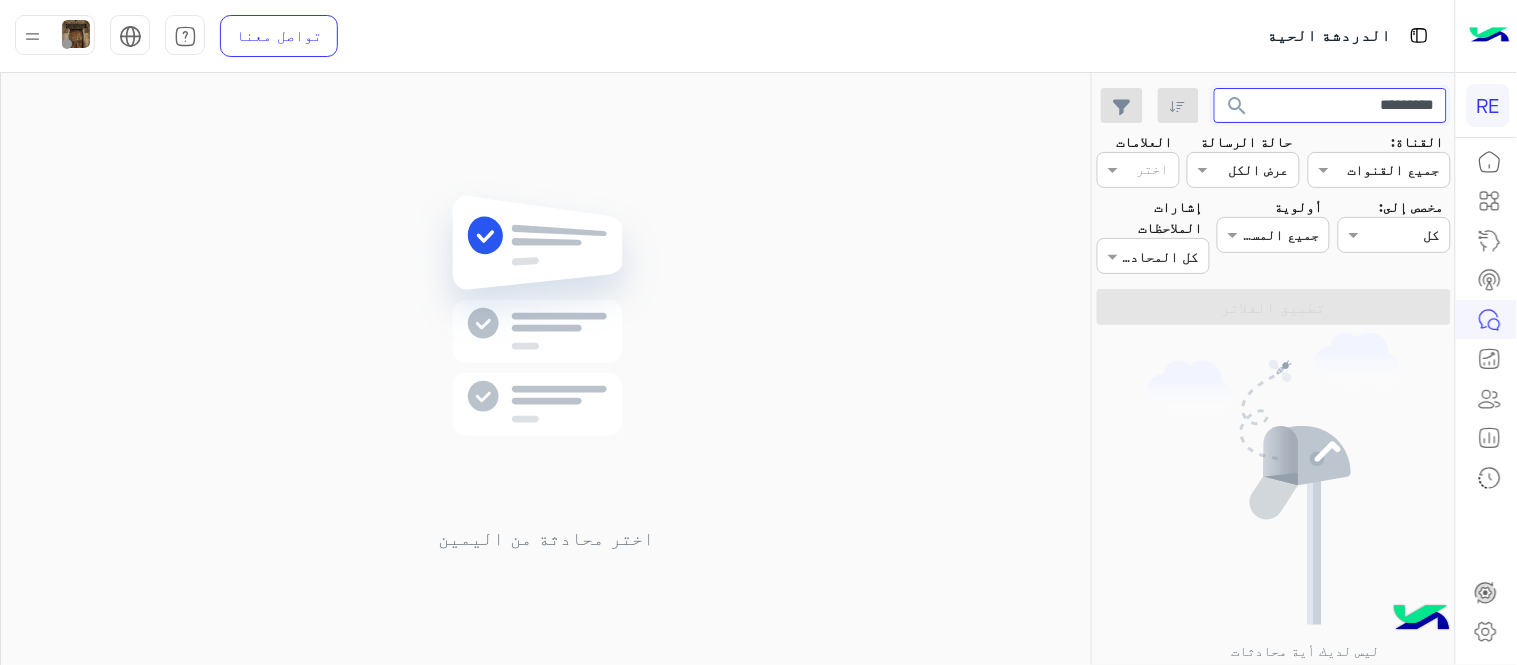 click on "*********" at bounding box center [1331, 106] 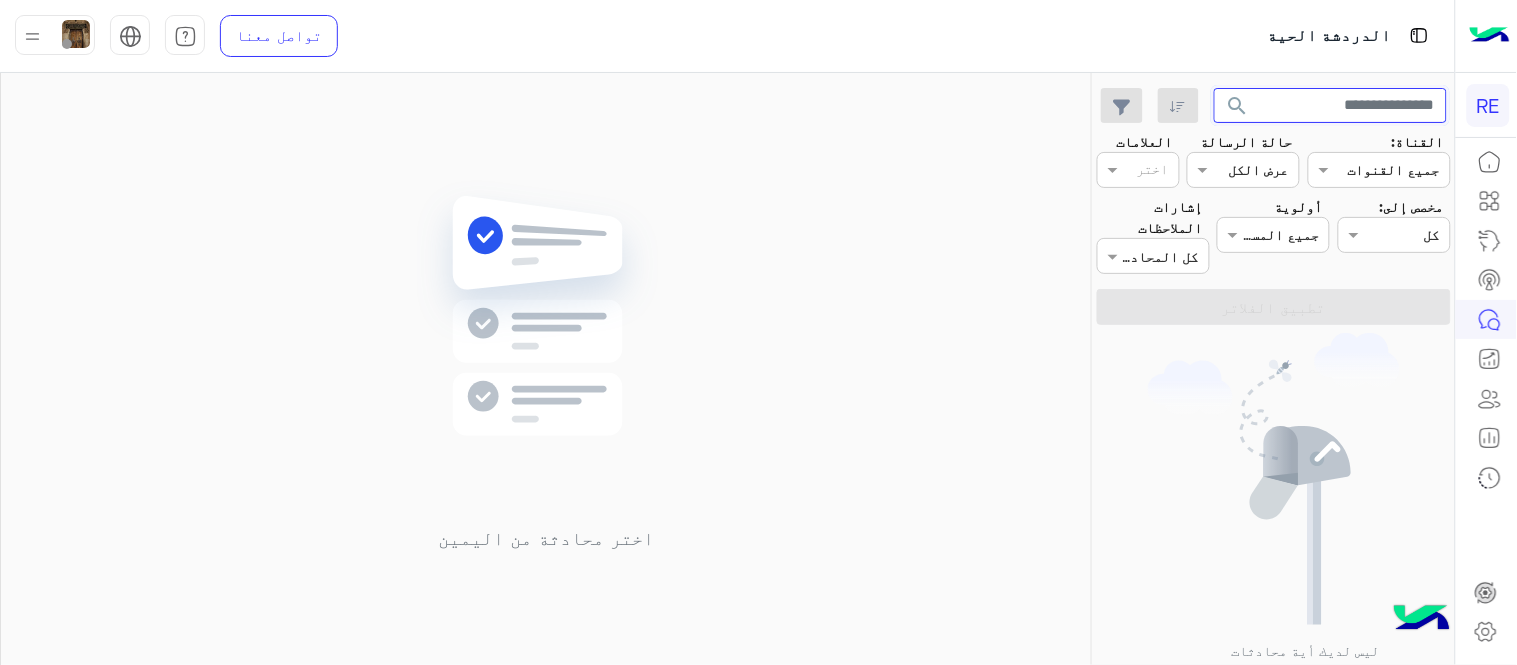 type 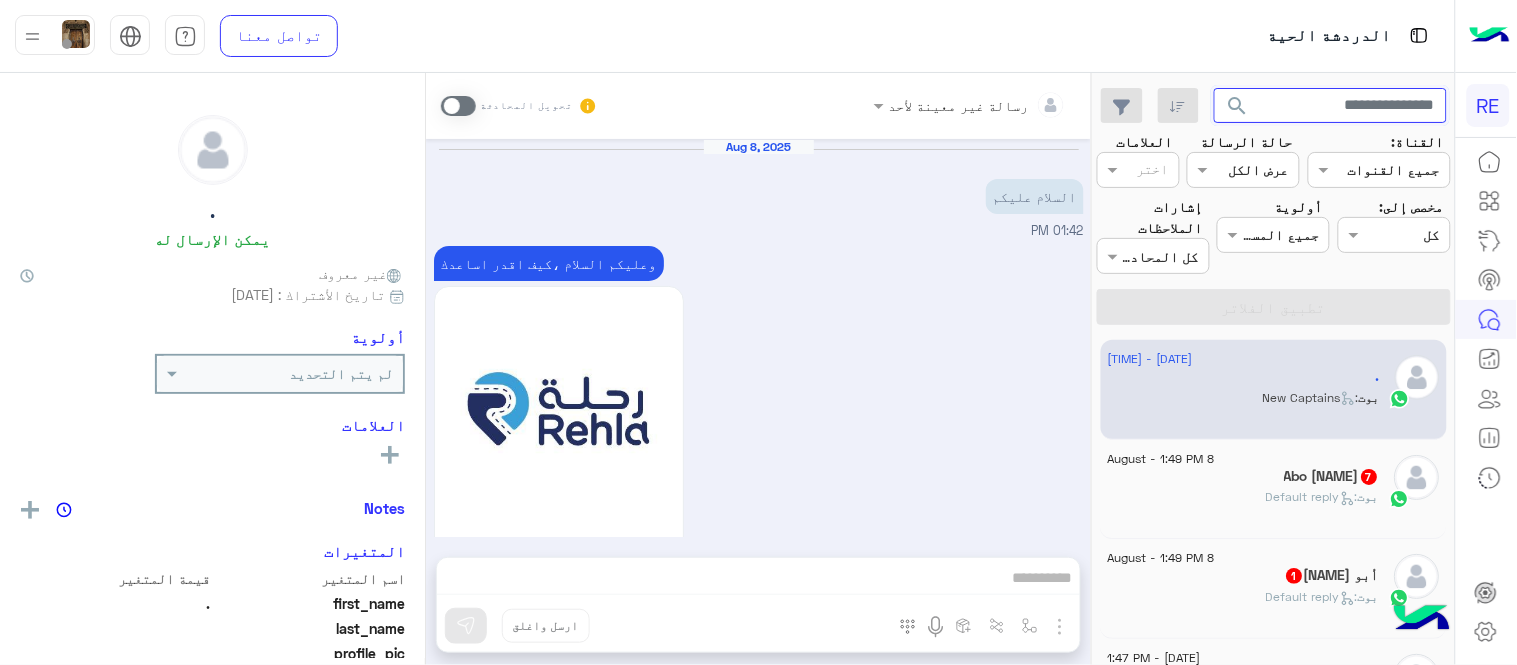 scroll, scrollTop: 2575, scrollLeft: 0, axis: vertical 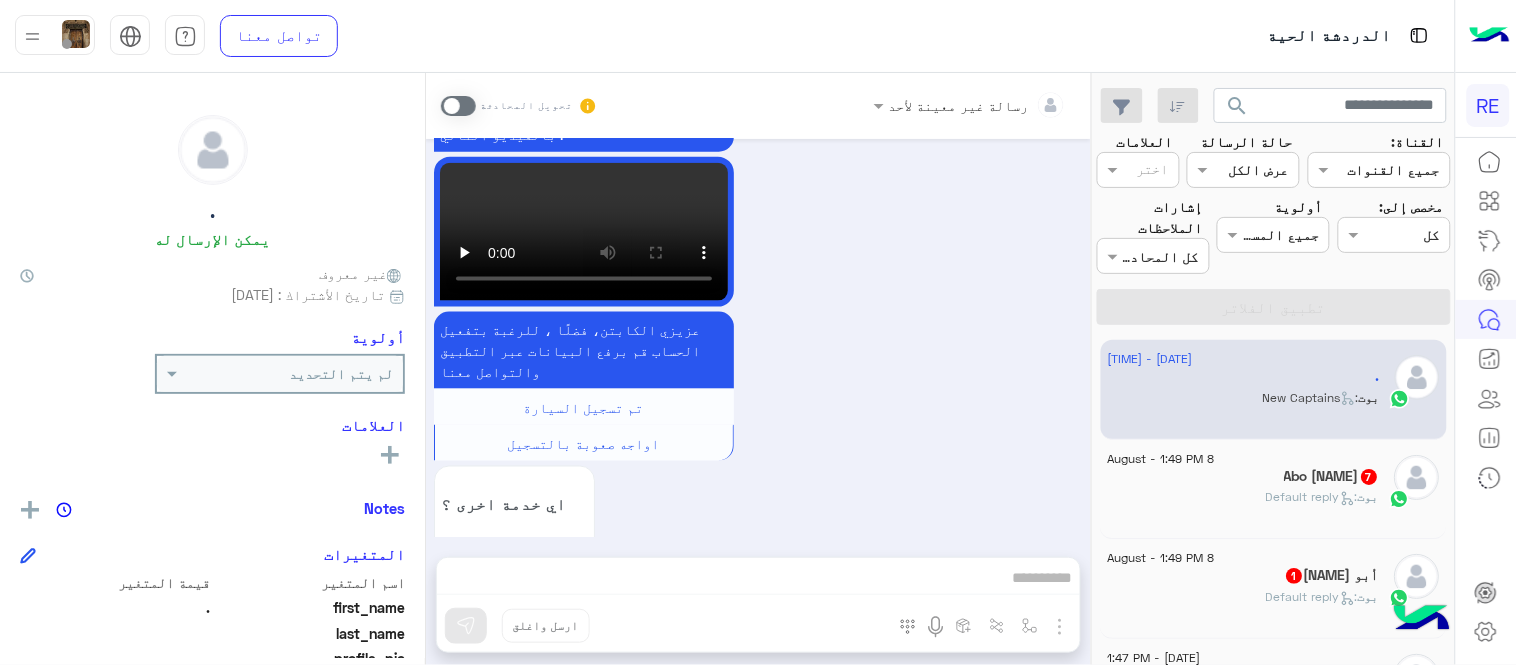 click at bounding box center [458, 106] 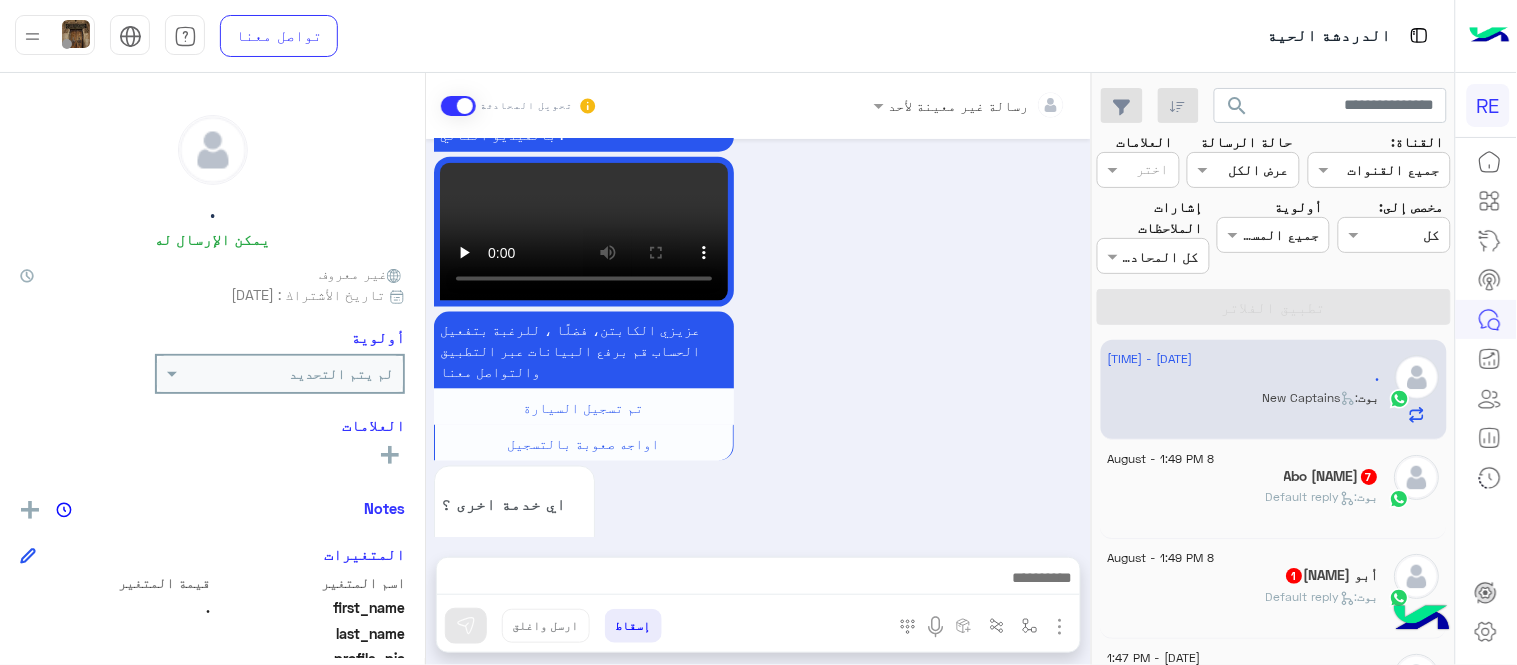 scroll, scrollTop: 2612, scrollLeft: 0, axis: vertical 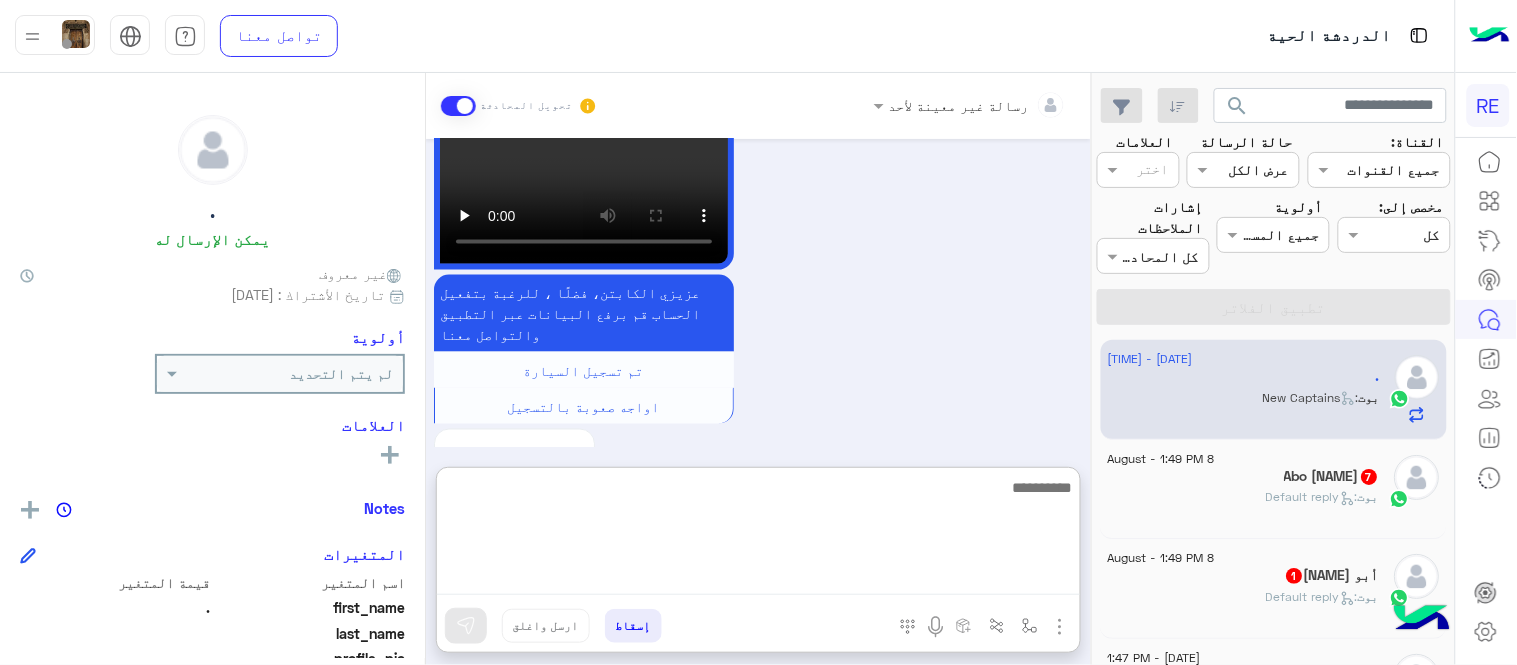 click at bounding box center [758, 535] 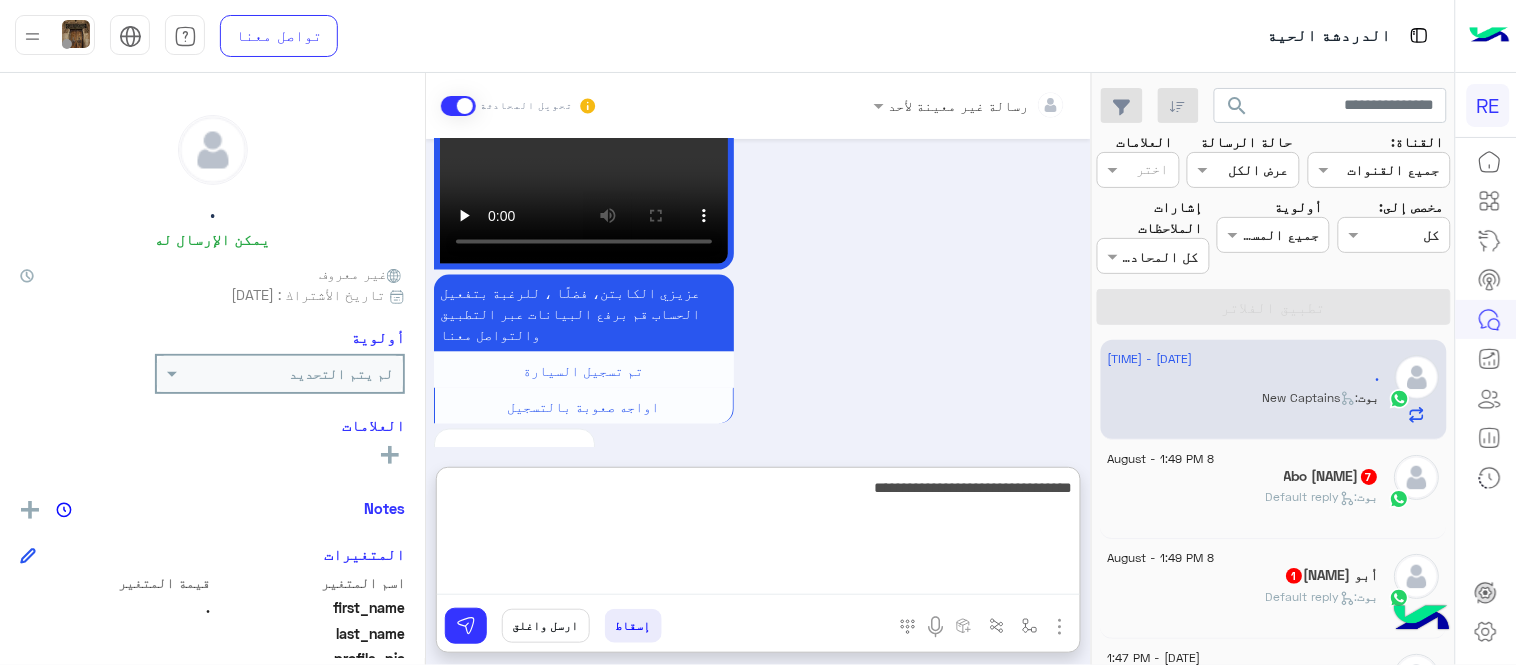 type on "**********" 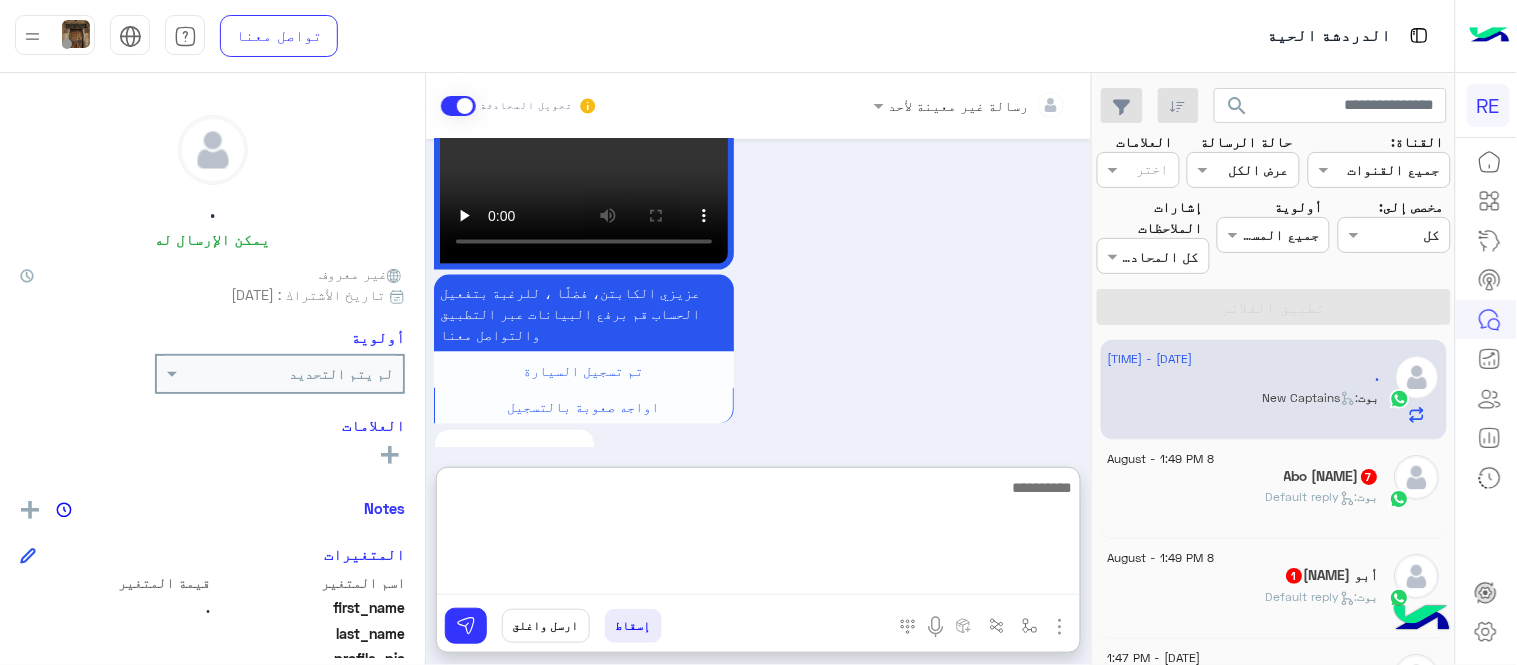 scroll, scrollTop: 2765, scrollLeft: 0, axis: vertical 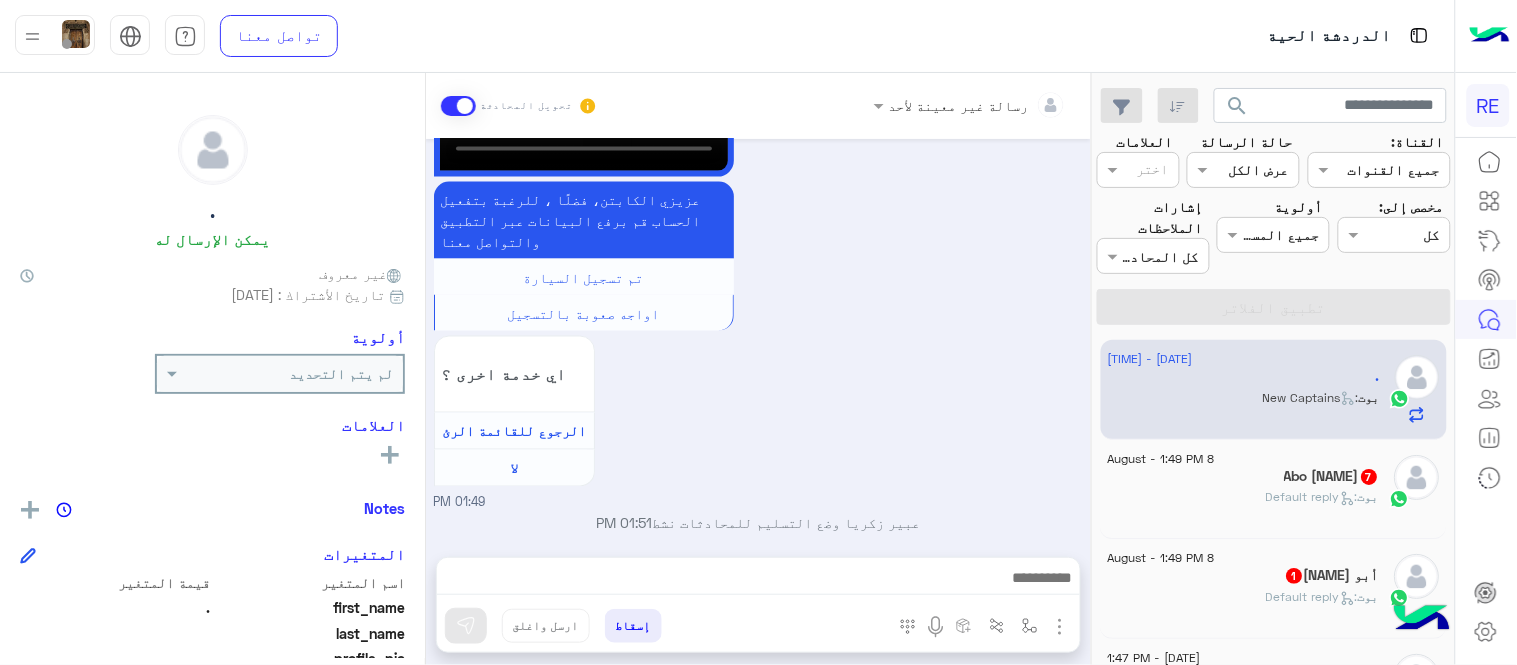 click on "[DATE] السلام عليكم   [TIME]  وعليكم السلام ،كيف اقدر اساعدك
اهلًا بك في تطبيق رحلة 👋
Welcome to Rehla  👋
من فضلك أختر لغة التواصل
Please choose your preferred Language
English   عربي     [TIME]   عربي    [TIME]  هل أنت ؟   كابتن 👨🏻‍✈️   عميل 🧳   رحال (مرشد مرخص) 🏖️     [TIME]   كابتن     [TIME]  اختر احد الخدمات التالية:    [TIME]   آلية عمل التطبيق    [TIME]  سعداء بانضمامك، ونتطلع لأن تكون أحد شركائنا المميزين. 🔑 لتبدأ العمل ككابتن، يجب أولاً تفعيل حسابك بعد قبول بياناتك من هيئة النقل. خطوات البدء والدخول في السرا: 1️⃣ حمّل التطبيق وسجل بيانات سيارتك. لتفادي مشاكل السرا: ✅ تأكد من الدخول في السرا.    لا" at bounding box center (758, 338) 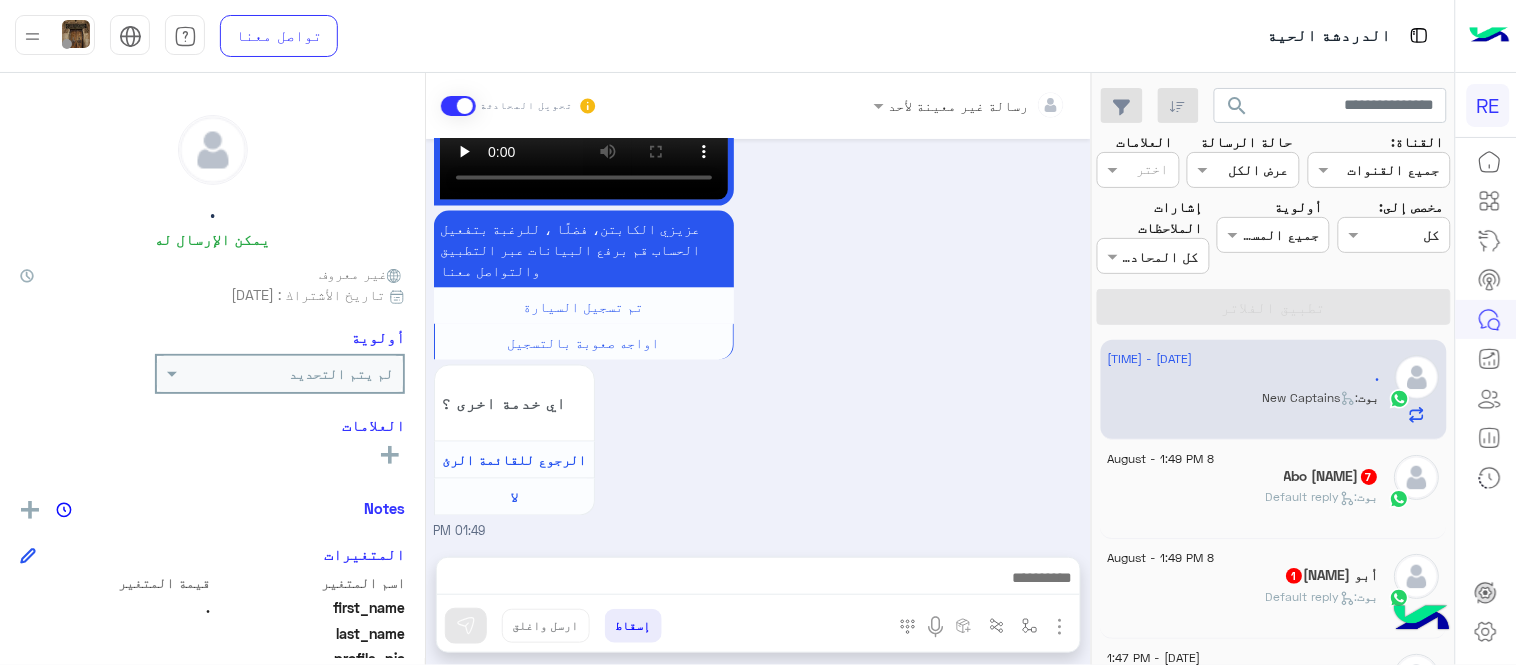 scroll, scrollTop: 2675, scrollLeft: 0, axis: vertical 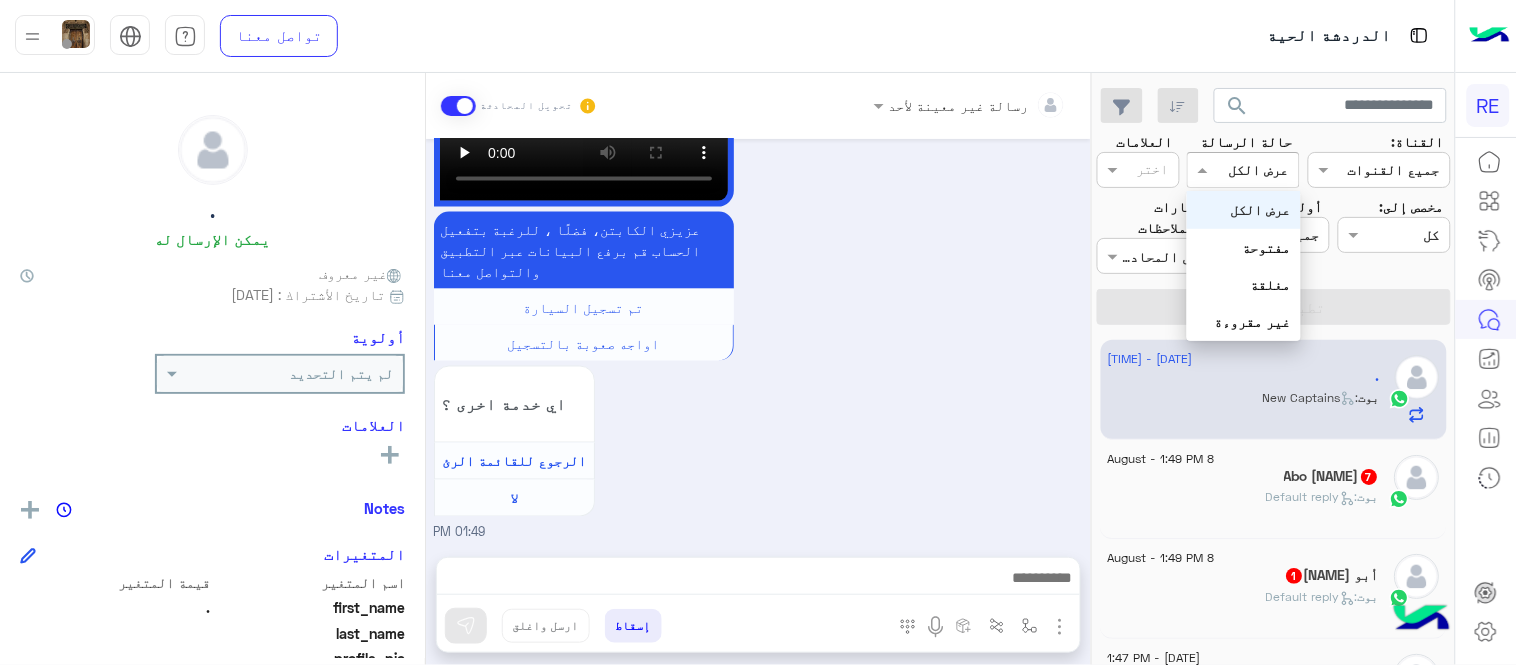 click at bounding box center [1266, 170] 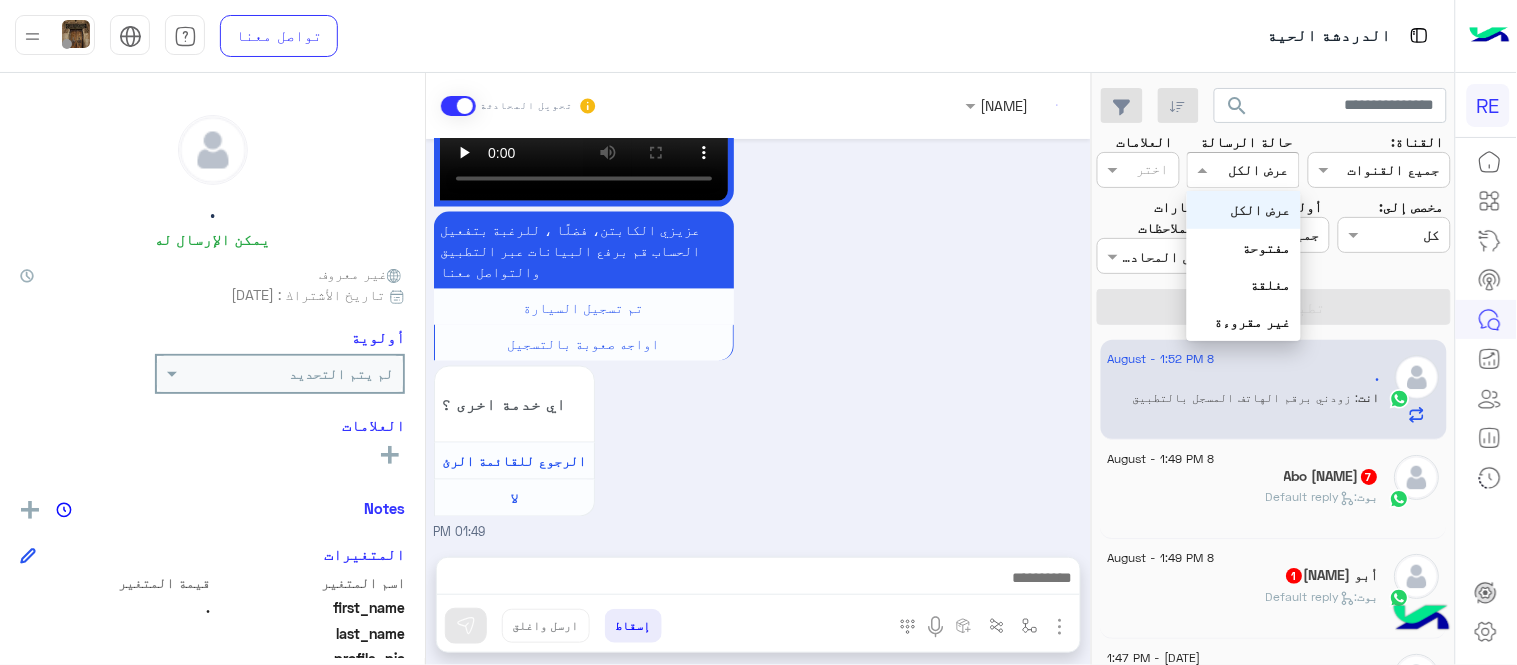 scroll, scrollTop: 2712, scrollLeft: 0, axis: vertical 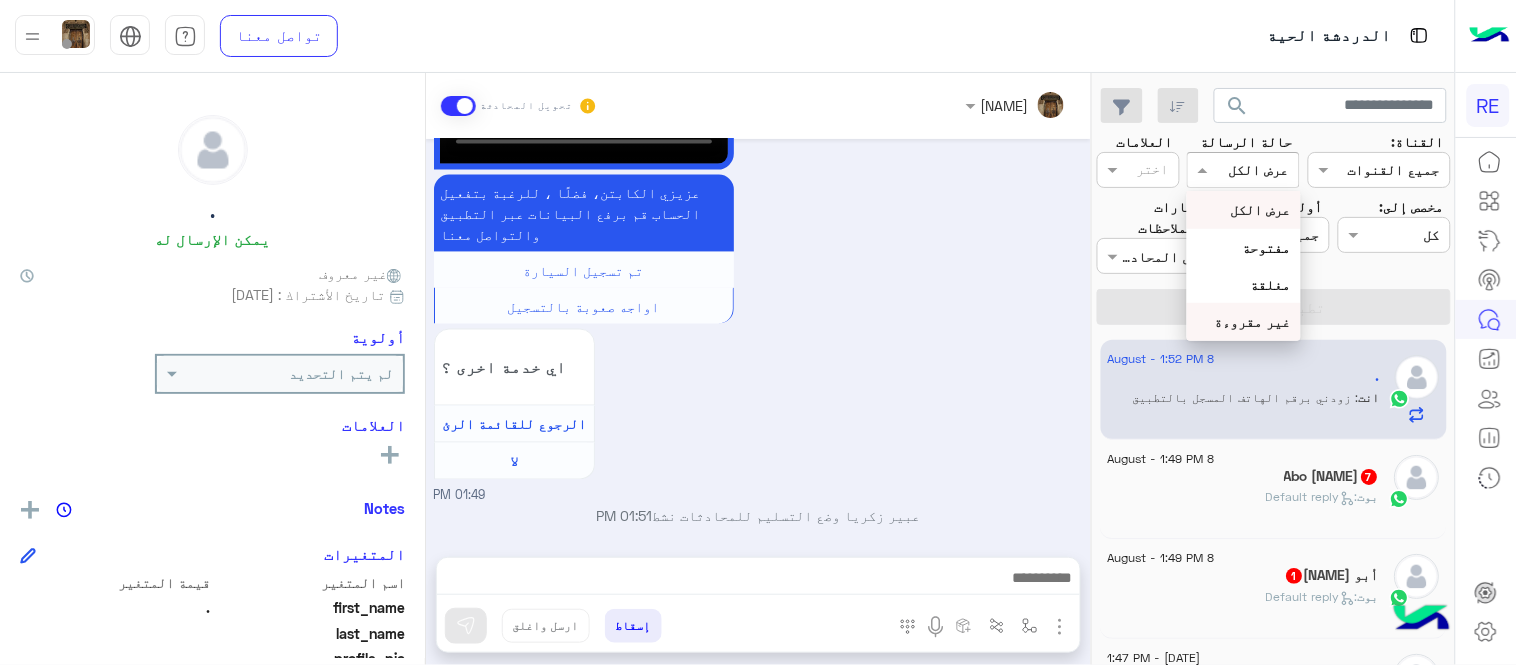 click on "غير مقروءة" at bounding box center (1243, 321) 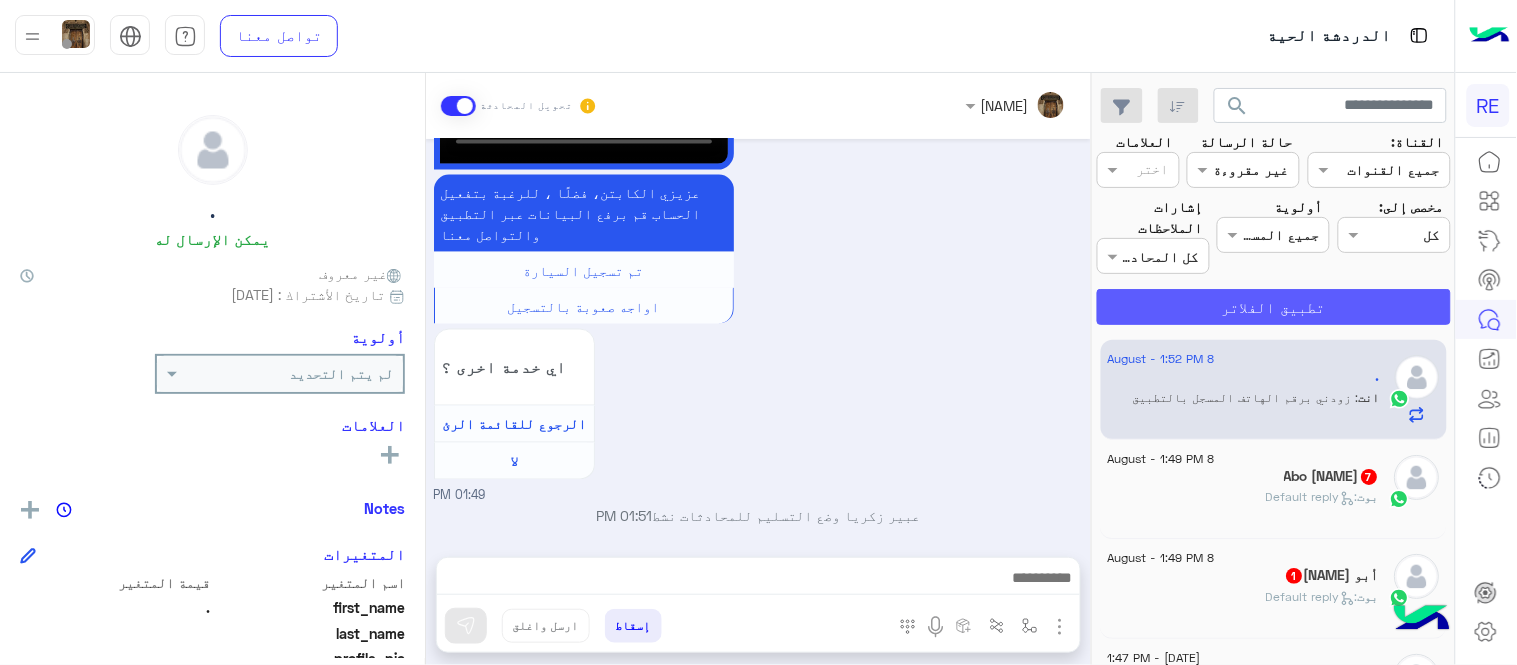 click on "تطبيق الفلاتر" 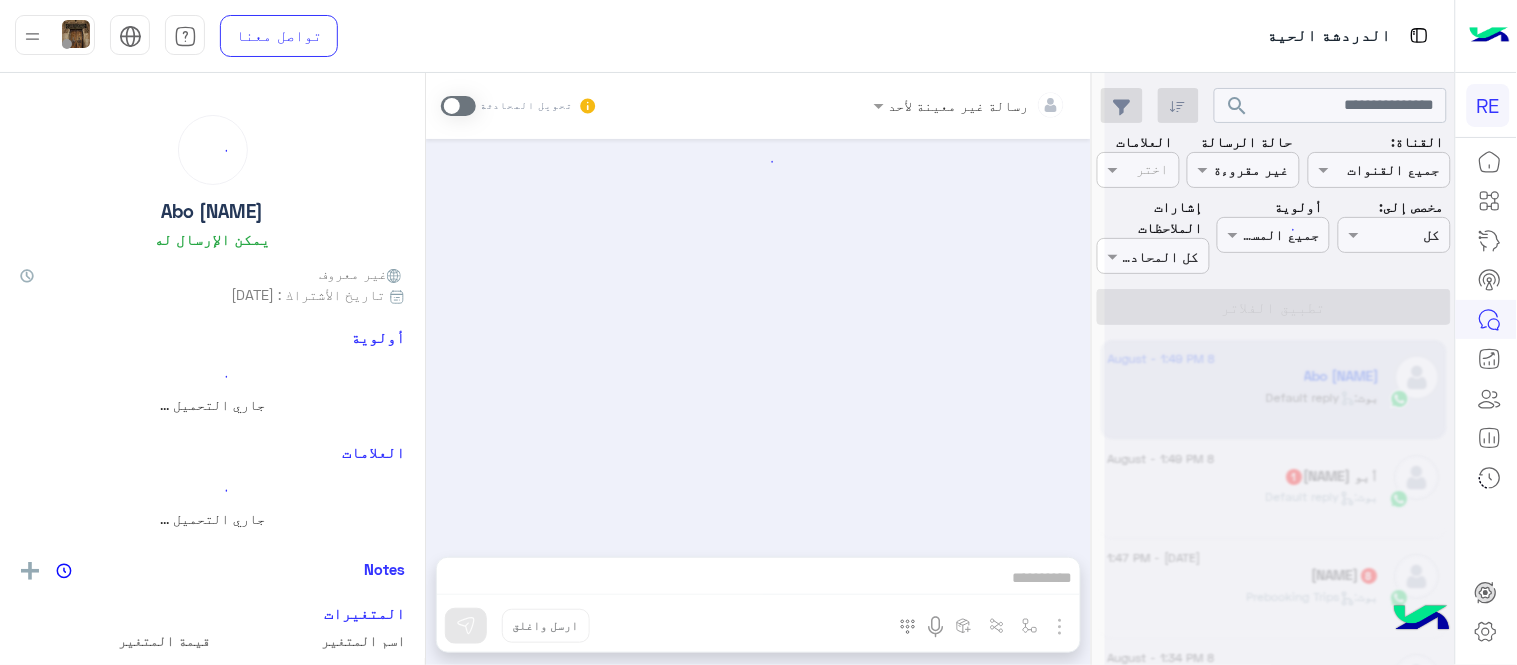 scroll, scrollTop: 1484, scrollLeft: 0, axis: vertical 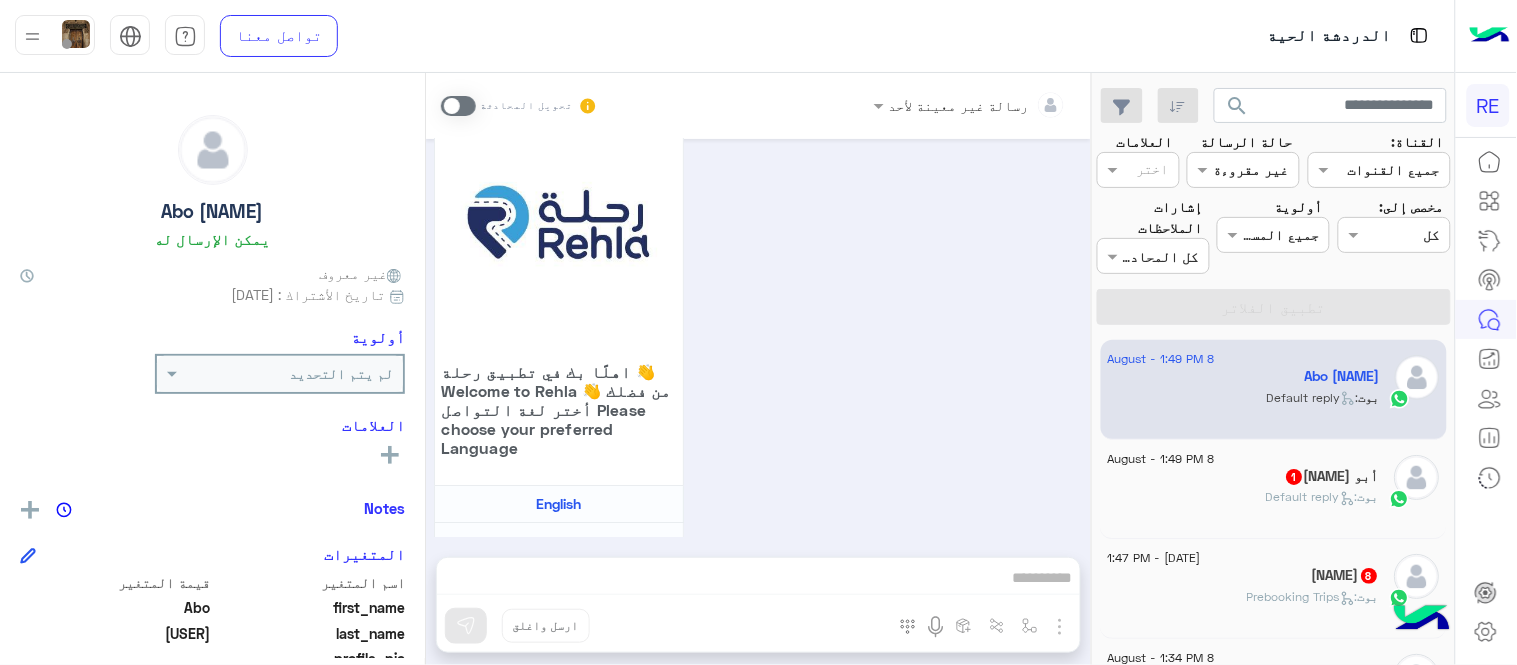 click at bounding box center [458, 106] 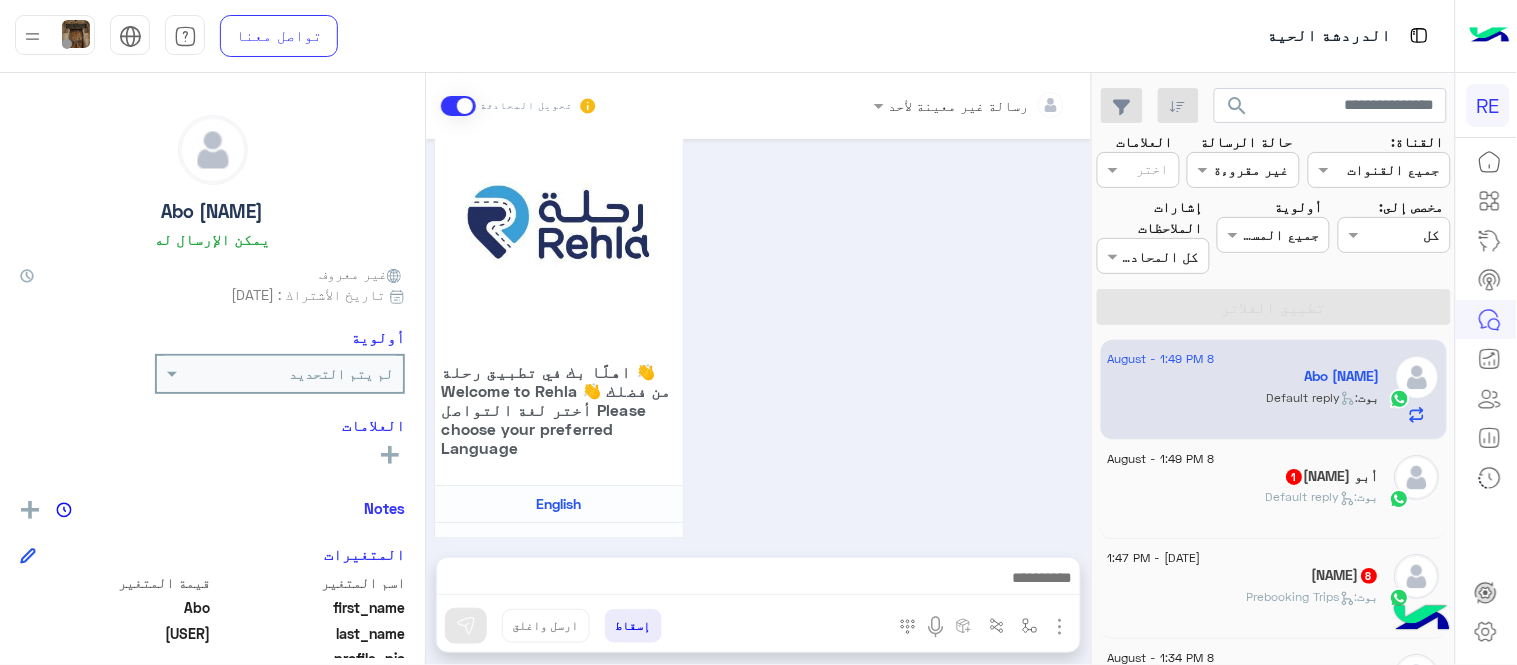 scroll, scrollTop: 1521, scrollLeft: 0, axis: vertical 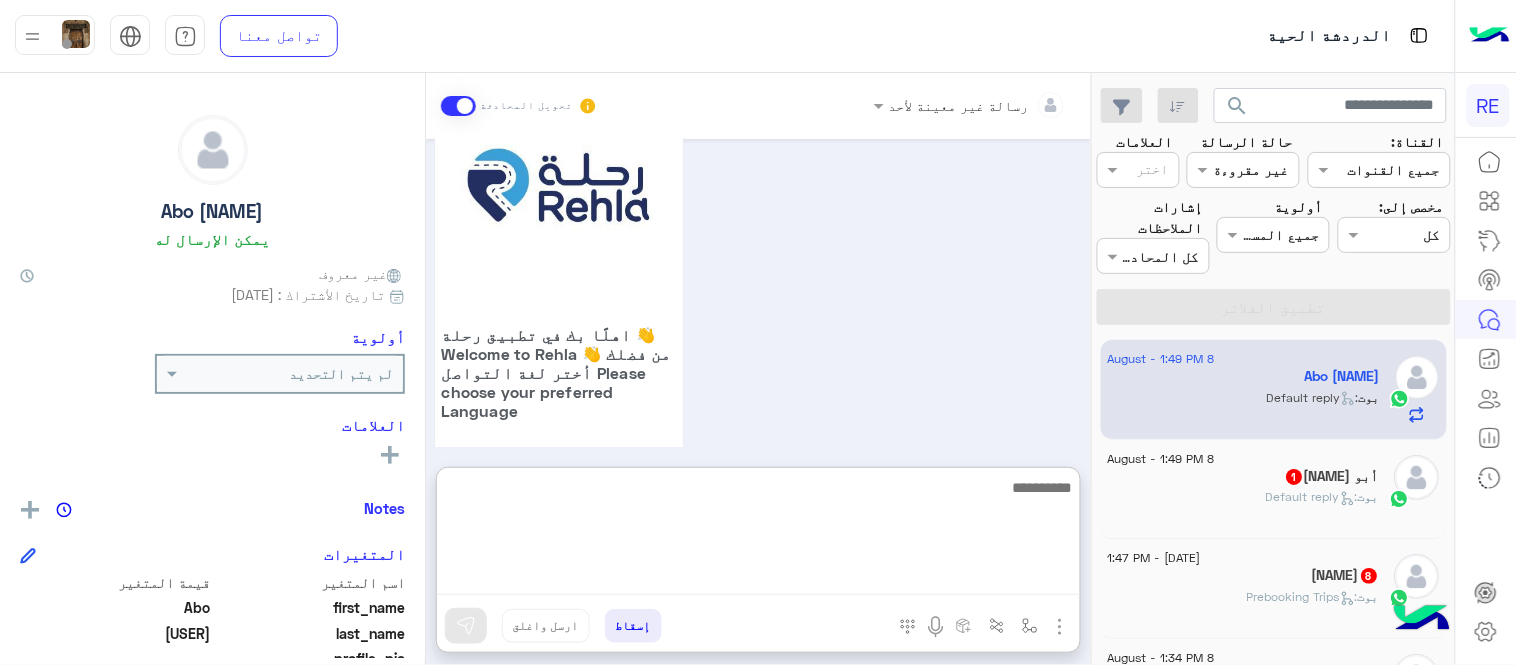 click at bounding box center (758, 535) 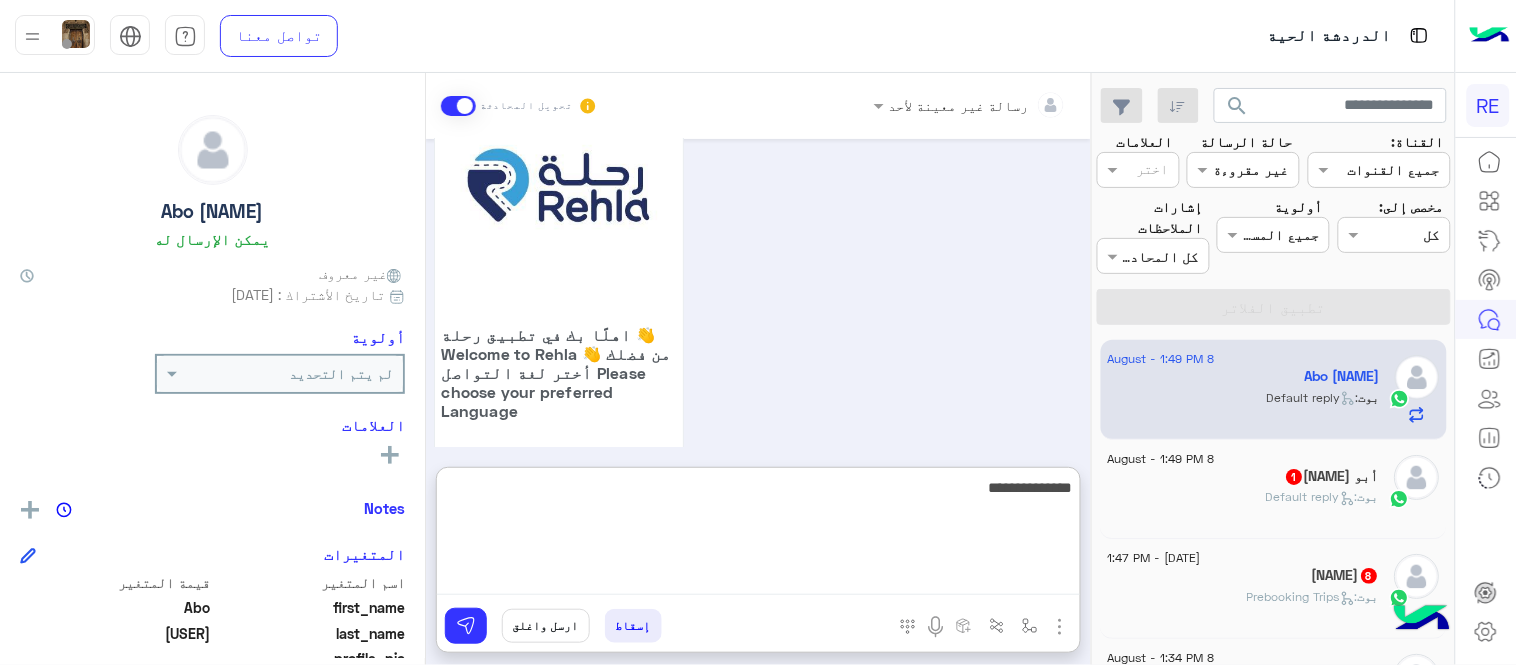 type on "**********" 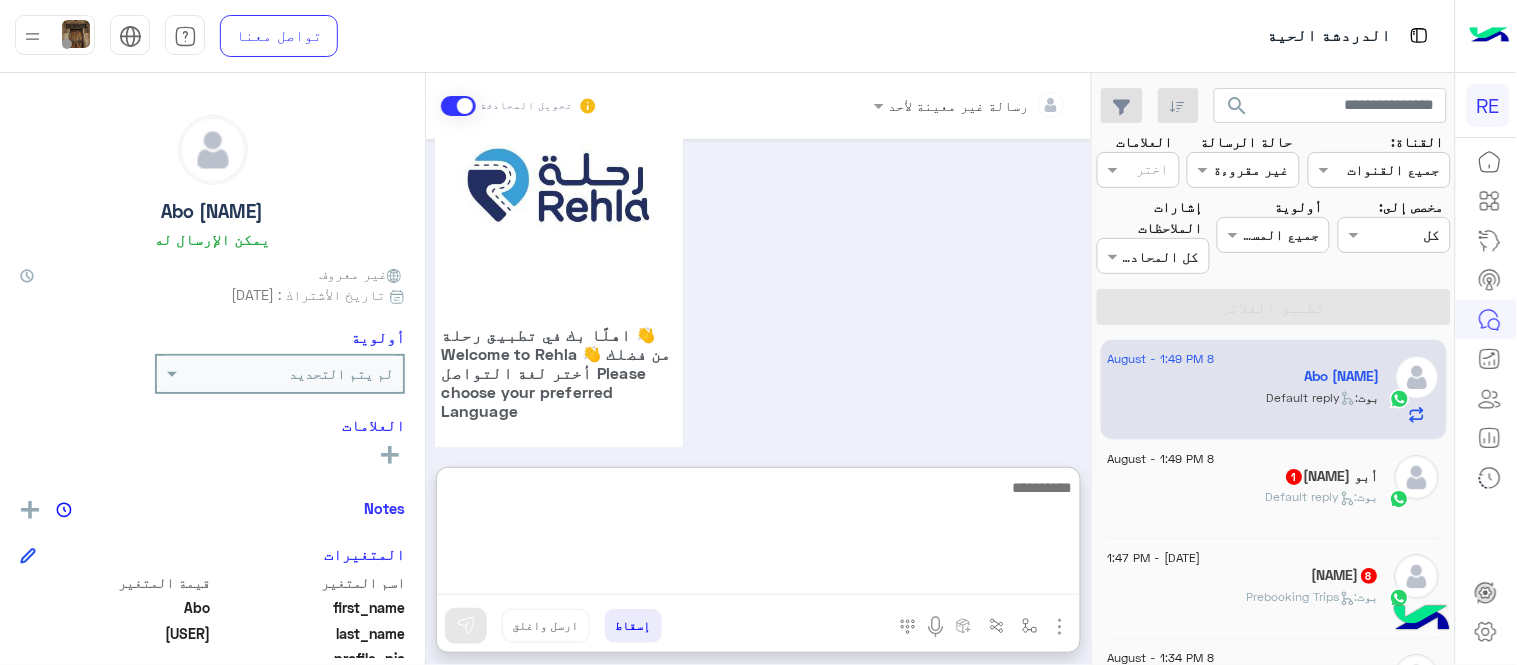 scroll, scrollTop: 1674, scrollLeft: 0, axis: vertical 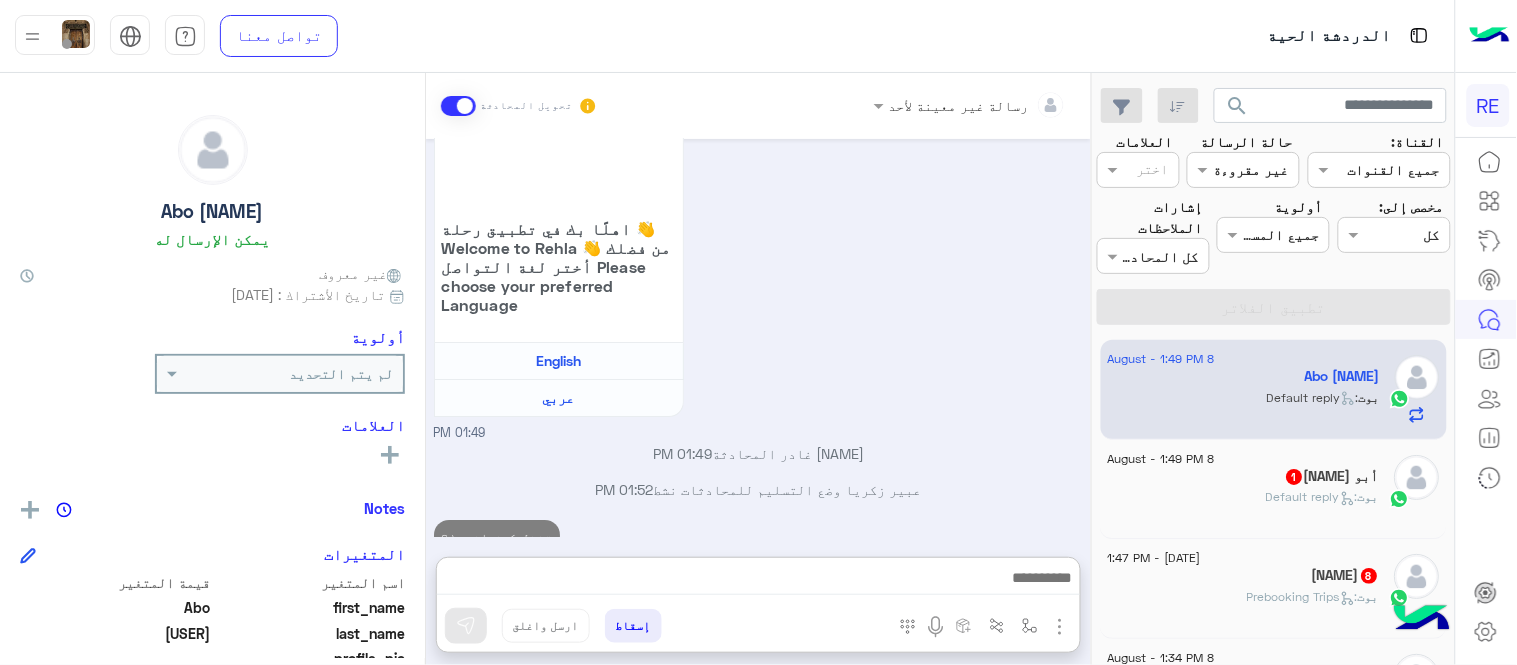 click on "بوت :   Default reply" 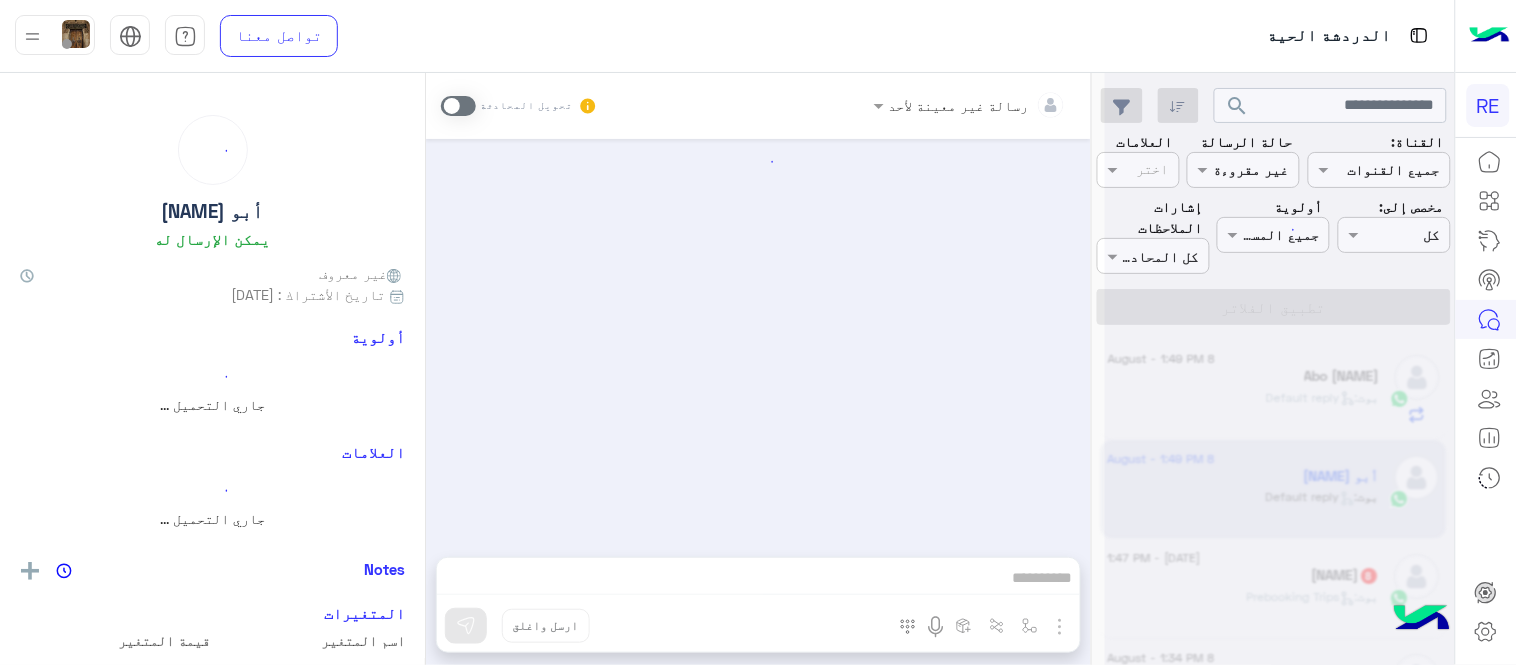 scroll, scrollTop: 0, scrollLeft: 0, axis: both 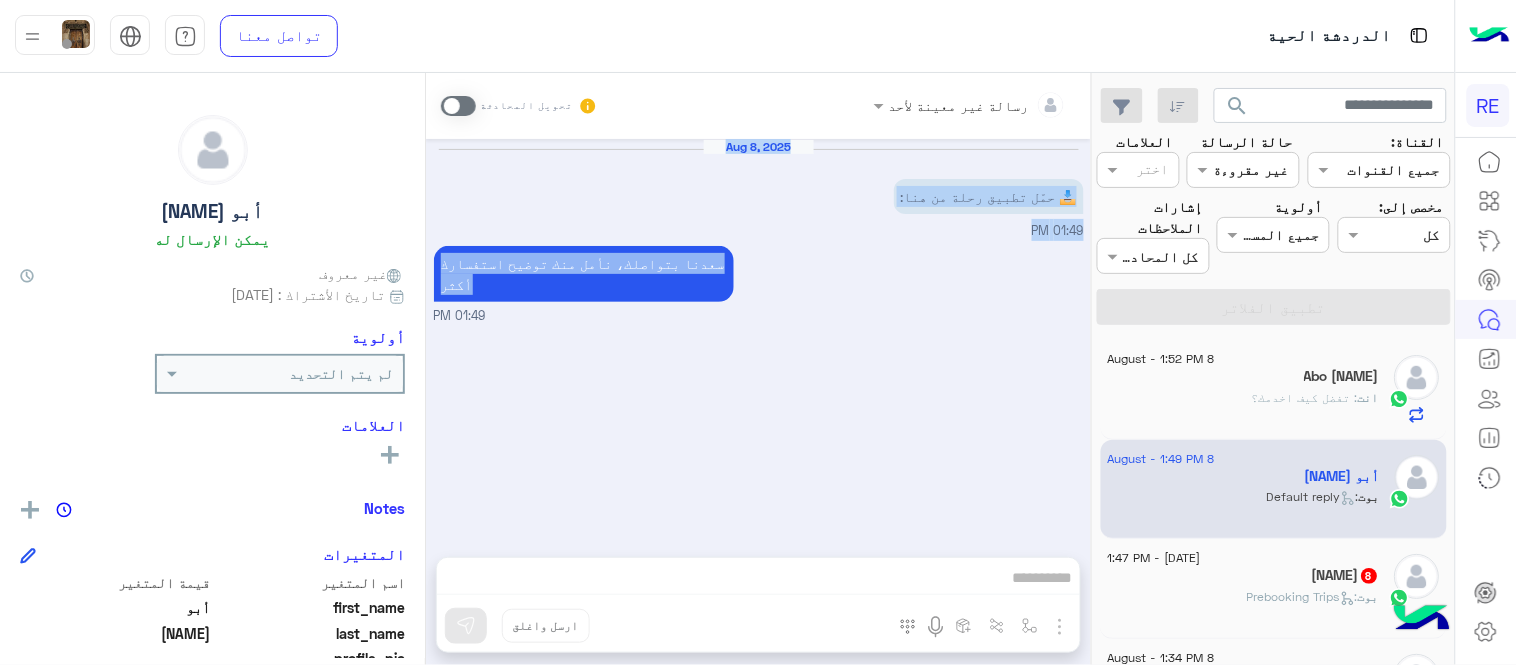 drag, startPoint x: 455, startPoint y: 106, endPoint x: 822, endPoint y: 533, distance: 563.0435 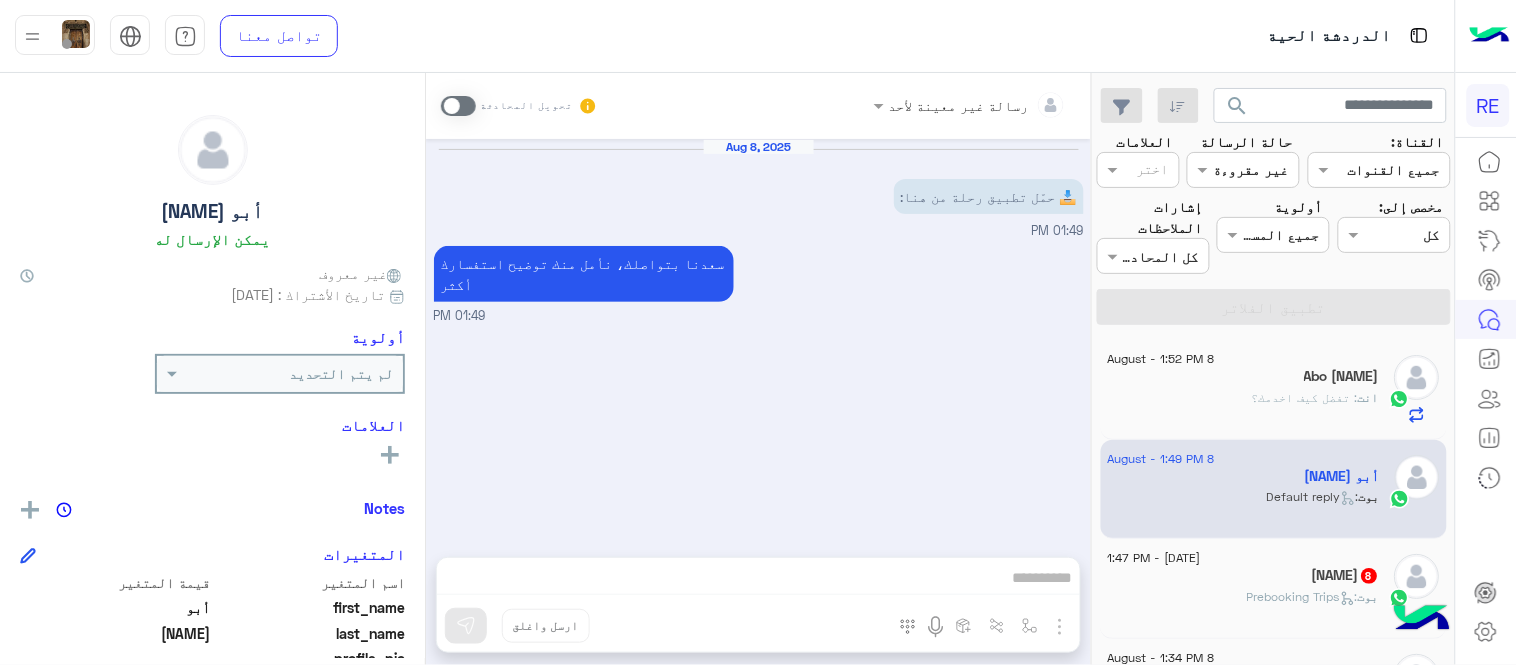 click at bounding box center [458, 106] 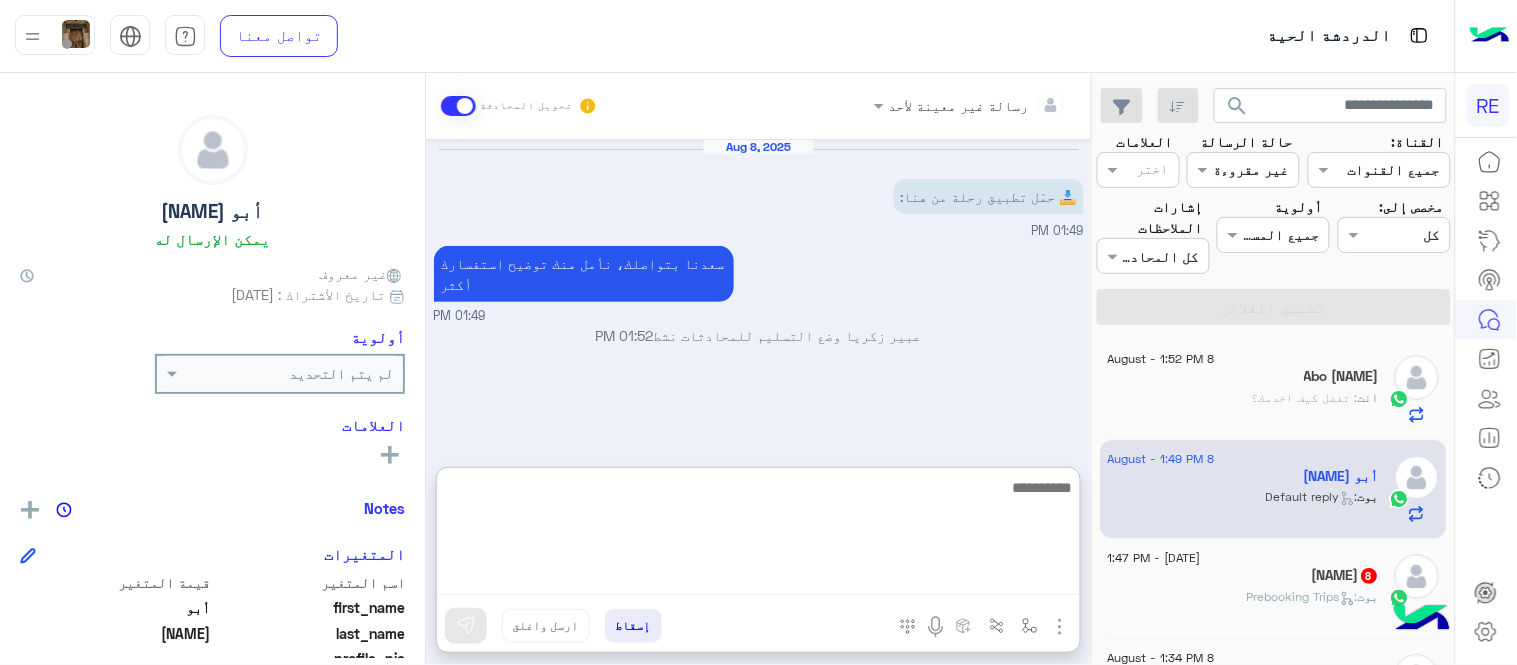 click at bounding box center [758, 535] 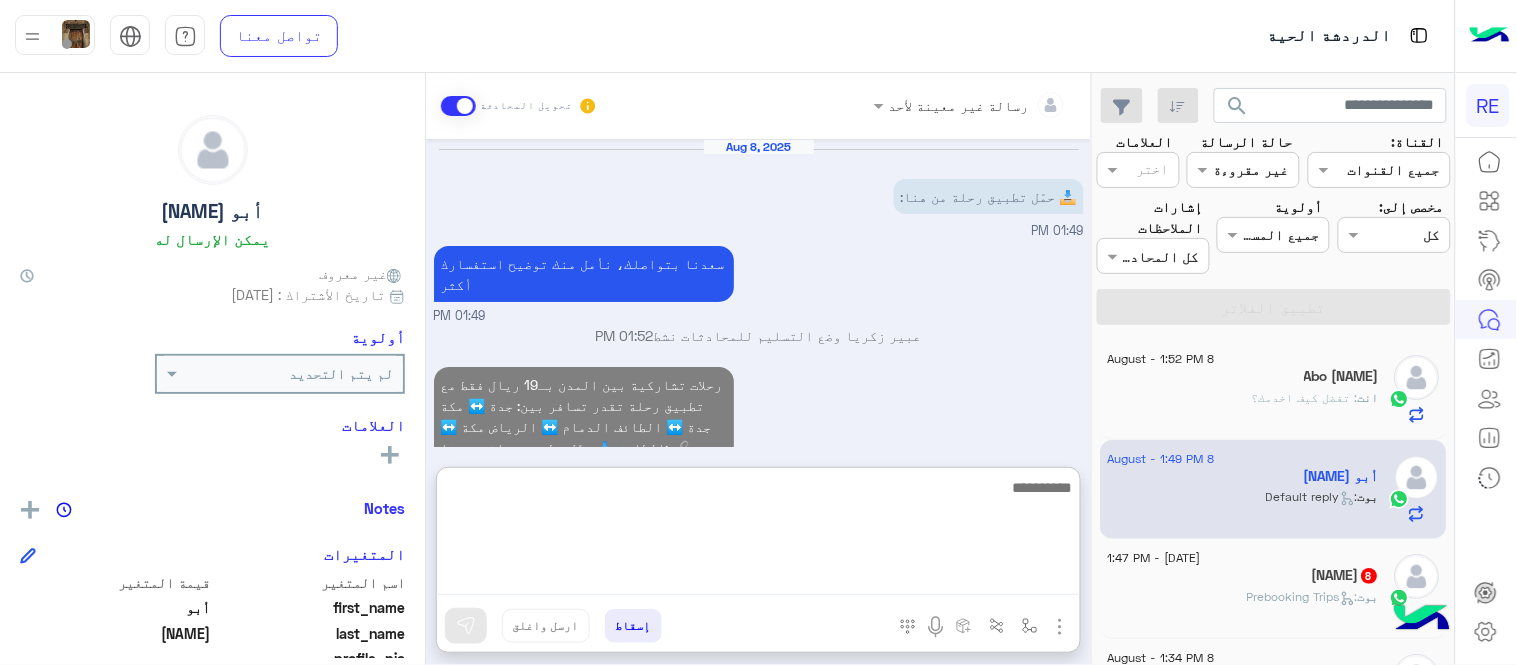 scroll, scrollTop: 0, scrollLeft: 0, axis: both 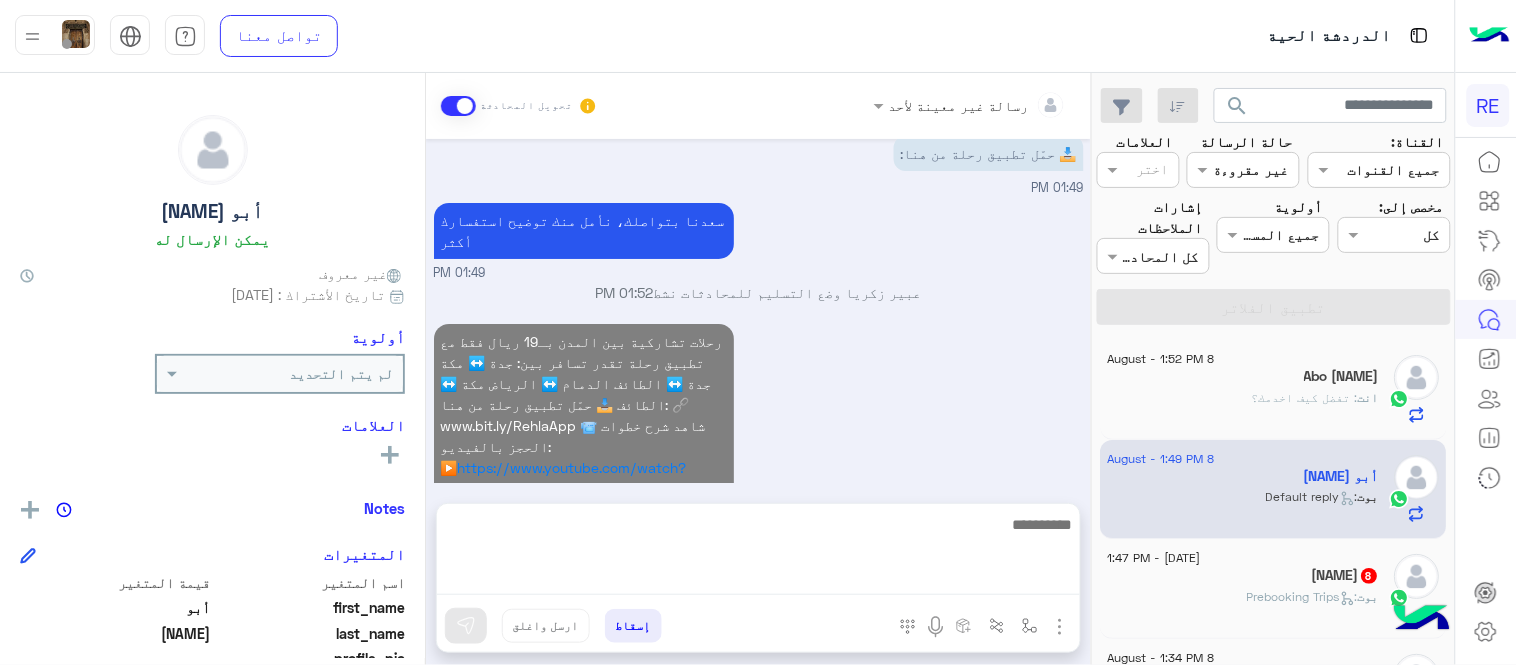 click on "رحلات تشاركية بين المدن بـ19 ريال فقط
مع تطبيق رحلة تقدر تسافر بين:
جدة ↔️ مكة
جدة ↔️ الطائف
الدمام ↔️ الرياض
مكة ↔️ الطائف
📥 حمّل تطبيق رحلة من هنا:
🔗 www.bit.ly/RehlaApp
📹 شاهد شرح خطوات الحجز بالفيديو:
▶️   https://www.youtube.com/watch?v=f17Q_oUCIMQ   01:53 PM" at bounding box center [759, 424] 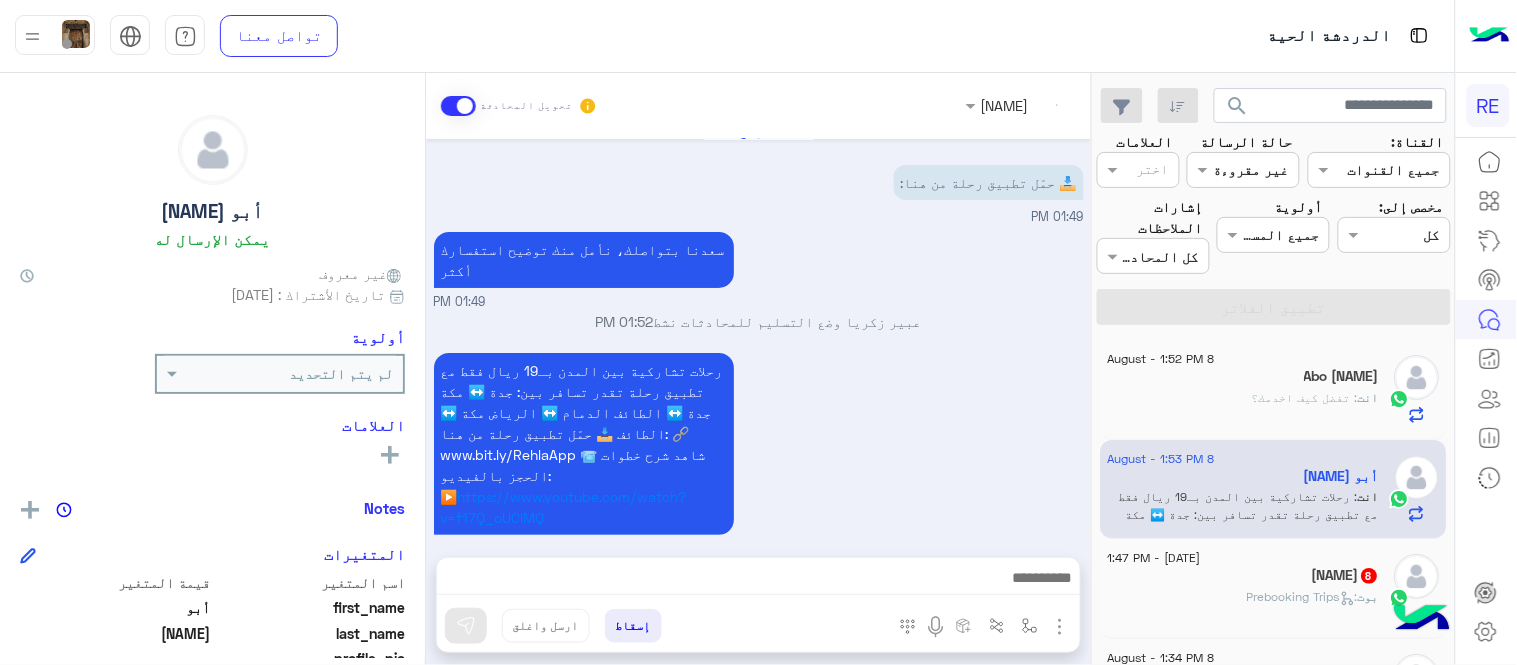 scroll, scrollTop: 51, scrollLeft: 0, axis: vertical 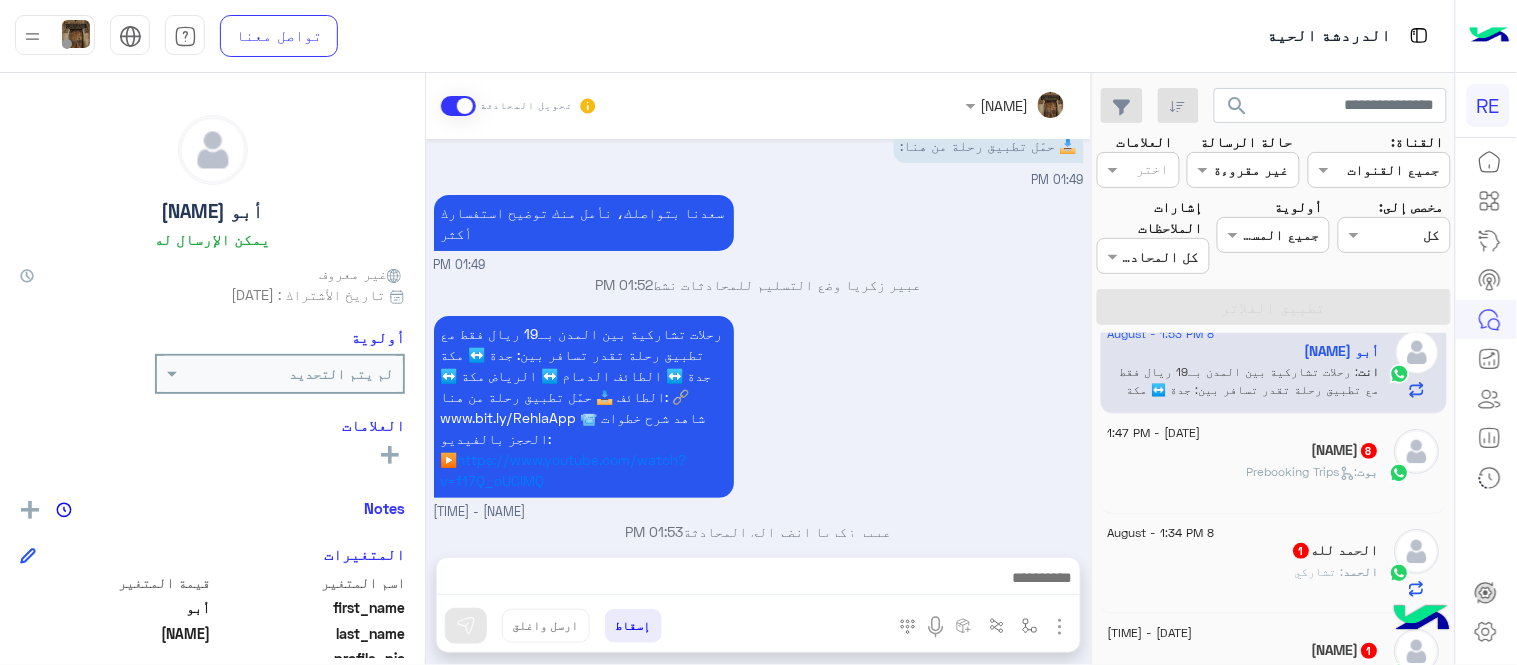 click on "بوت :   Prebooking Trips" 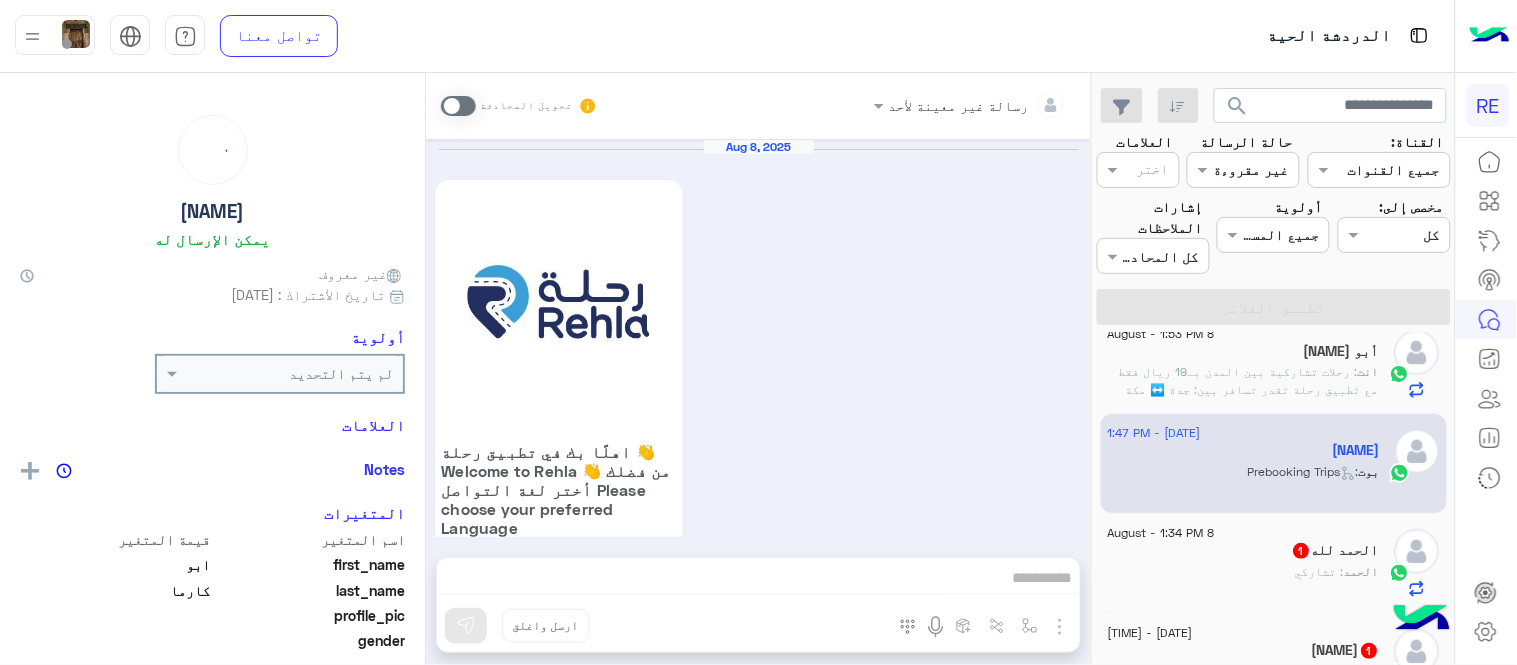scroll, scrollTop: 1755, scrollLeft: 0, axis: vertical 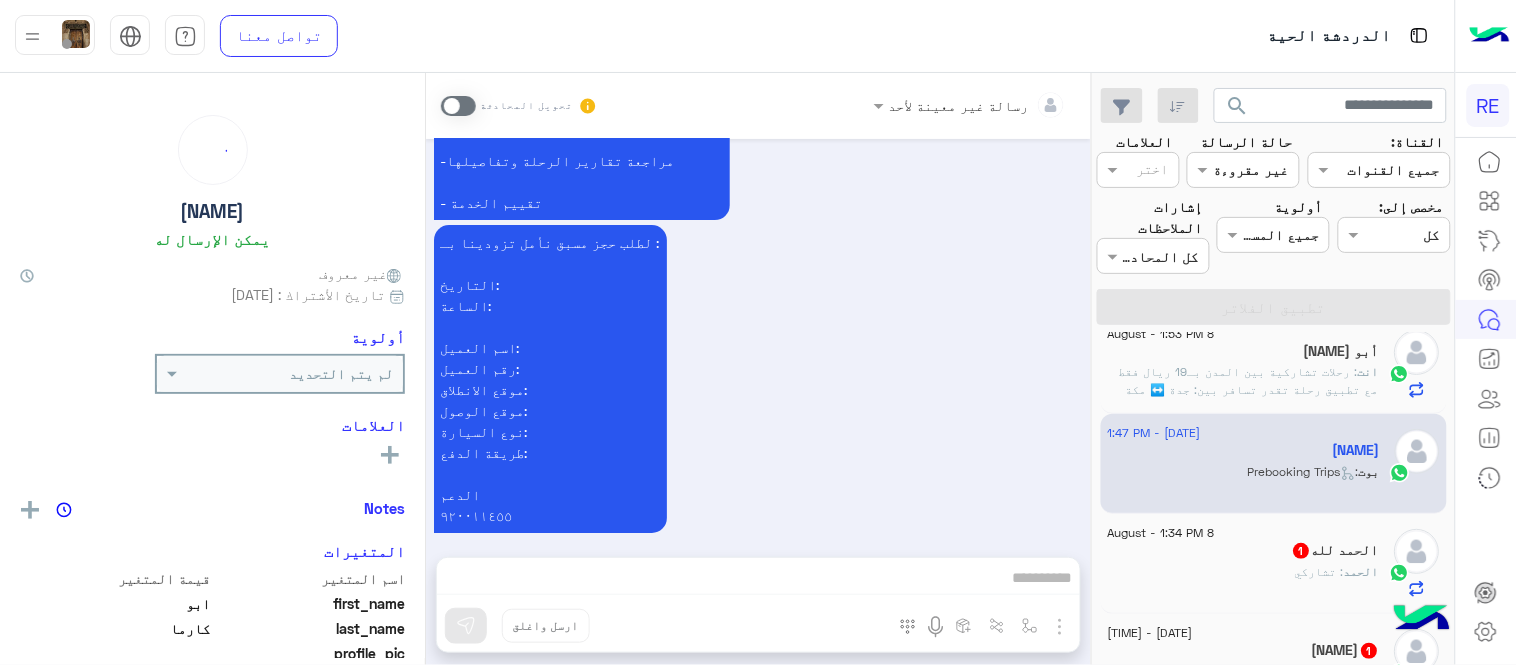 click at bounding box center [458, 106] 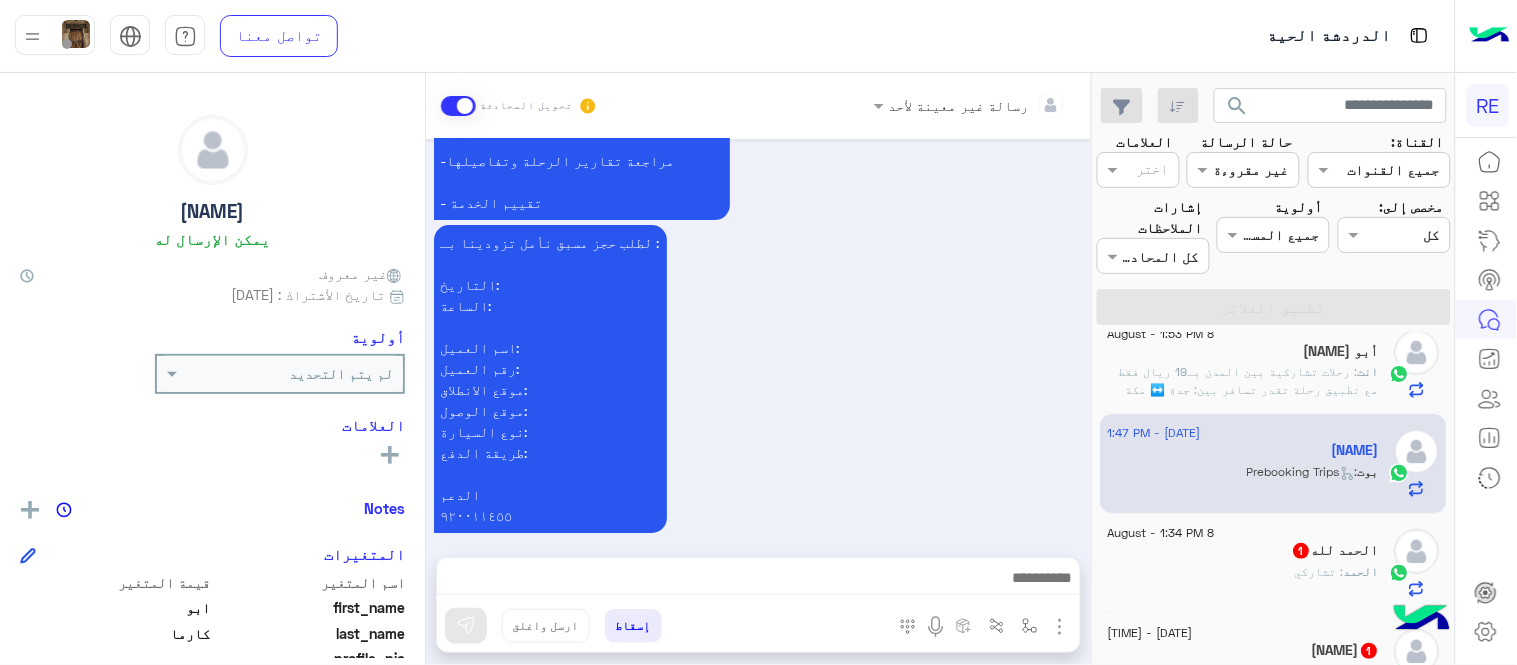 scroll, scrollTop: 1792, scrollLeft: 0, axis: vertical 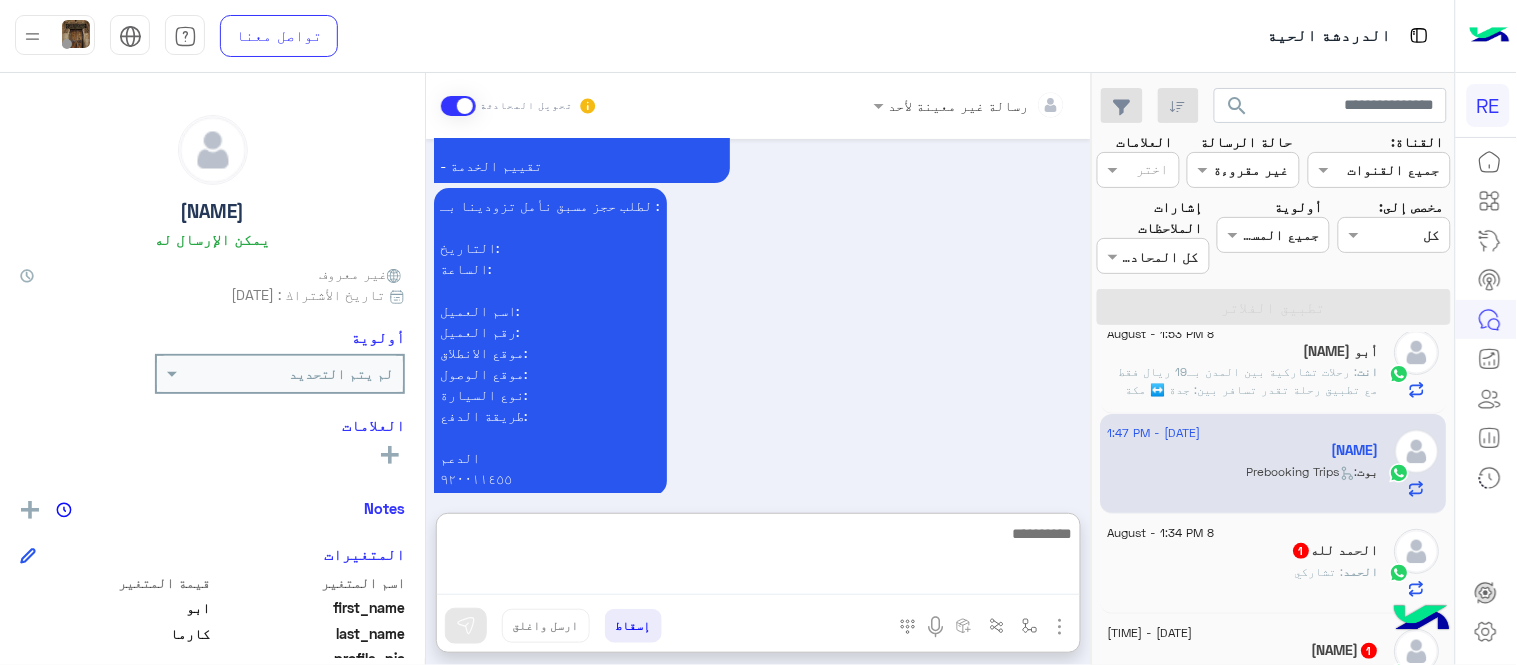 click at bounding box center [758, 558] 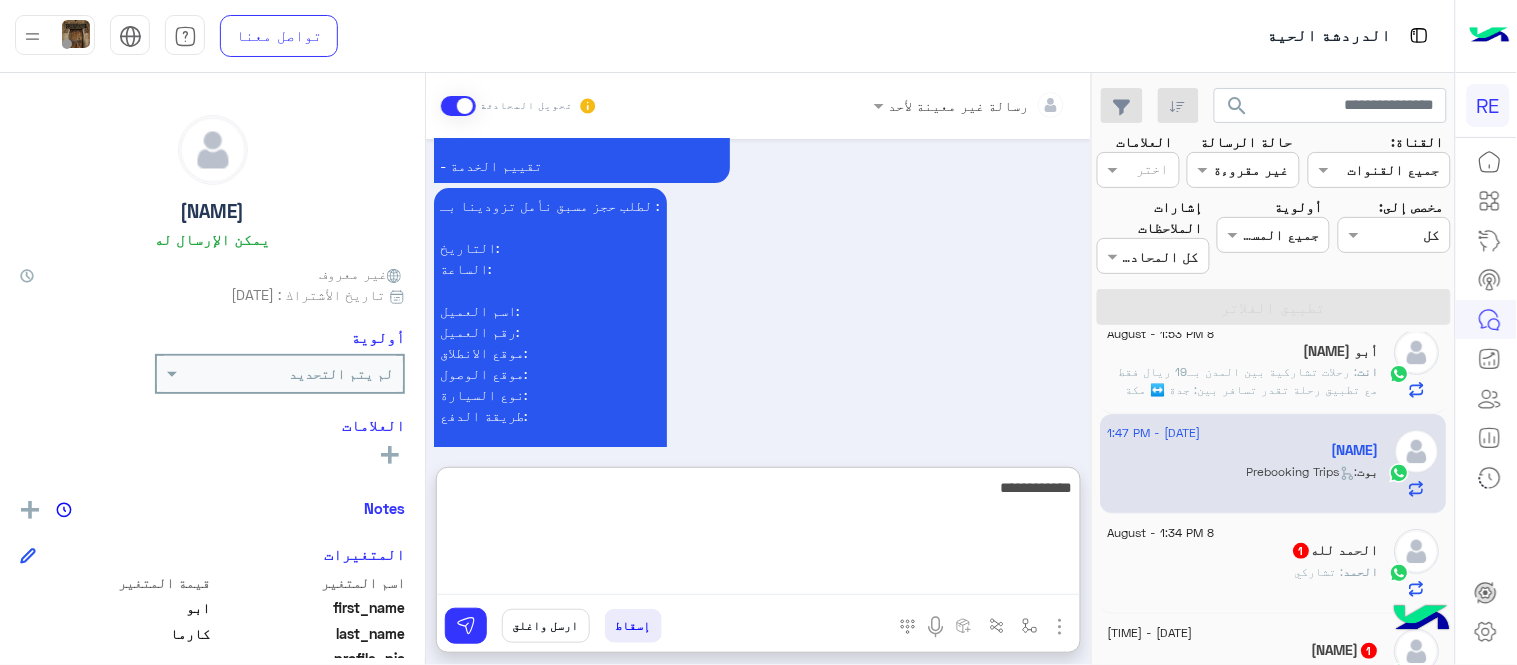 type on "**********" 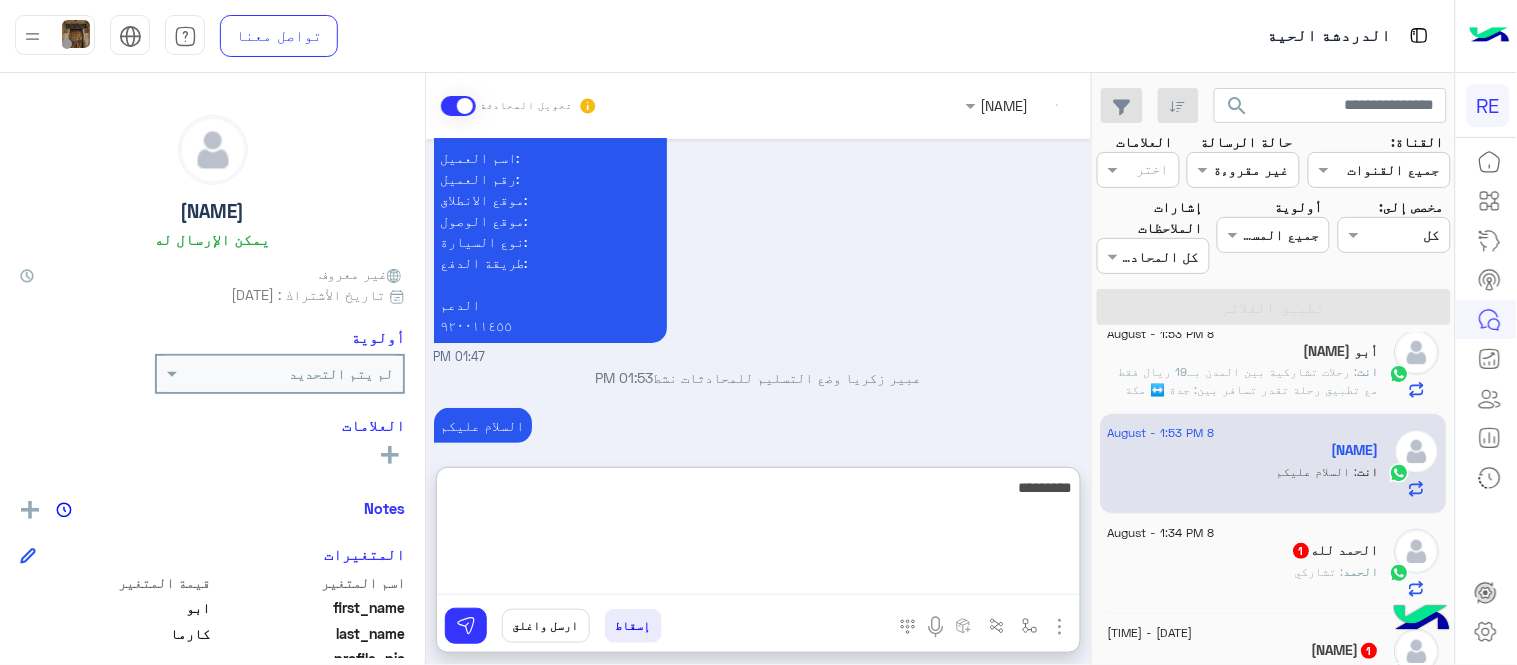 scroll, scrollTop: 1982, scrollLeft: 0, axis: vertical 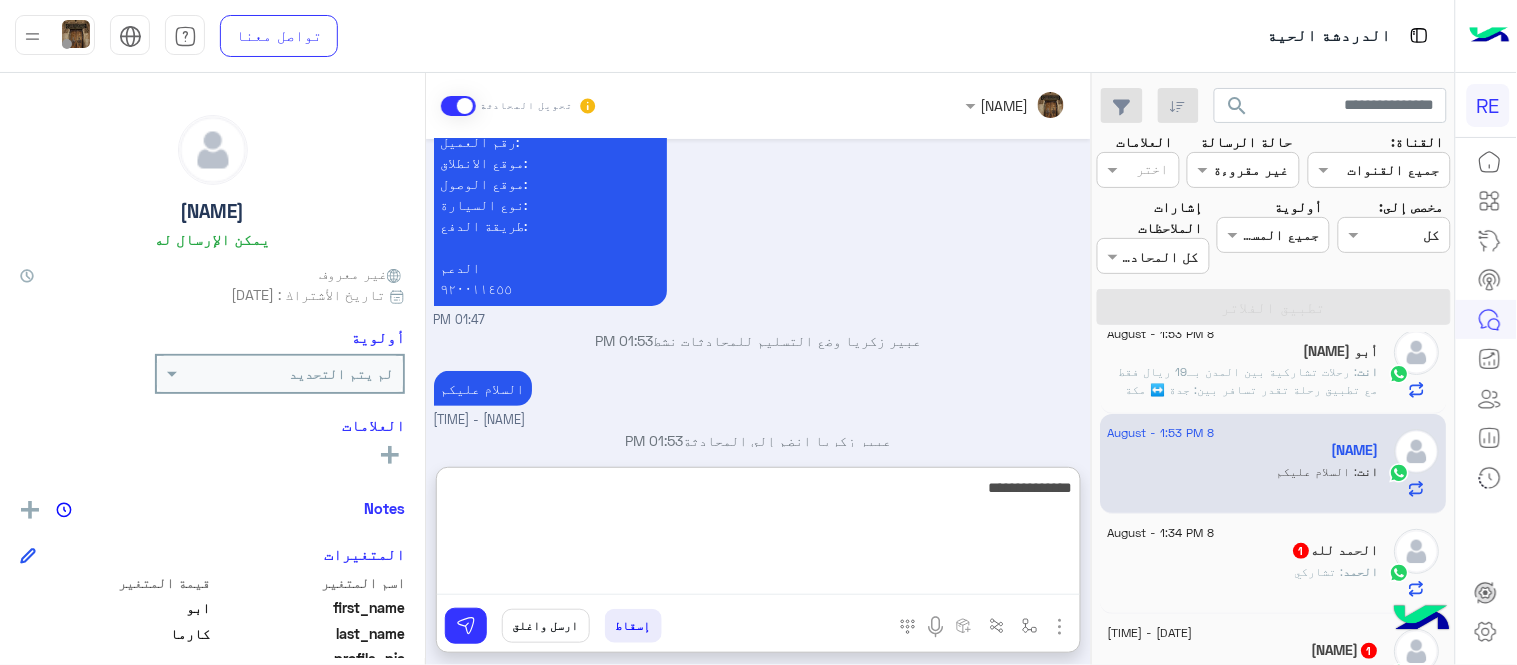 type on "**********" 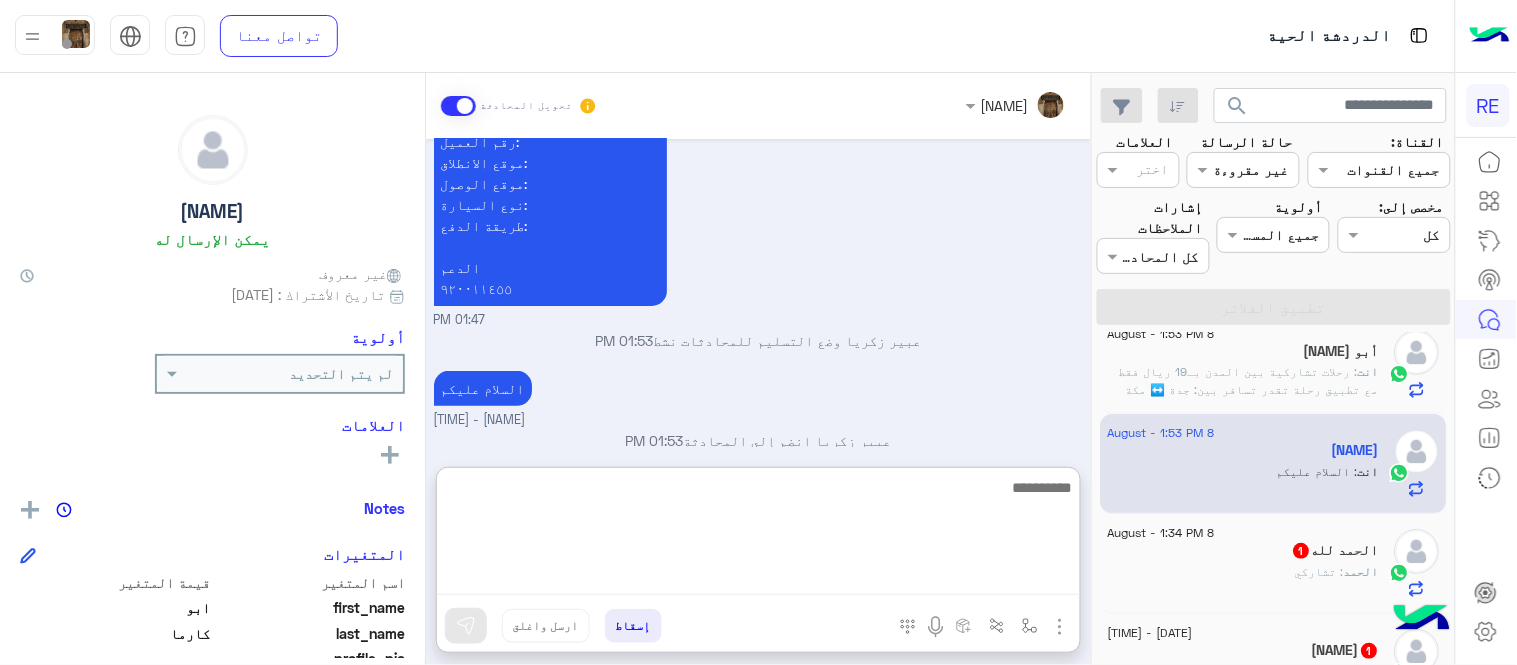 scroll, scrollTop: 2045, scrollLeft: 0, axis: vertical 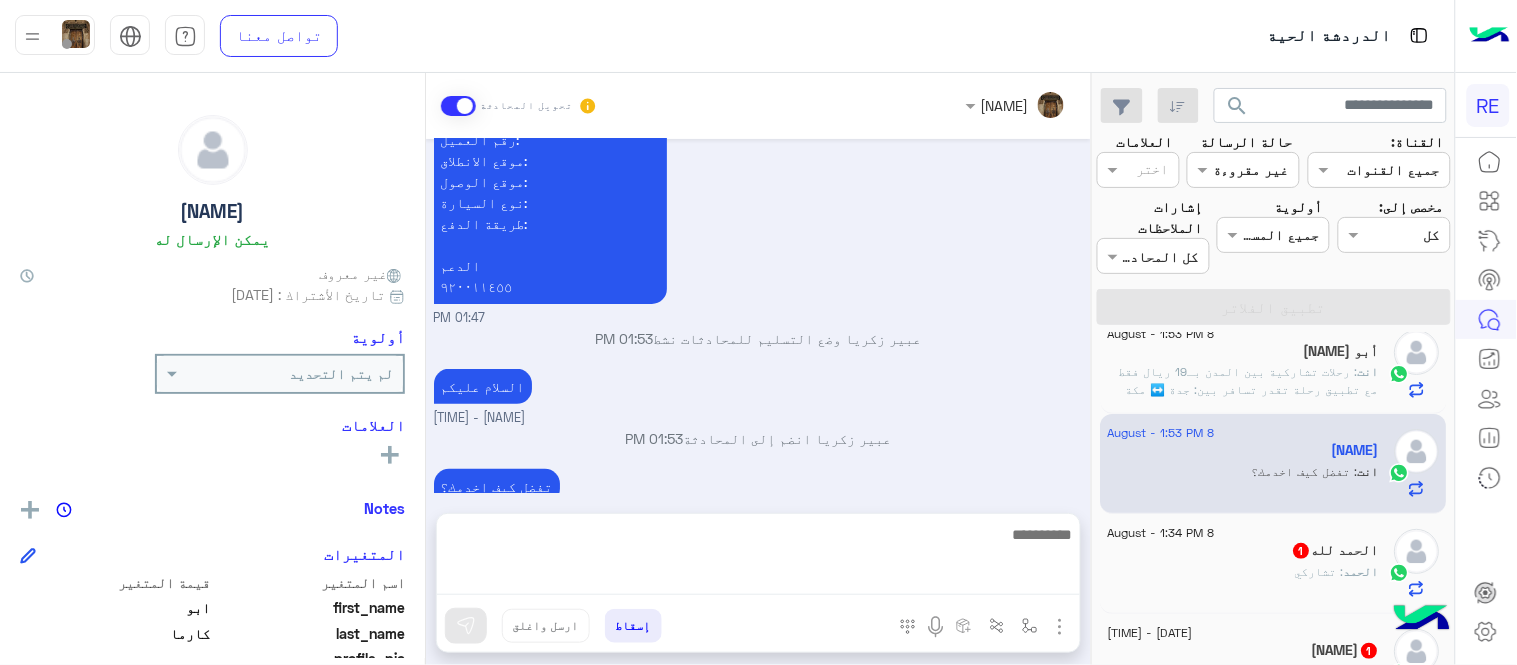 click on "[DATE] - [TIME]  الحمد لله  1 الحمد : تشاركي" 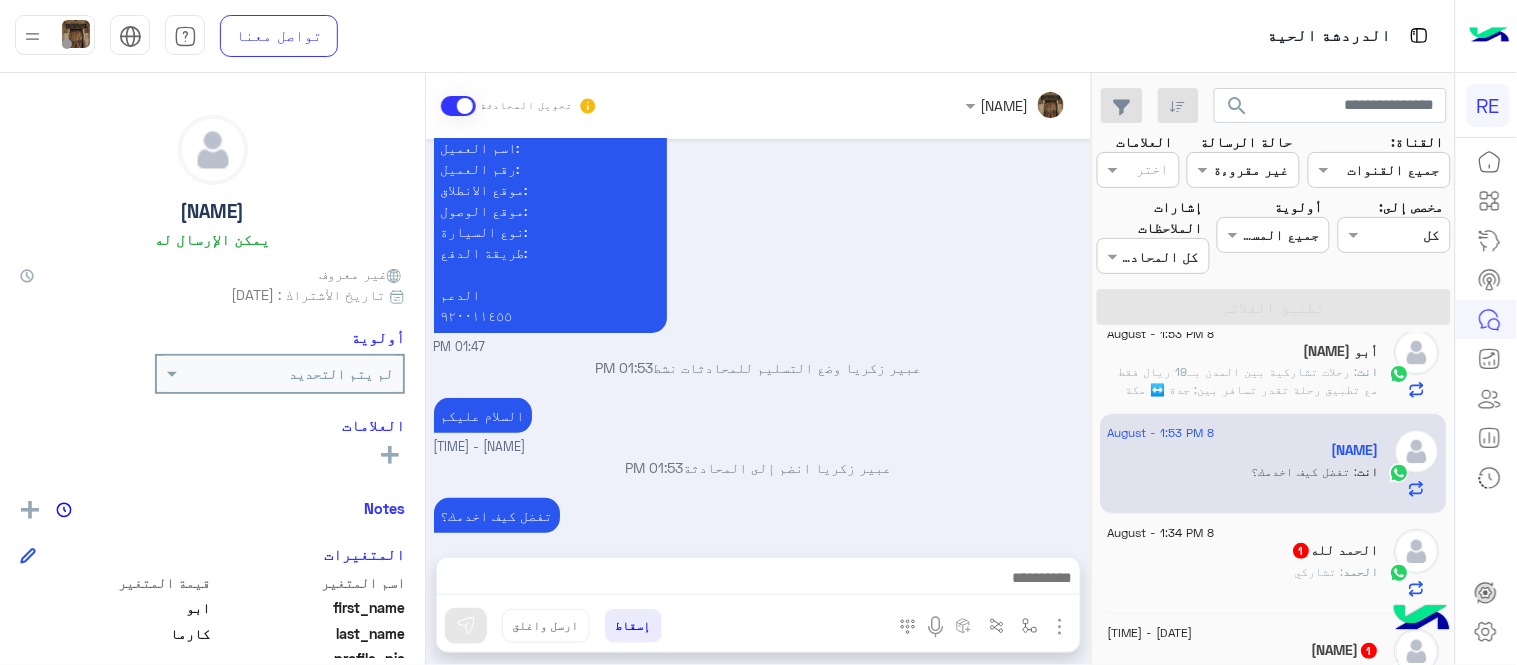 click on "الحمد : تشاركي" 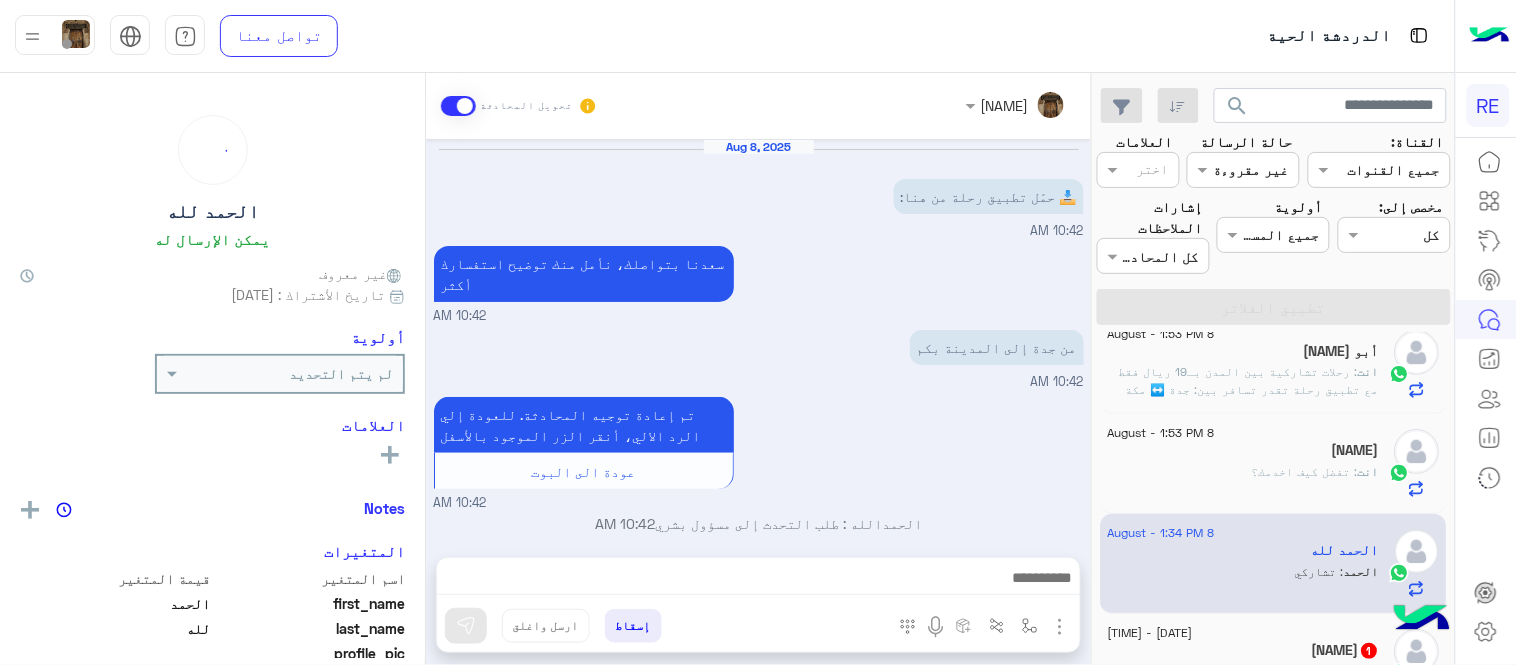 scroll, scrollTop: 194, scrollLeft: 0, axis: vertical 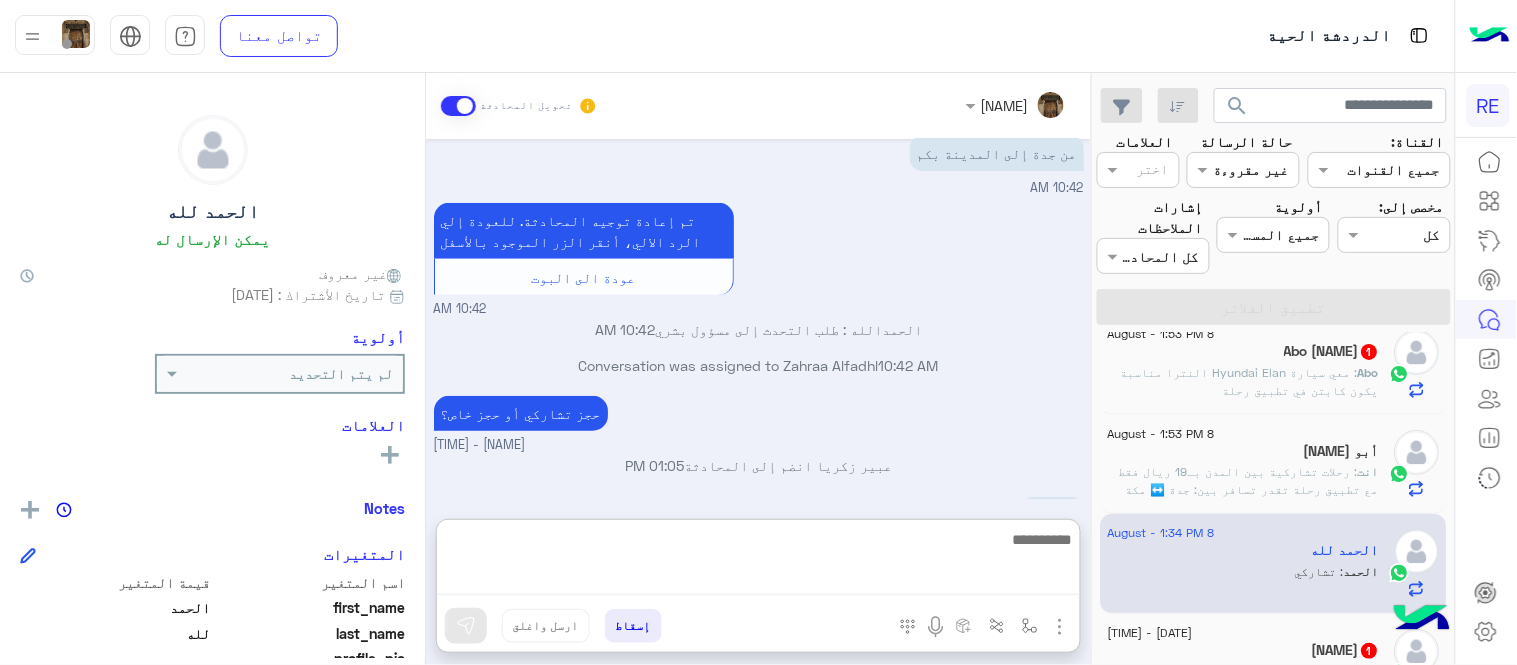 click at bounding box center [758, 561] 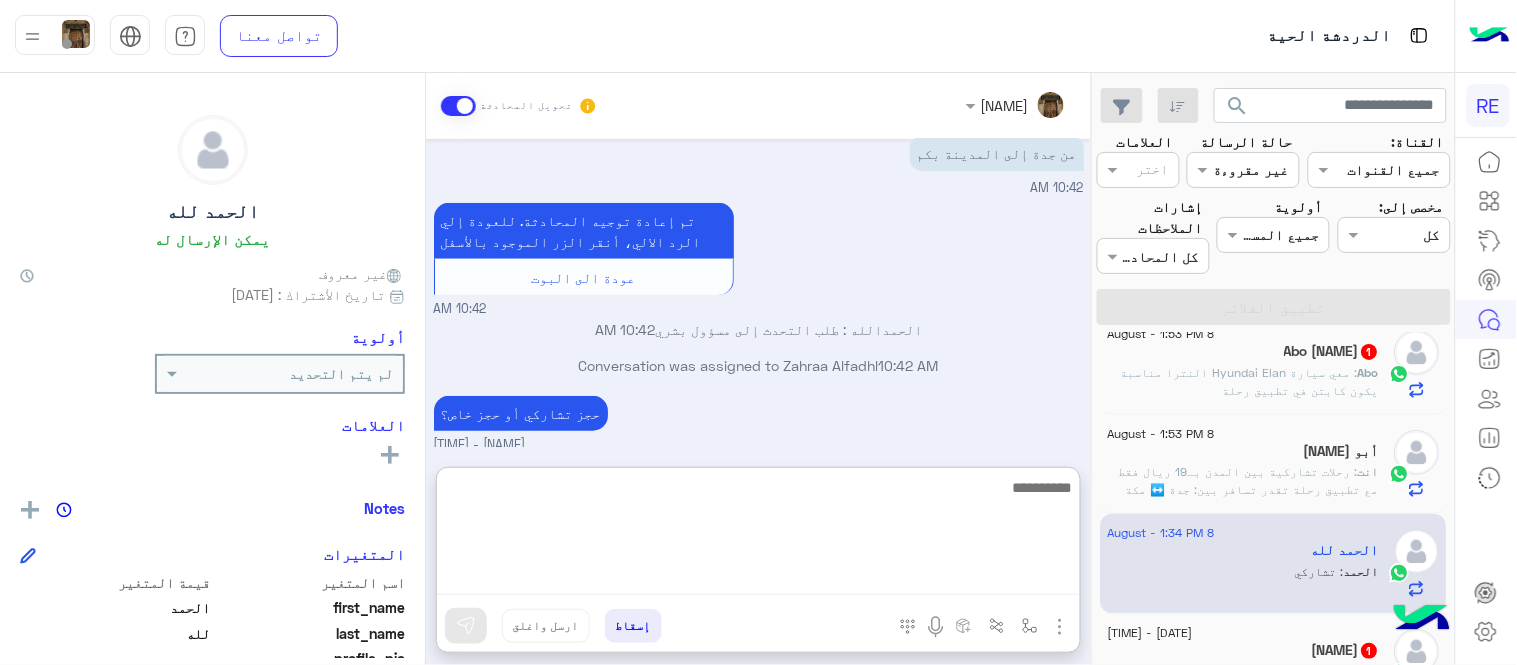 paste on "**********" 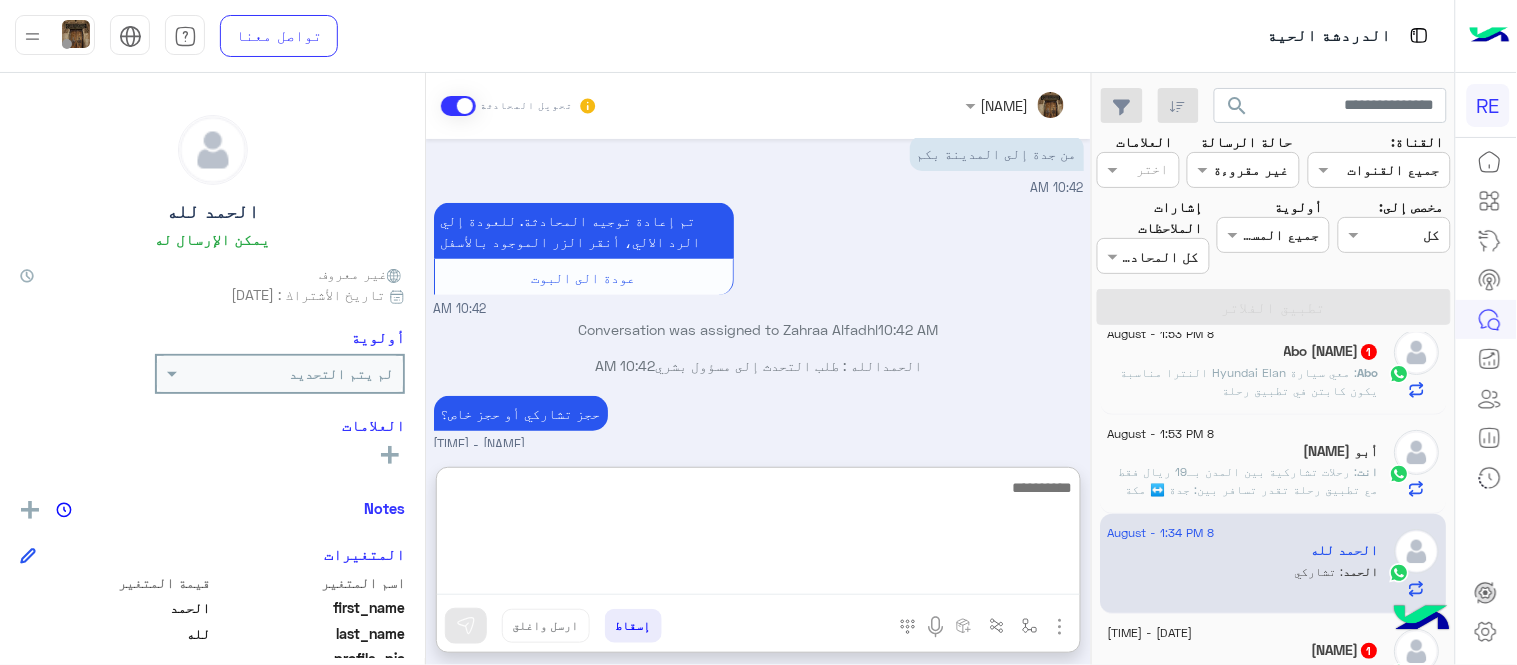scroll, scrollTop: 0, scrollLeft: 0, axis: both 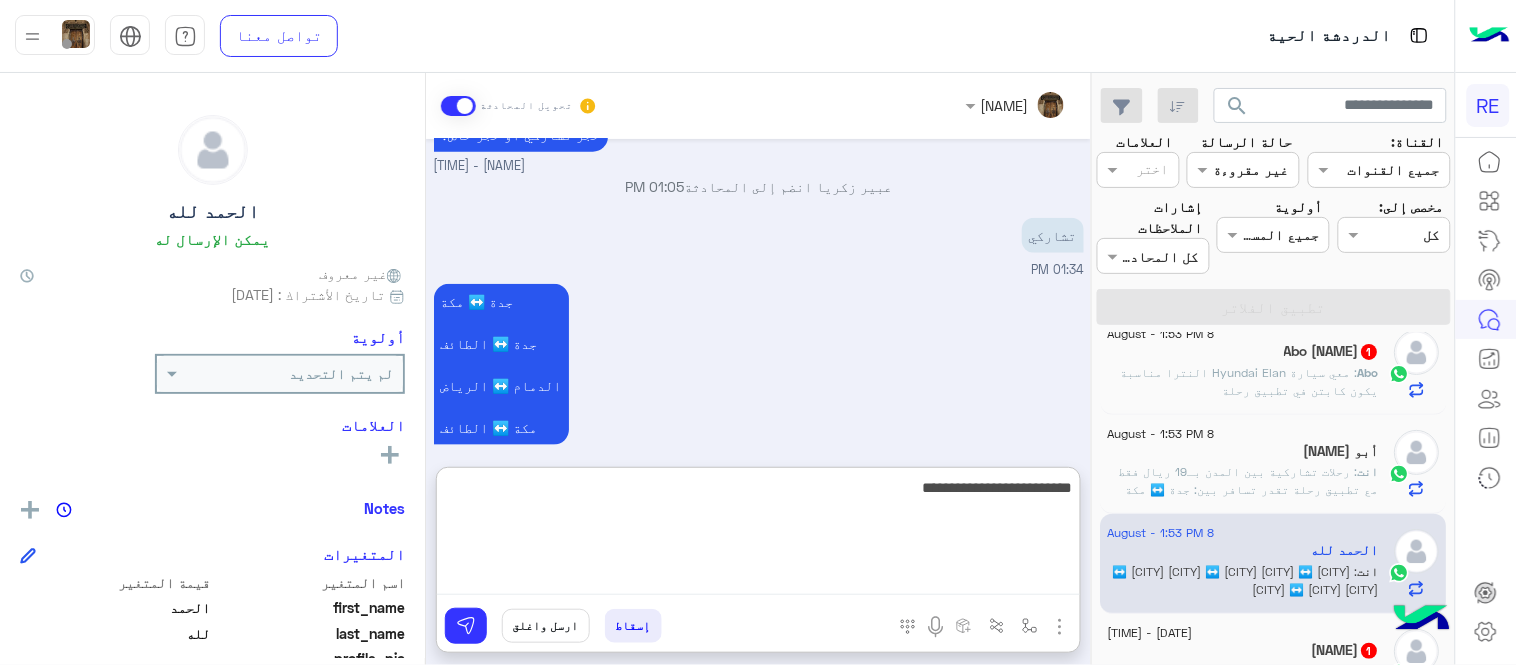 type on "**********" 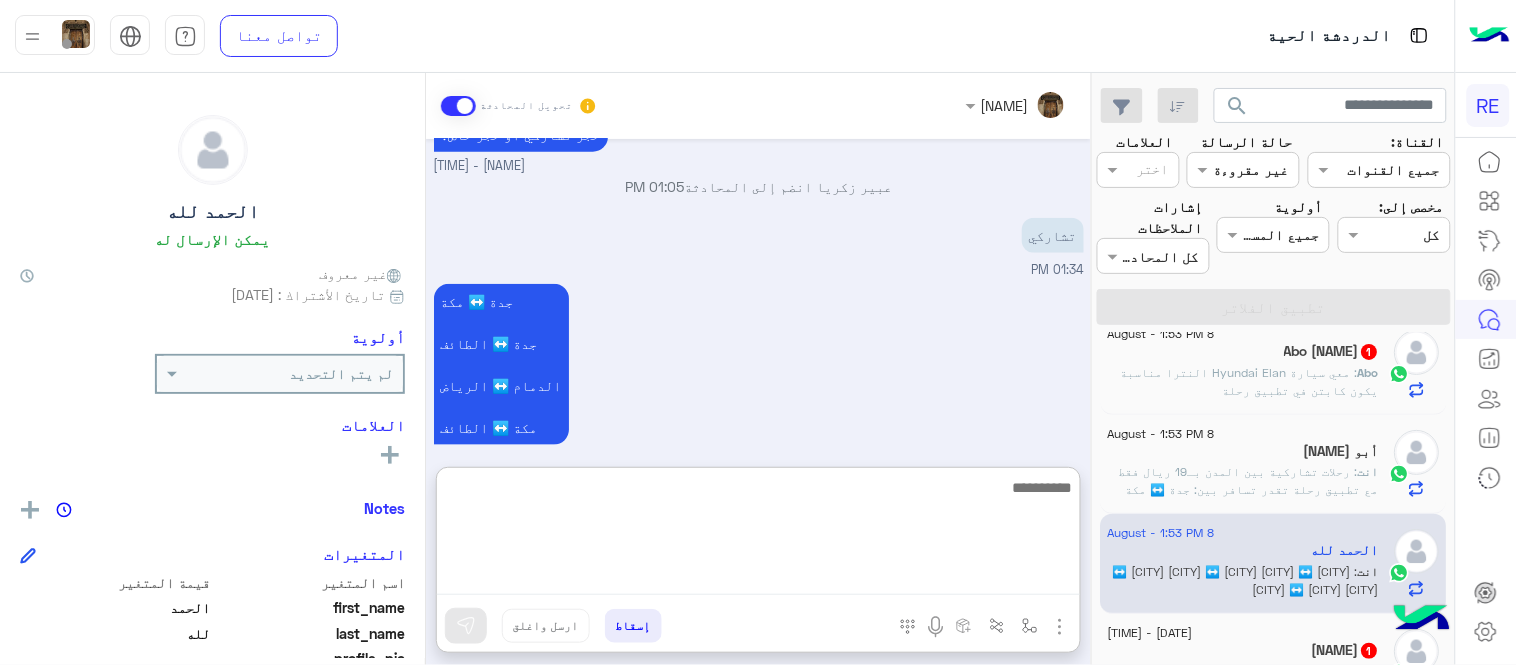 scroll, scrollTop: 537, scrollLeft: 0, axis: vertical 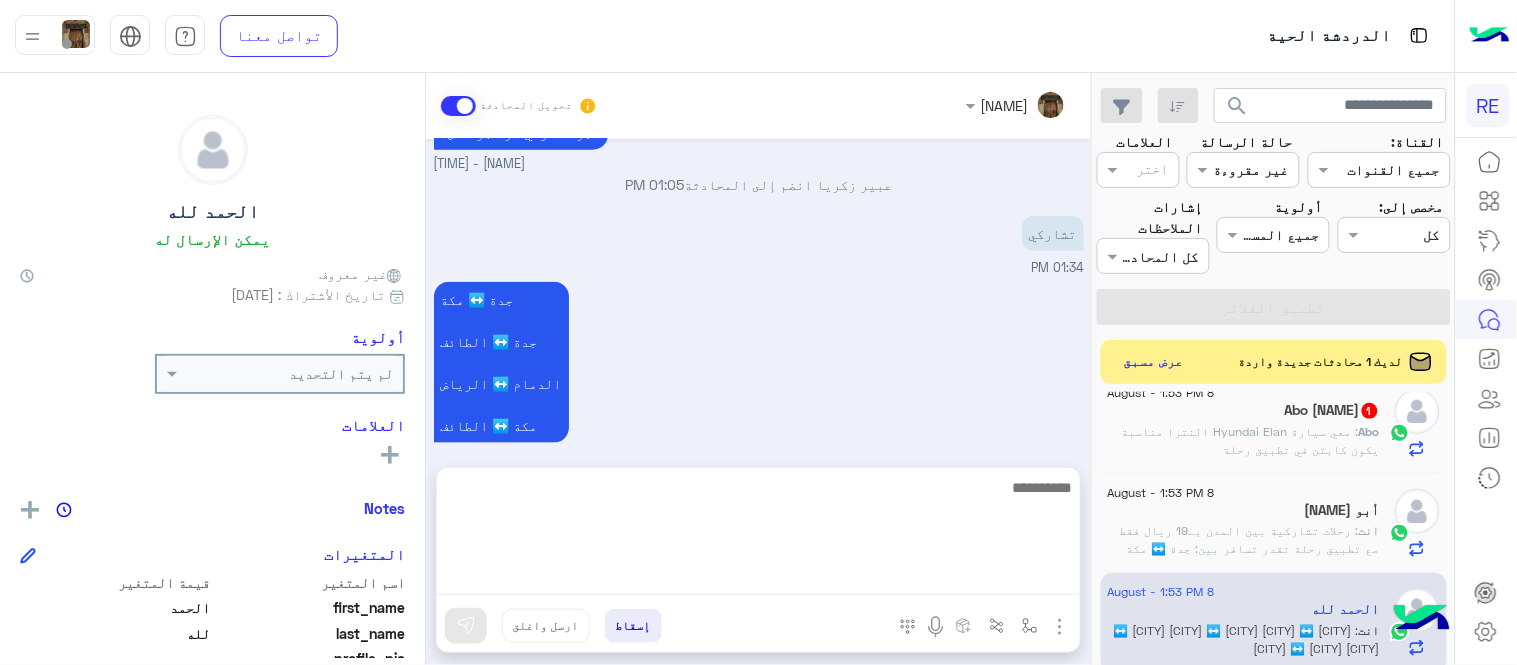 click on "[DATE] حمّل تطبيق رحلة من هنا: 10:42 AM سعدنا بتواصلك، نأمل منك توضيح استفسارك أكثر 10:42 AM من جدة إلى المدينة بكم 10:42 AM تم إعادة توجيه المحادثة. للعودة إلي الرد الالي، أنقر الزر الموجود بالأسفل عودة الى البوت 10:42 AM Conversation was assigned to [AGENT] 10:42 AM الحمد لله طلب التحدث إلى مسؤول بشري 10:42 AM حجز تشاركي أو حجز خاص؟ [FIRST] [LAST] - 01:05 PM [FIRST] [LAST] انضم إلى المحادثة 01:05 PM تشاركي 01:34 PM جدة ↔️ مكة جدة ↔️ الطائف الدمام ↔️ الرياض مكة ↔️ الطائف [FIRST] [LAST] - 01:53 PM هذي الوجهات المتاحة حاليا 01:54 PM" at bounding box center (758, 293) 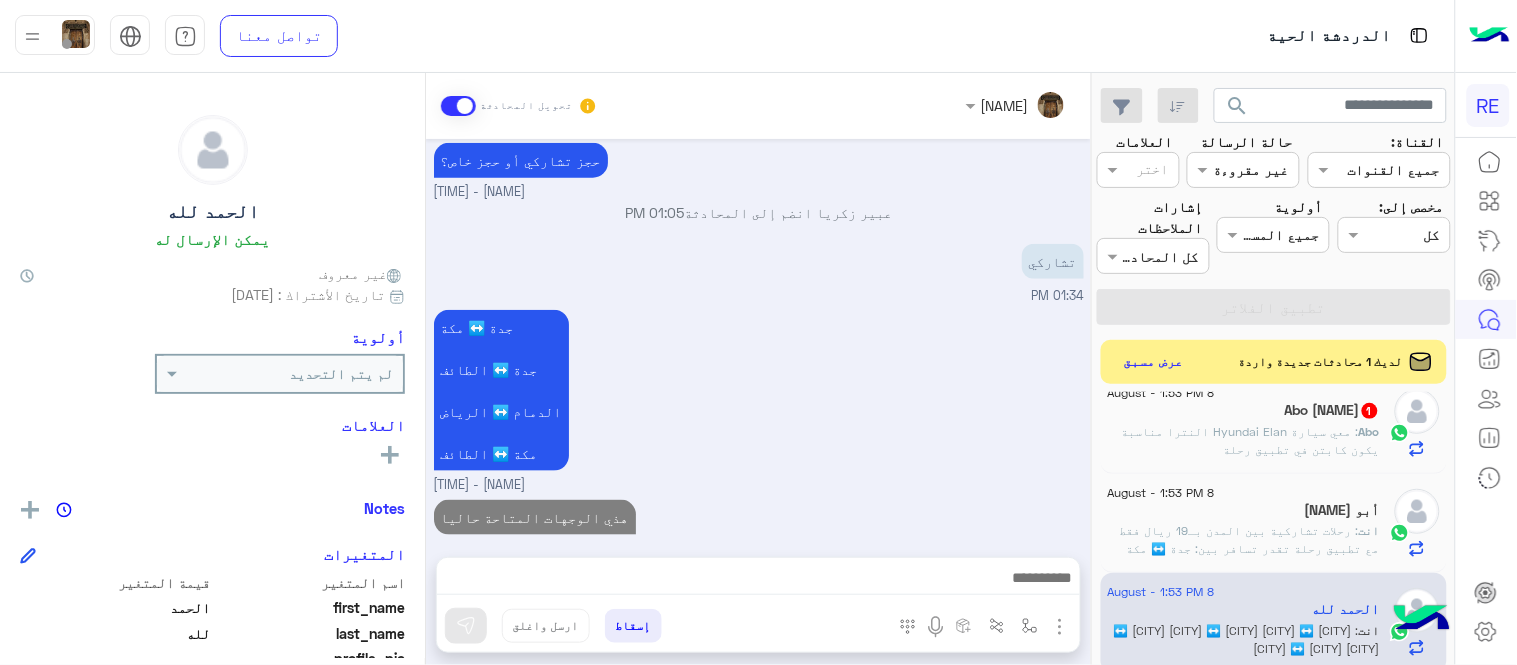 click on ": ‏معي سيارة Hyundai Elan النترا مناسبة يكون كابتن في تطبيق رحلة" 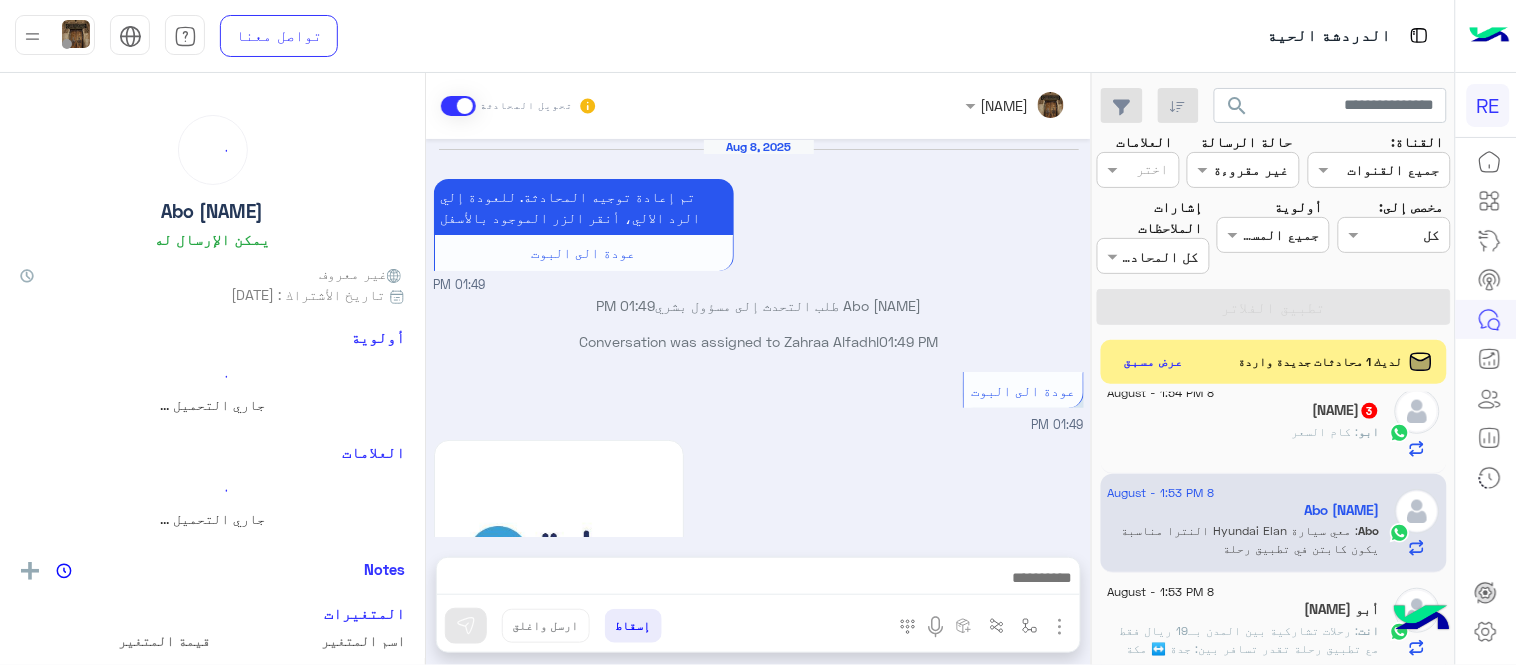 scroll, scrollTop: 650, scrollLeft: 0, axis: vertical 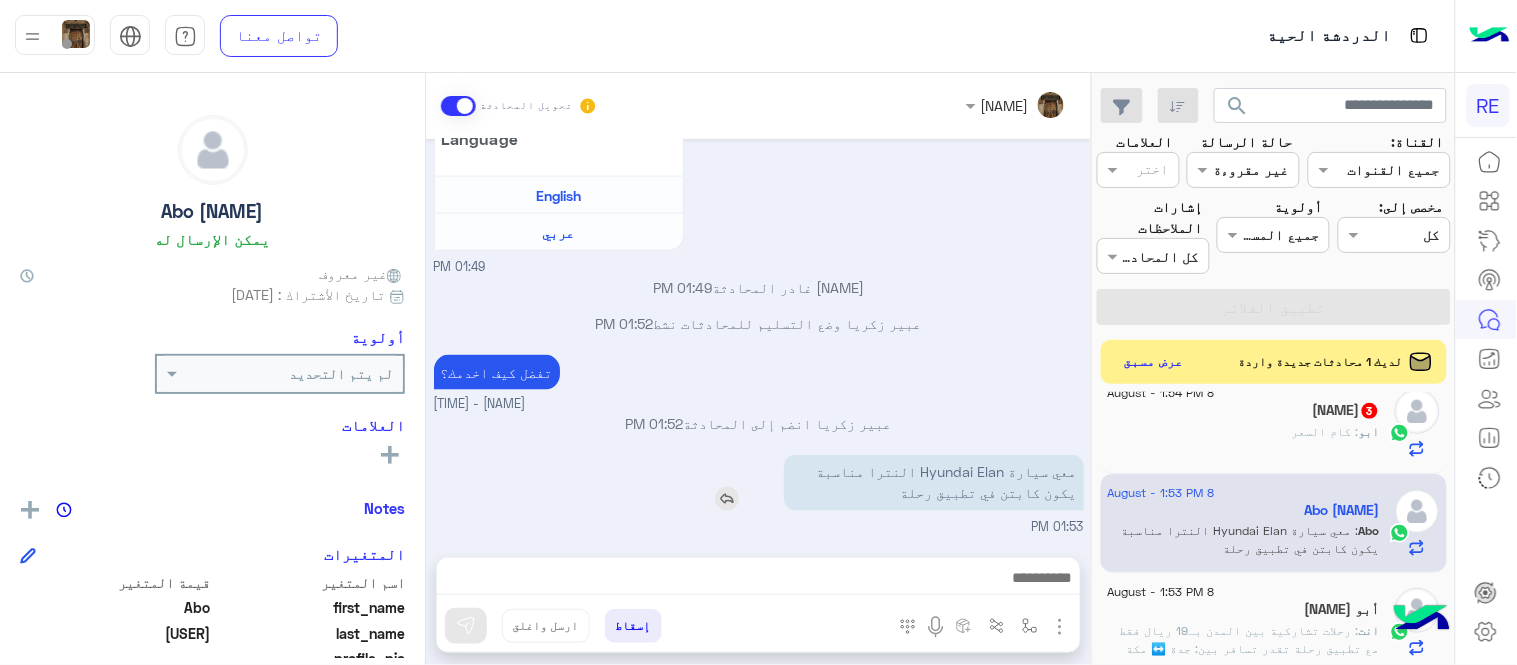 click on "‏معي سيارة Hyundai Elan النترا مناسبة يكون كابتن في تطبيق رحلة" at bounding box center (934, 483) 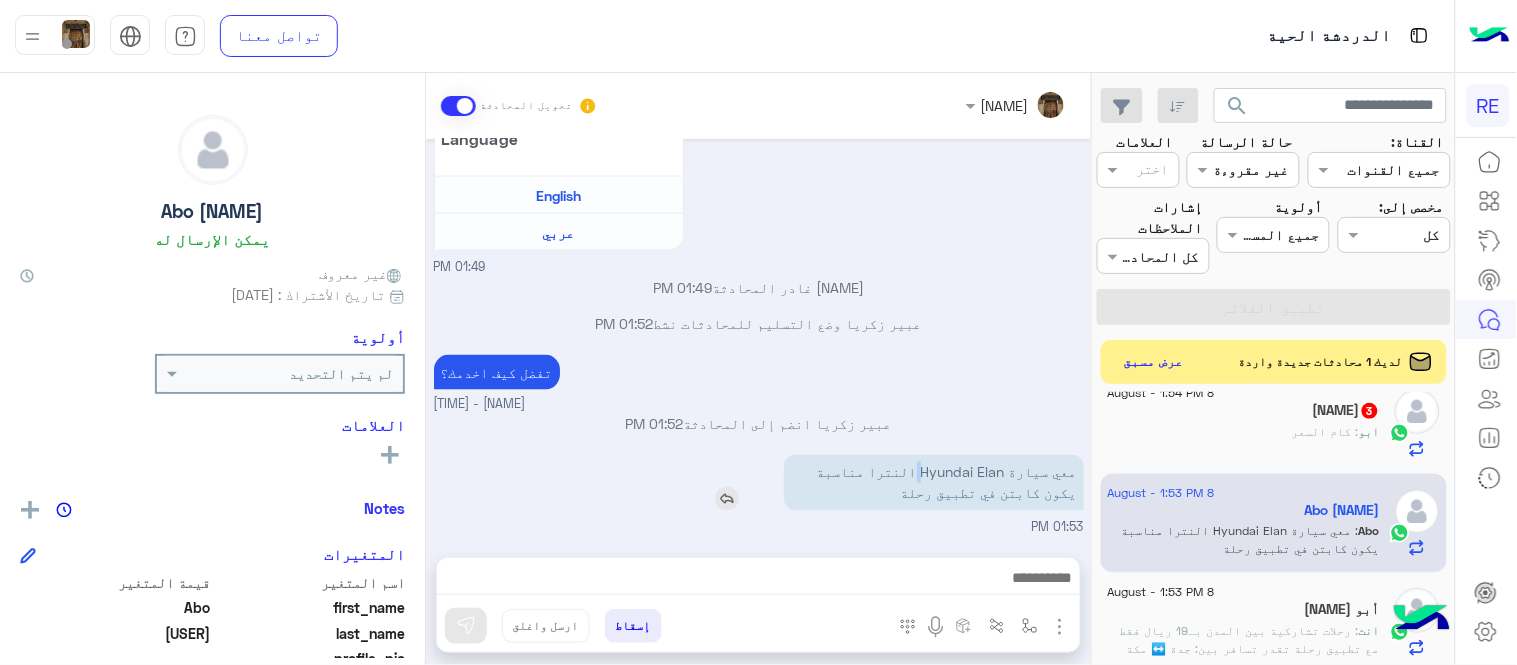 click on "‏معي سيارة Hyundai Elan النترا مناسبة يكون كابتن في تطبيق رحلة" at bounding box center [934, 483] 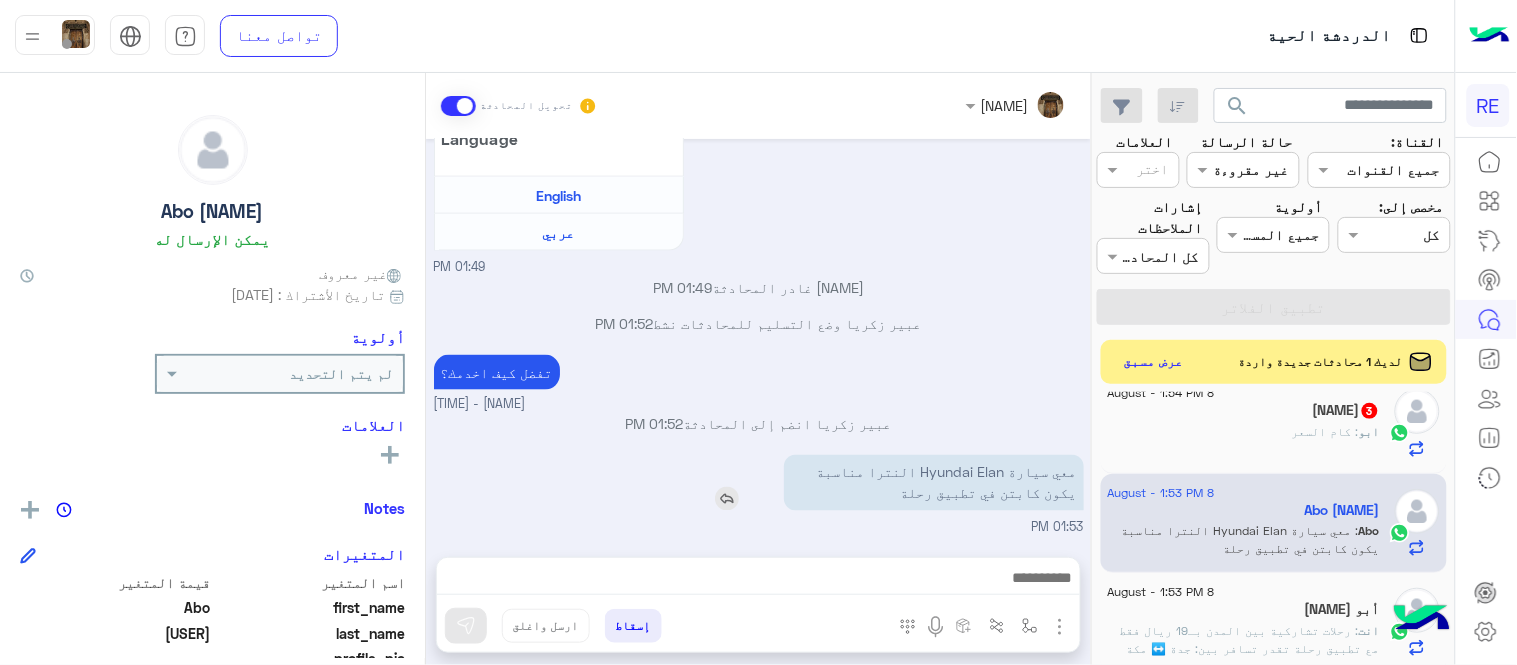 click on "‏معي سيارة Hyundai Elan النترا مناسبة يكون كابتن في تطبيق رحلة" at bounding box center [934, 483] 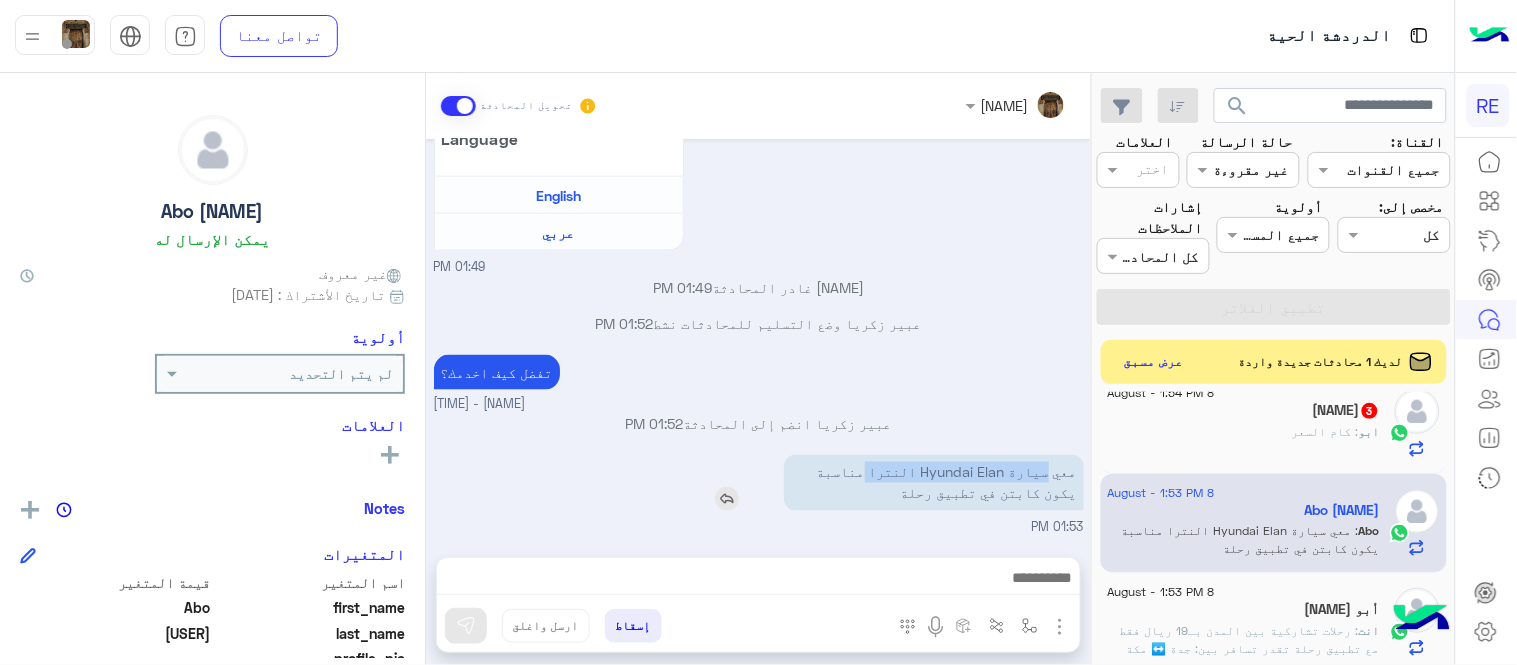 drag, startPoint x: 893, startPoint y: 476, endPoint x: 1015, endPoint y: 475, distance: 122.0041 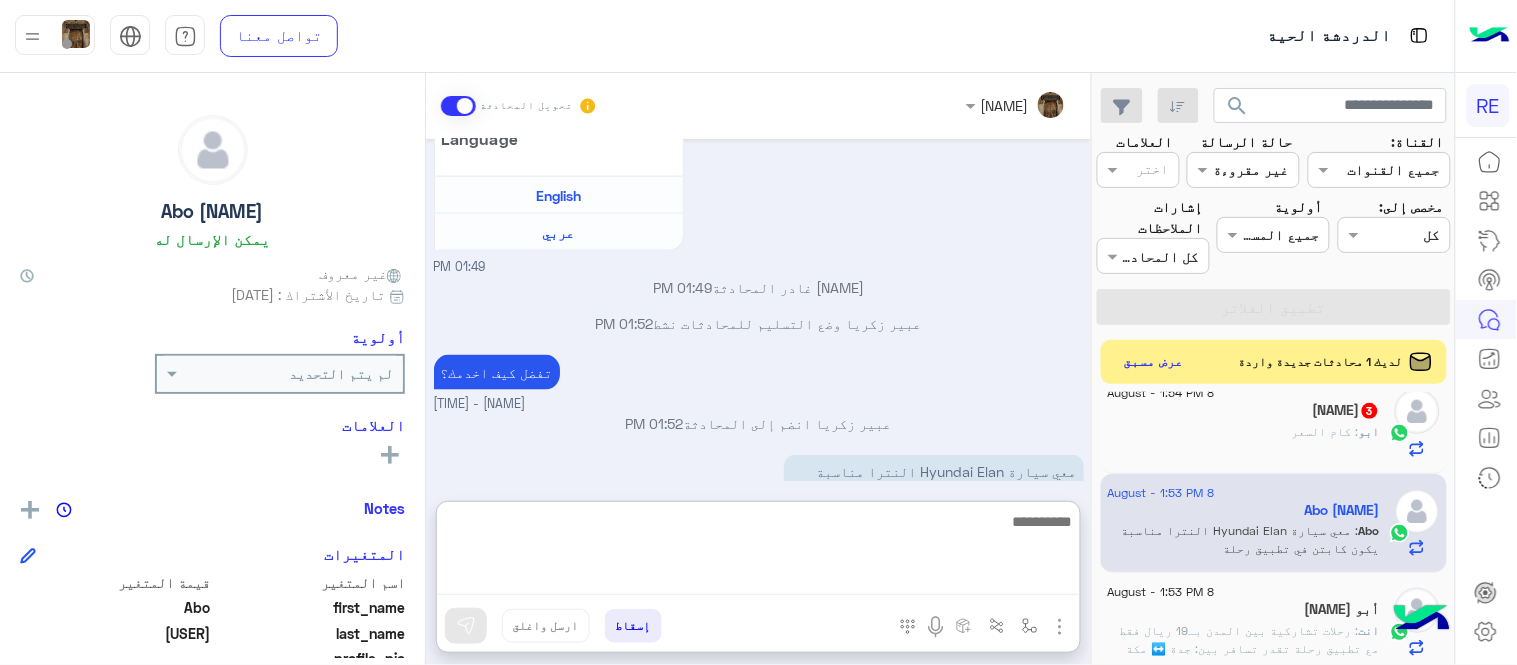 click at bounding box center (758, 552) 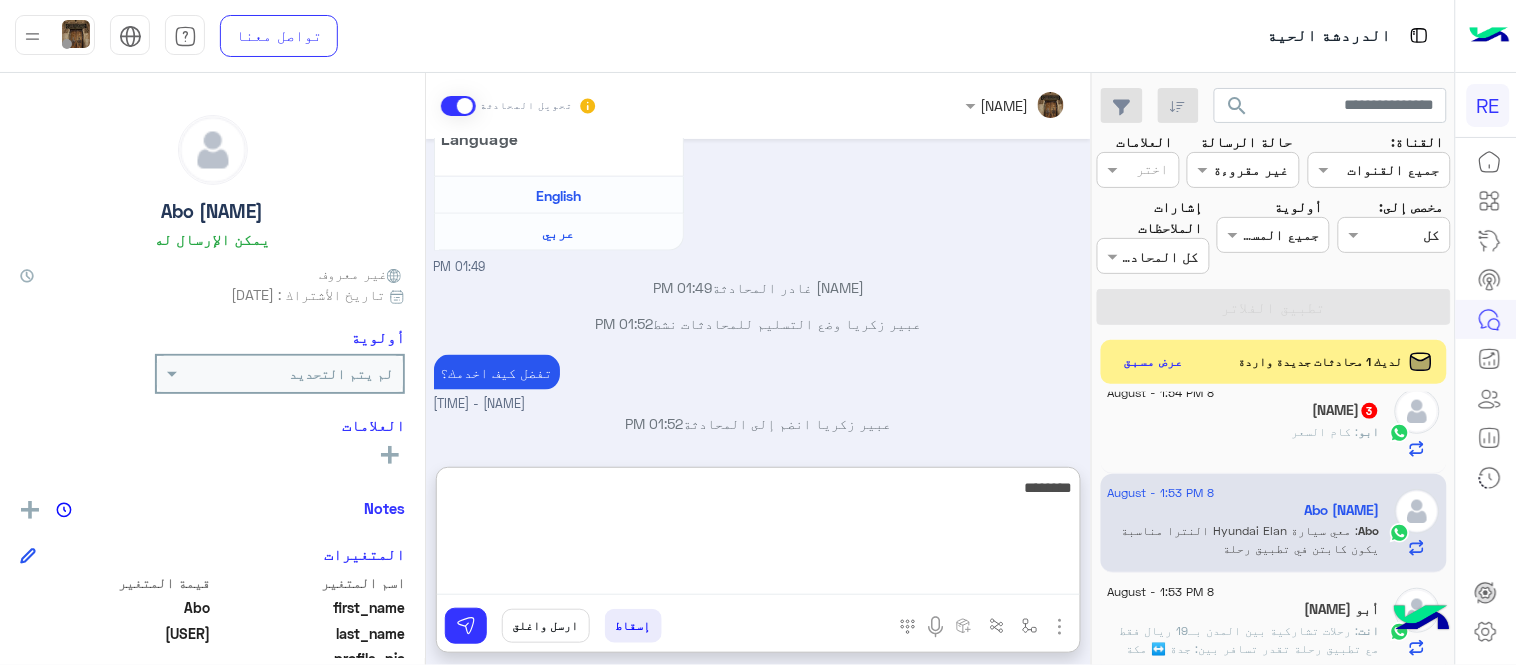 type on "********" 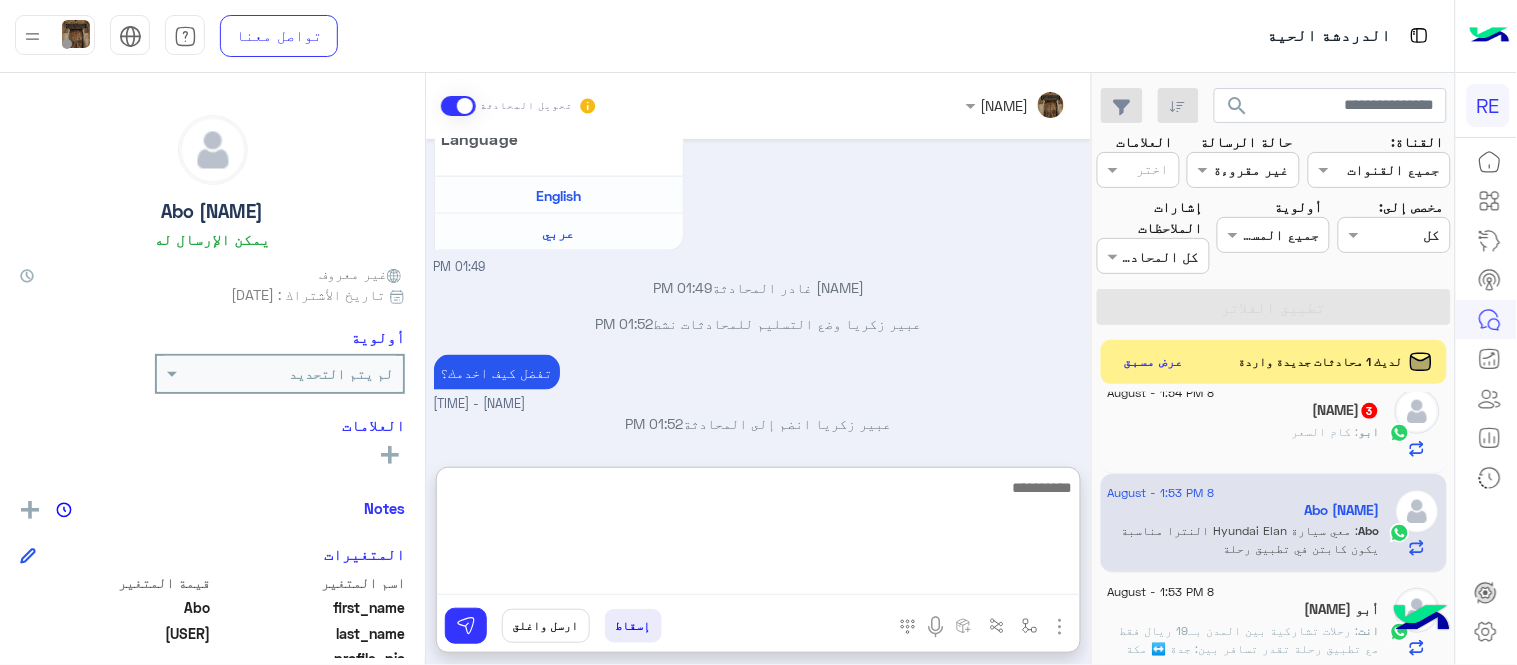 scroll, scrollTop: 804, scrollLeft: 0, axis: vertical 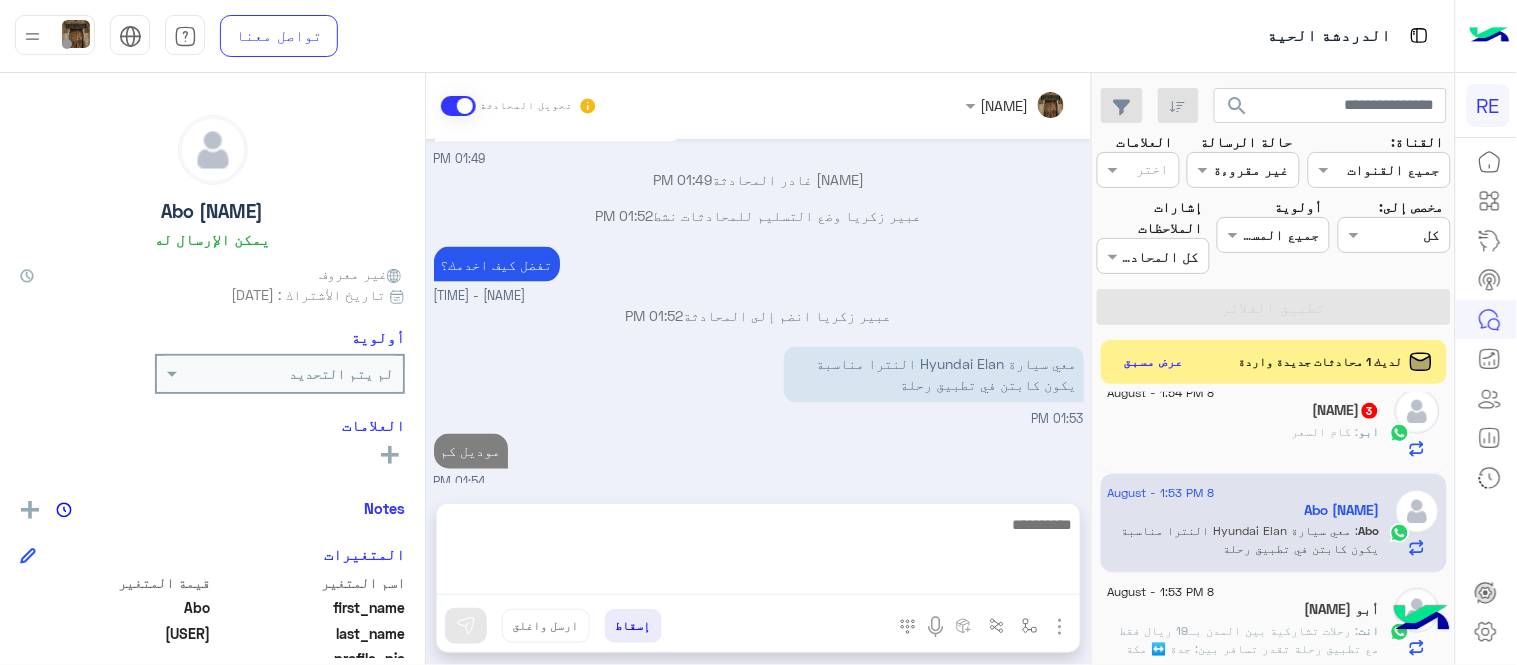 click on "[FIRST] : كام السعر" 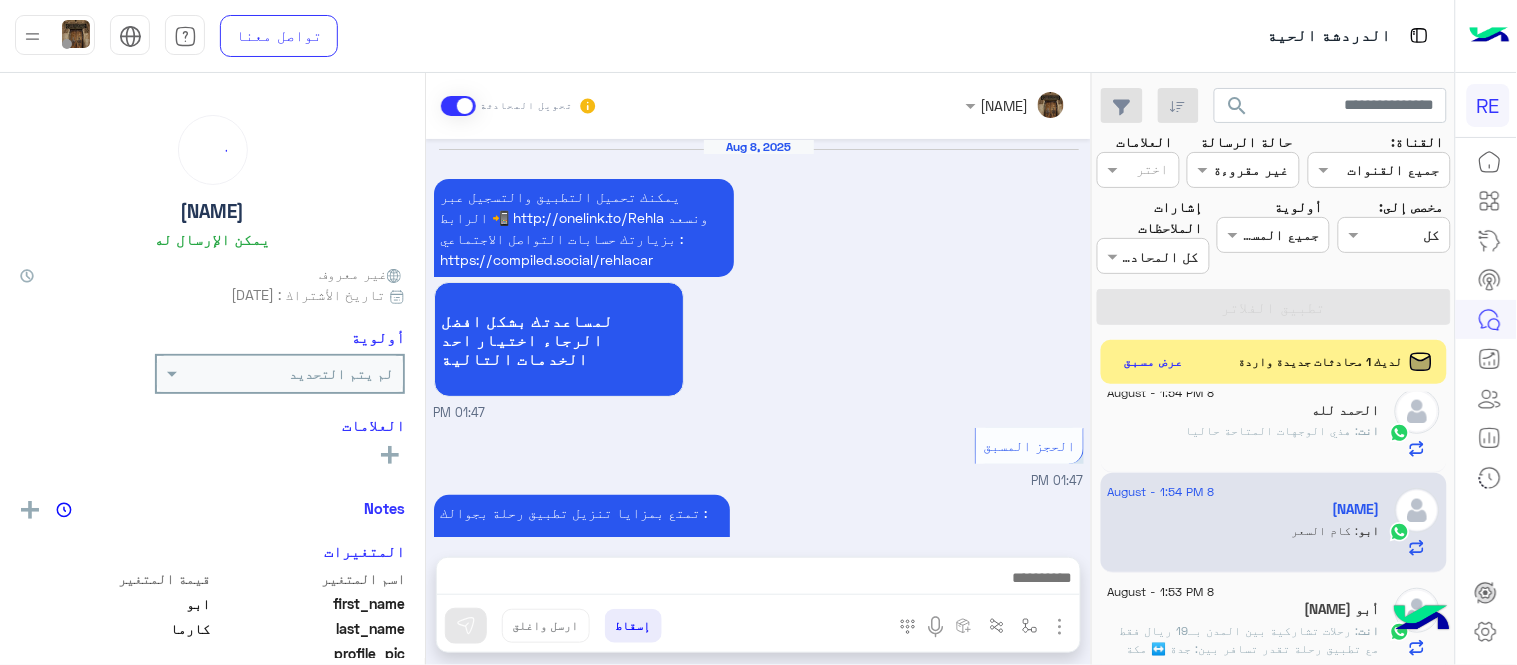 scroll, scrollTop: 1004, scrollLeft: 0, axis: vertical 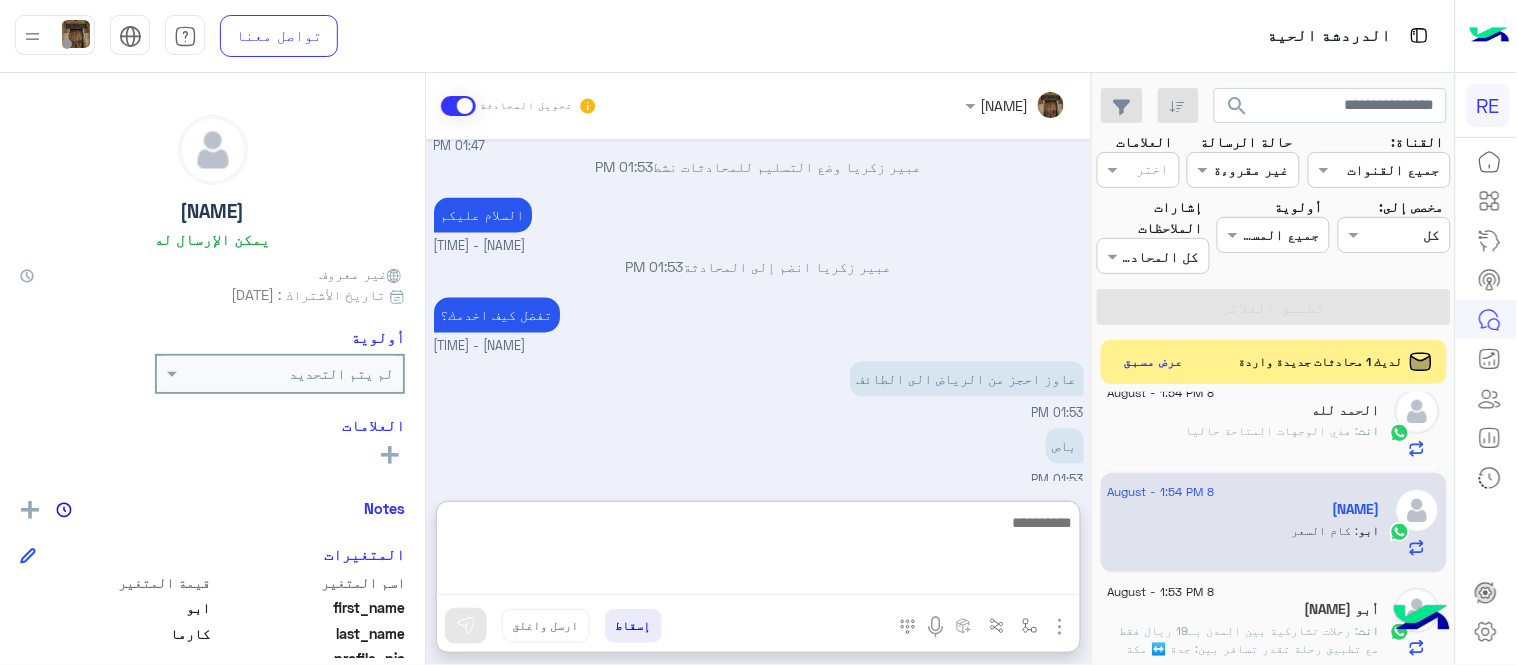 click at bounding box center [758, 552] 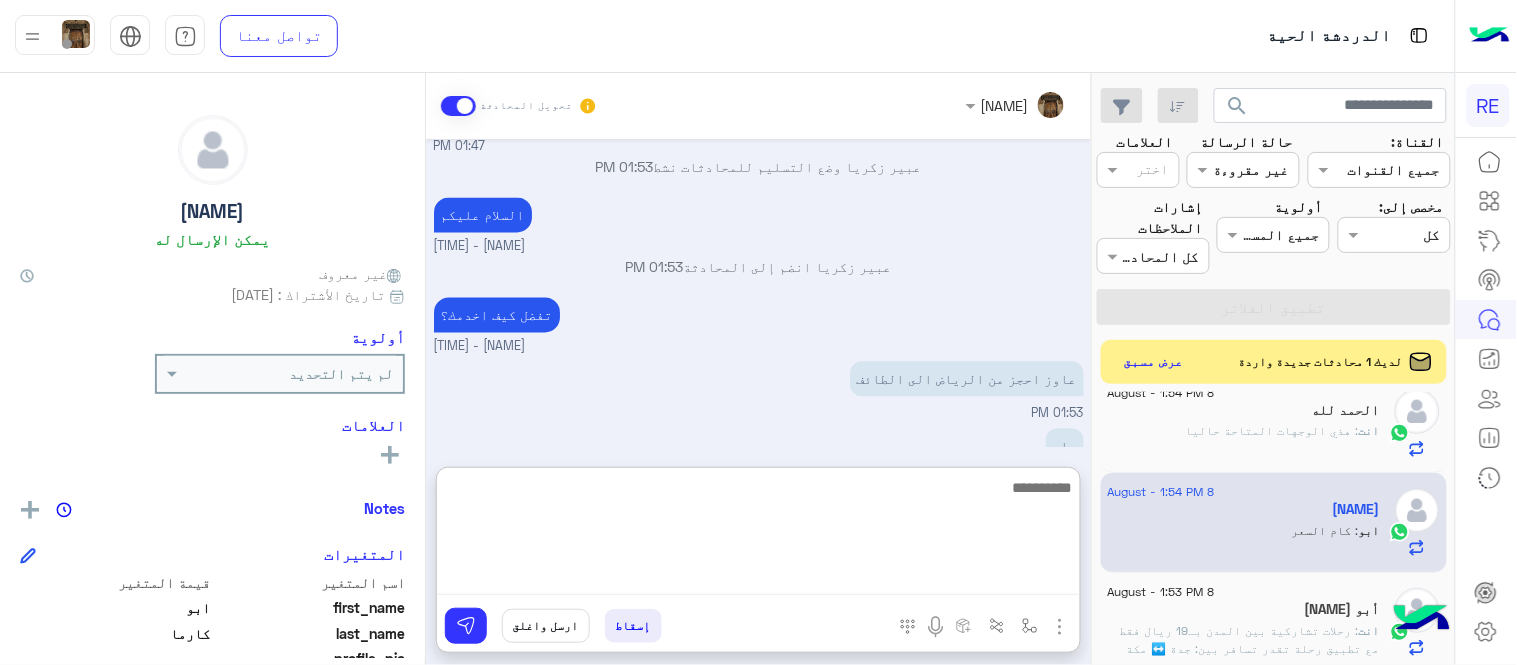 type on "**********" 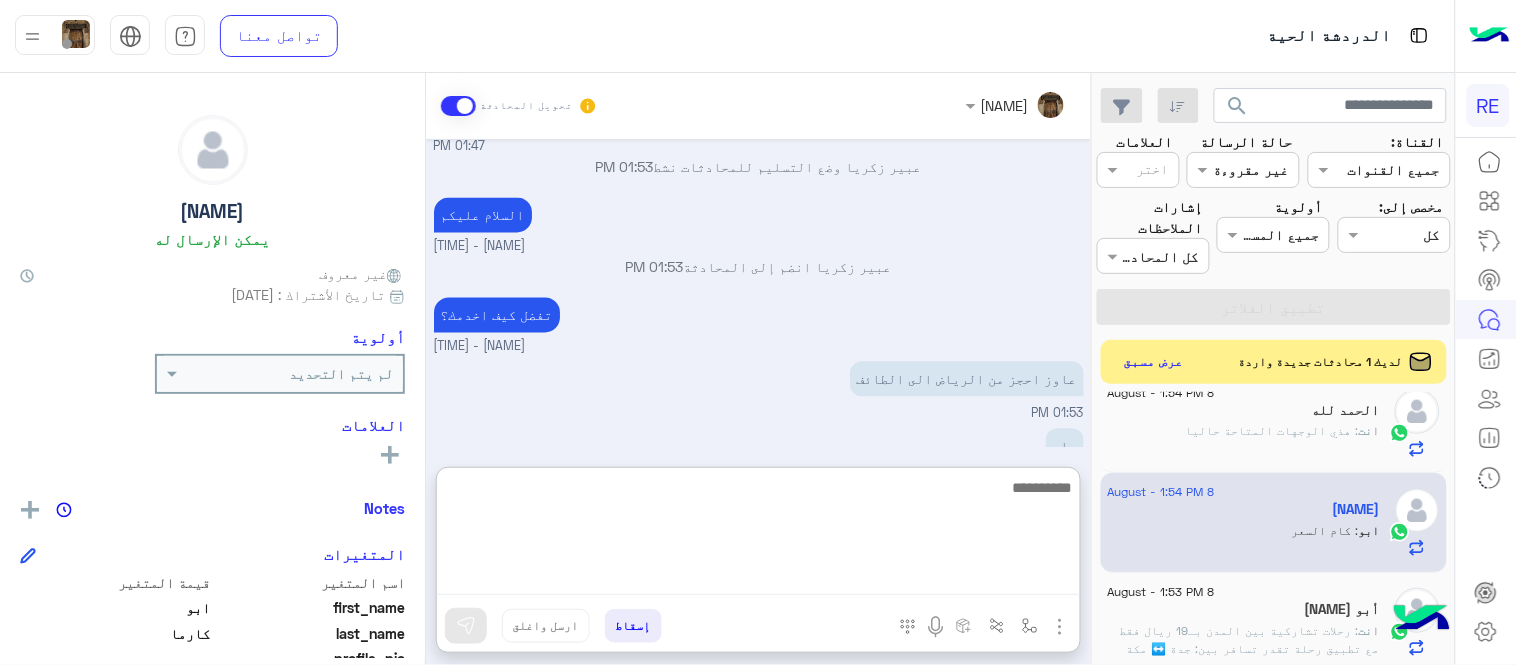 scroll, scrollTop: 0, scrollLeft: 0, axis: both 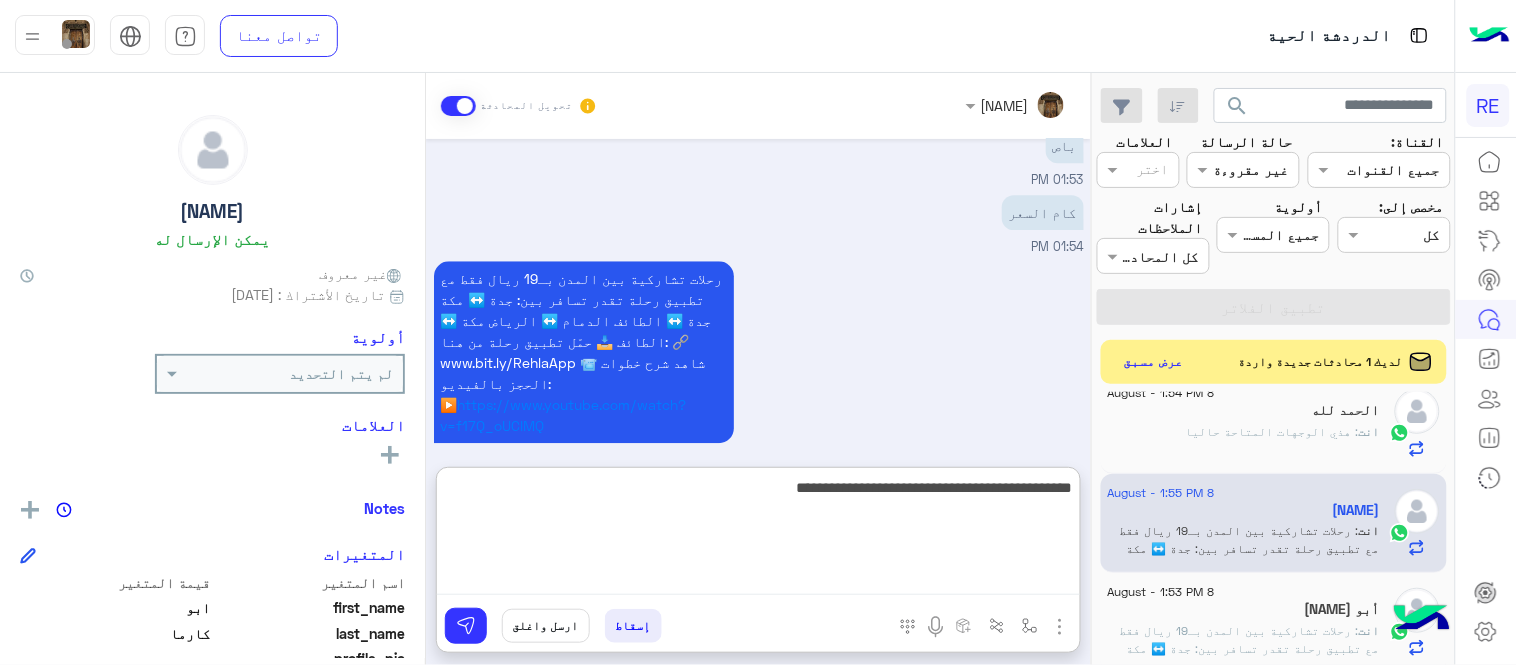 type on "**********" 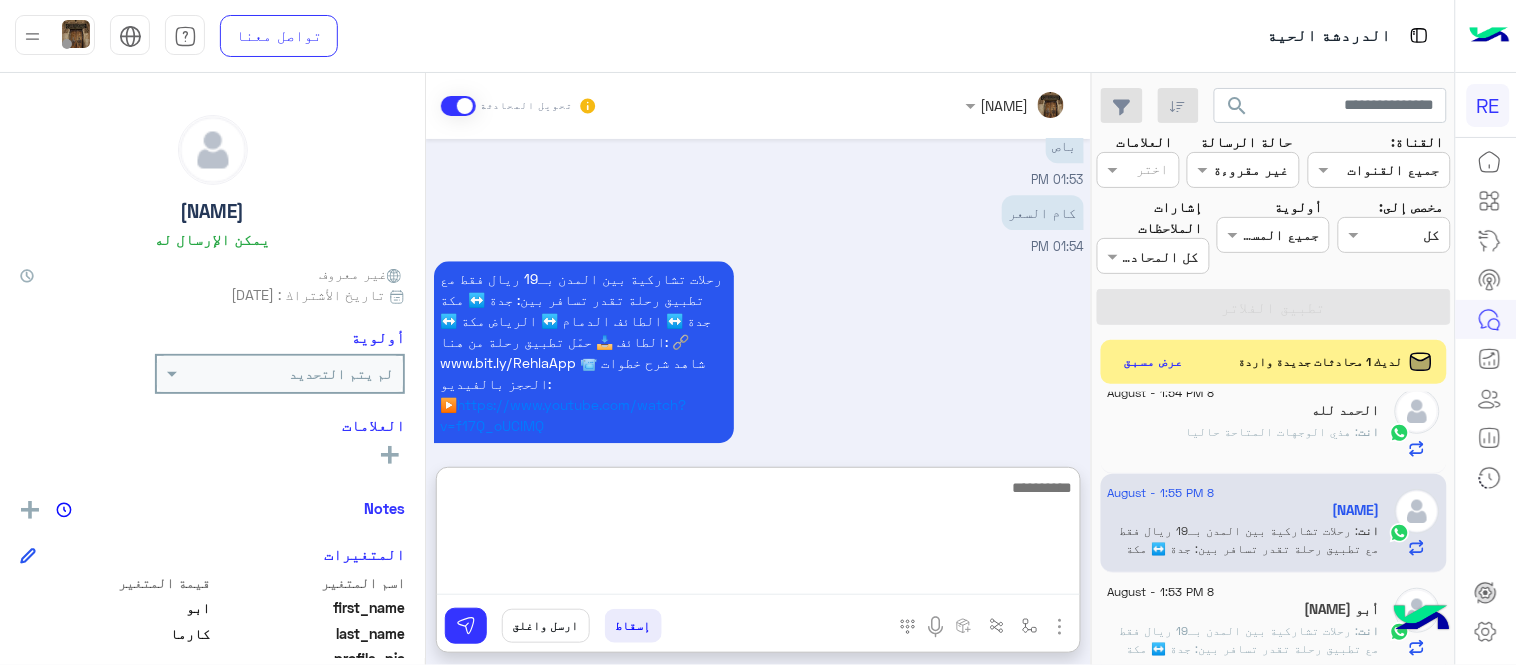 scroll, scrollTop: 1368, scrollLeft: 0, axis: vertical 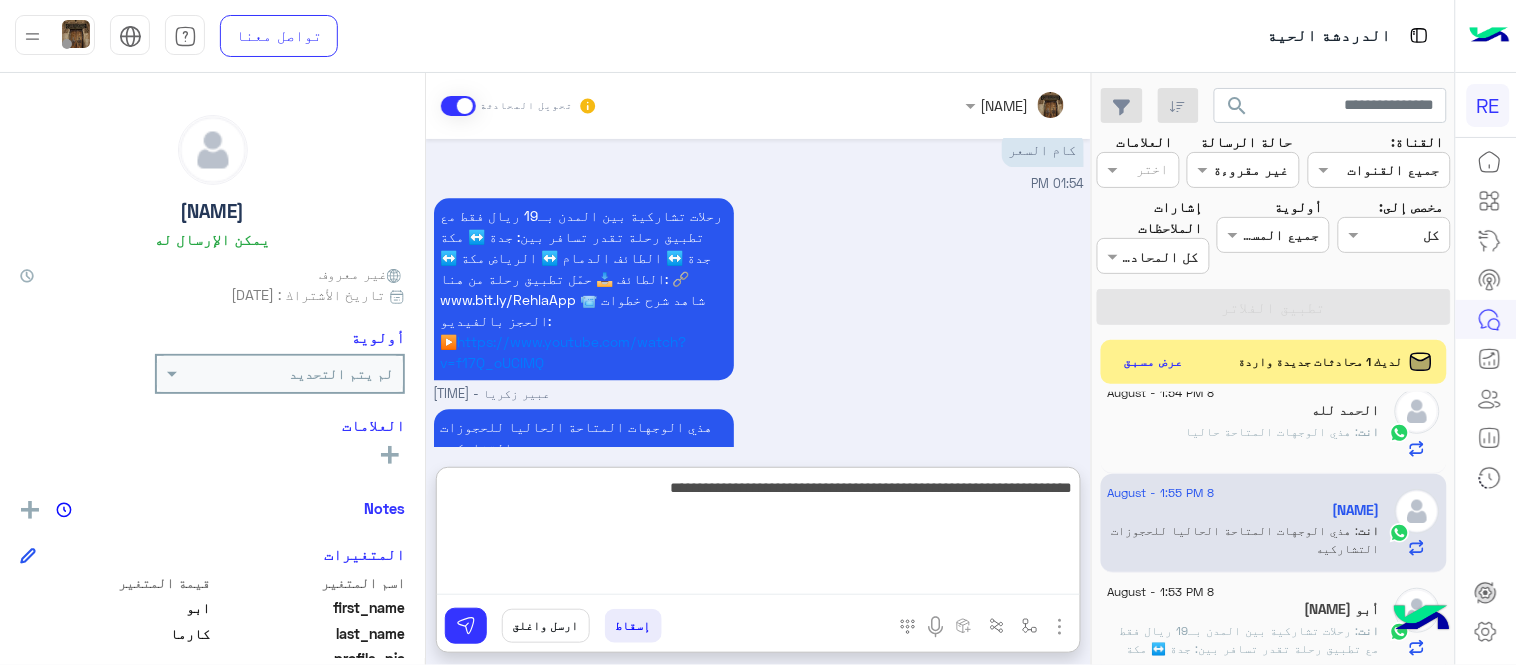 type on "**********" 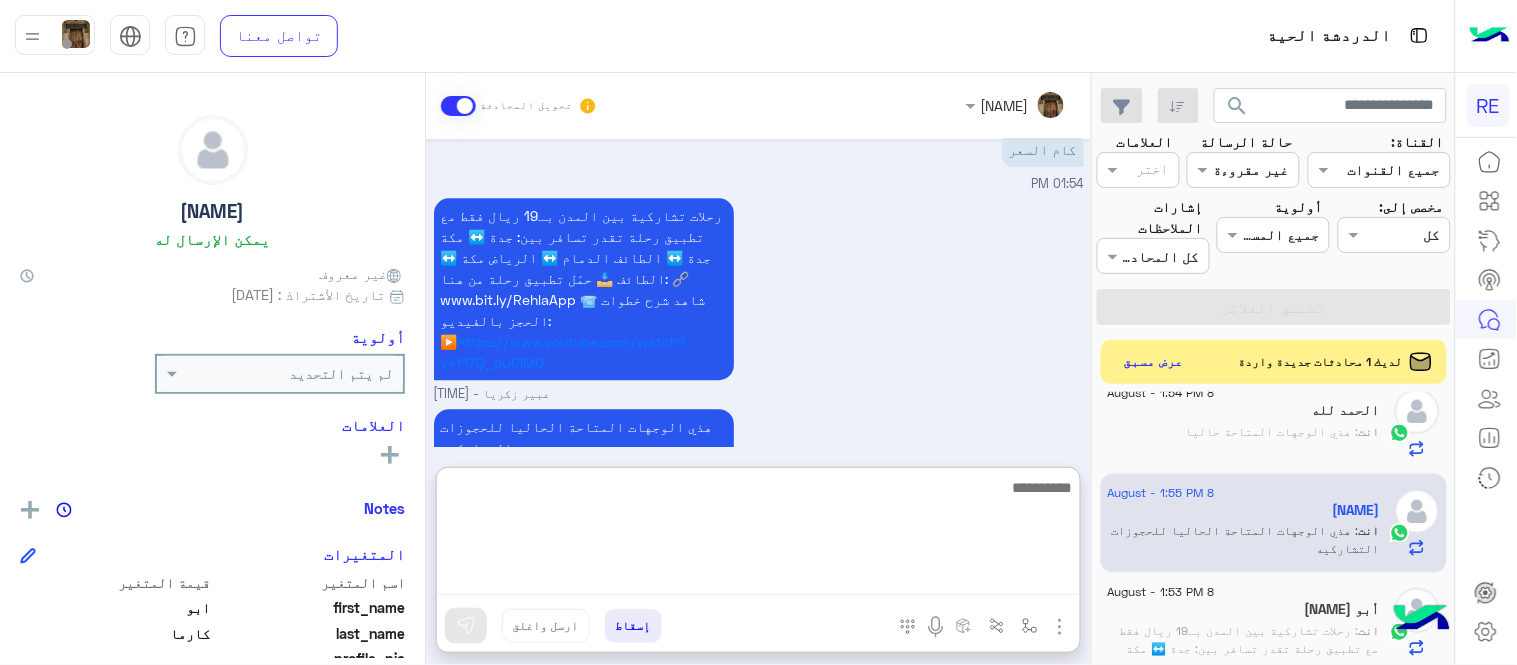 scroll, scrollTop: 1453, scrollLeft: 0, axis: vertical 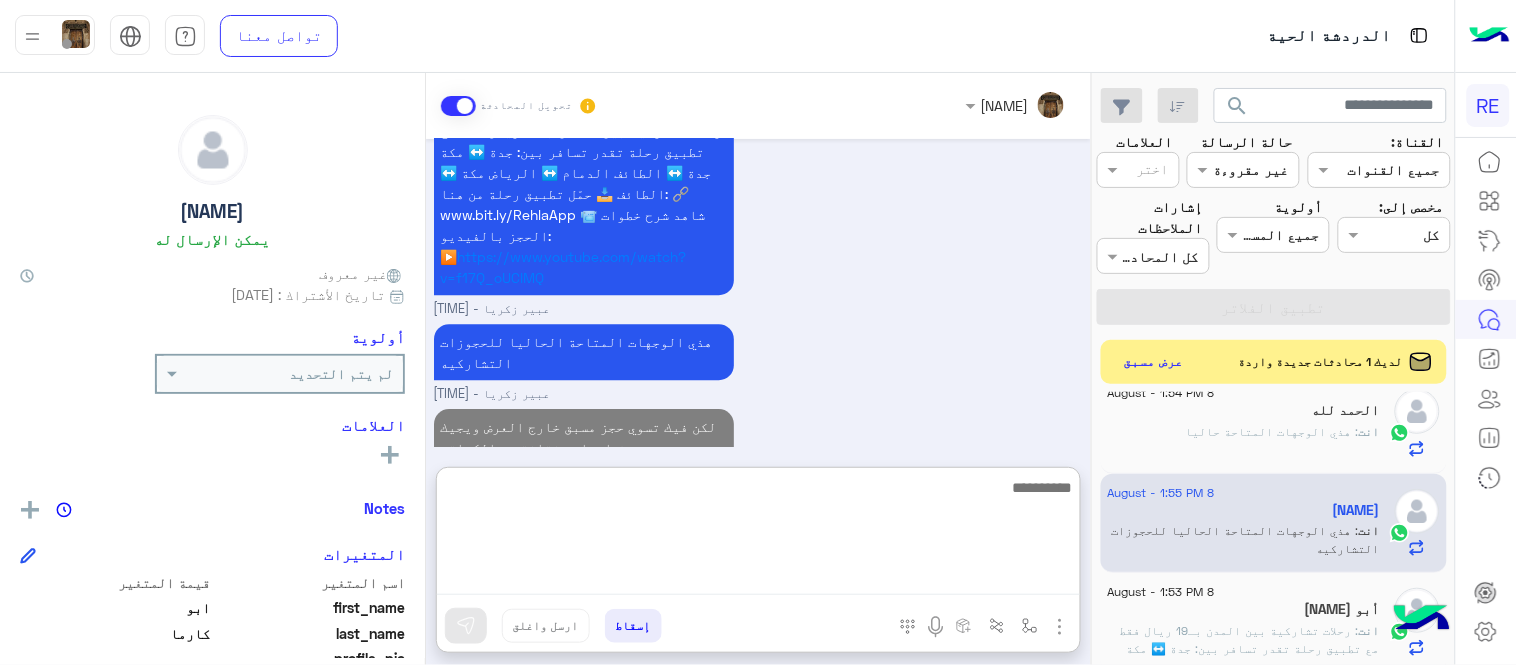 click on "[NAME] تحويل المحادثة     [DATE]  يمكنك تحميل التطبيق والتسجيل عبر الرابط 📲
http://onelink.to/Rehla
ونسعد بزيارتك حسابات التواصل الاجتماعي :
https://compiled.social/rehlacar    لمساعدتك بشكل افضل
الرجاء اختيار احد الخدمات التالية     [TIME]  الحجز المسبق    [TIME]  تمتع بمزايا تنزيل تطبيق رحلة بجوالك : -الحصول على احدث العروض واروع الخصومات  -الاطلاع على الخدمات الجديدة  - سهولة الوصول للدعم  - حفظ الحقوق - التواصل مع الدعم لأعادة أي مفقودات  -مراجعة تقارير الرحلة وتفاصيلها - تقييم الخدمة لطلب حجز مسبق نأمل تزودينا بـ : التاريخ:  الساعة:  اسم العميل: [NAME] رقم العميل: [PHONE]  موقع الانطلاق:  موقع الوصول:" at bounding box center (758, 373) 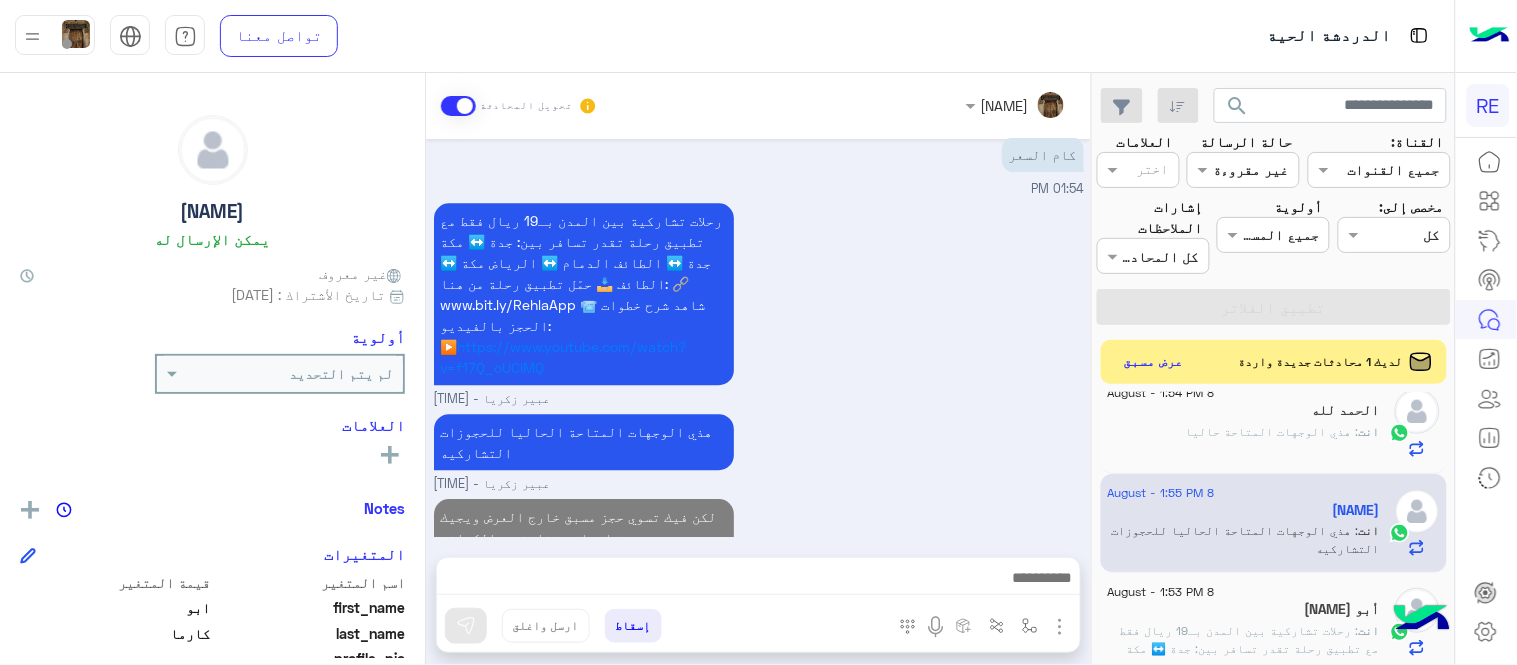 scroll, scrollTop: 0, scrollLeft: 0, axis: both 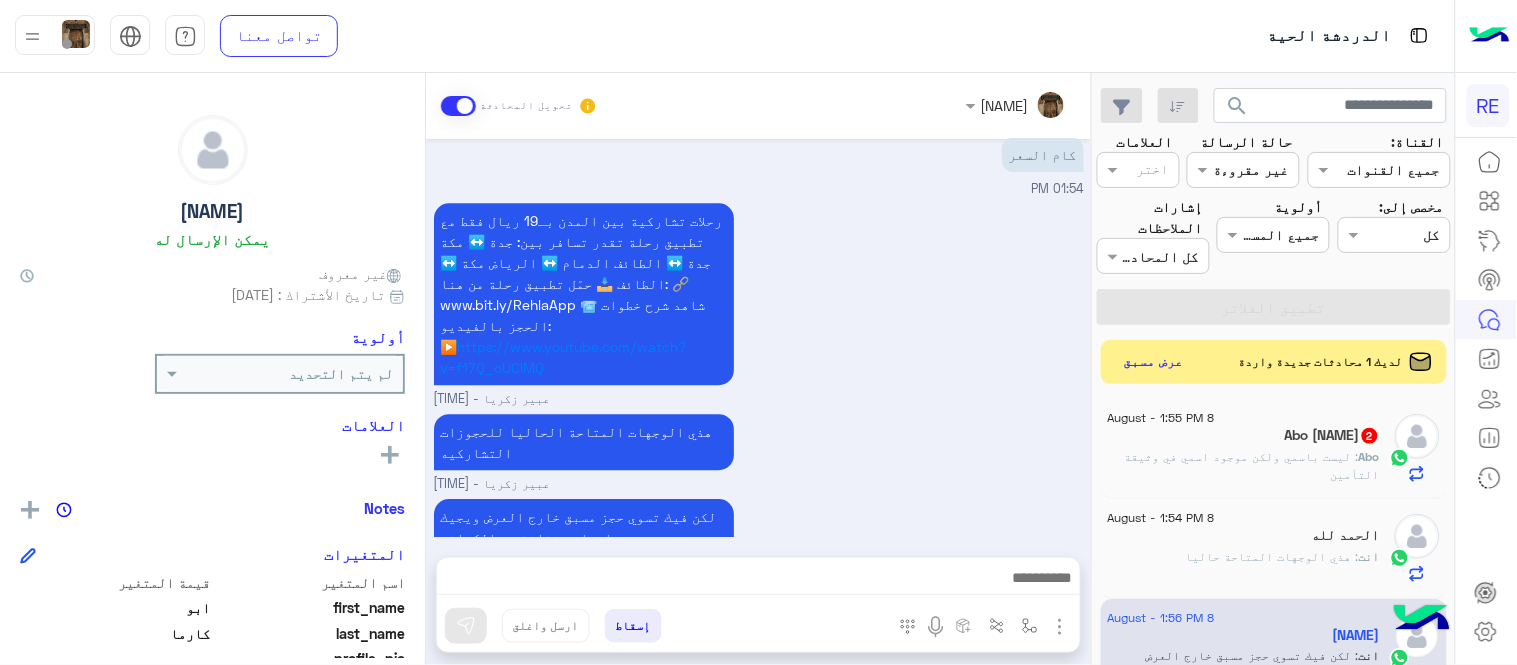 click on "Abo : ‏ليست باسمي ولكن موجود اسمي في وثيقة التأمين" 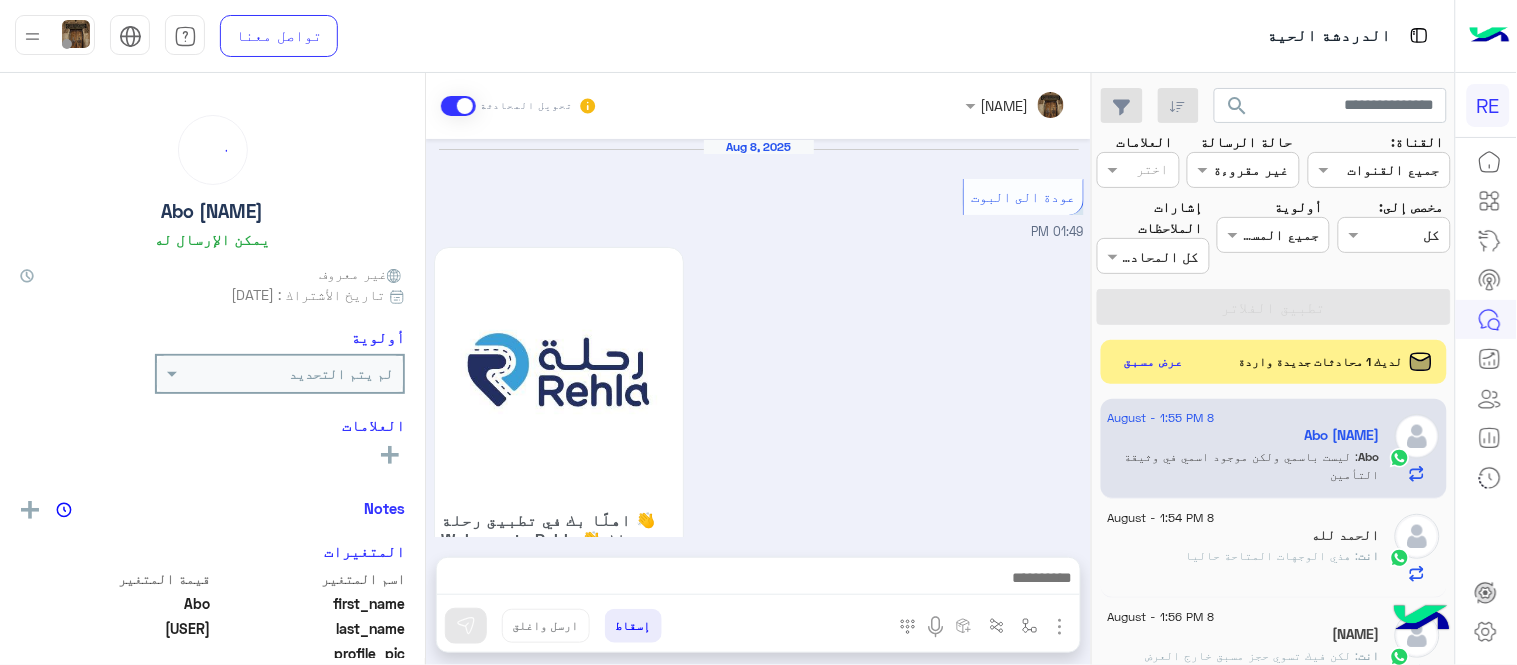 scroll, scrollTop: 674, scrollLeft: 0, axis: vertical 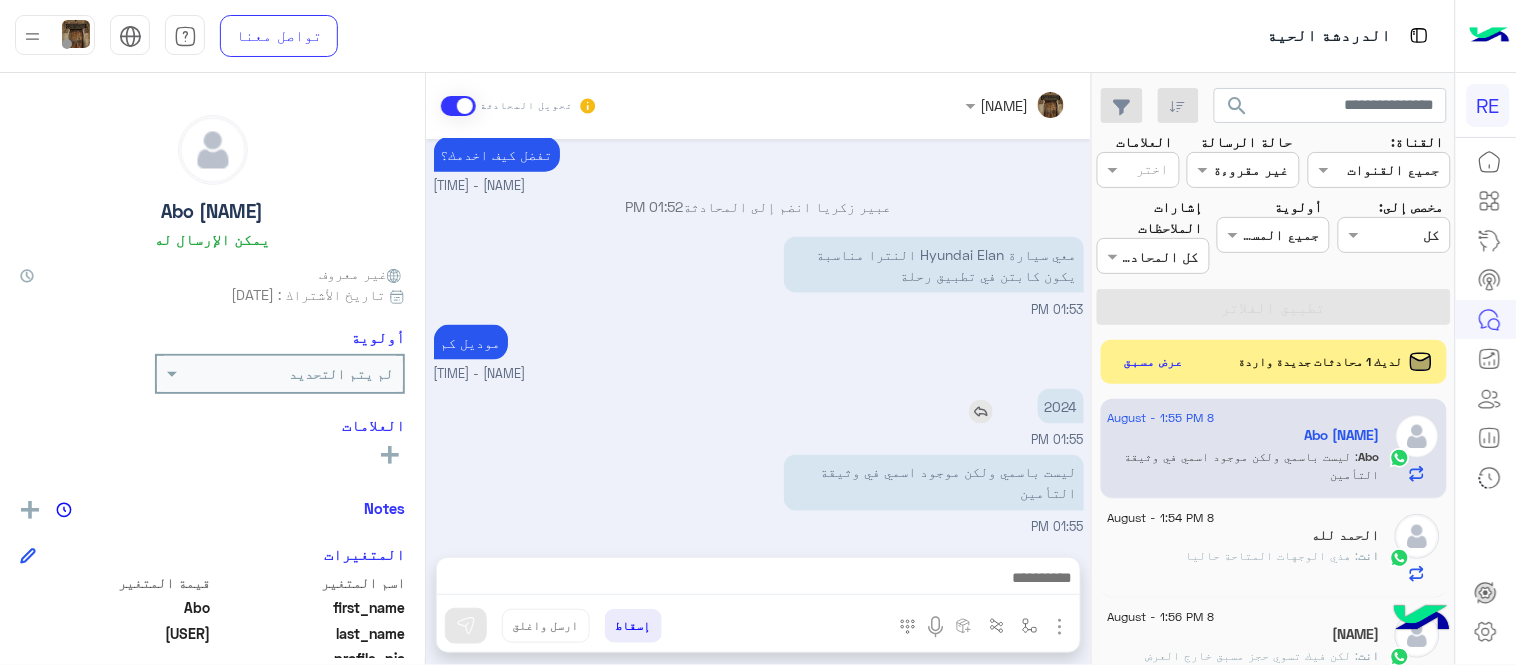 click at bounding box center [981, 412] 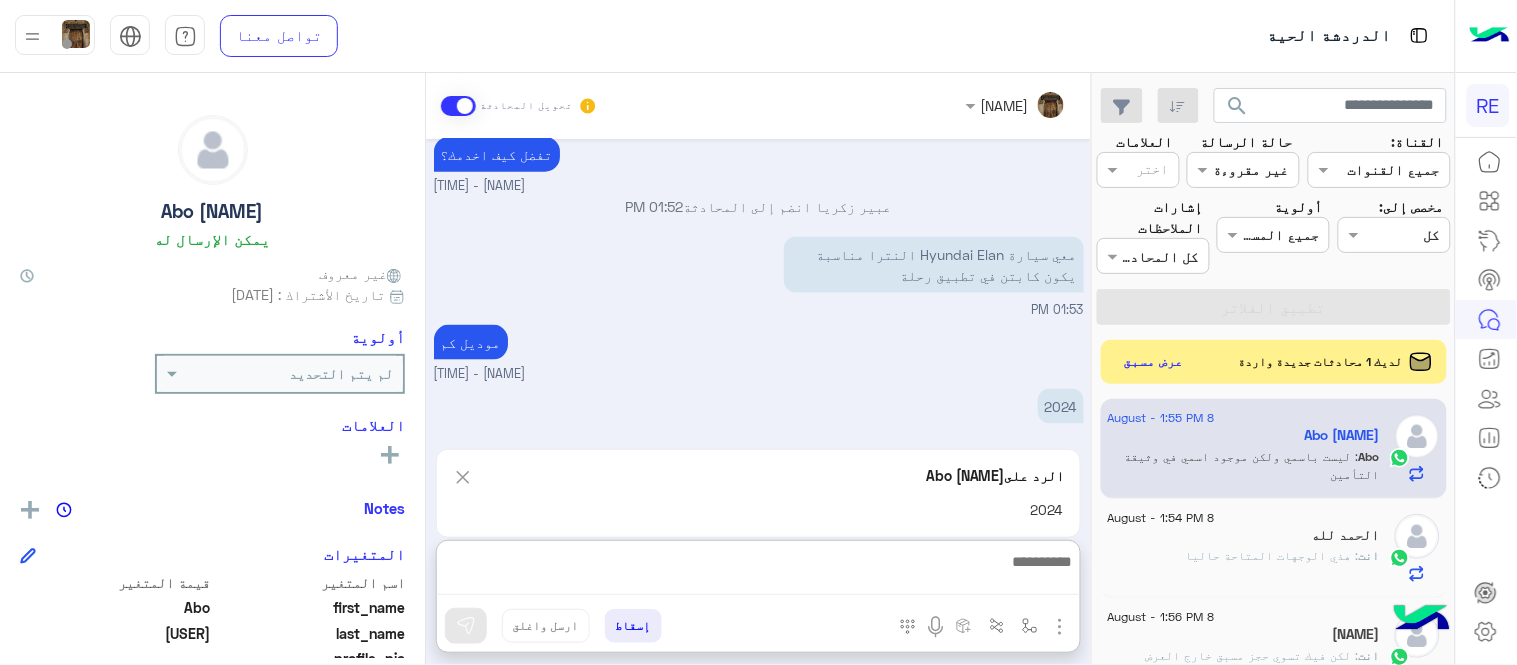 click at bounding box center (758, 572) 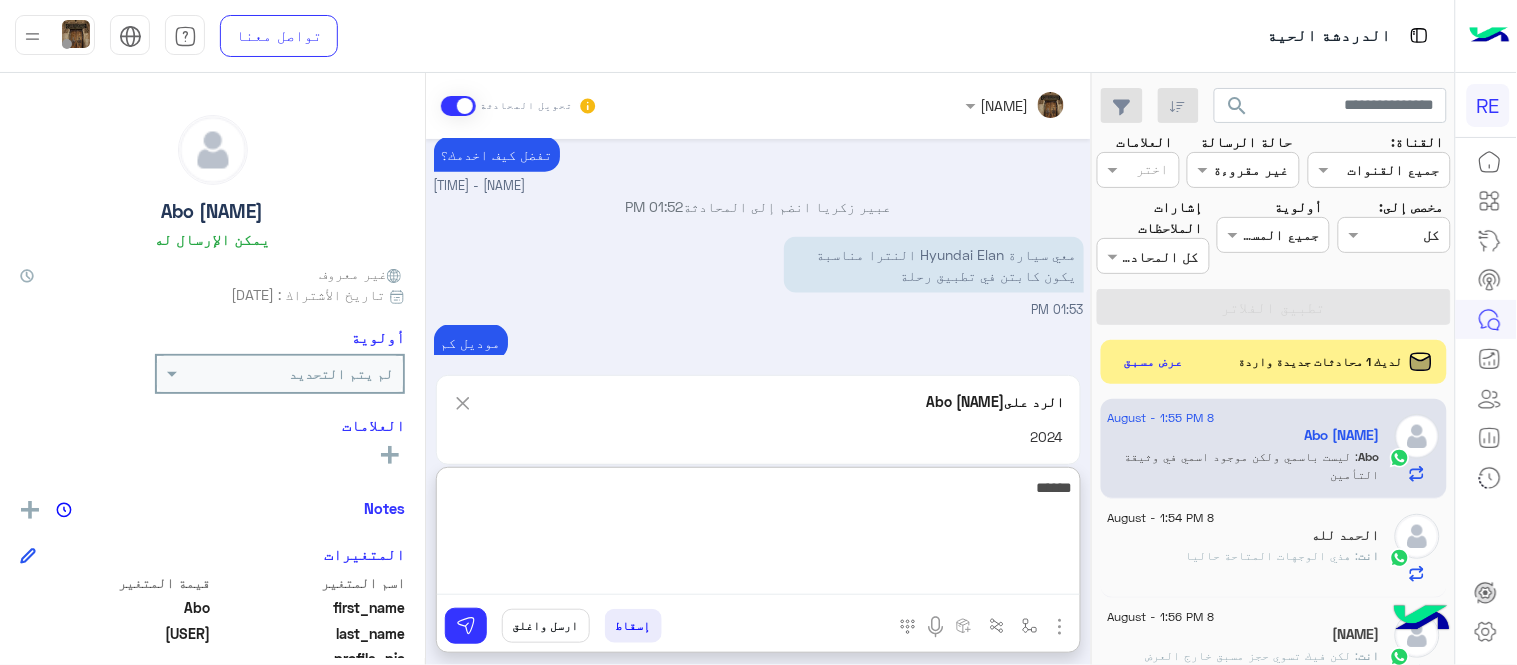 type on "******" 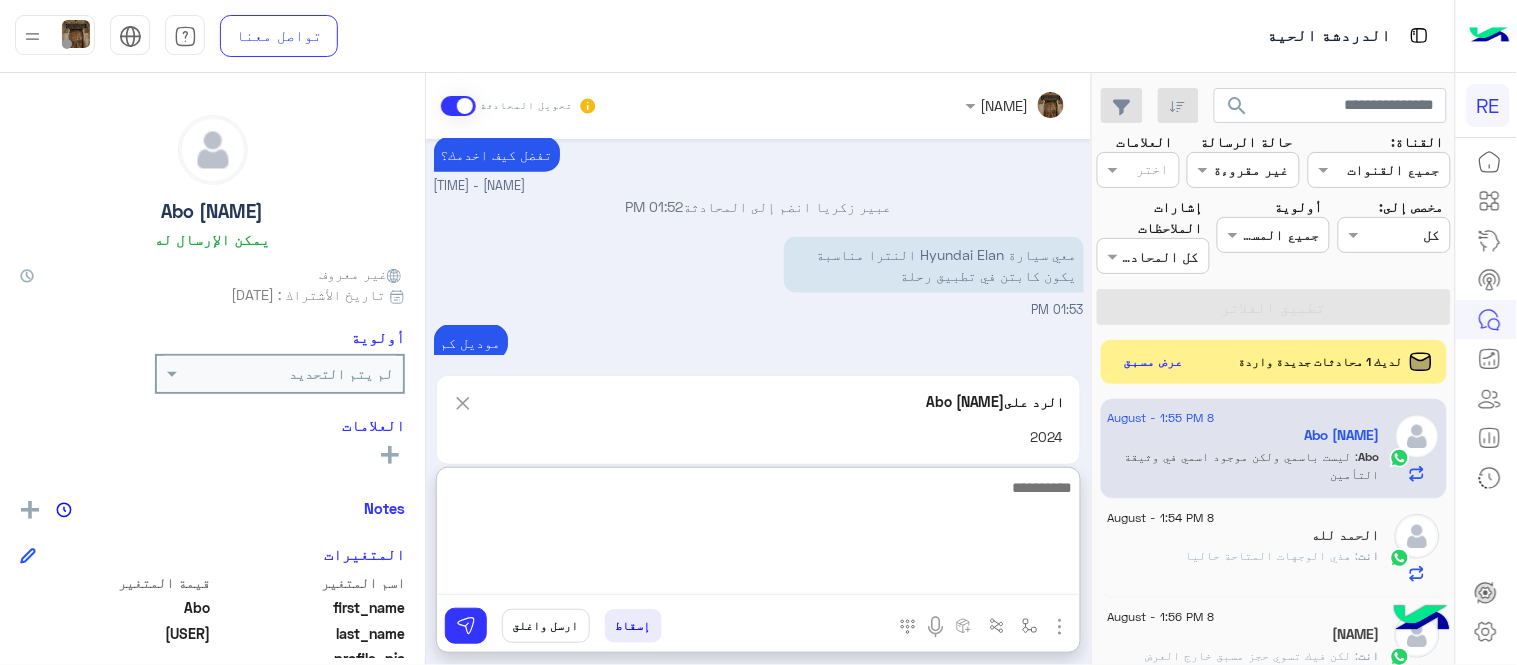 scroll, scrollTop: 863, scrollLeft: 0, axis: vertical 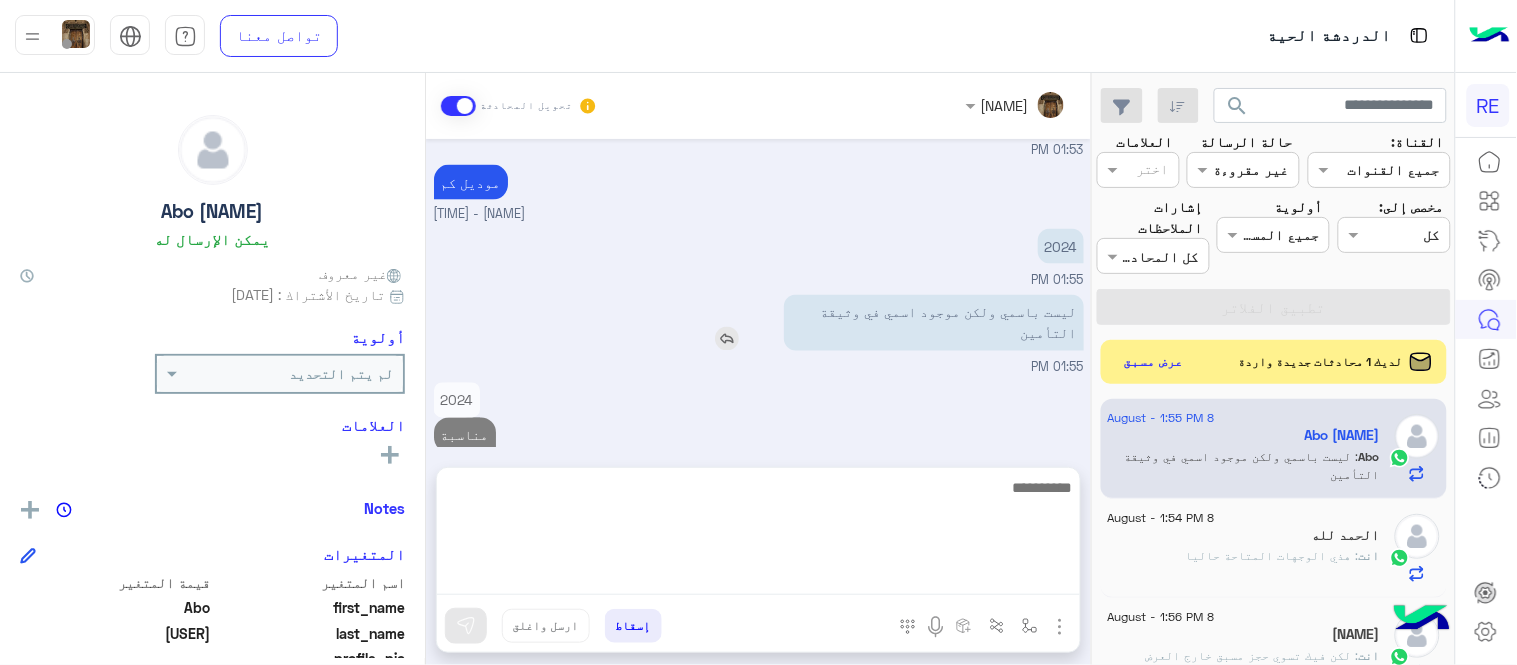 click on "Aug 8, 2025   عودة الى البوت    01:49 PM
اهلًا بك في تطبيق رحلة 👋
Welcome to Rehla  👋
من فضلك أختر لغة التواصل
Please choose your preferred Language
English   عربي     01:49 PM   Abo Meshare غادر المحادثة   01:49 PM       عبير زكريا وضع التسليم للمحادثات نشط   01:52 PM      تفضل كيف اخدمك؟  عبير زكريا -  01:52 PM   عبير زكريا انضم إلى المحادثة   01:52 PM      ‏معي سيارة Hyundai Elan النترا مناسبة يكون كابتن في تطبيق رحلة   01:53 PM  موديل كم  عبير زكريا -  01:54 PM  ‏2024   01:55 PM  ‏ليست باسمي ولكن موجود اسمي في وثيقة التأمين   01:55 PM  ‏2024 مناسبة   01:56 PM" at bounding box center (758, 293) 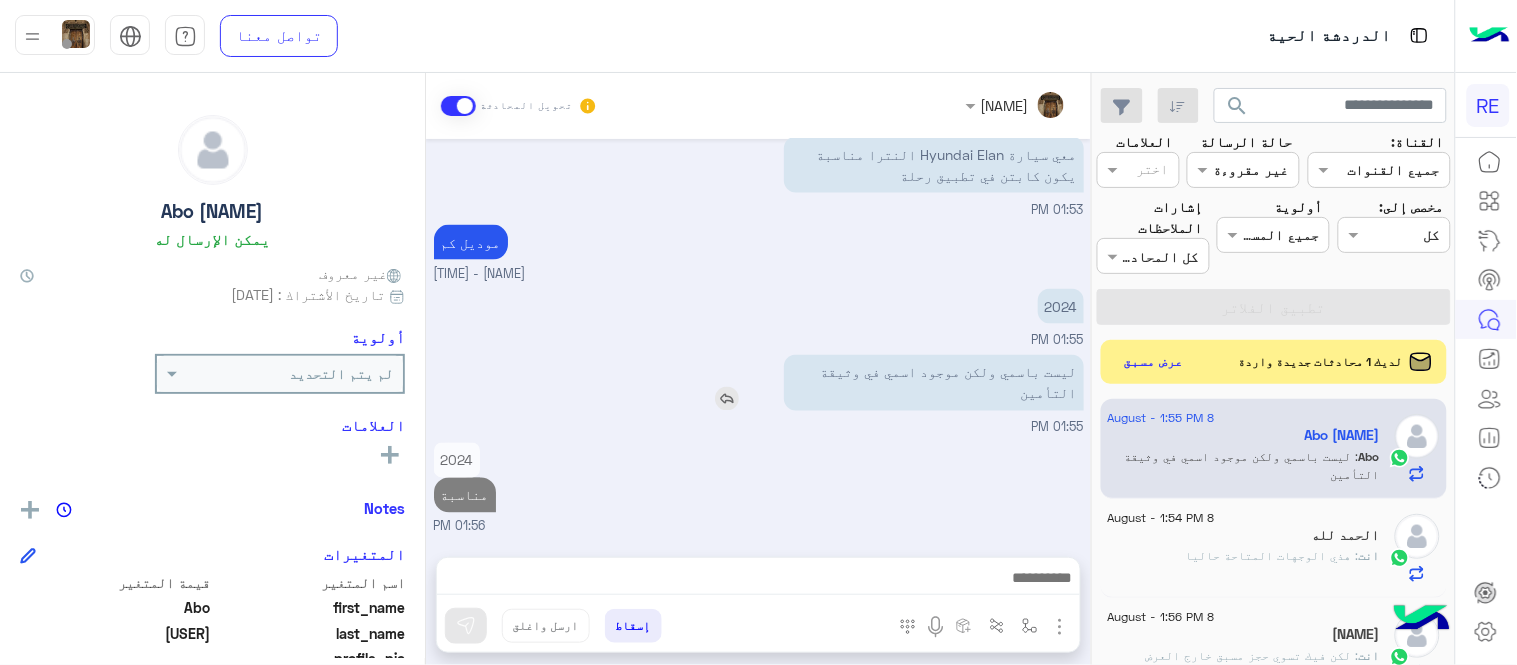 scroll, scrollTop: 773, scrollLeft: 0, axis: vertical 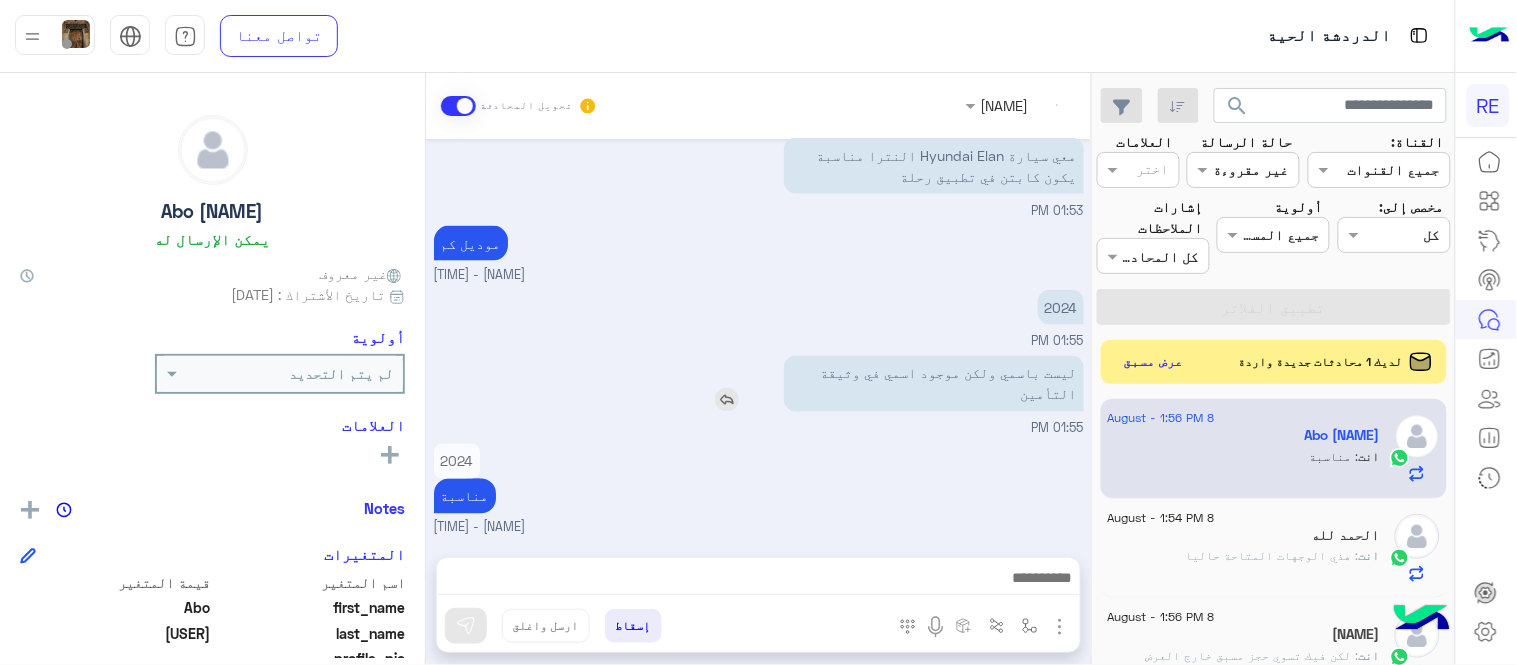 click at bounding box center (727, 400) 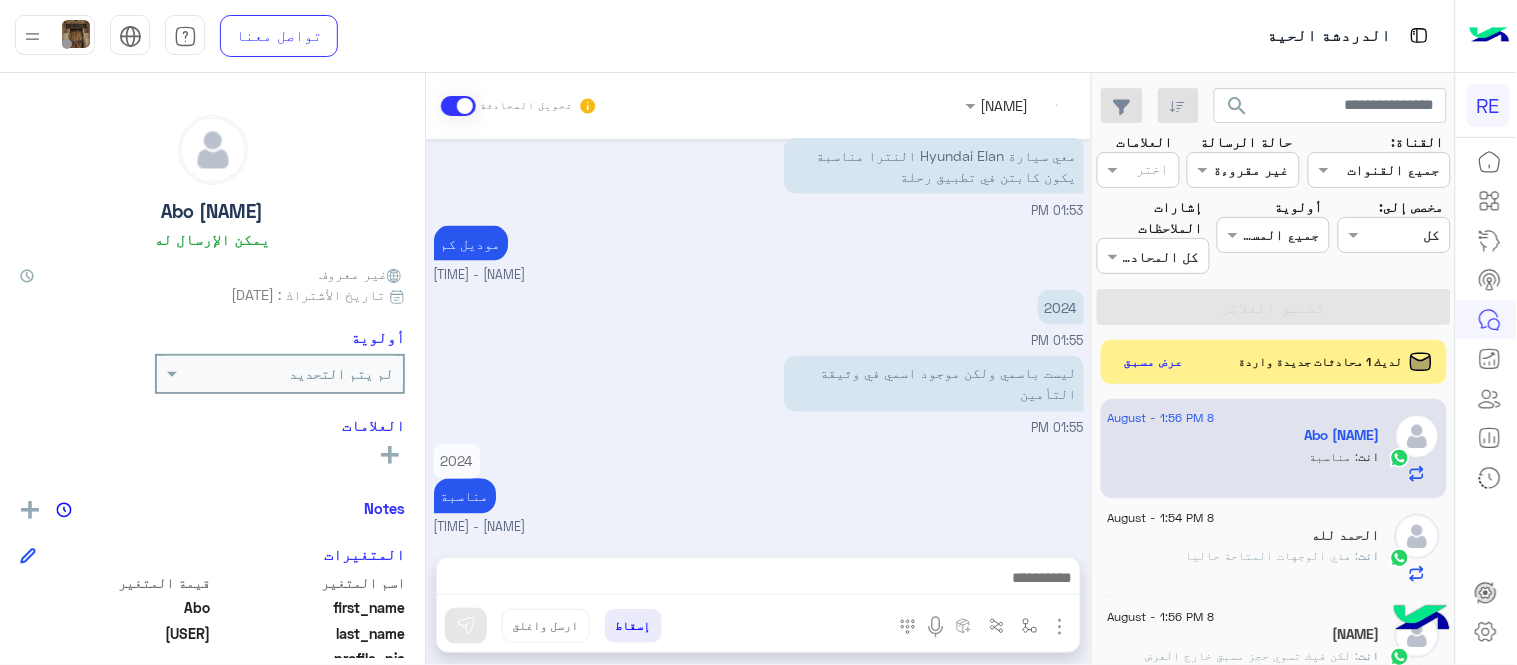 scroll, scrollTop: 863, scrollLeft: 0, axis: vertical 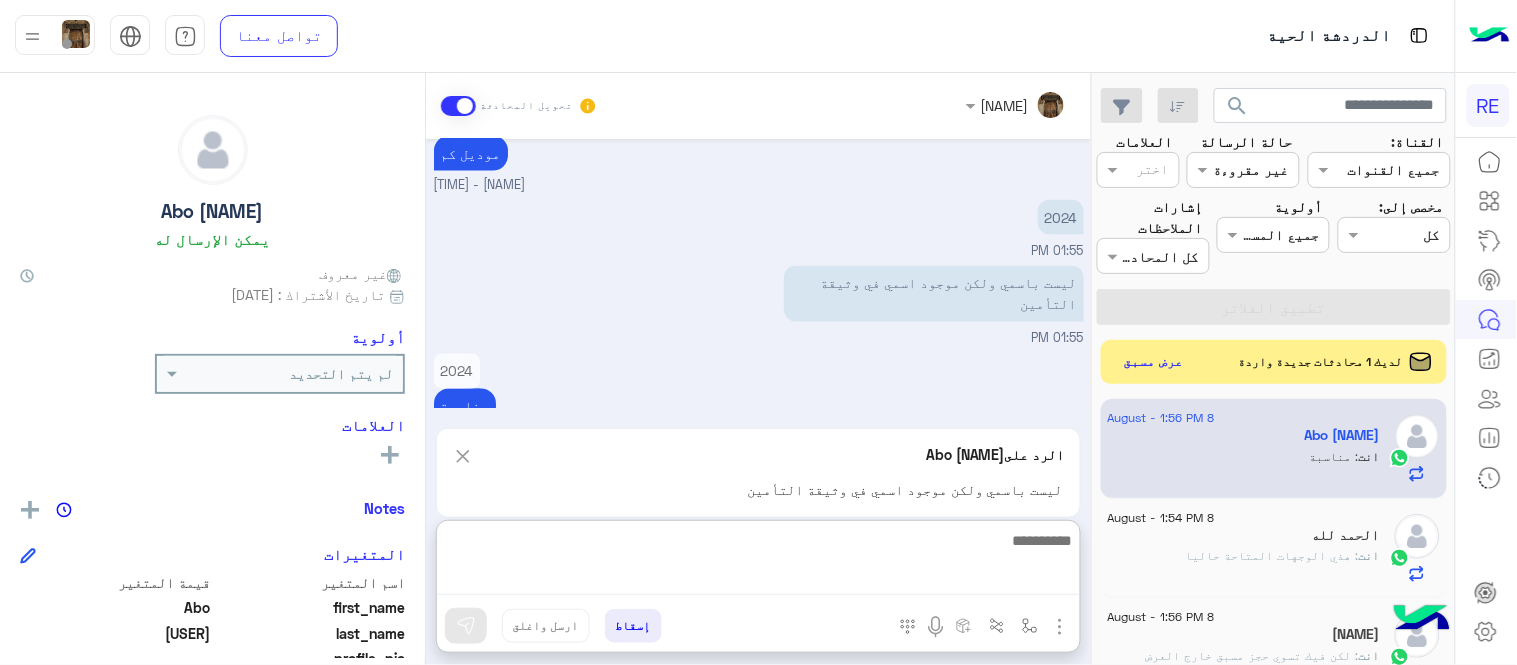 click at bounding box center [758, 561] 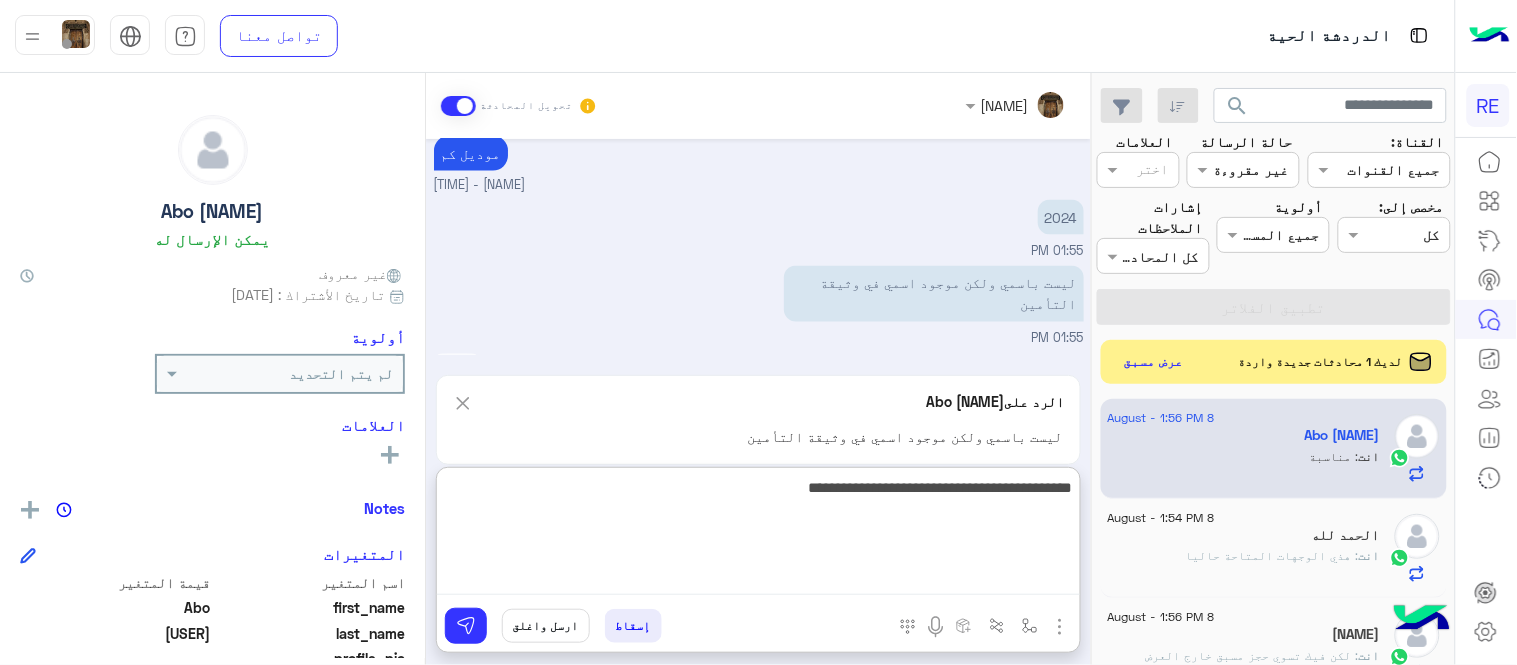 click on "**********" at bounding box center (758, 535) 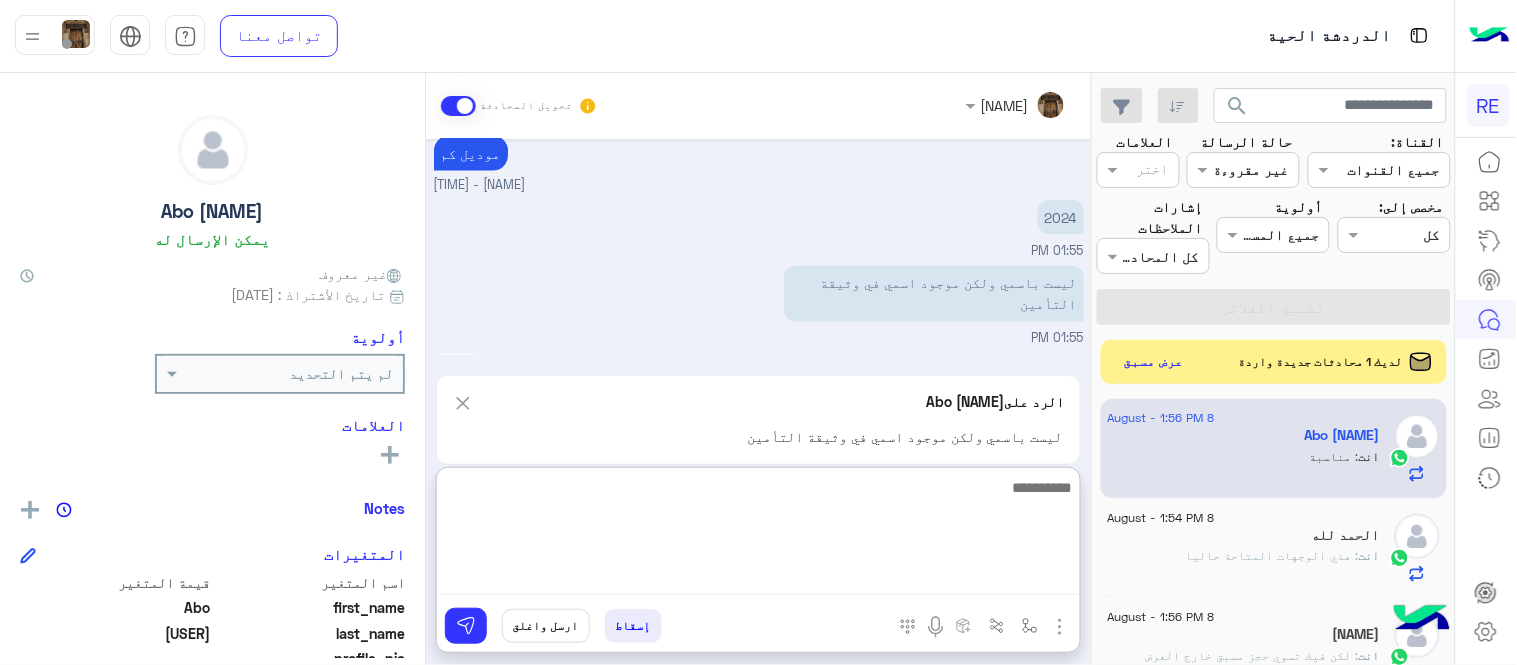 scroll, scrollTop: 983, scrollLeft: 0, axis: vertical 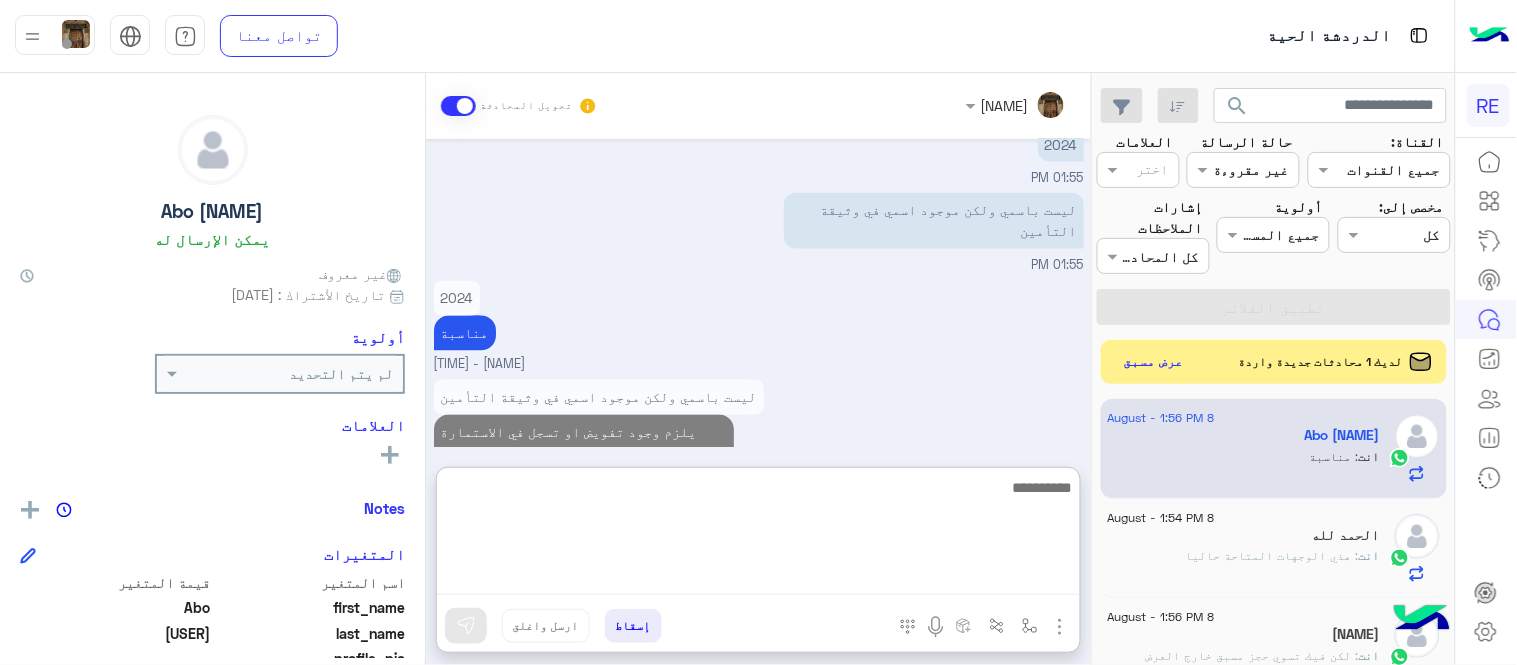 click on "Aug 8, 2025   عودة الى البوت    01:49 PM
اهلًا بك في تطبيق رحلة 👋
Welcome to Rehla  👋
من فضلك أختر لغة التواصل
Please choose your preferred Language
English   عربي     01:49 PM   Abo Meshare غادر المحادثة   01:49 PM       عبير زكريا وضع التسليم للمحادثات نشط   01:52 PM      تفضل كيف اخدمك؟  عبير زكريا -  01:52 PM   عبير زكريا انضم إلى المحادثة   01:52 PM      ‏معي سيارة Hyundai Elan النترا مناسبة يكون كابتن في تطبيق رحلة   01:53 PM  موديل كم  عبير زكريا -  01:54 PM  ‏2024   01:55 PM  ‏ليست باسمي ولكن موجود اسمي في وثيقة التأمين   01:55 PM  ‏2024 مناسبة  عبير زكريا -  01:56 PM  ‏ليست باسمي ولكن موجود اسمي في وثيقة التأمين يلزم وجود تفويض او تسجل في الاستمارة كمستخدم" at bounding box center (758, 293) 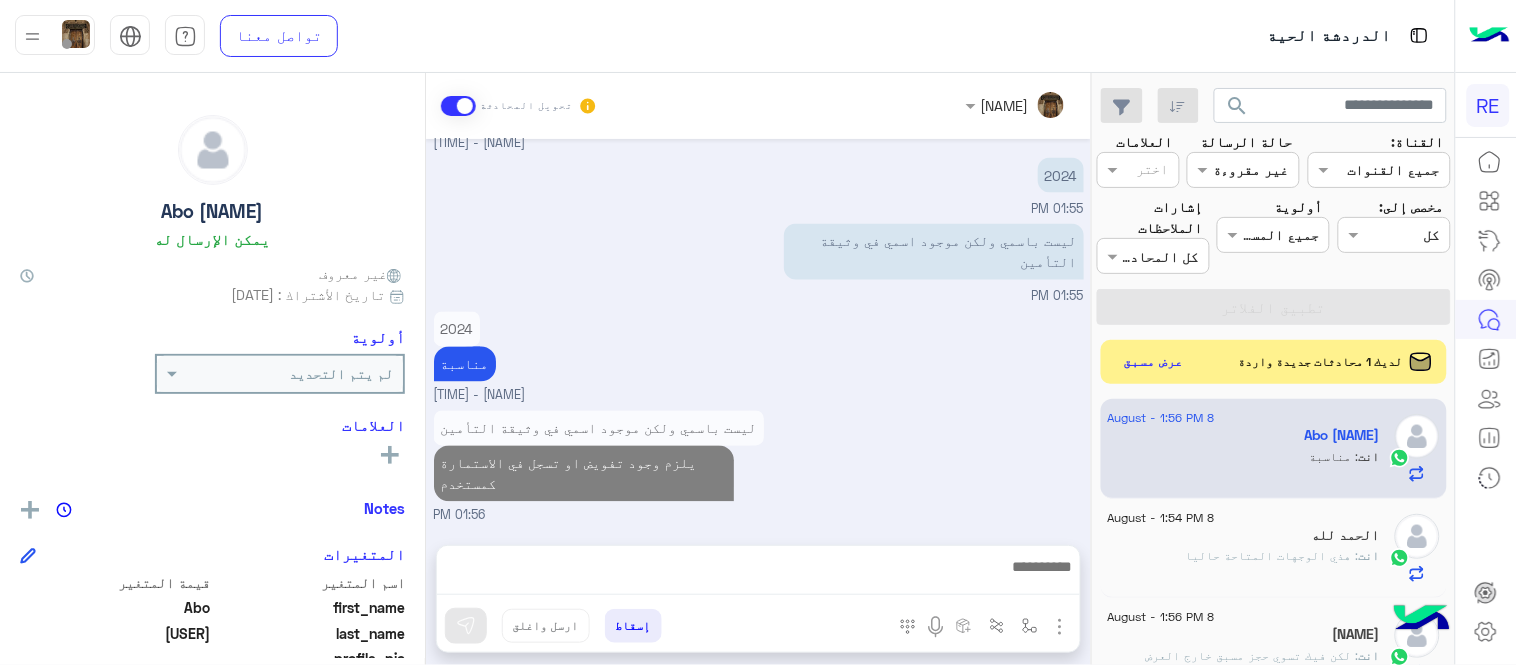 scroll, scrollTop: 893, scrollLeft: 0, axis: vertical 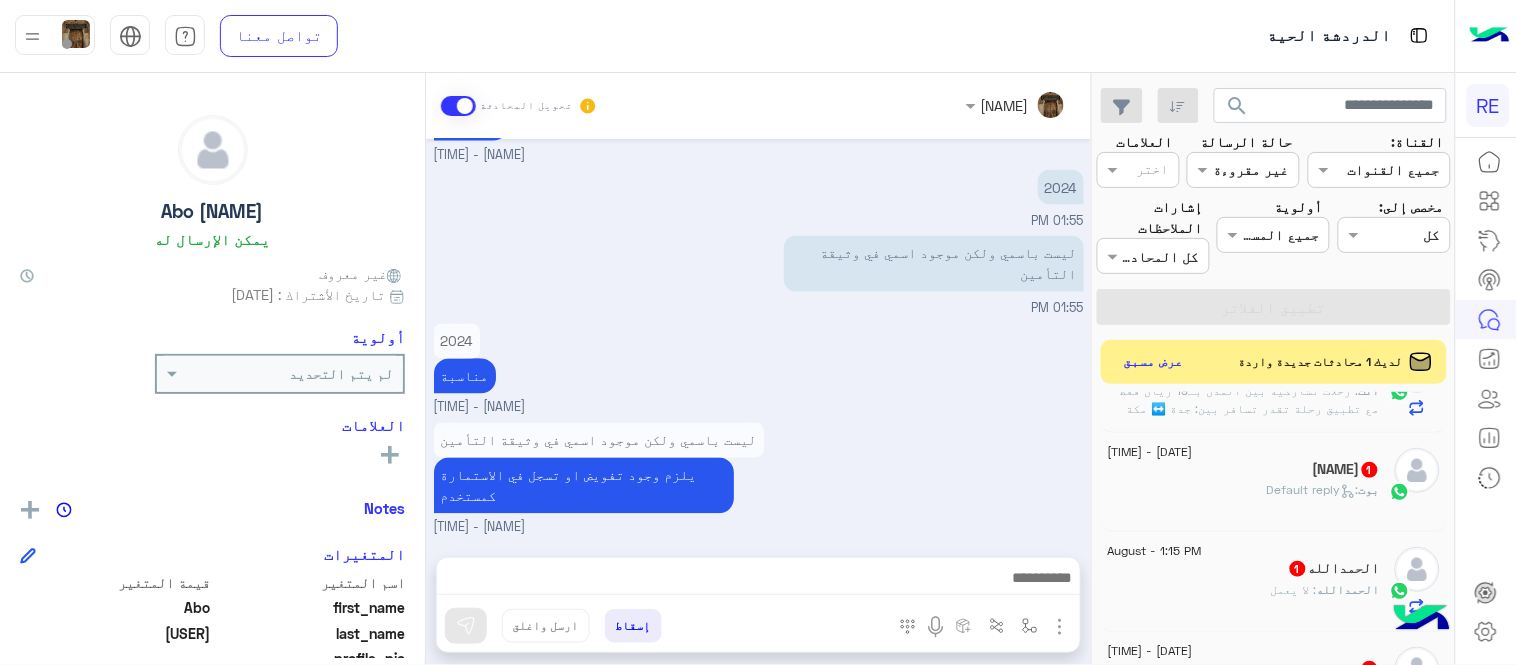 click on "بوت :   Default reply" 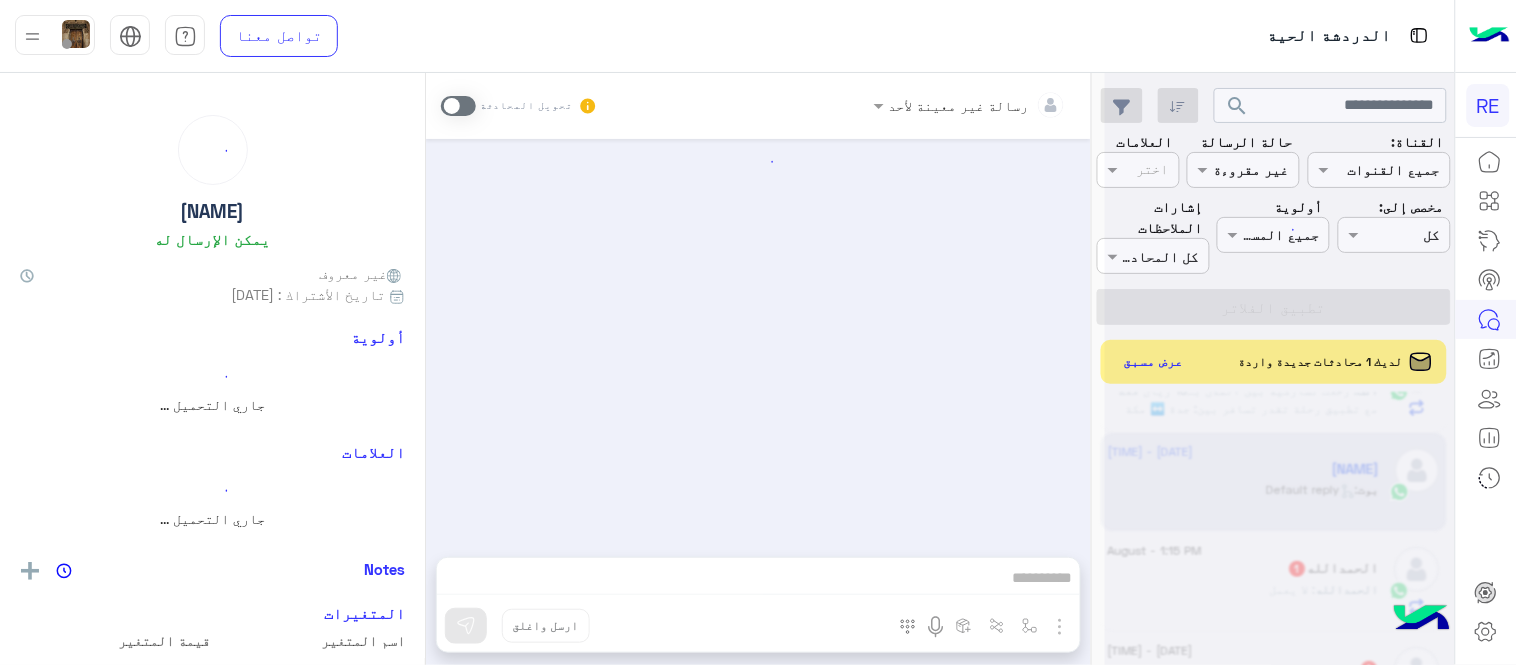 scroll, scrollTop: 0, scrollLeft: 0, axis: both 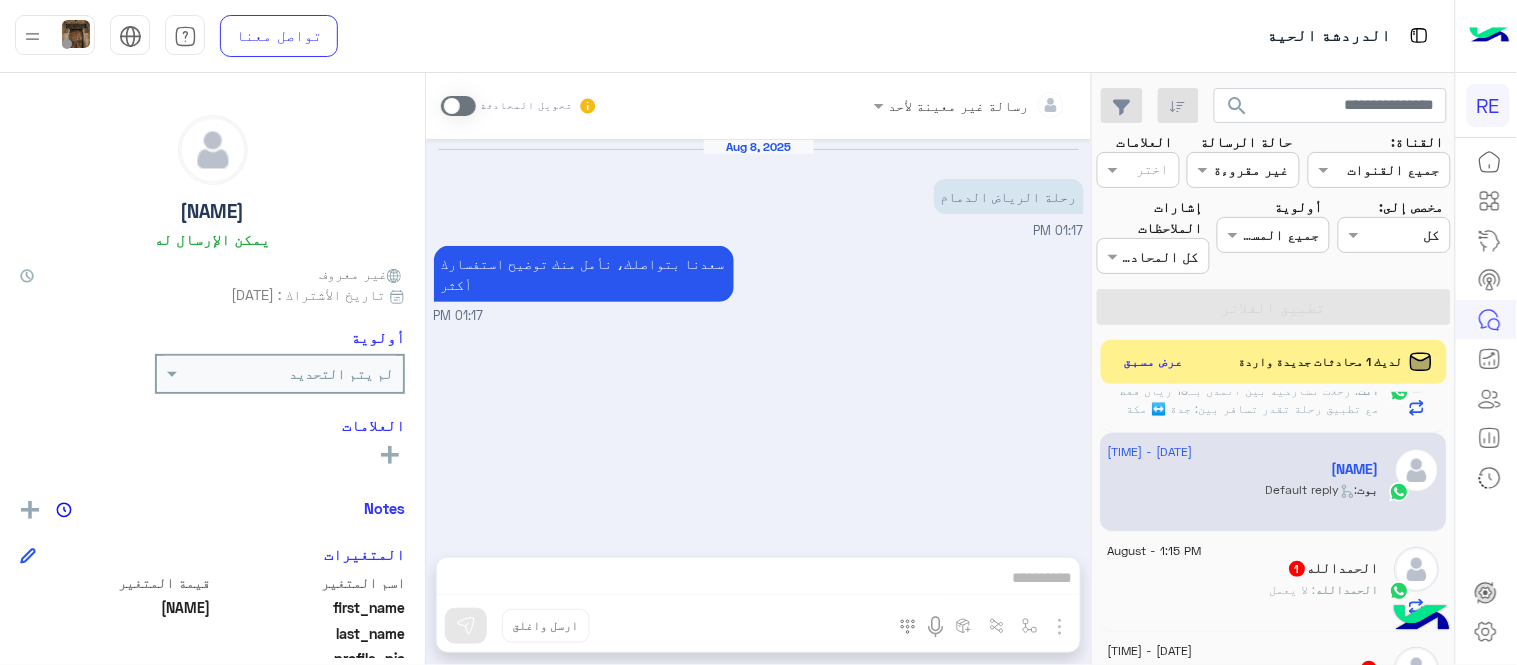 click at bounding box center (458, 106) 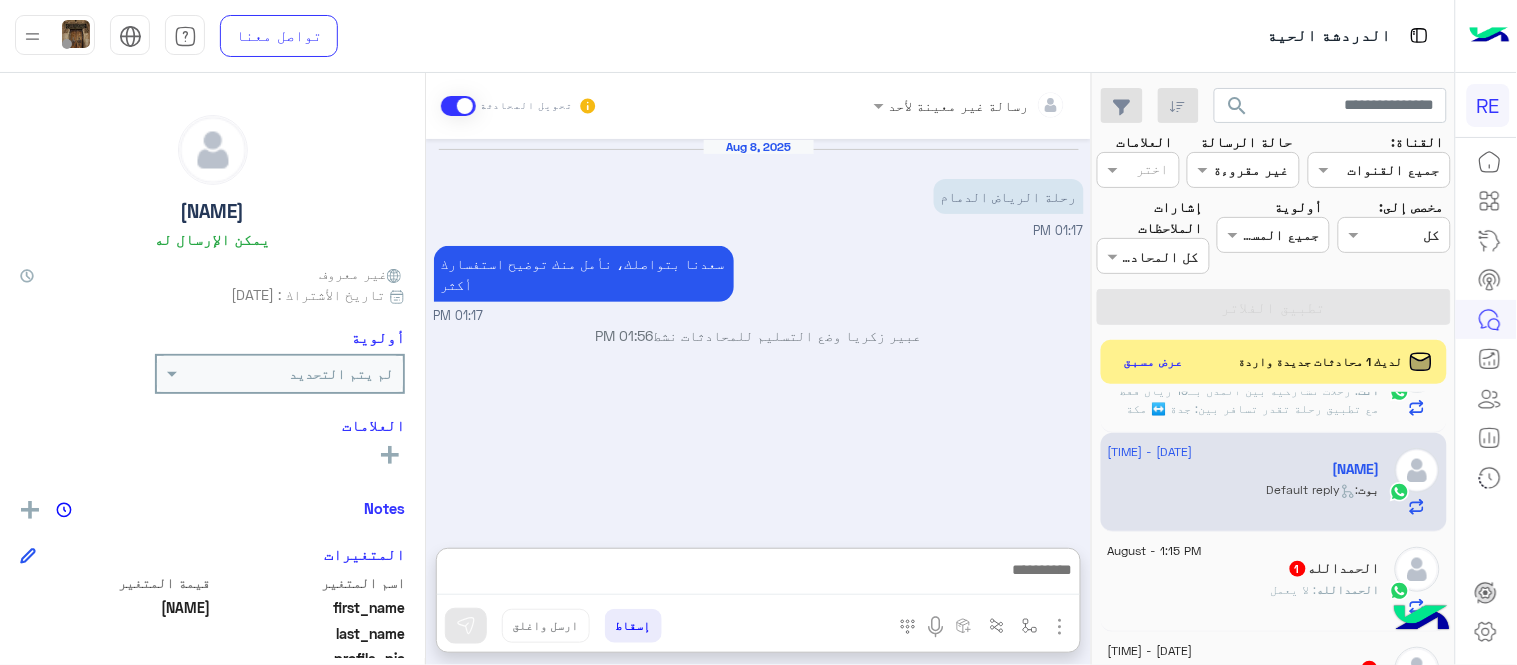 click at bounding box center (758, 576) 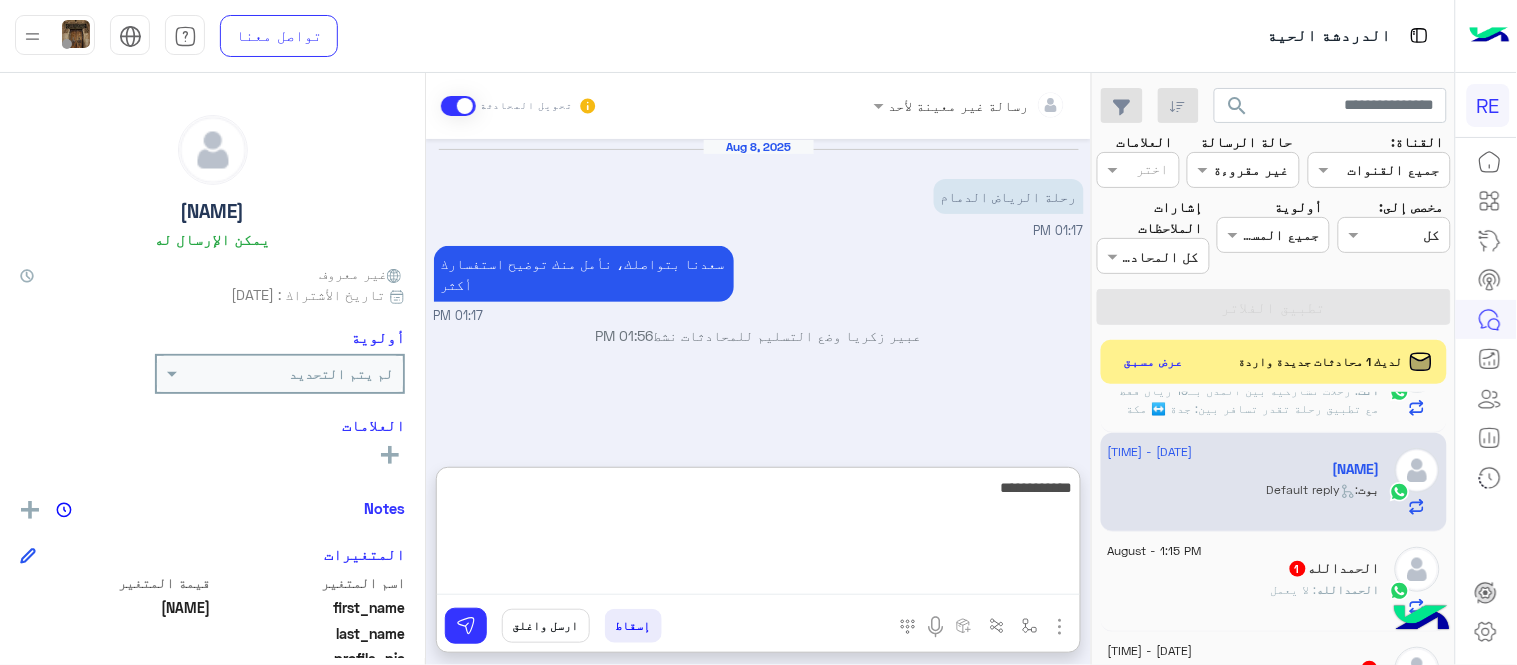 type on "**********" 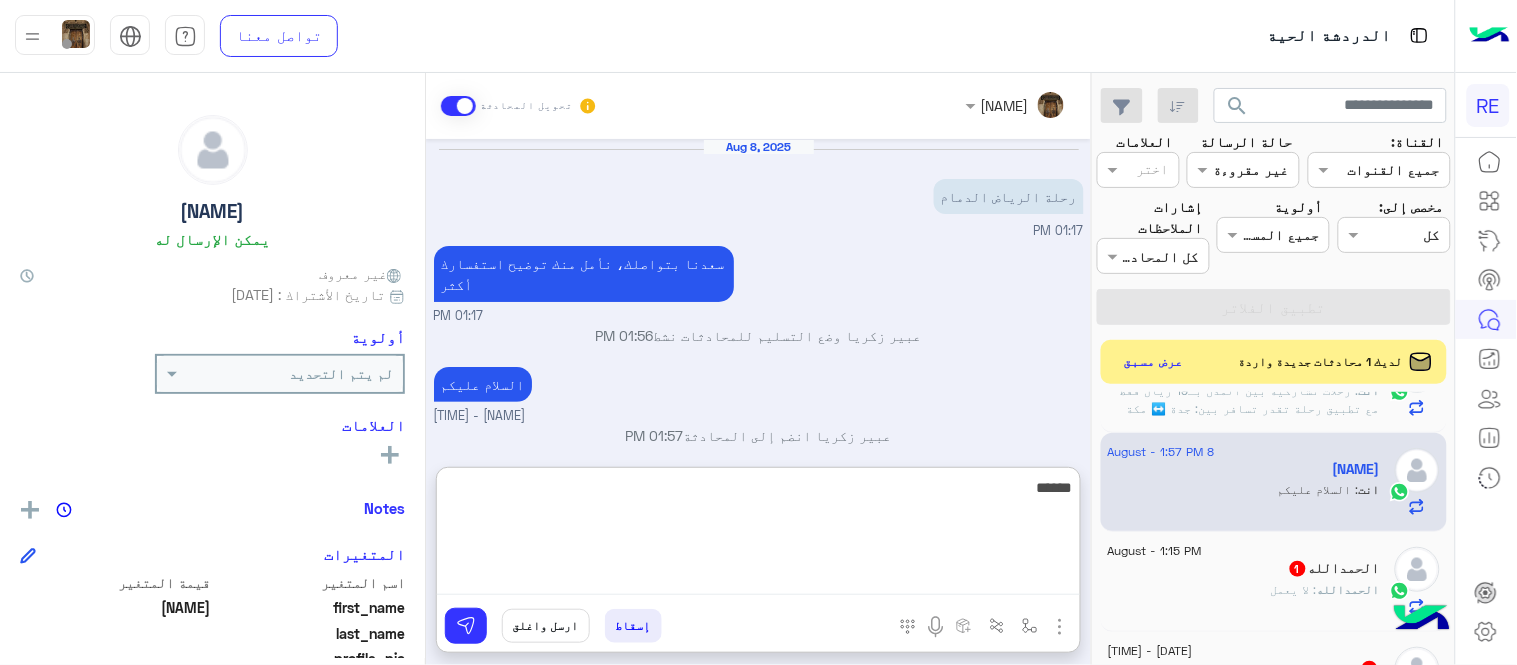 scroll, scrollTop: 366, scrollLeft: 0, axis: vertical 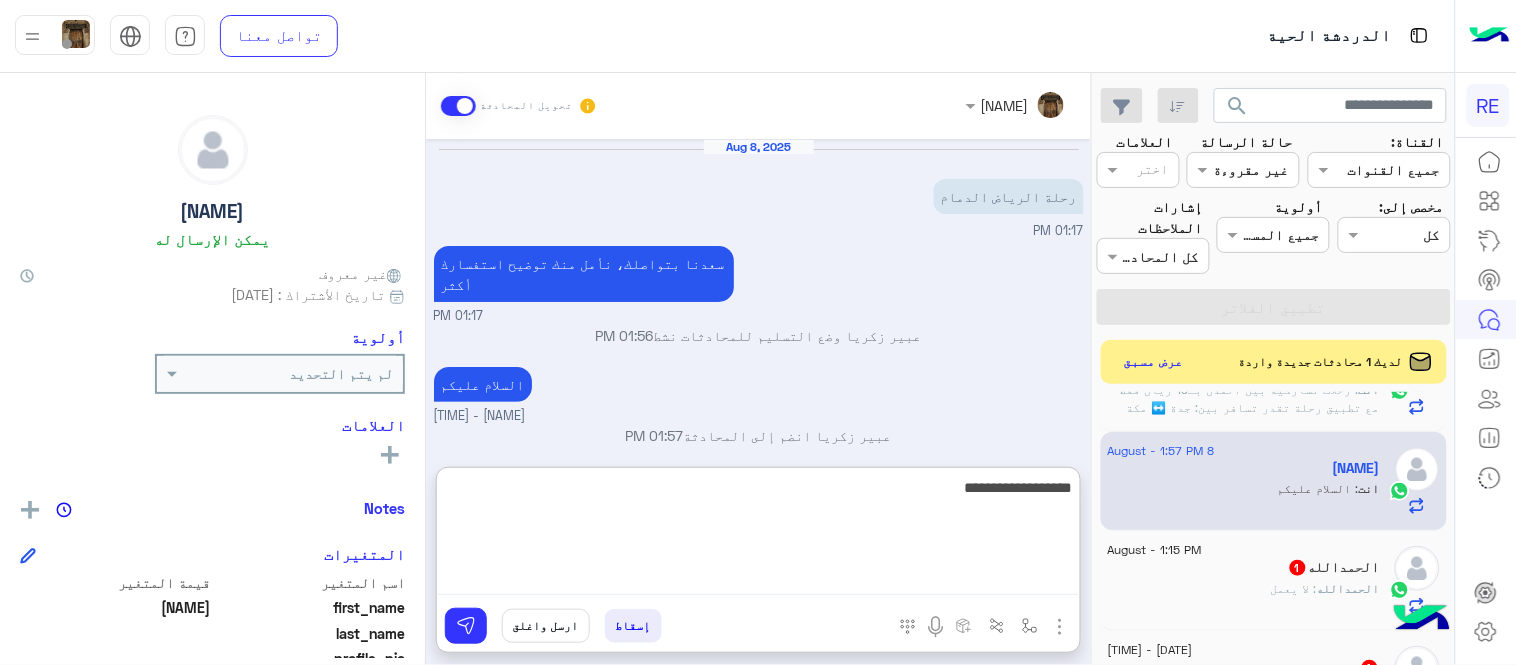 type on "**********" 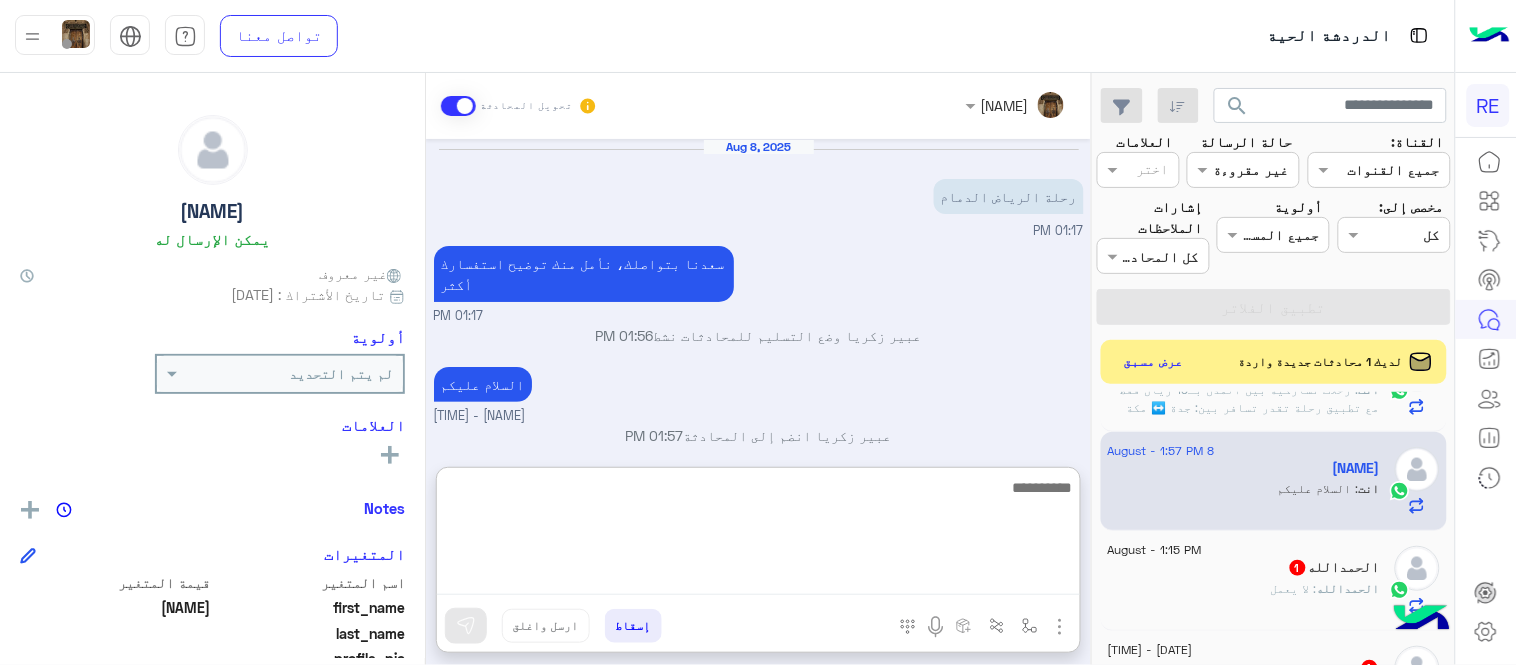 scroll, scrollTop: 57, scrollLeft: 0, axis: vertical 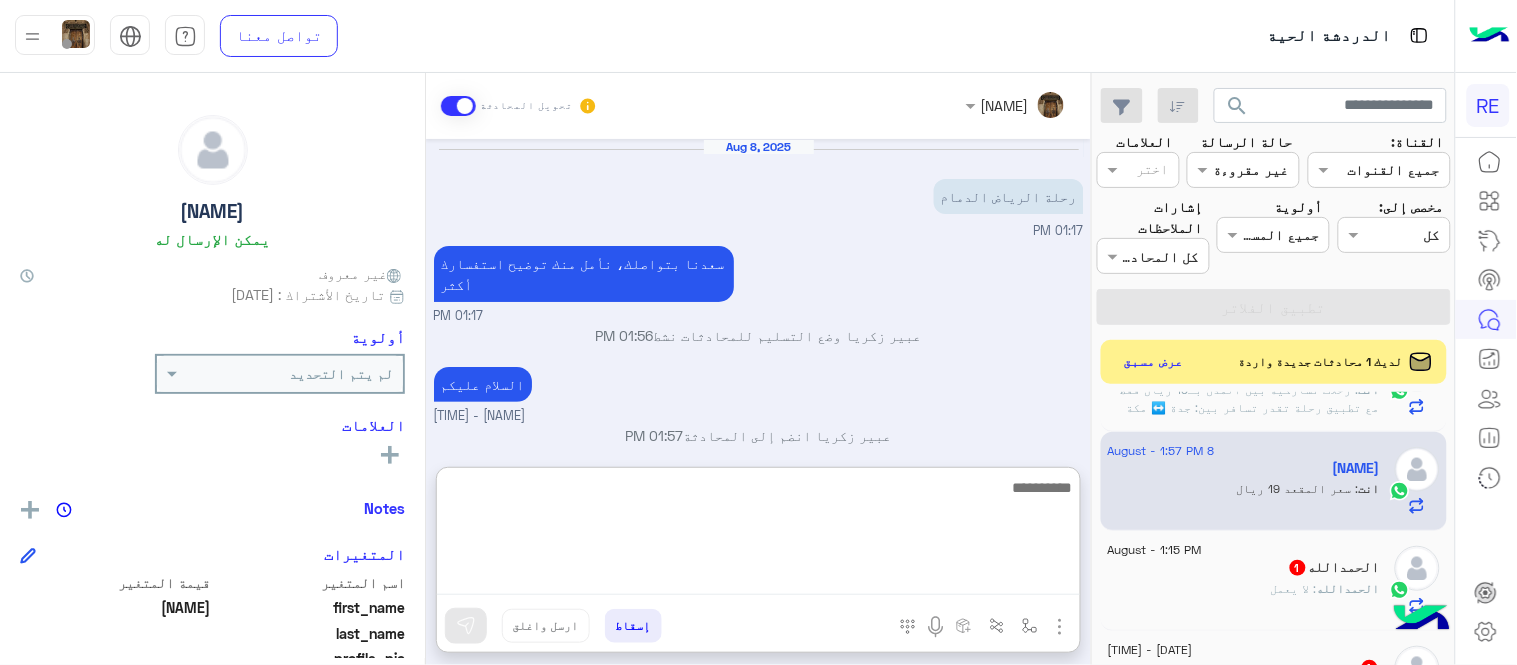 click at bounding box center (758, 535) 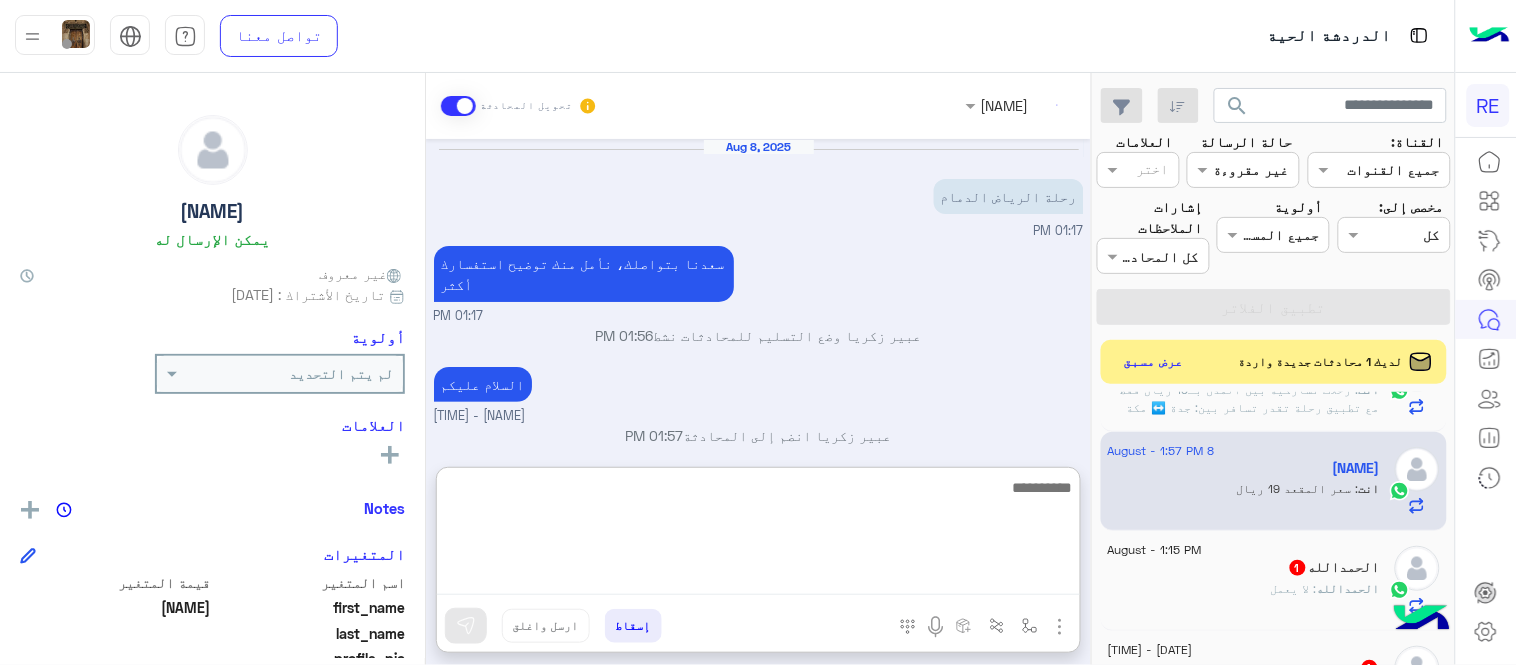 paste on "**********" 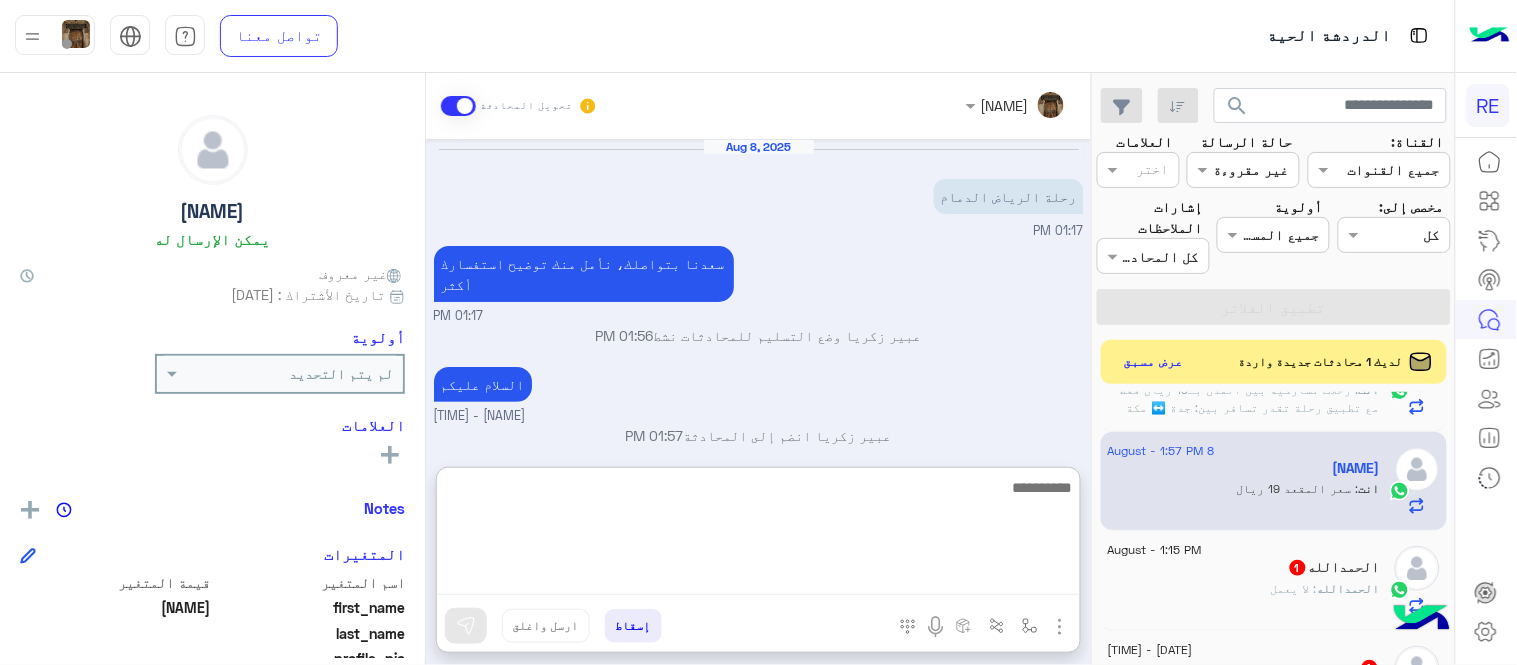 scroll, scrollTop: 226, scrollLeft: 0, axis: vertical 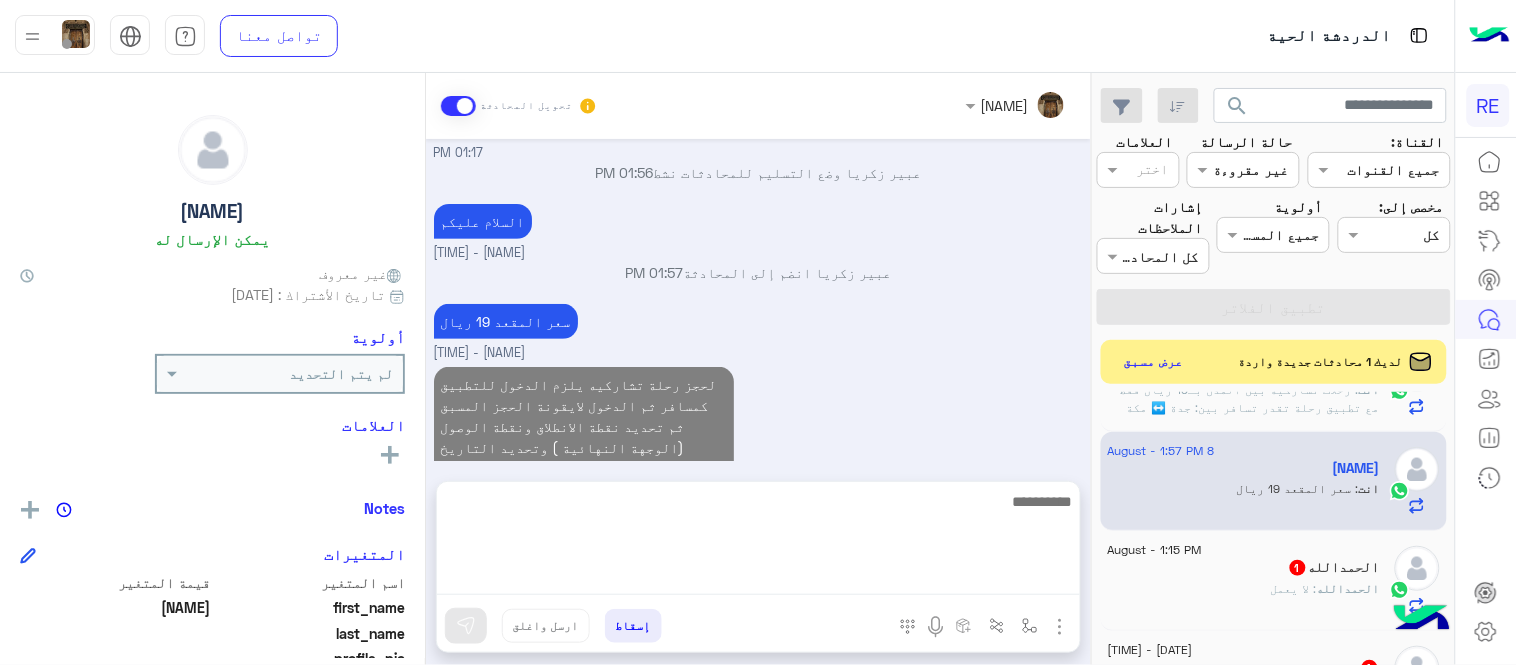 click on "لحجز رحلة تشاركيه يلزم الدخول للتطبيق كمسافر ثم الدخول لايقونة الحجز المسبق ثم تحديد نقطة الانطلاق ونقطة الوصول (الوجهة النهائية ) وتحديد التاريخ والوقت وفئة السيارة واكمال الحجز ثم التوجه لخانة الحجوزات التشاركيه واضافة طلب على الرحلة
http://onelink.to/Rehla      [TIME]" at bounding box center (759, 467) 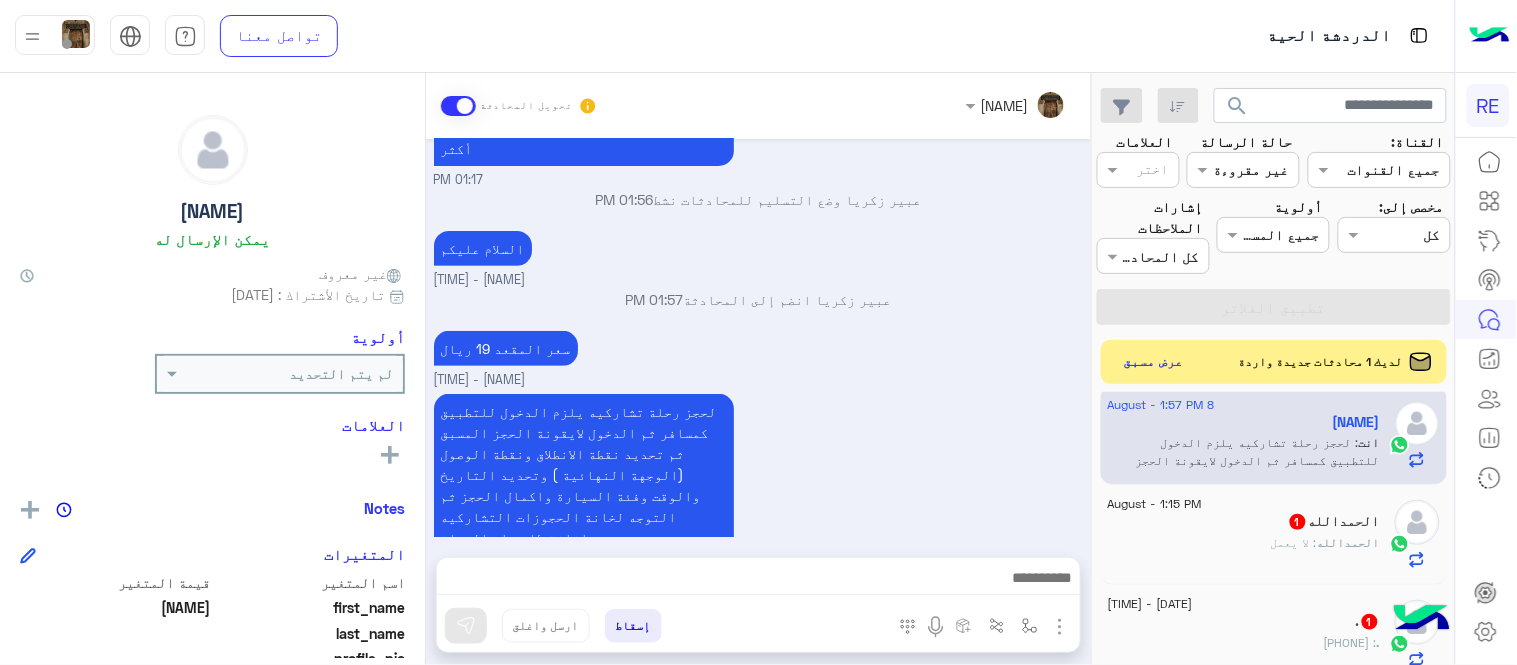 scroll, scrollTop: 468, scrollLeft: 0, axis: vertical 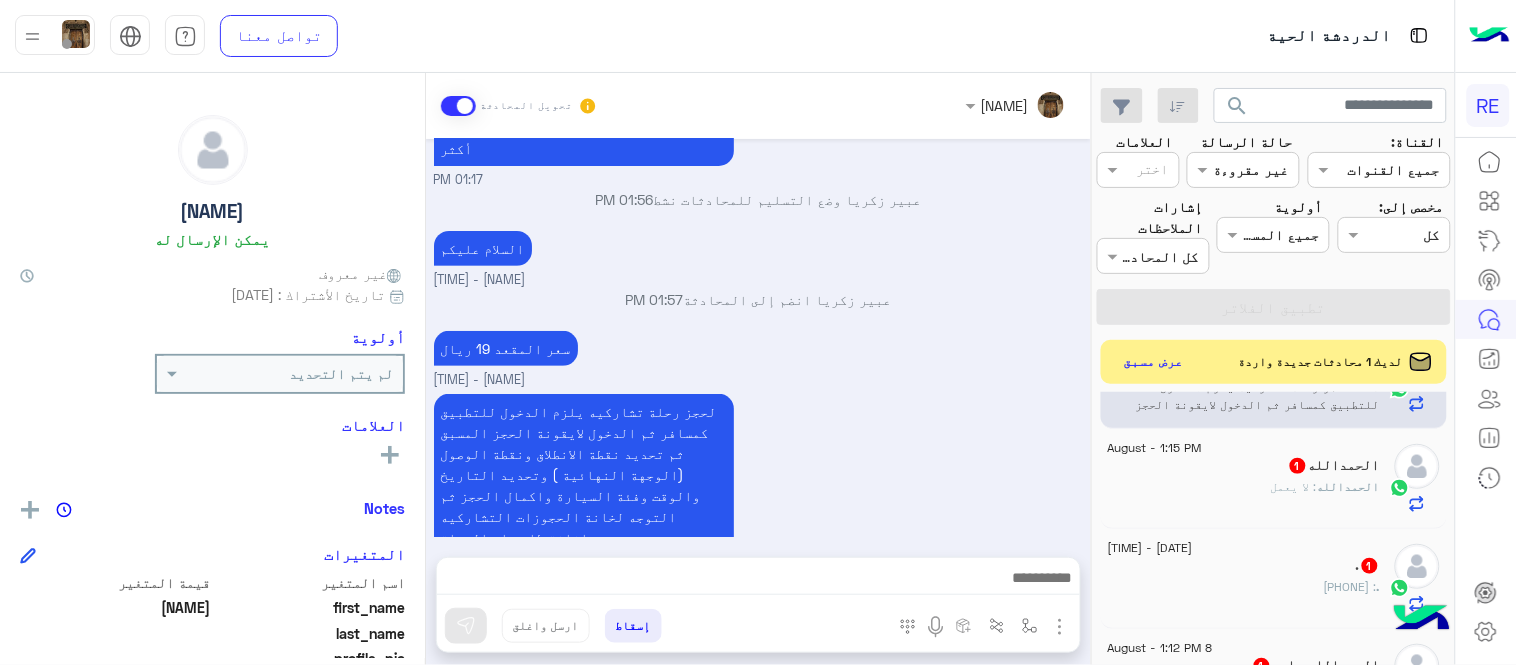 click on "الحمدالله : لا يعمل" 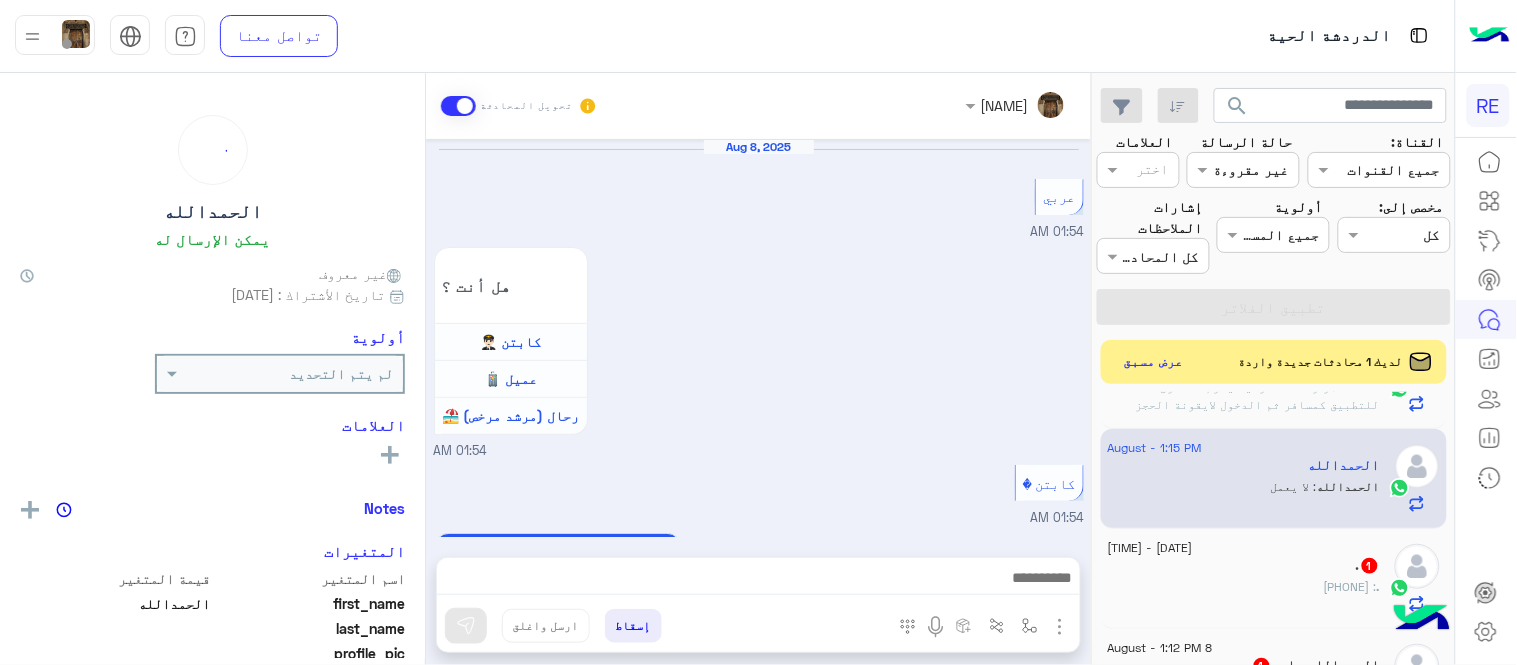 scroll, scrollTop: 1124, scrollLeft: 0, axis: vertical 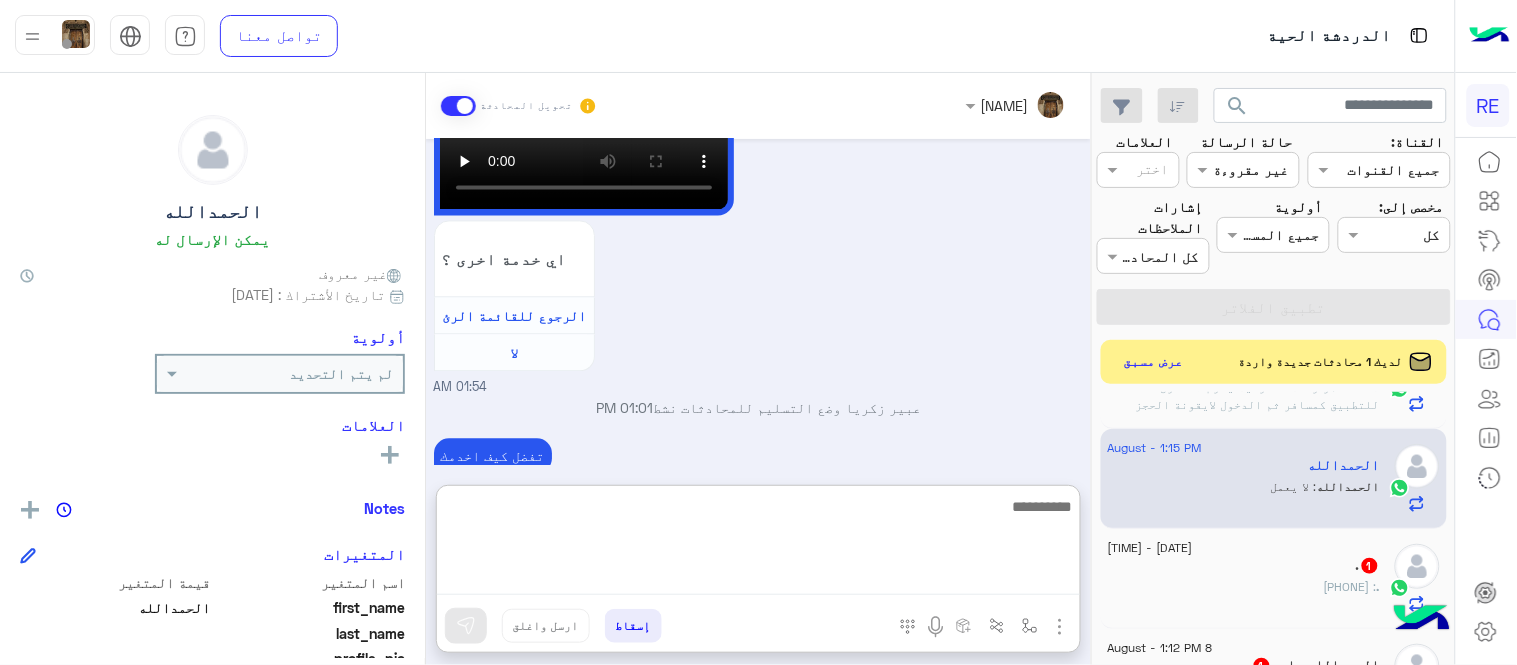 click at bounding box center (758, 544) 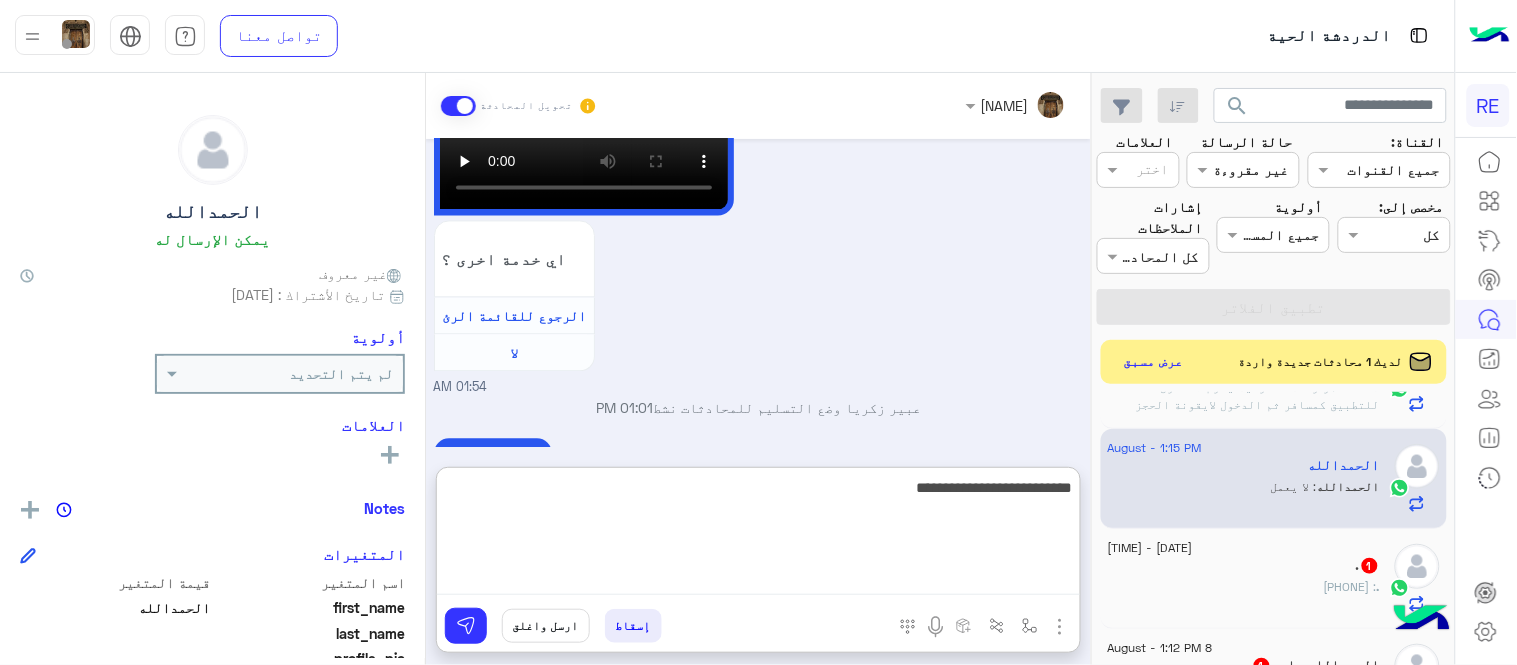 type on "**********" 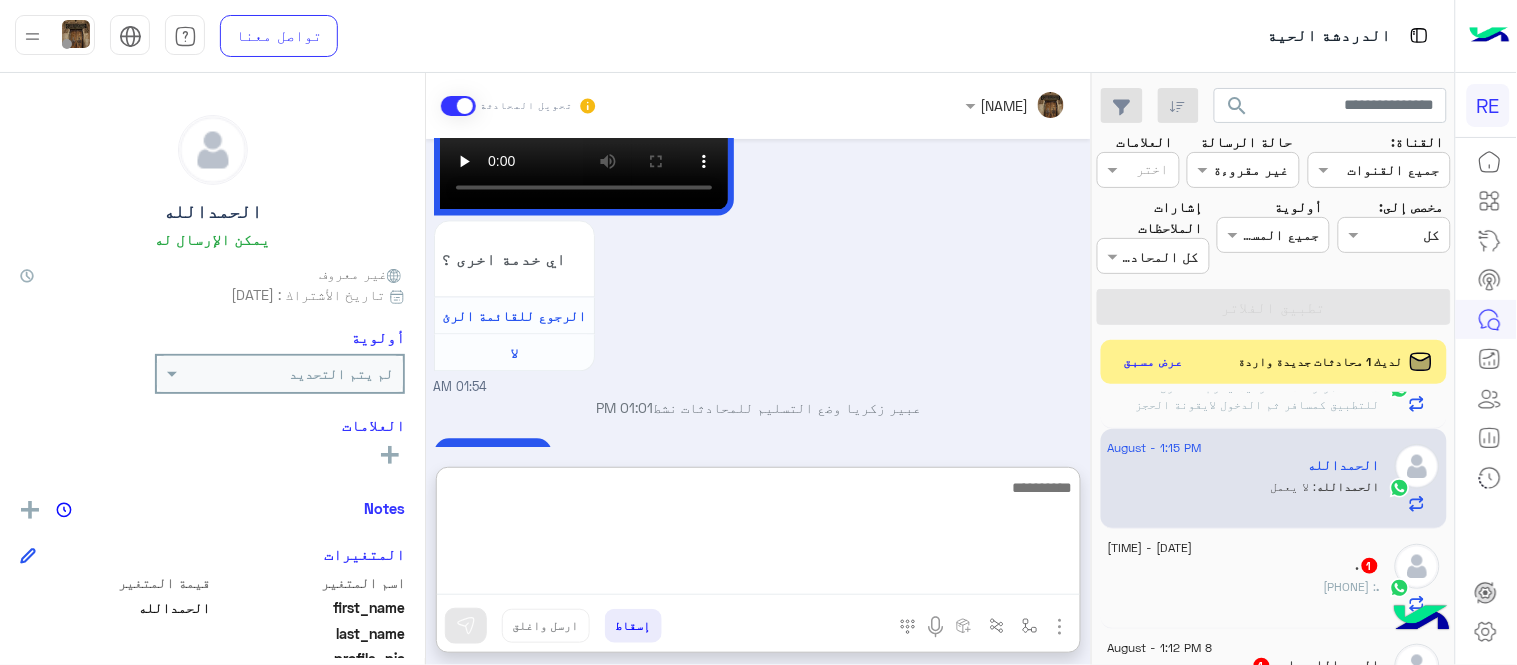 scroll, scrollTop: 1277, scrollLeft: 0, axis: vertical 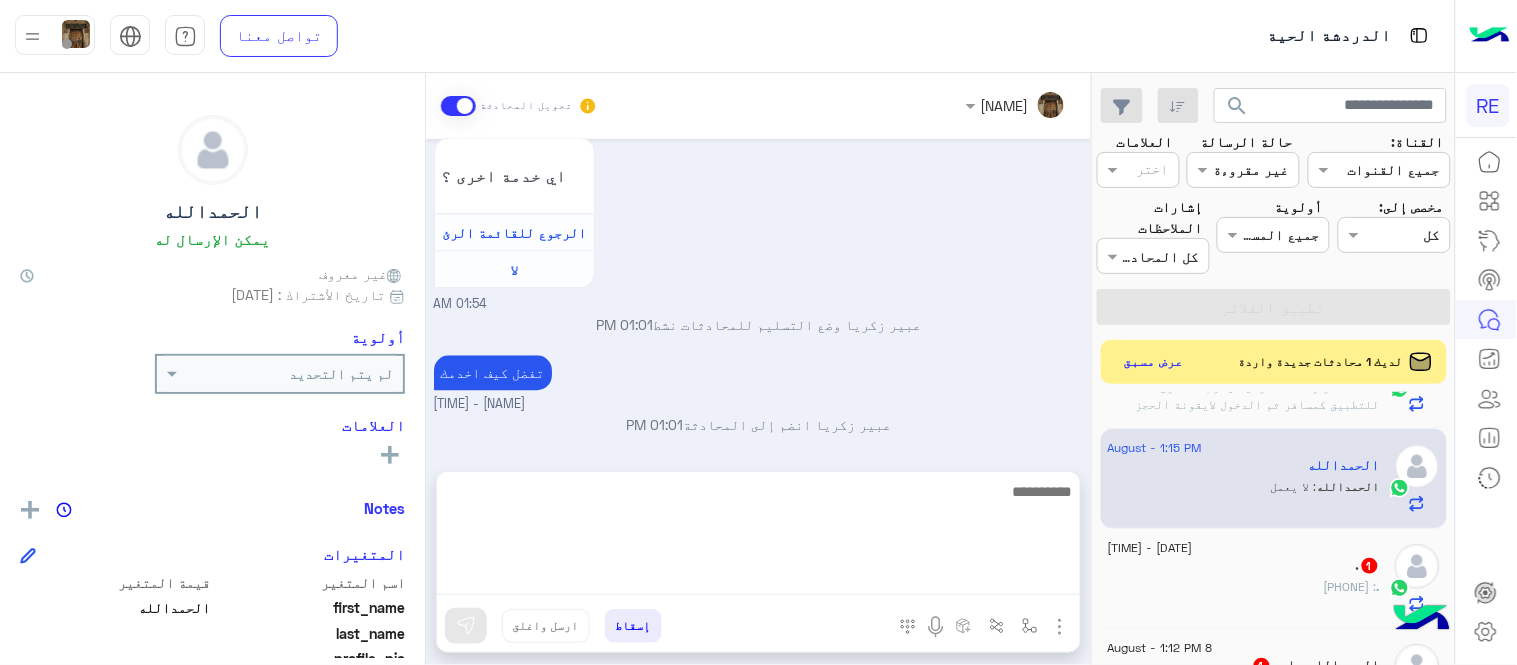 click on "تطبيق رحلة يعمل حاليا بسرا المطار بكل من جدة والمدينة المنورة والطائف وكذلك في محطات قطار الحرمين في مكة المكرمة والمدينة المنورة وجدة. لحجز دور بالسرا ينبغى ان يكون حسابك مفعل بالتطبيق ونأمل منك اتباع التعليمات التالية بالنسبة للسرا : ١- التأكد من وضع التطبيق على متاح  ٢- التواجد بمنطقة السرا عند مواقف اوبر وكريم  ٣- التأكد من تفعيل الموقع (GPS) ووضعه على خيار دئماً  ملاحظة:  اي خدمة اخرى ؟  الرجوع للقائمة الرئ" at bounding box center (758, 295) 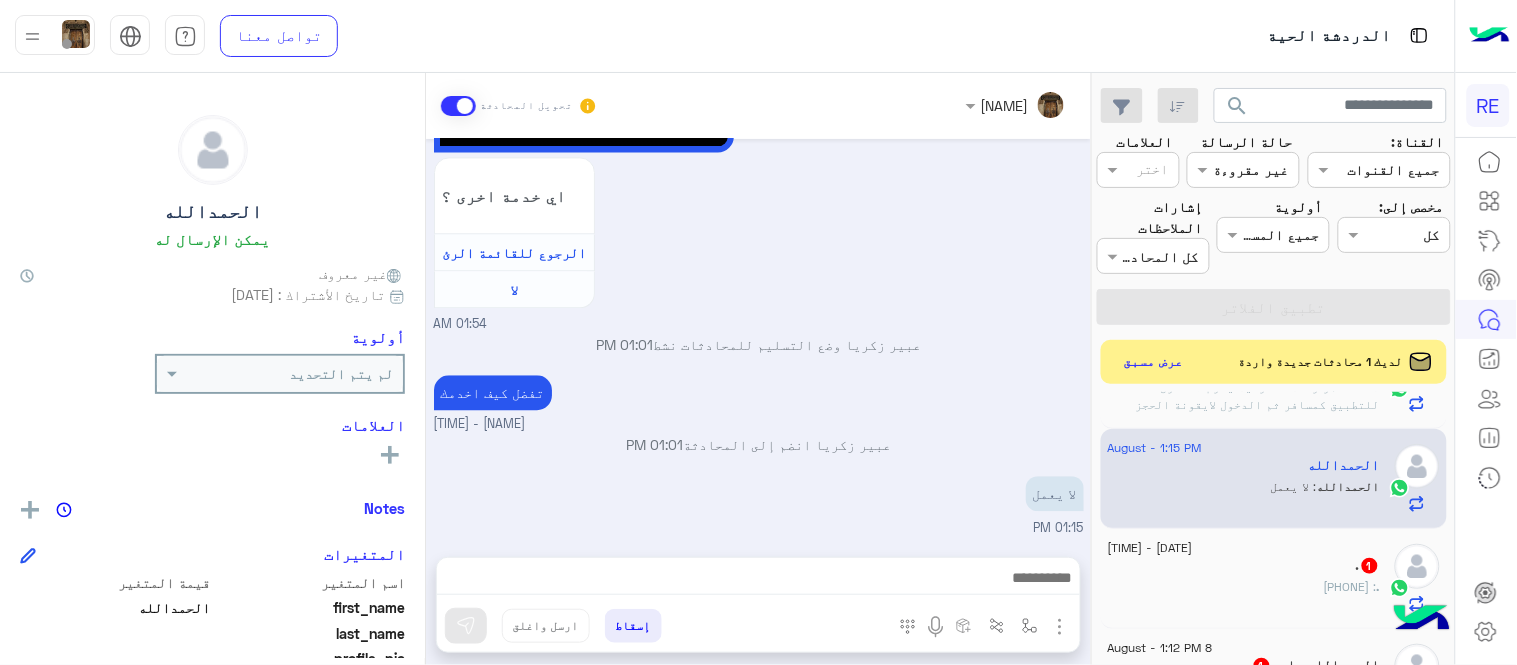 click on ".   1" 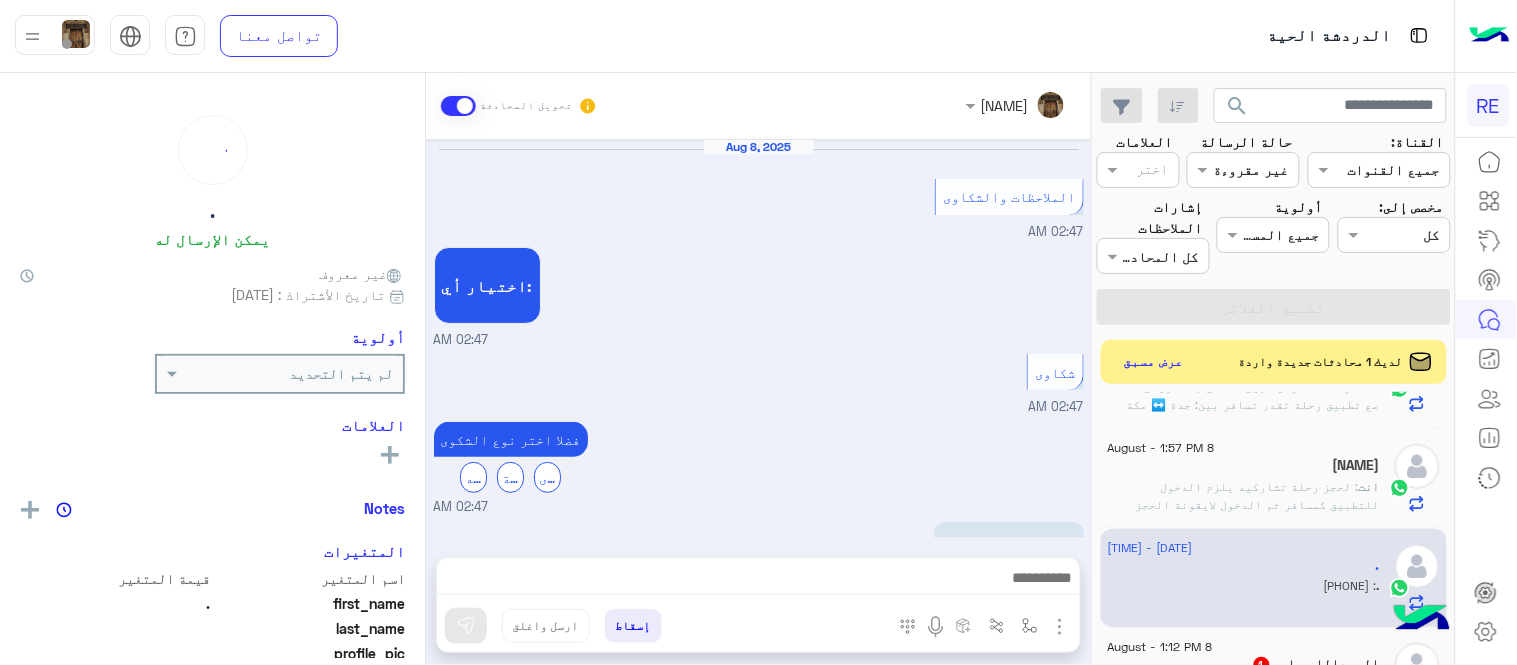 scroll, scrollTop: 313, scrollLeft: 0, axis: vertical 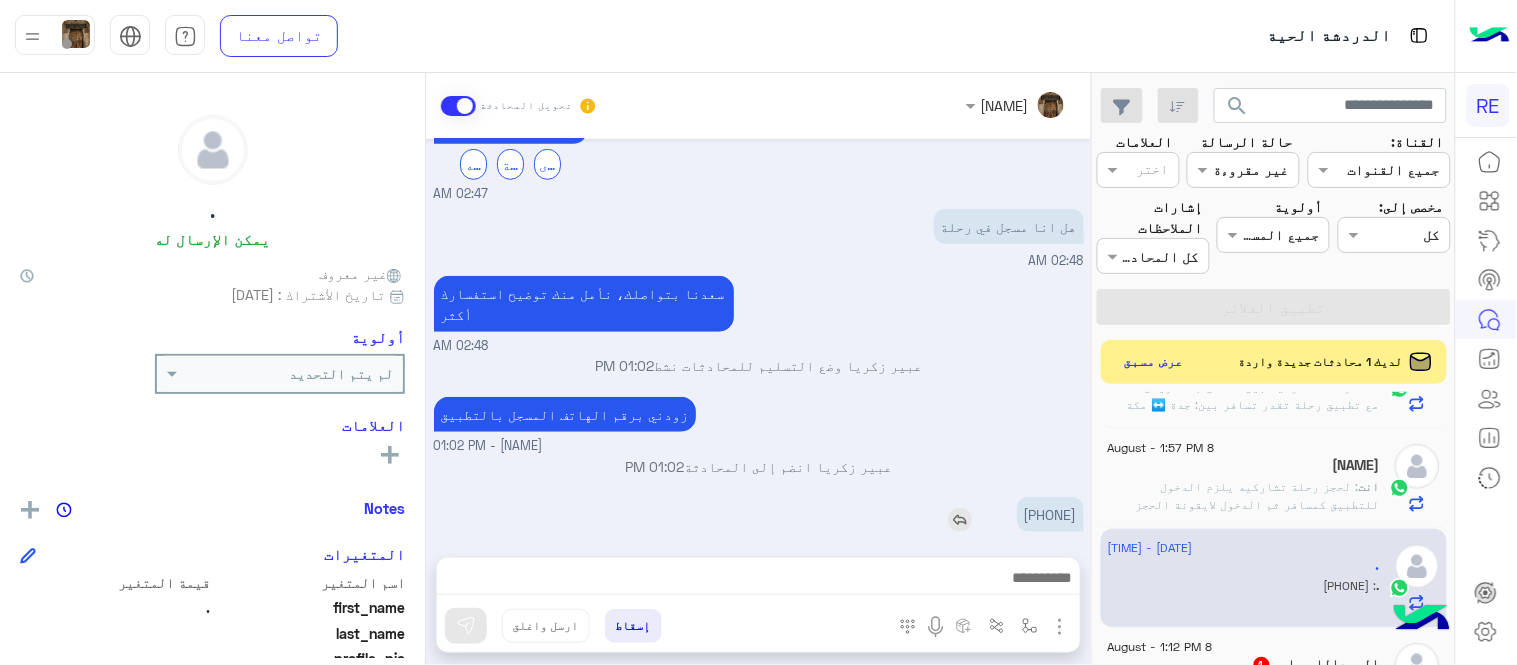 click on "[PHONE]" at bounding box center (1050, 514) 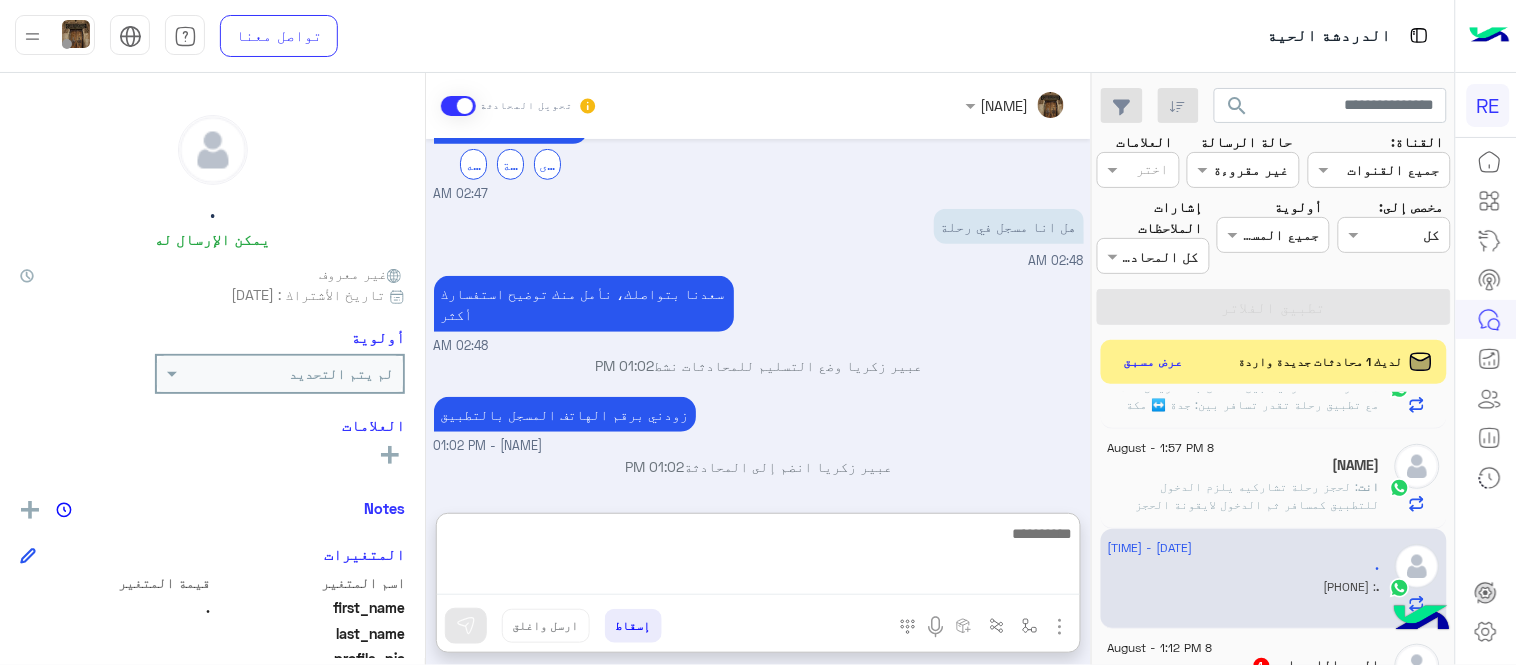 click at bounding box center (758, 558) 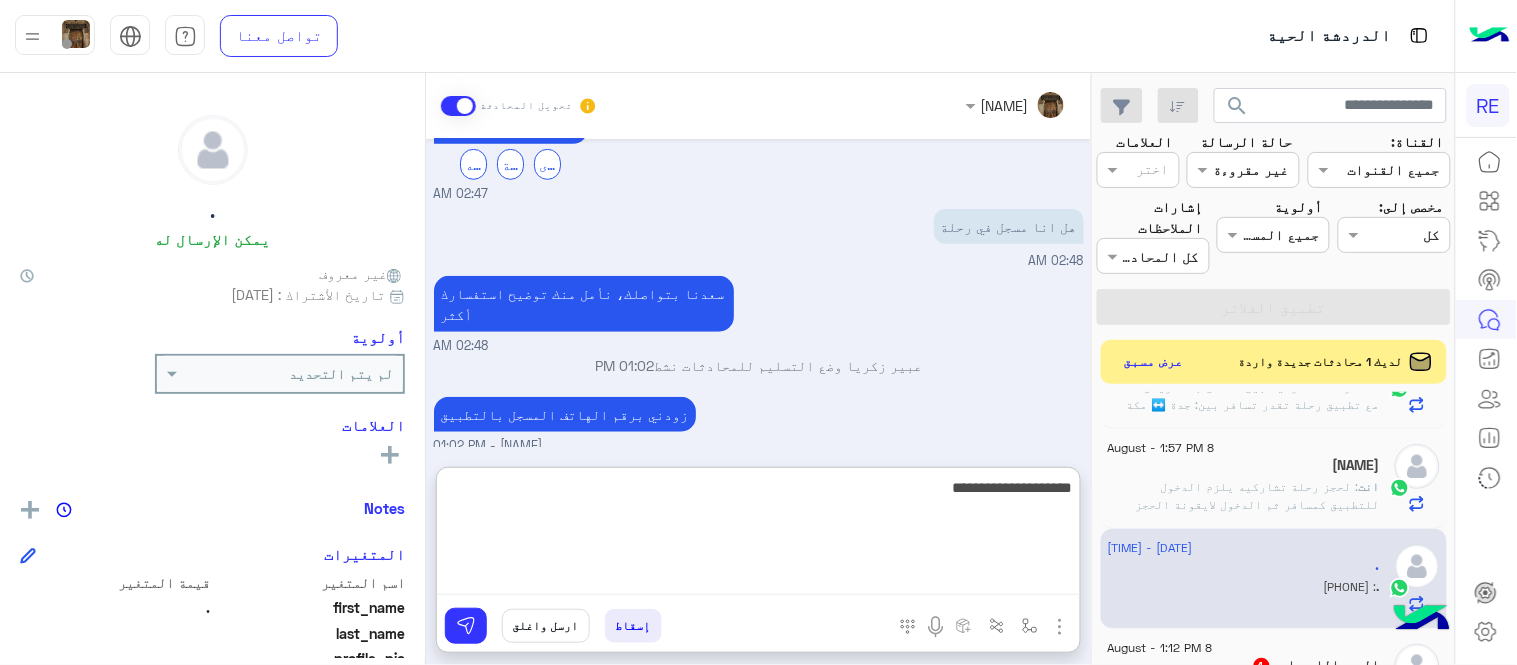 type on "**********" 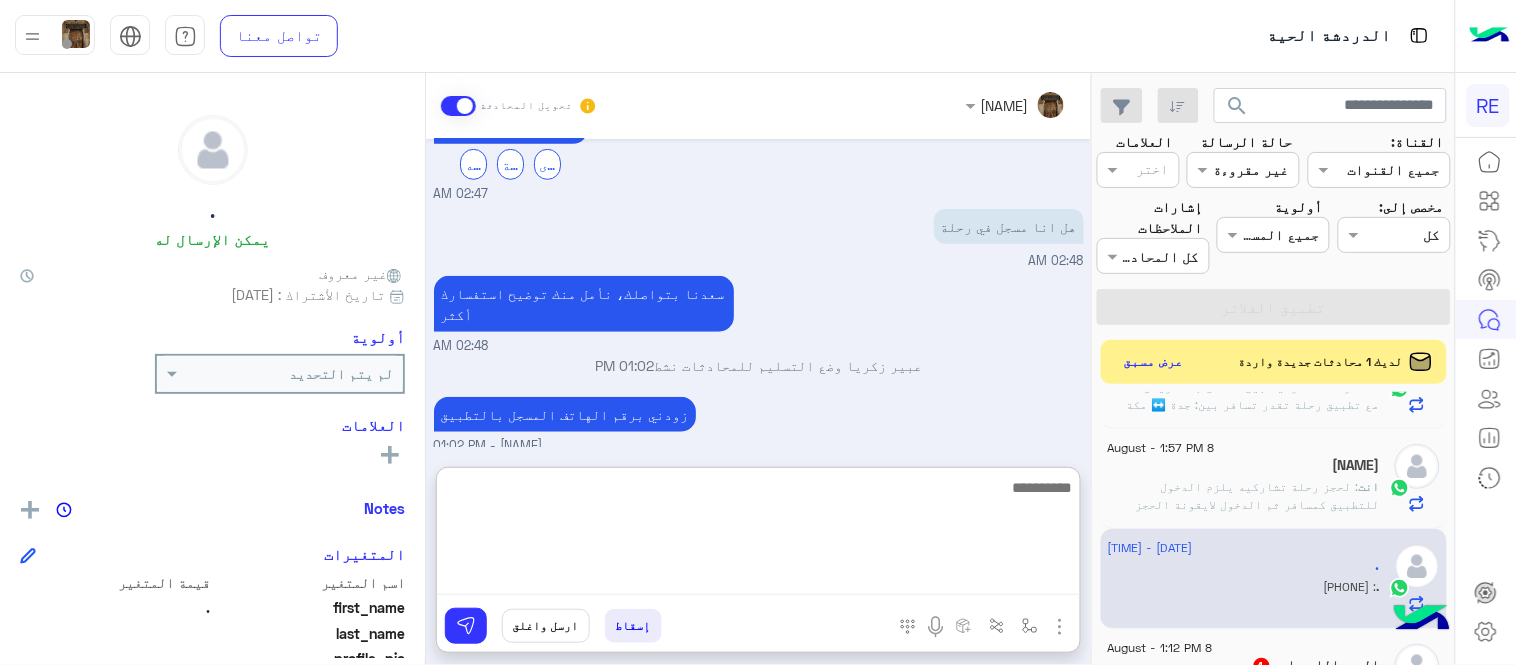 scroll, scrollTop: 466, scrollLeft: 0, axis: vertical 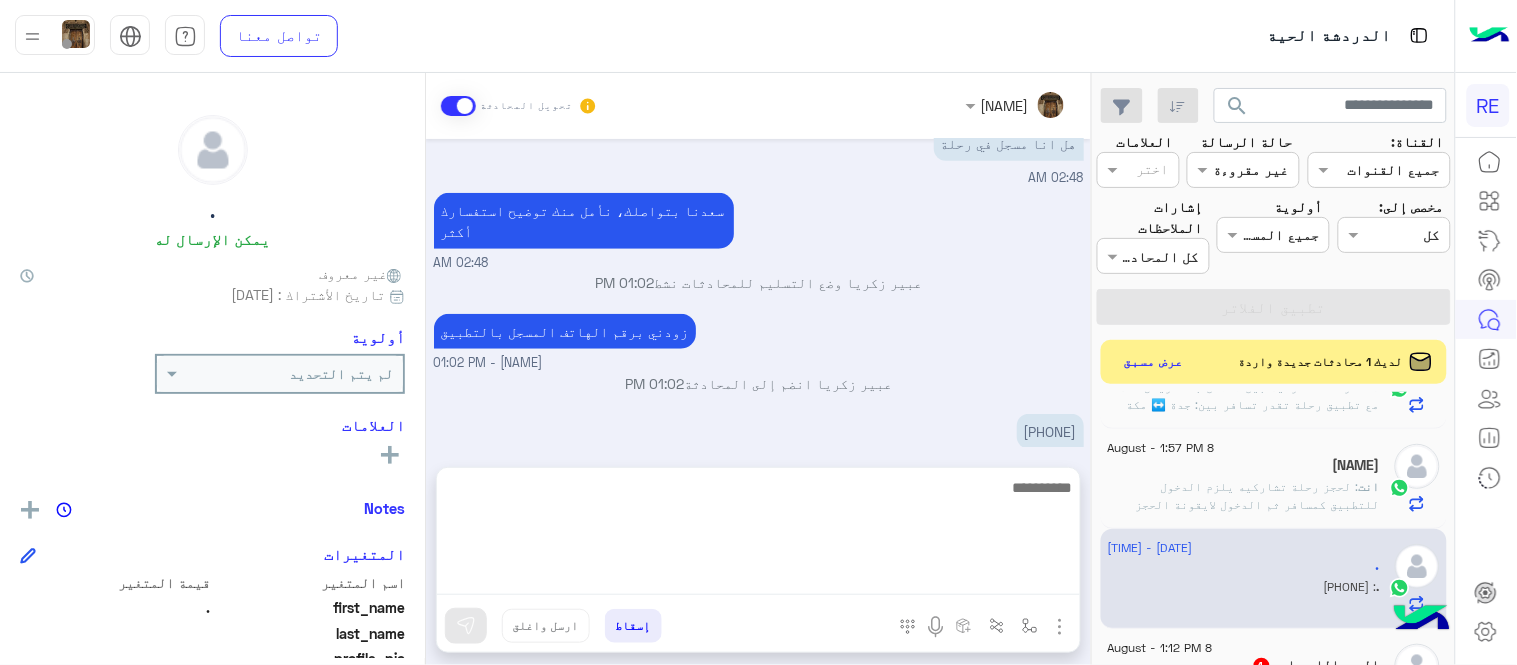 click on "Aug 8, 2025   الملاحظات والشكاوى    02:47 AM  اختيار أي:    02:47 AM   شكاوى    02:47 AM  فضلا اختر نوع الشكوى  ماليه   تقنية   اخرى     02:47 AM  هل انا مسجل في رحلة   02:48 AM  سعدنا بتواصلك، نأمل منك توضيح استفسارك أكثر    02:48 AM   عبير زكريا وضع التسليم للمحادثات نشط   01:02 PM      زودني برقم الهاتف المسجل بالتطبيق  عبير زكريا -  01:02 PM   عبير زكريا انضم إلى المحادثة   01:02 PM      [PHONE]   01:13 PM  نعم مسجل وحسابك مفعل   02:03 PM" at bounding box center (758, 293) 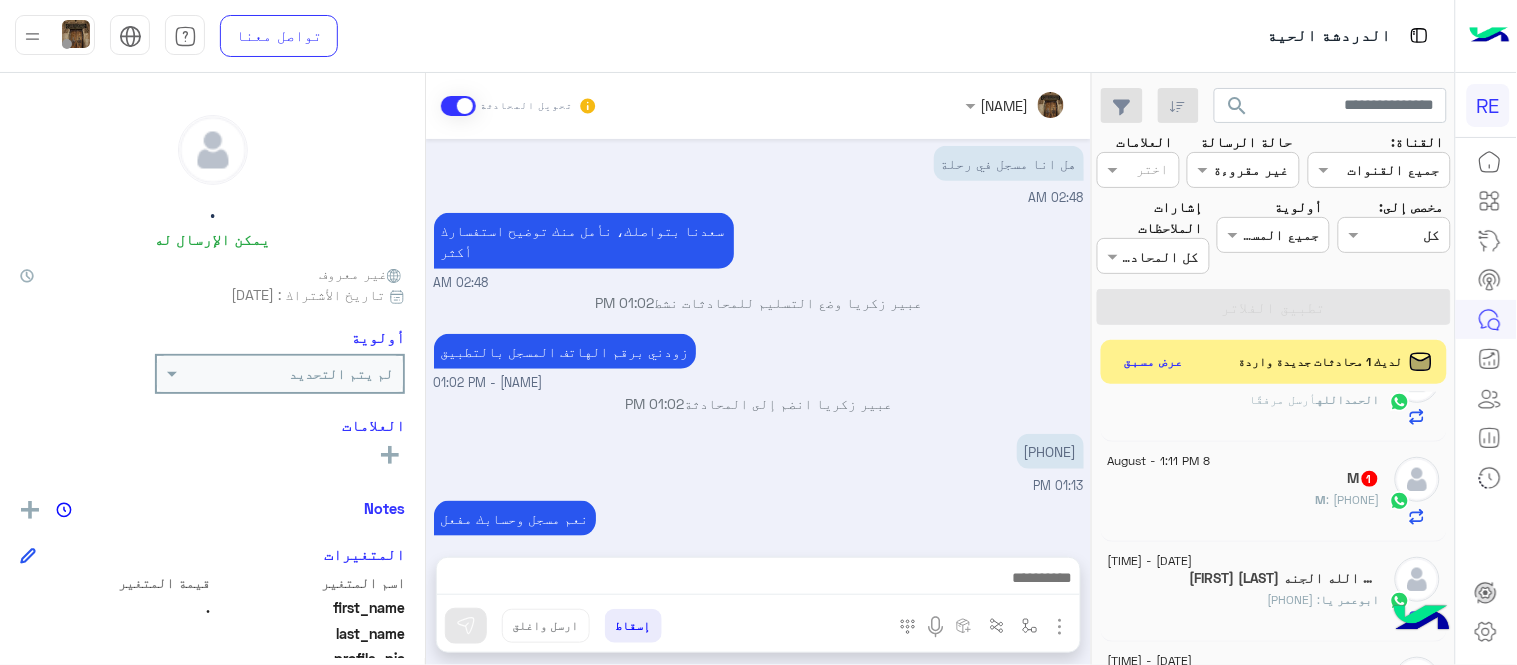 scroll, scrollTop: 682, scrollLeft: 0, axis: vertical 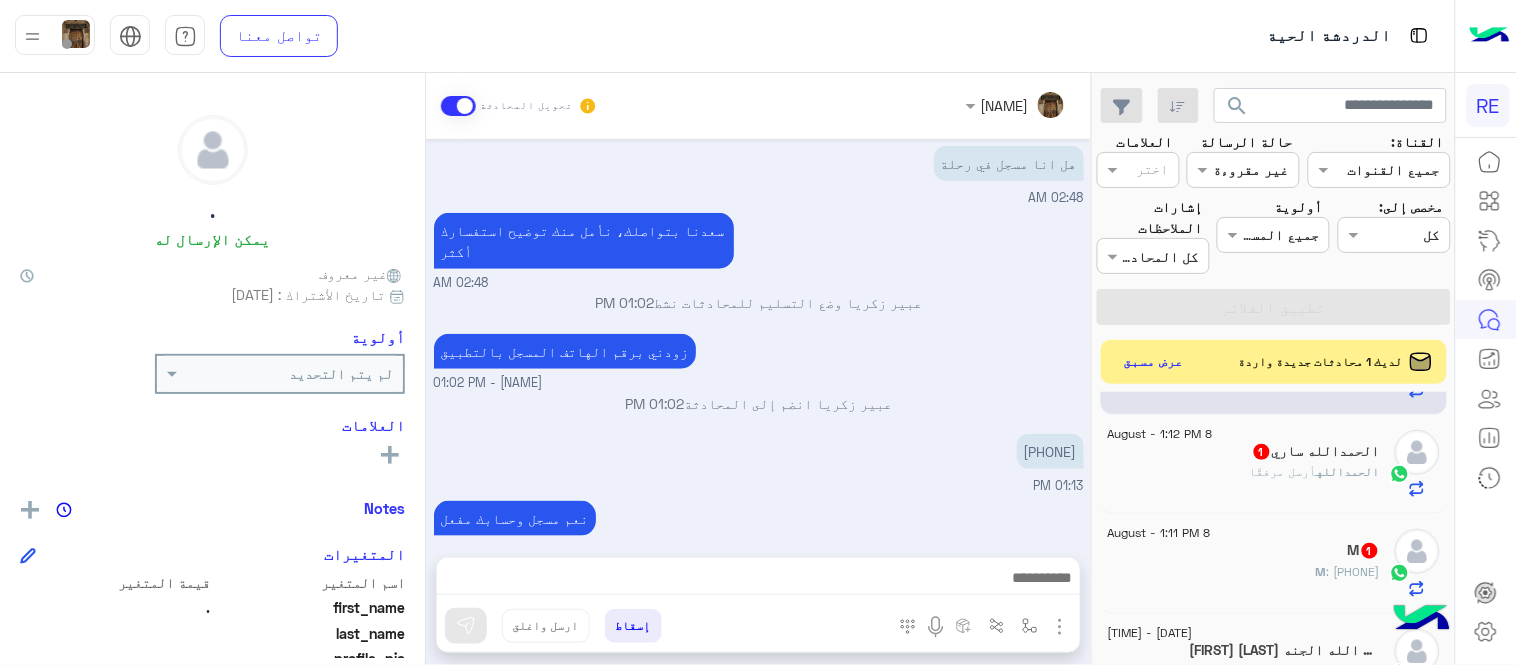 click on "الحمدالله  أرسل مرفقًا" 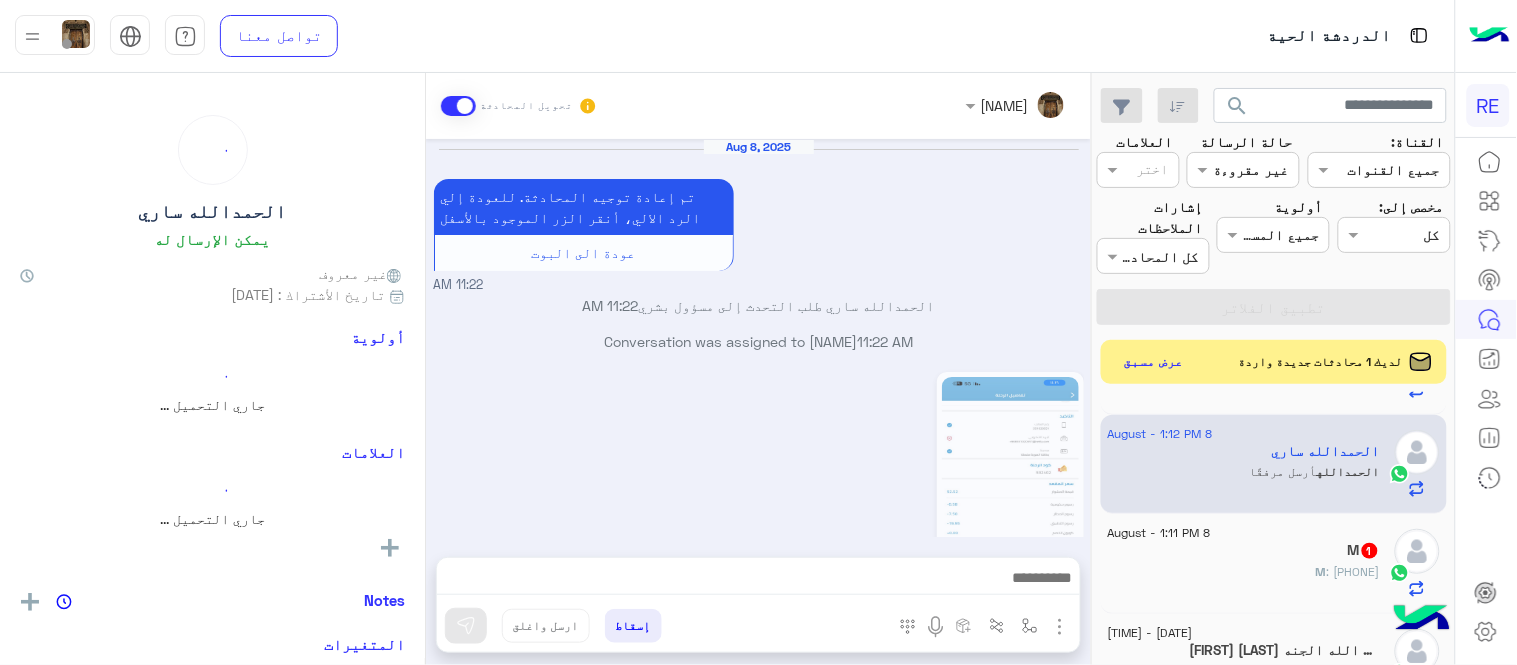 scroll, scrollTop: 808, scrollLeft: 0, axis: vertical 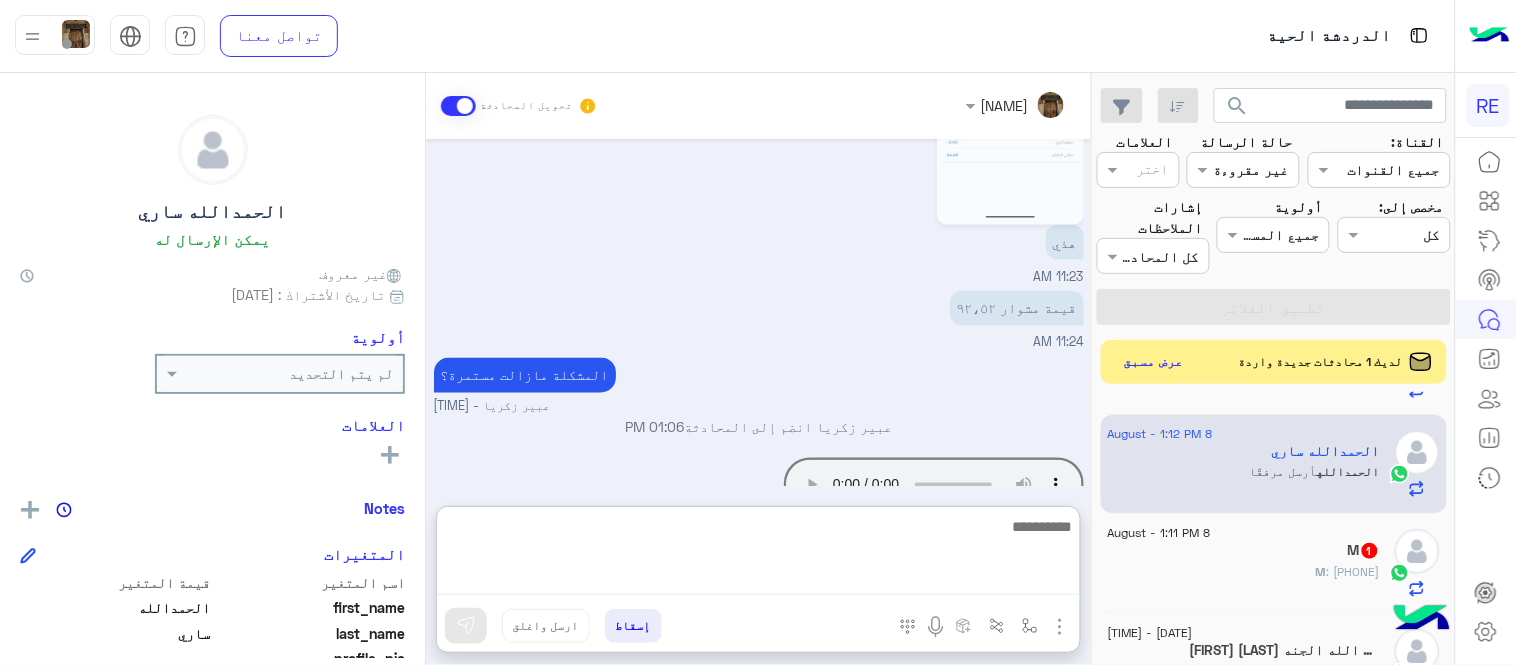 click at bounding box center [758, 554] 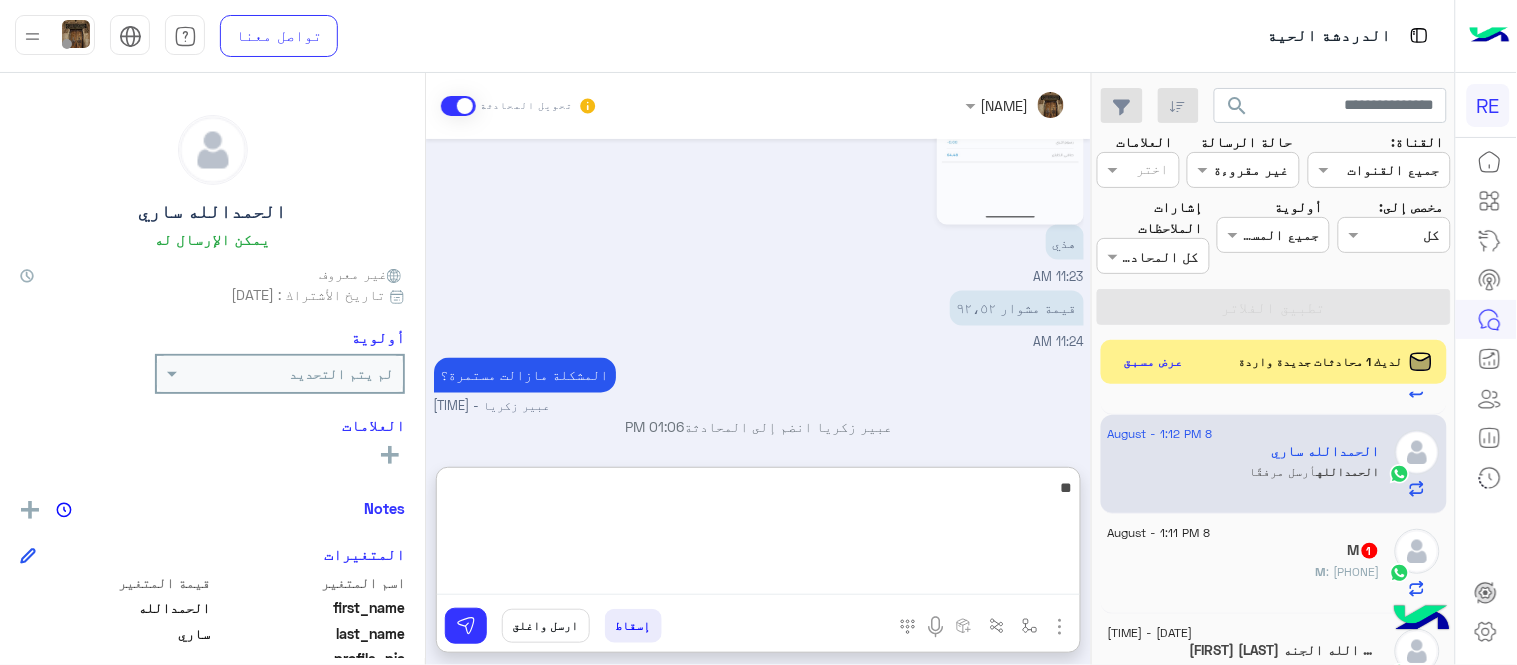 type on "*" 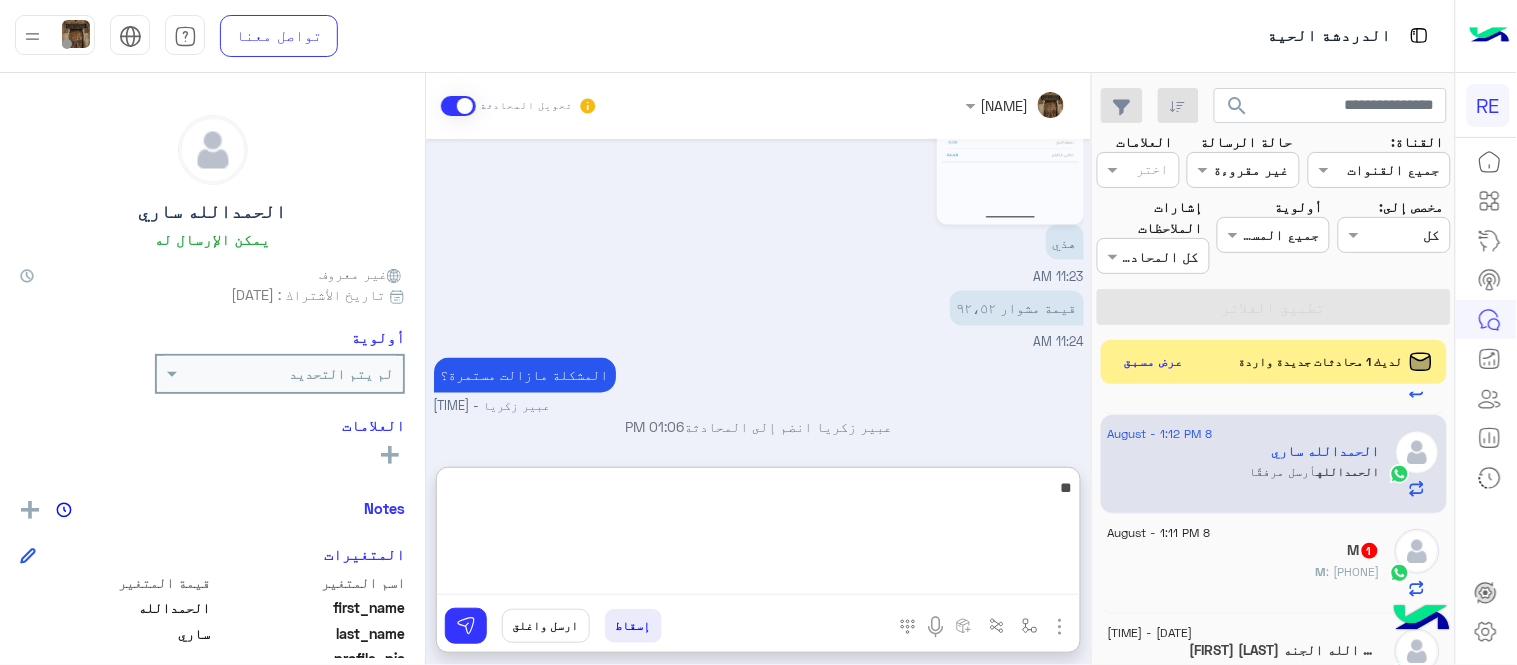 type on "*" 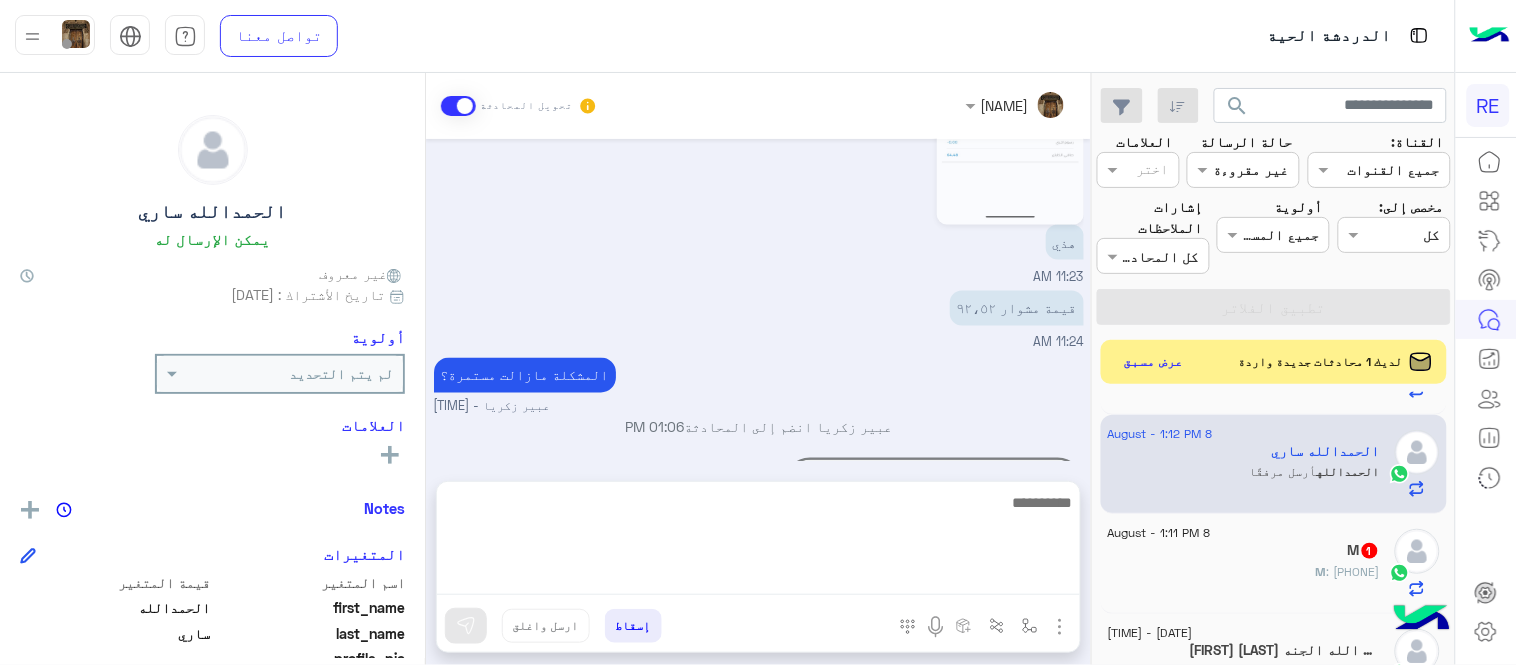 click on "المشكلة مازالت مستمرة؟ [FIRST] [LAST] - 01:06 PM" at bounding box center (759, 385) 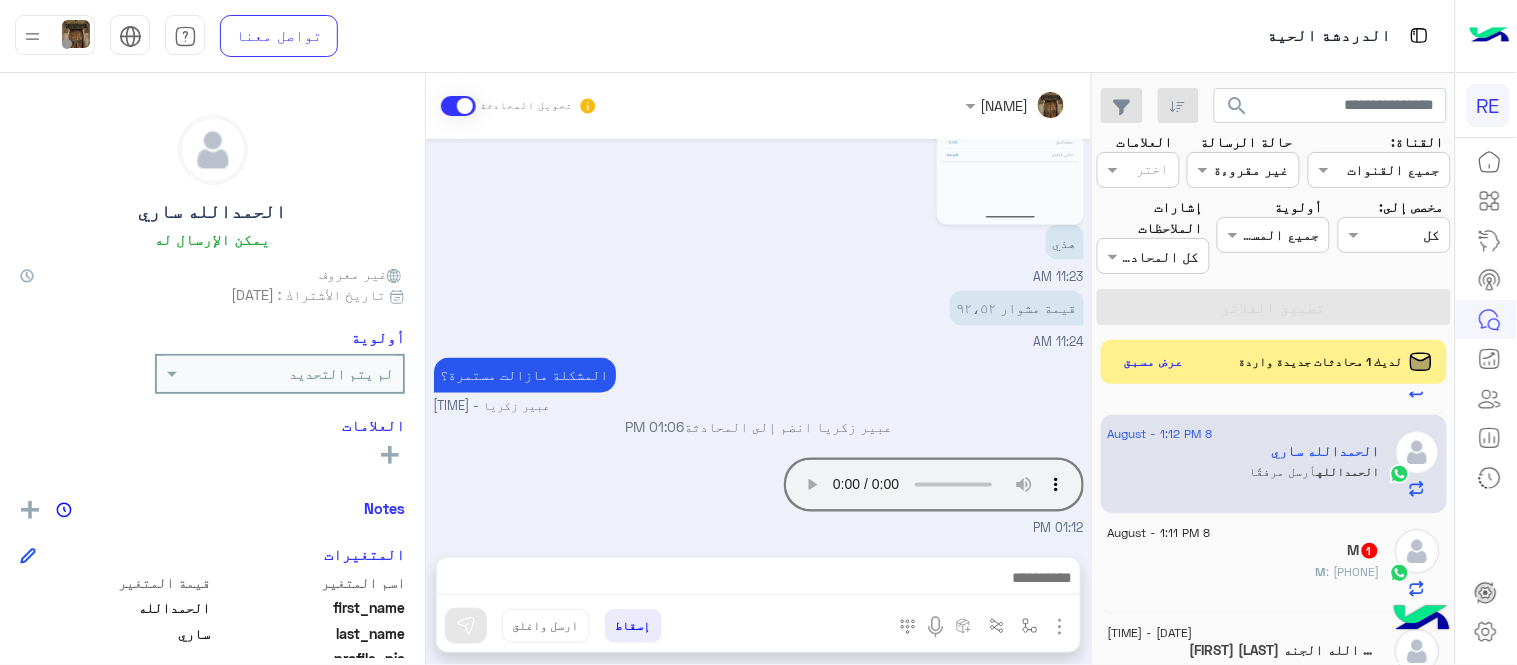 click 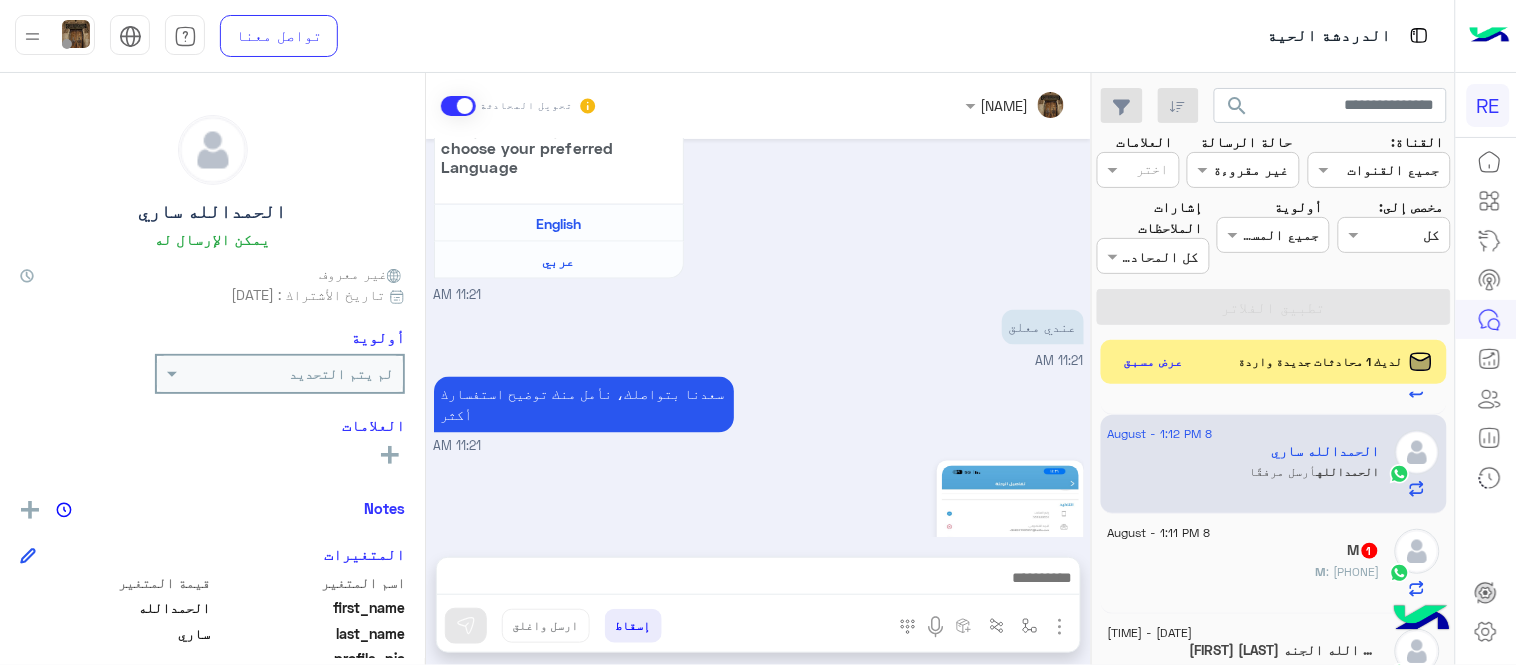 scroll, scrollTop: 990, scrollLeft: 0, axis: vertical 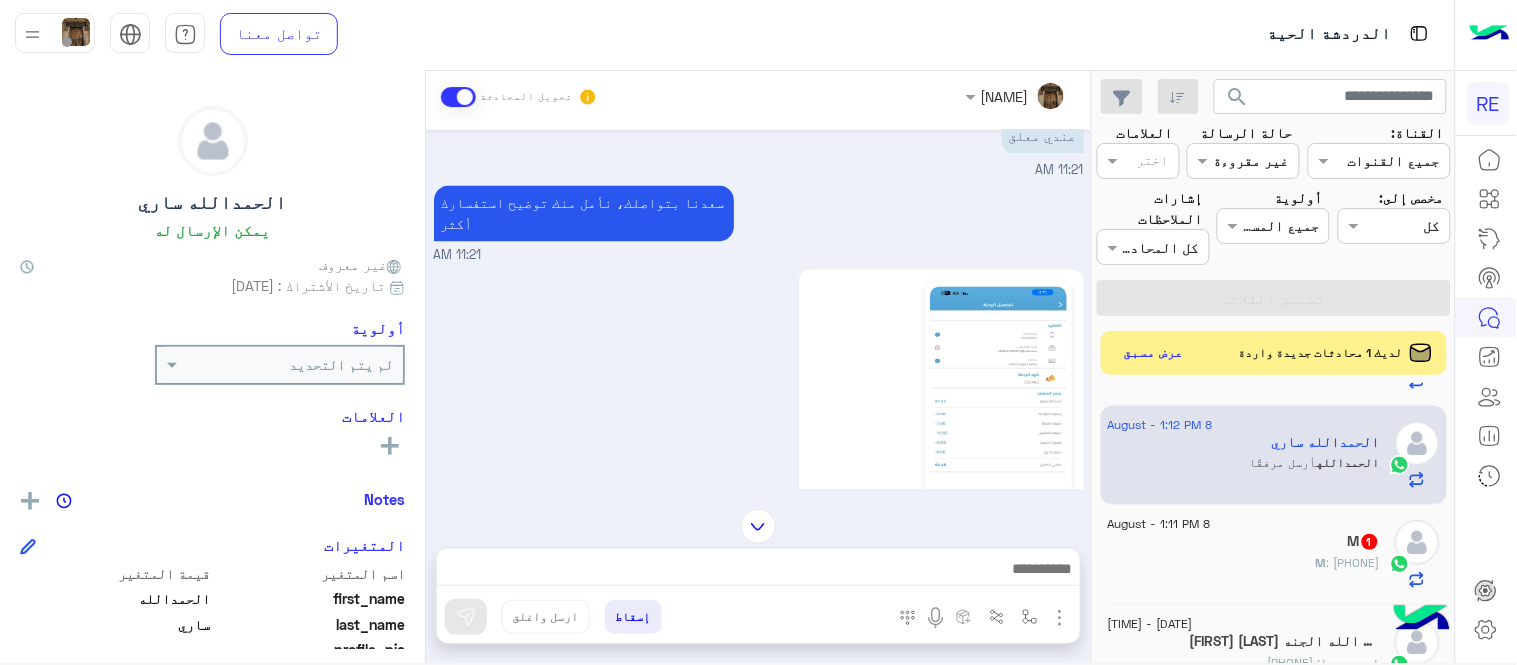 click 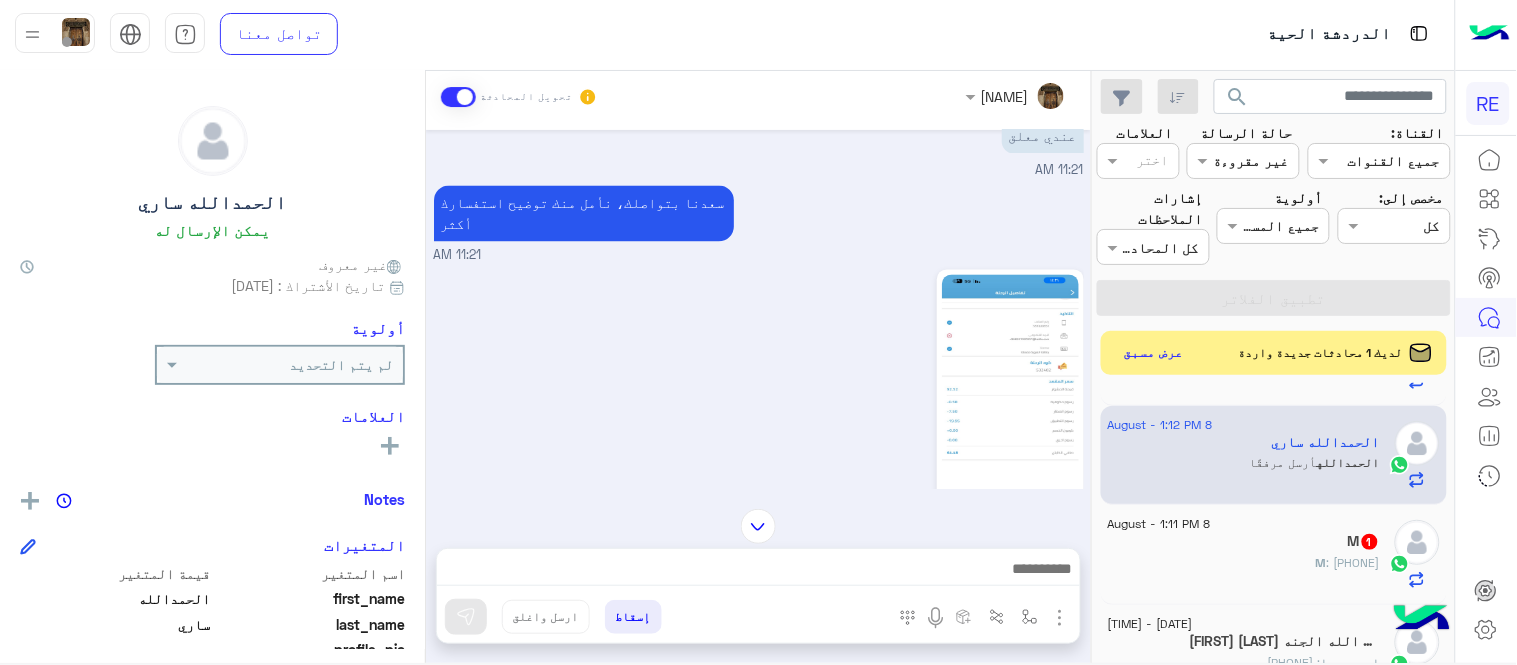 click at bounding box center (758, 526) 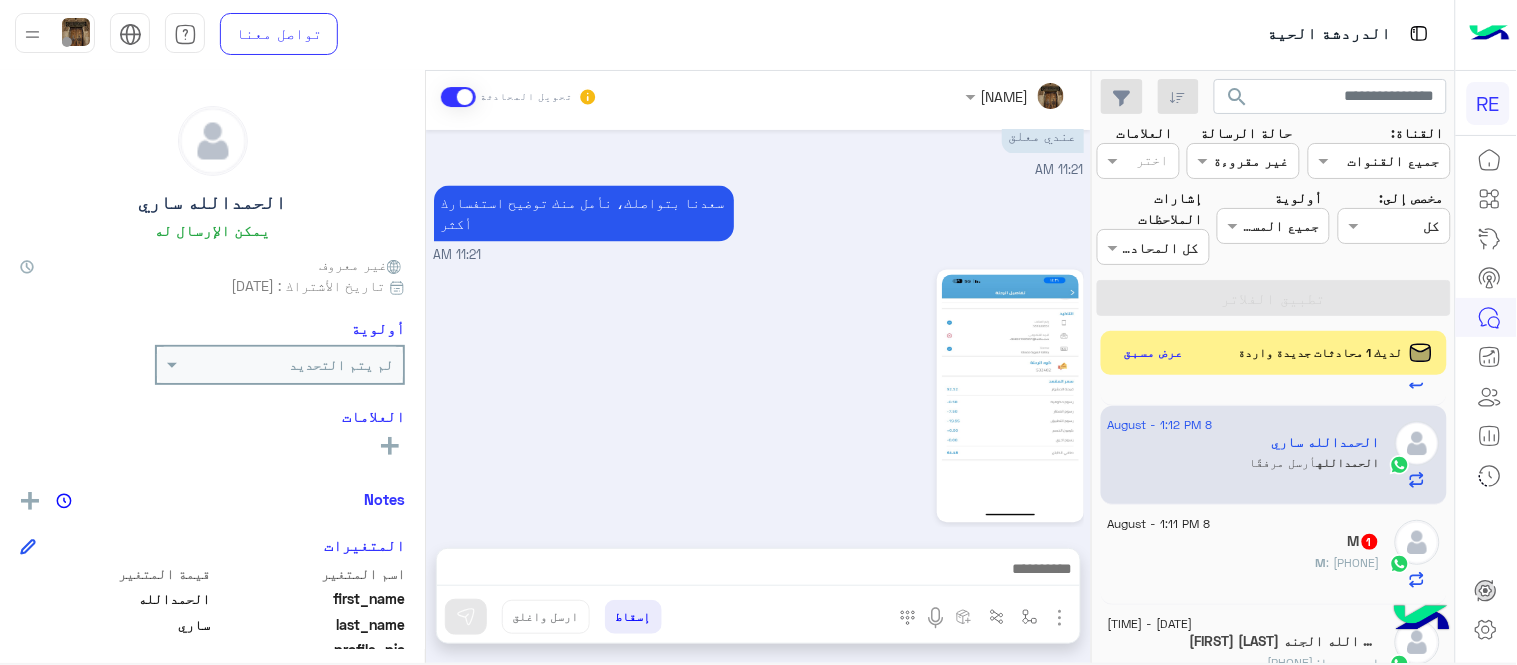 scroll, scrollTop: 2161, scrollLeft: 0, axis: vertical 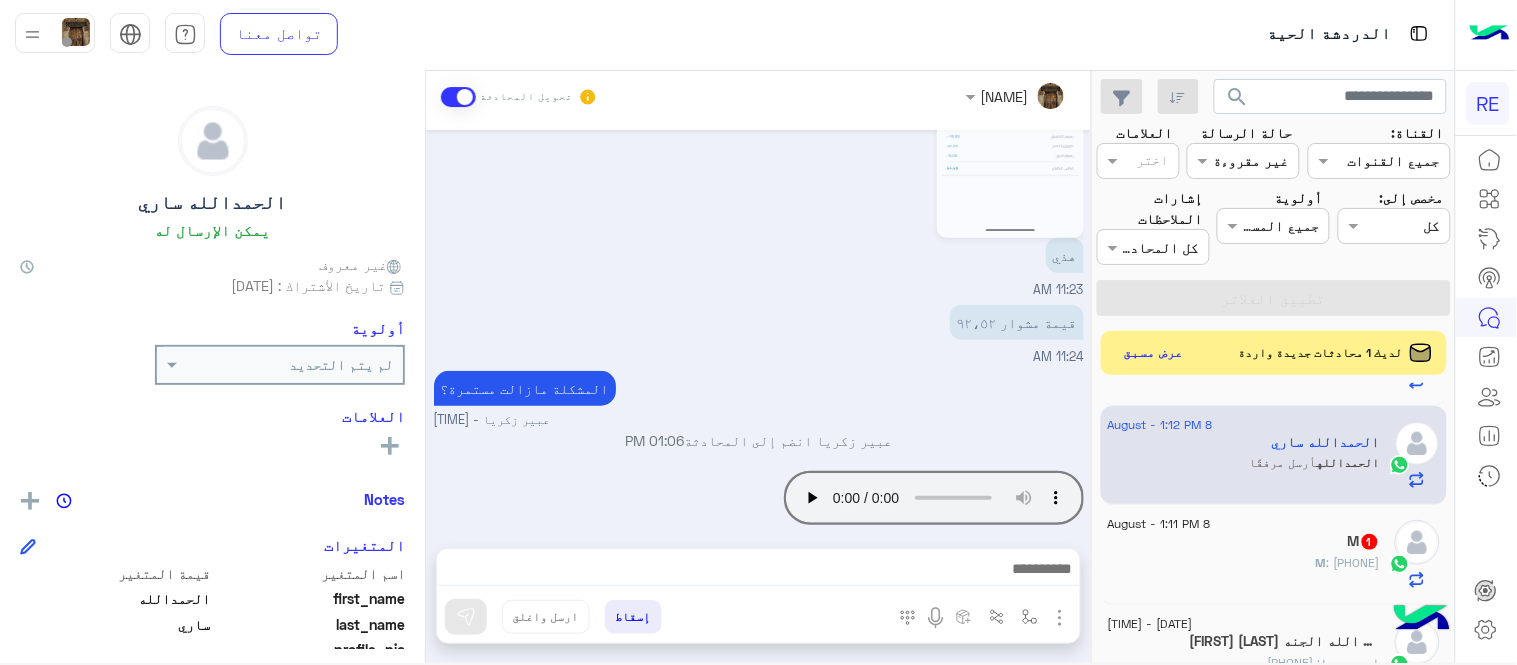 click at bounding box center (758, 574) 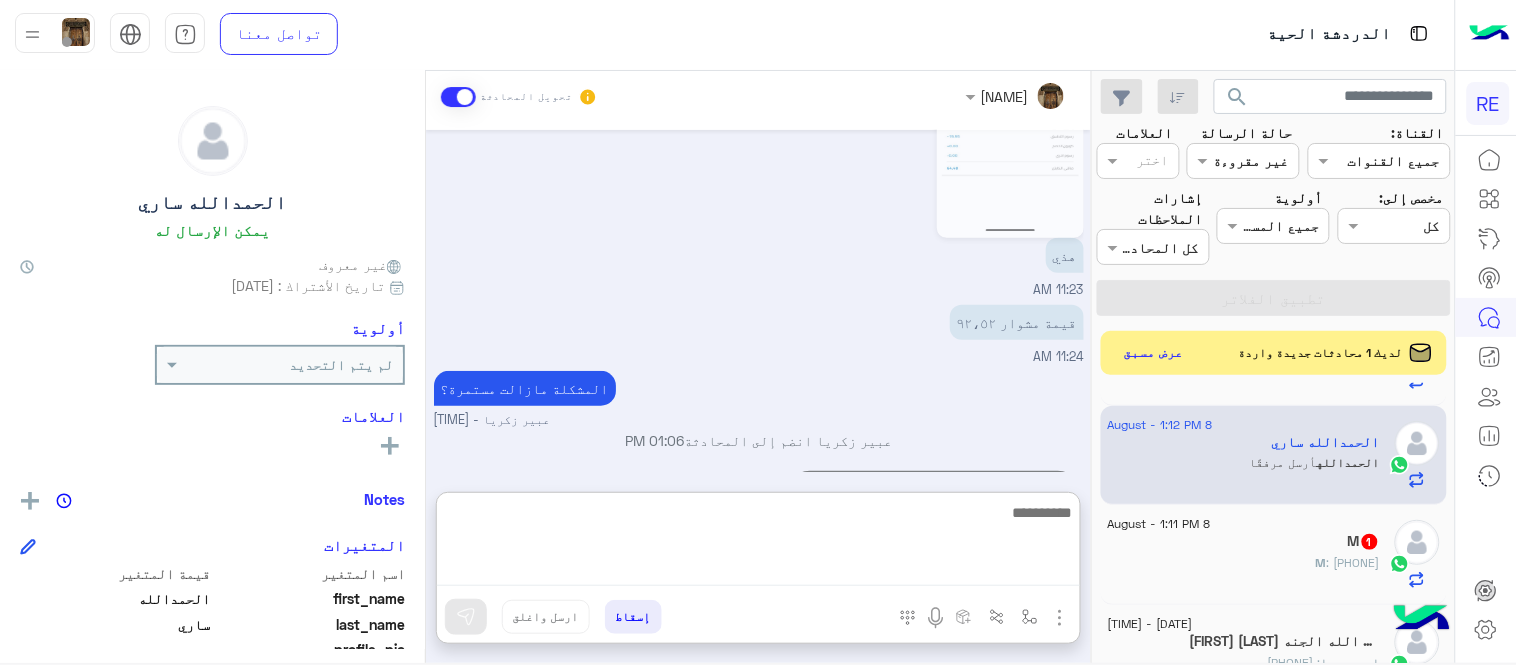 click at bounding box center (758, 543) 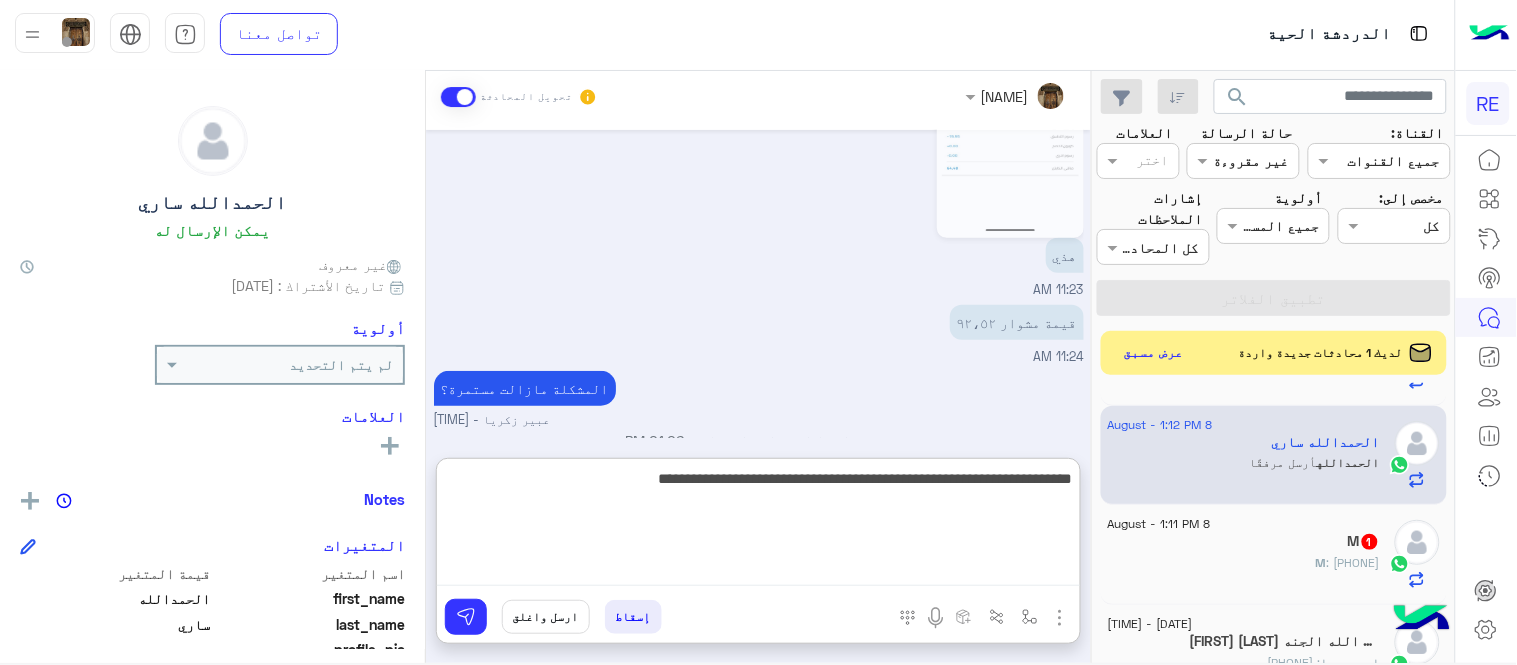 type on "**********" 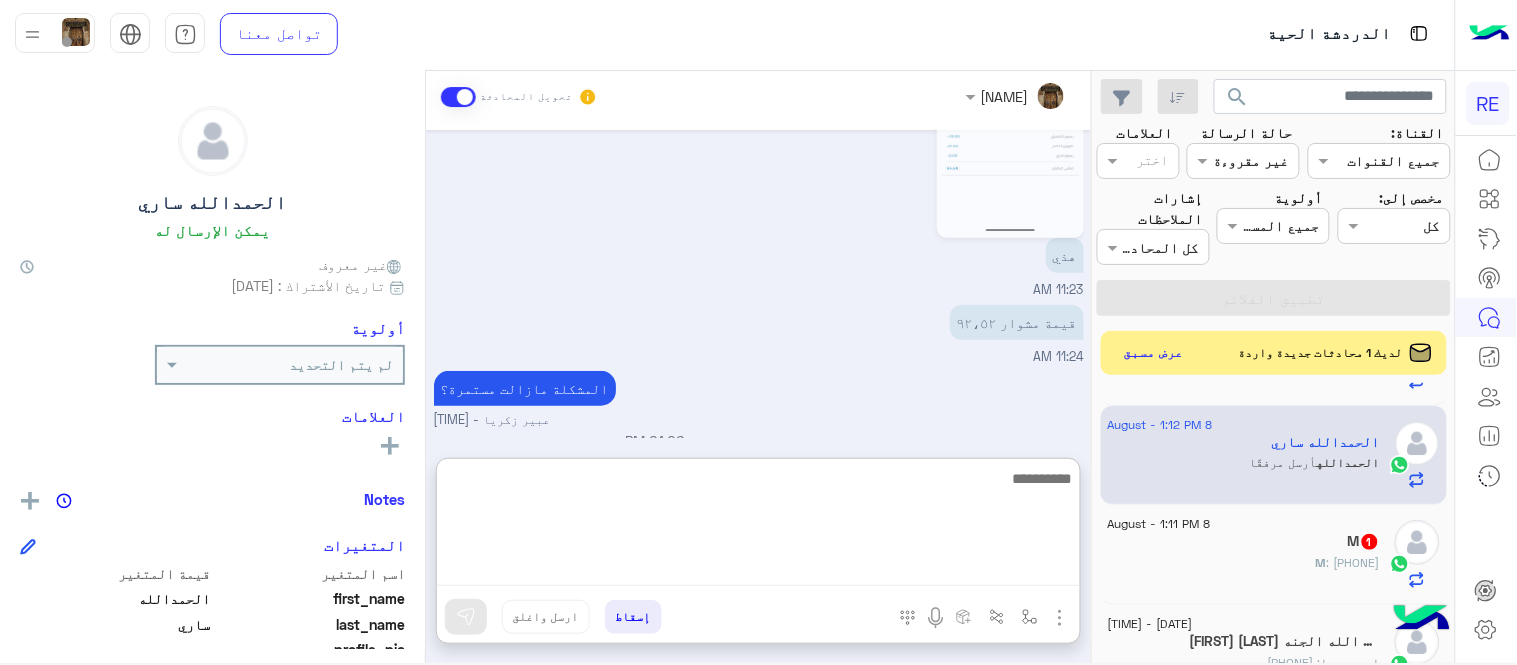 scroll, scrollTop: 2336, scrollLeft: 0, axis: vertical 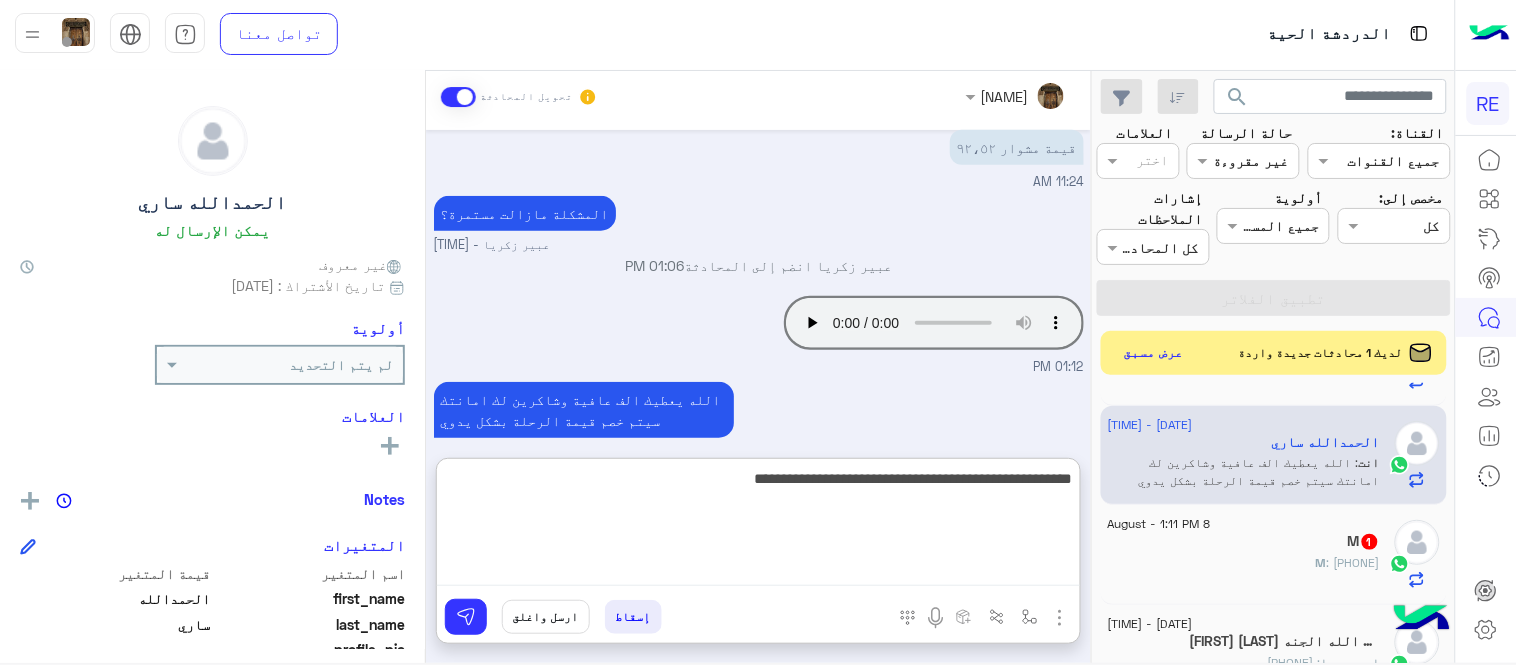 type on "**********" 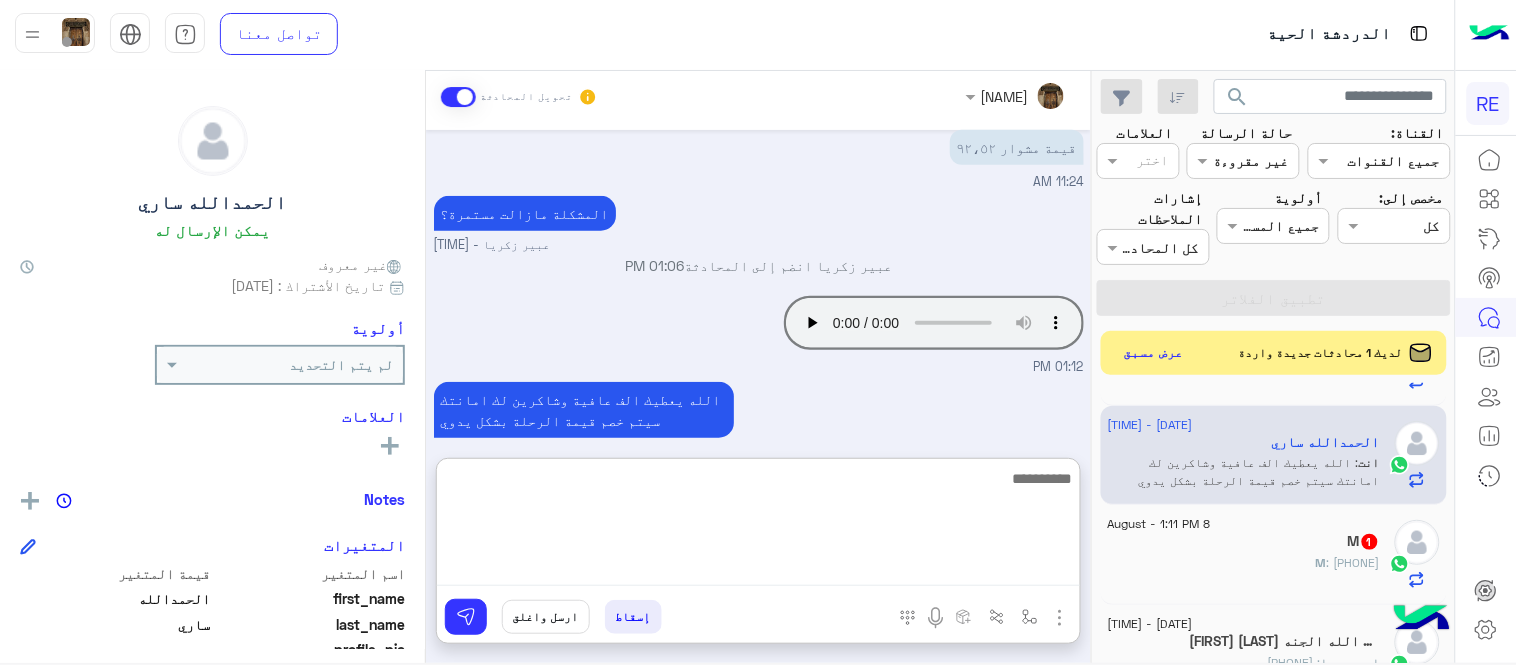 scroll, scrollTop: 2421, scrollLeft: 0, axis: vertical 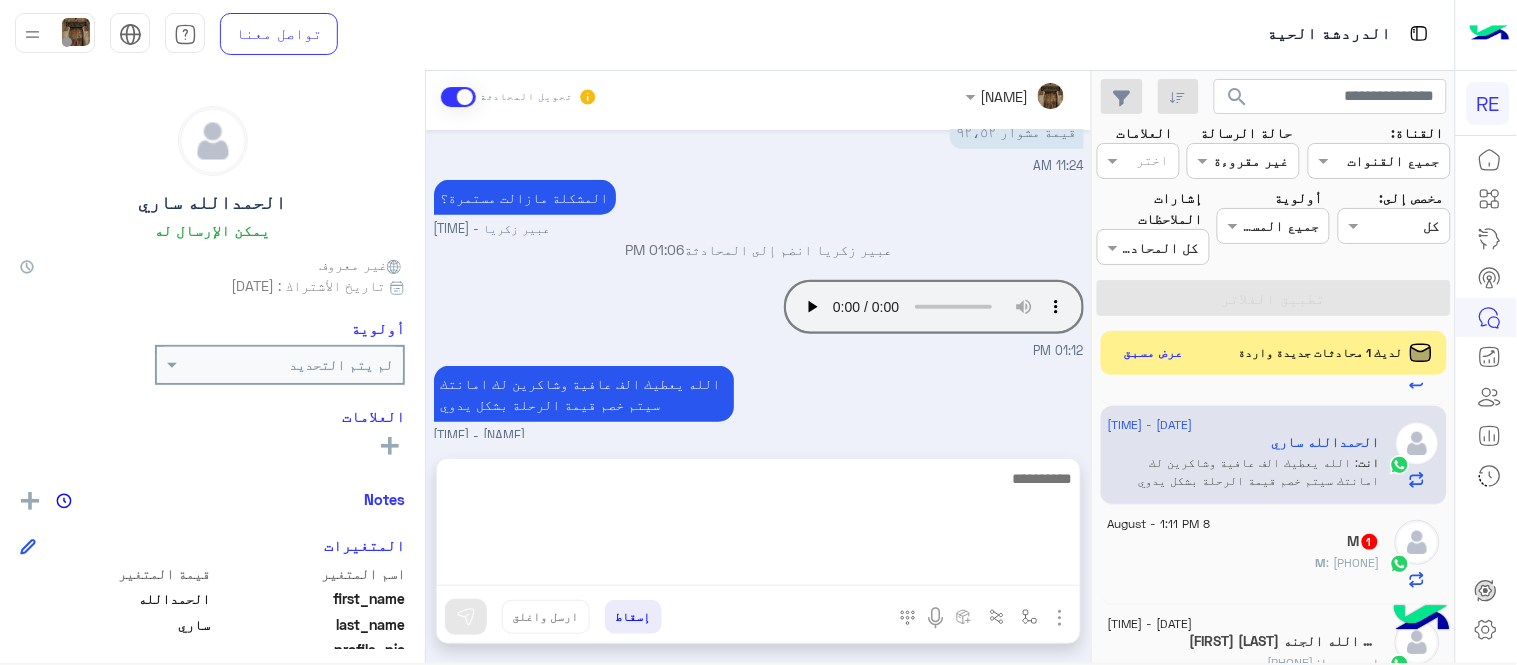click on "May 13, 2025   [NAME] انضم إلى المحادثة   09:53 PM      ١٢،٨٣   09:54 PM  تم الشحن  [NAME] -  09:58 PM  اله يعطيكم العافيه   09:59 PM   May 14, 2025   تم إلغاء تخصيص المحادثة تلقائيًا وإغلاقها بواسطة النظام   09:50 PM       Aug 8, 2025  إسلام عليكم   11:21 AM  وعليكم السلام ،كيف اقدر اساعدك
اهلًا بك في تطبيق رحلة 👋
Welcome to Rehla  👋
من فضلك أختر لغة التواصل
Please choose your preferred Language
English   عربي     11:21 AM  عندي معلق   11:21 AM  سعدنا بتواصلك، نأمل منك توضيح استفسارك أكثر    11:21 AM    11:22 AM  تم إعادة توجيه المحادثة. للعودة إلي الرد الالي، أنقر الزر الموجود بالأسفل  عودة الى البوت     11:22 AM   Conversation was assigned to [NAME]   11:22 AM       11:22 AM" at bounding box center (758, 284) 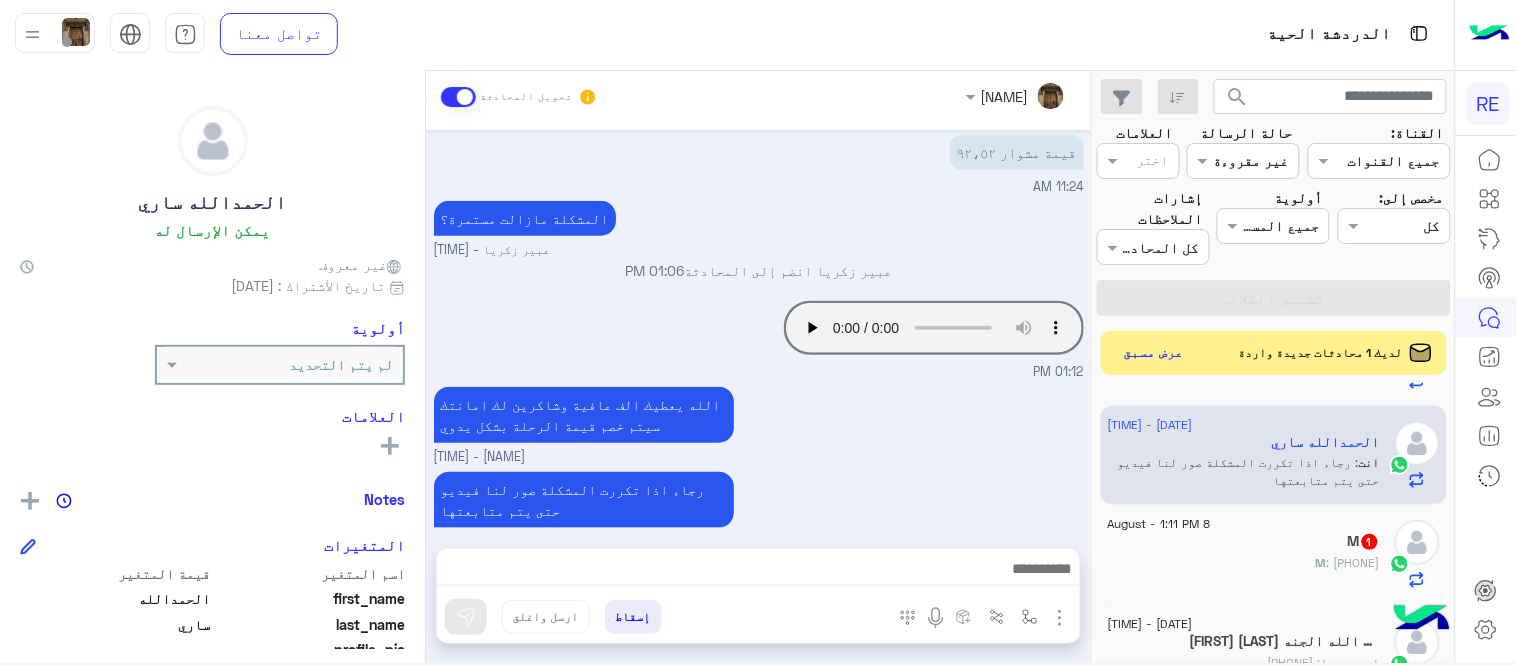 click on "الله يعطيك الف عافية وشاكرين لك امانتك سيتم خصم قيمة الرحلة بشكل يدوي  عبير زكريا -  [TIME]" at bounding box center (759, 424) 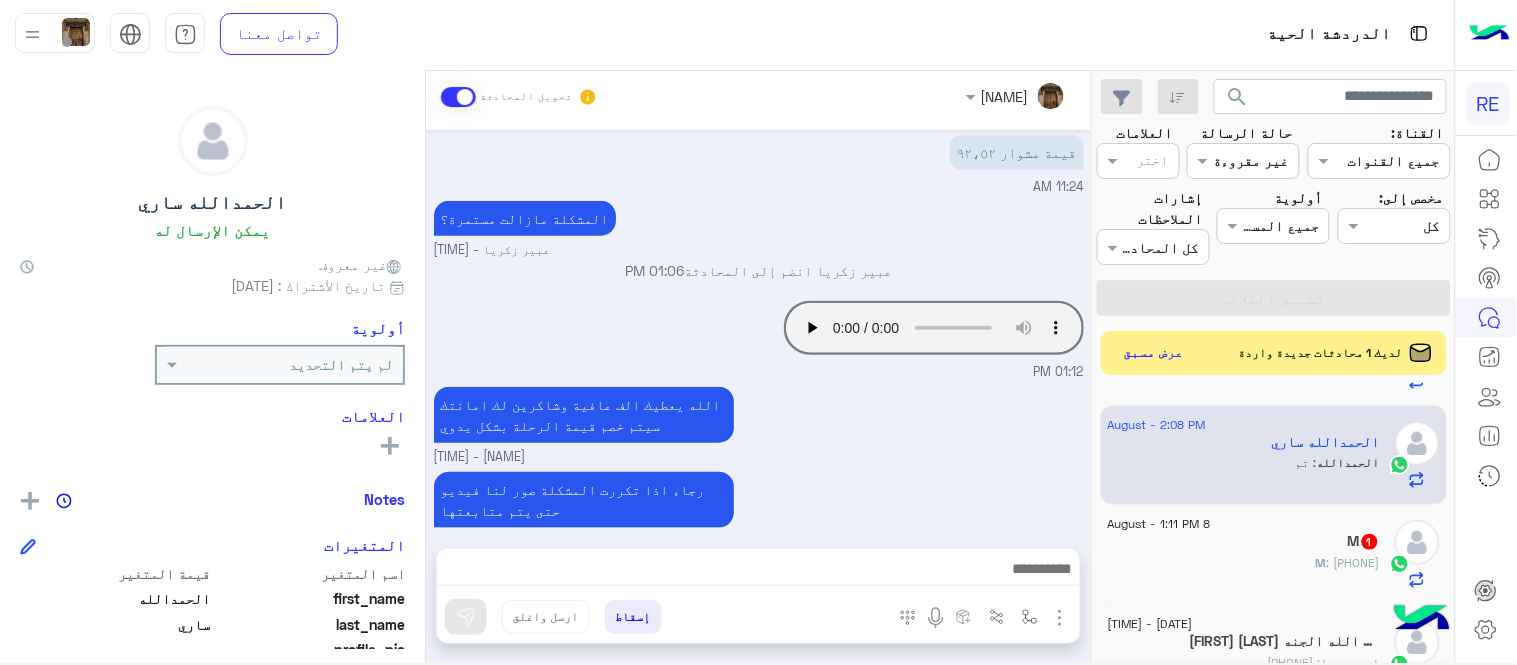 scroll, scrollTop: 2432, scrollLeft: 0, axis: vertical 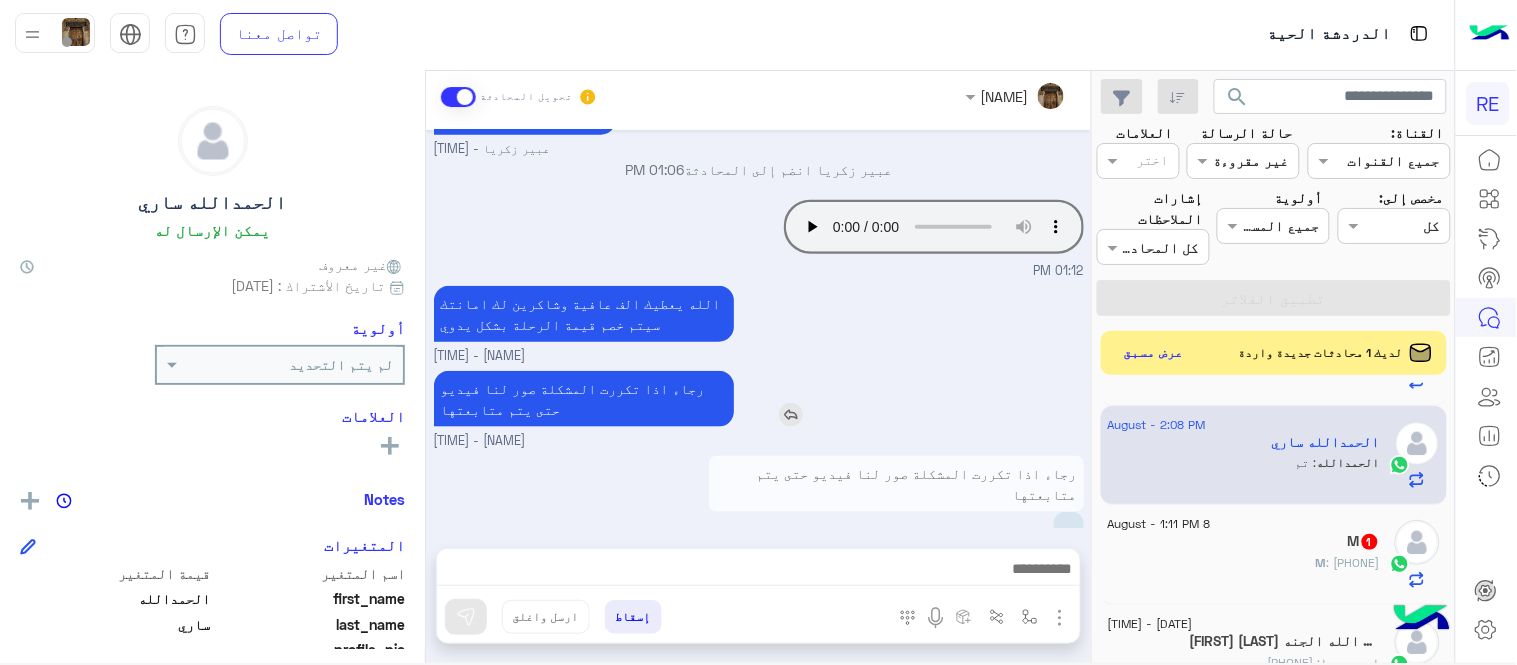 click on "رجاء اذا تكررت المشكلة صور لنا فيديو حتى يتم متابعتها" at bounding box center [641, 399] 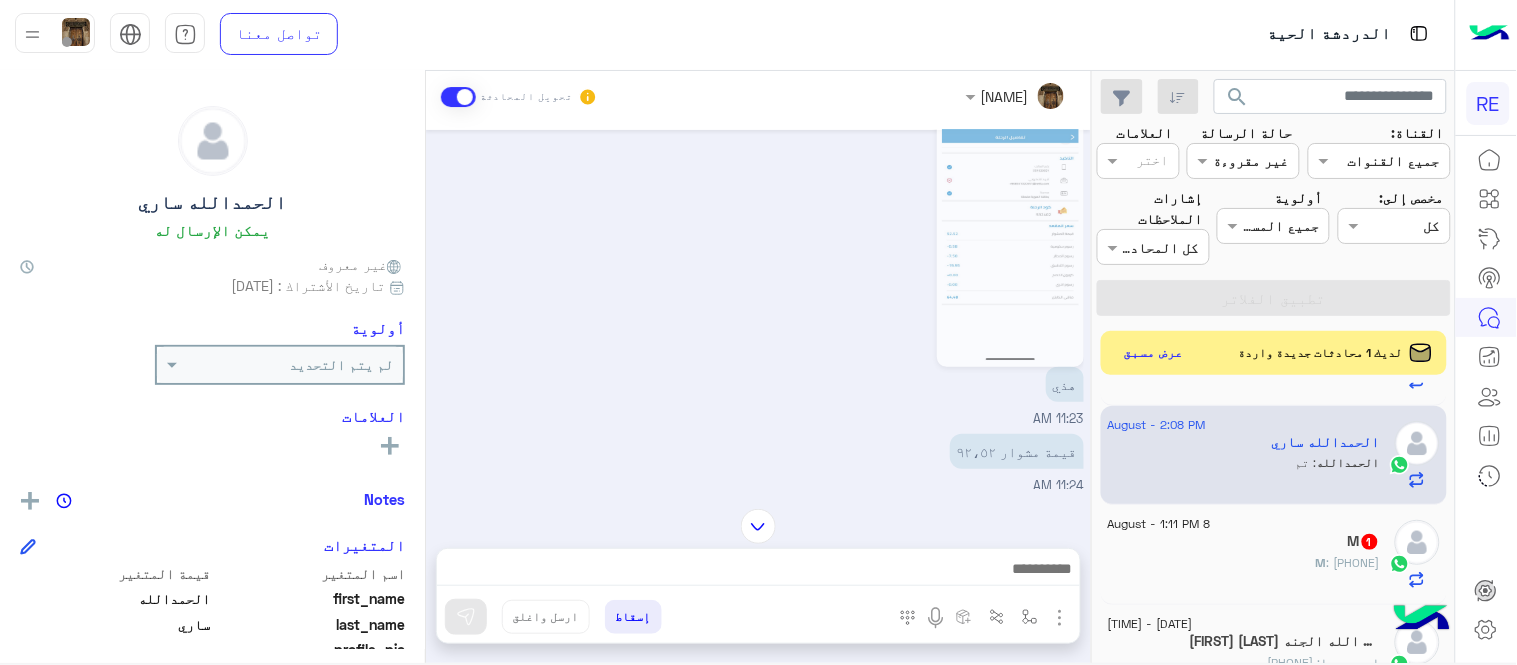 scroll, scrollTop: 2084, scrollLeft: 0, axis: vertical 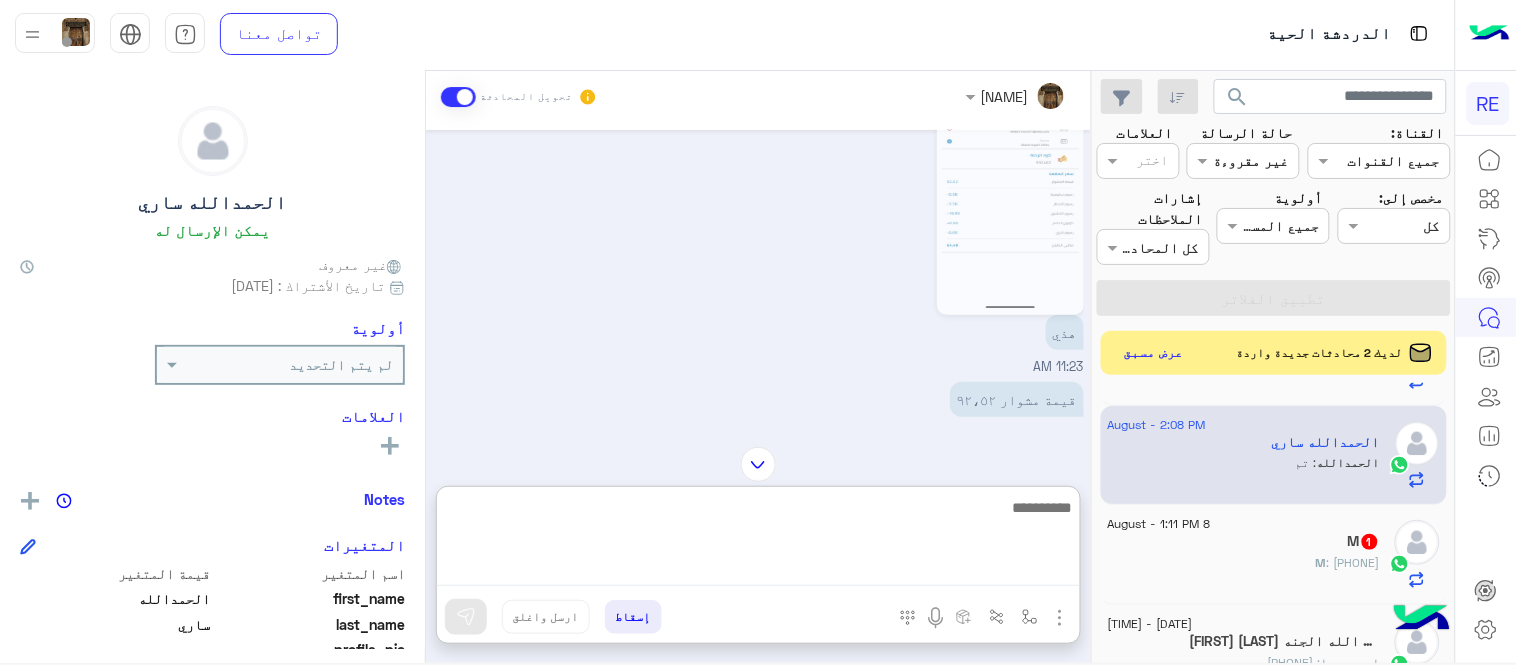 click at bounding box center [758, 540] 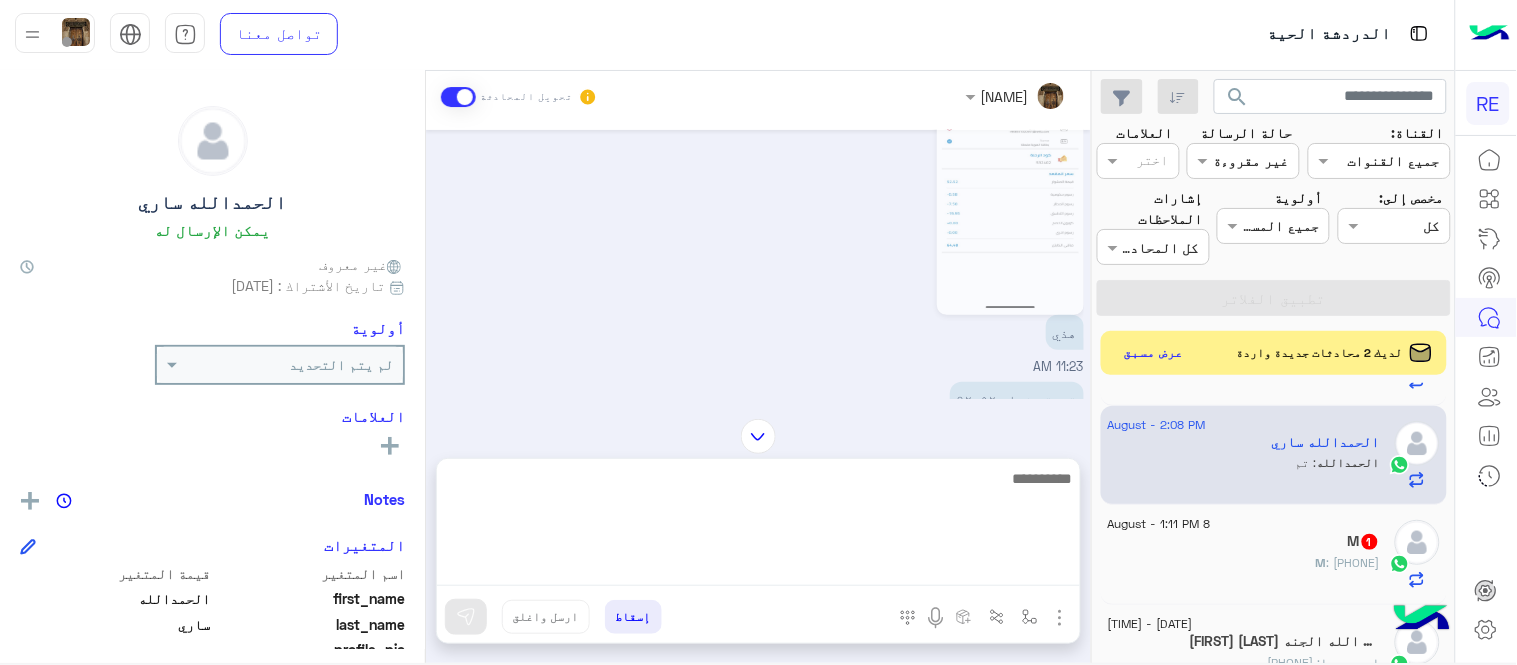 click on "هذي   11:23 AM" at bounding box center (759, 217) 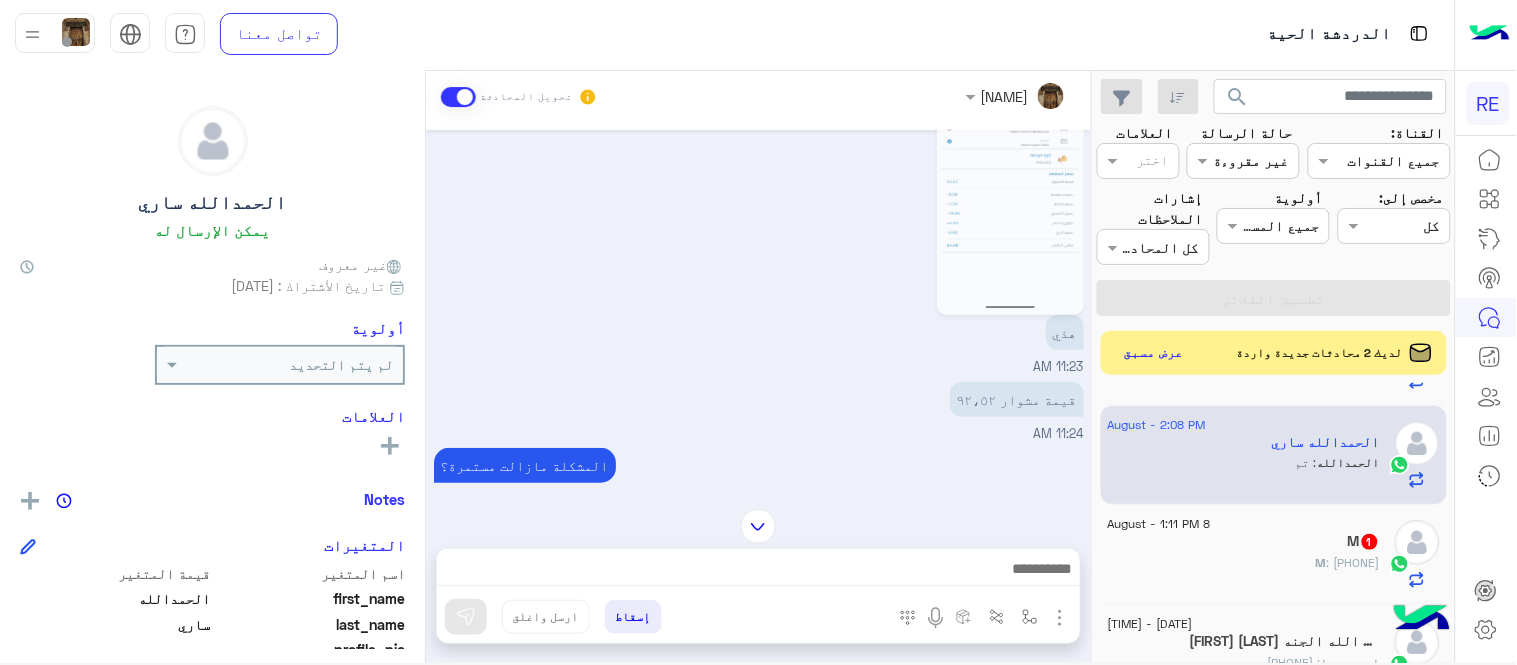 click on "M : [PHONE]" 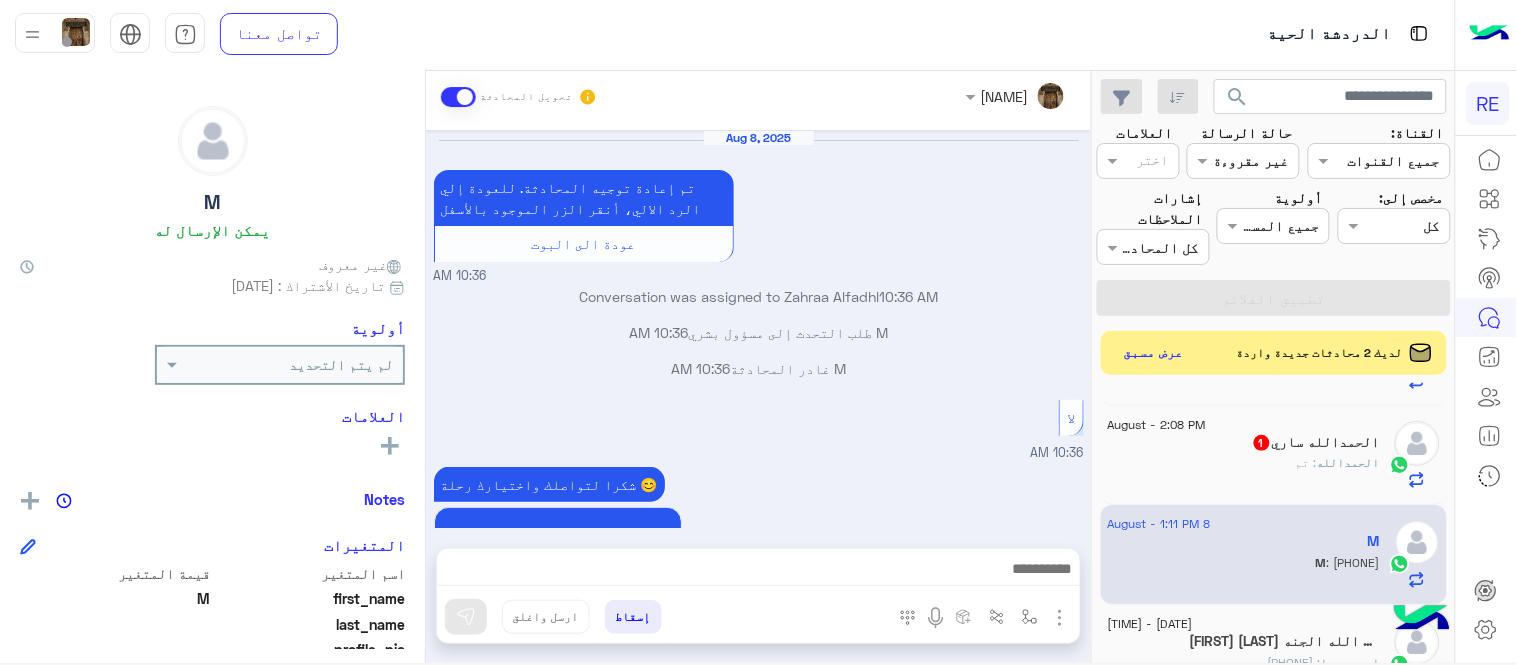 scroll, scrollTop: 285, scrollLeft: 0, axis: vertical 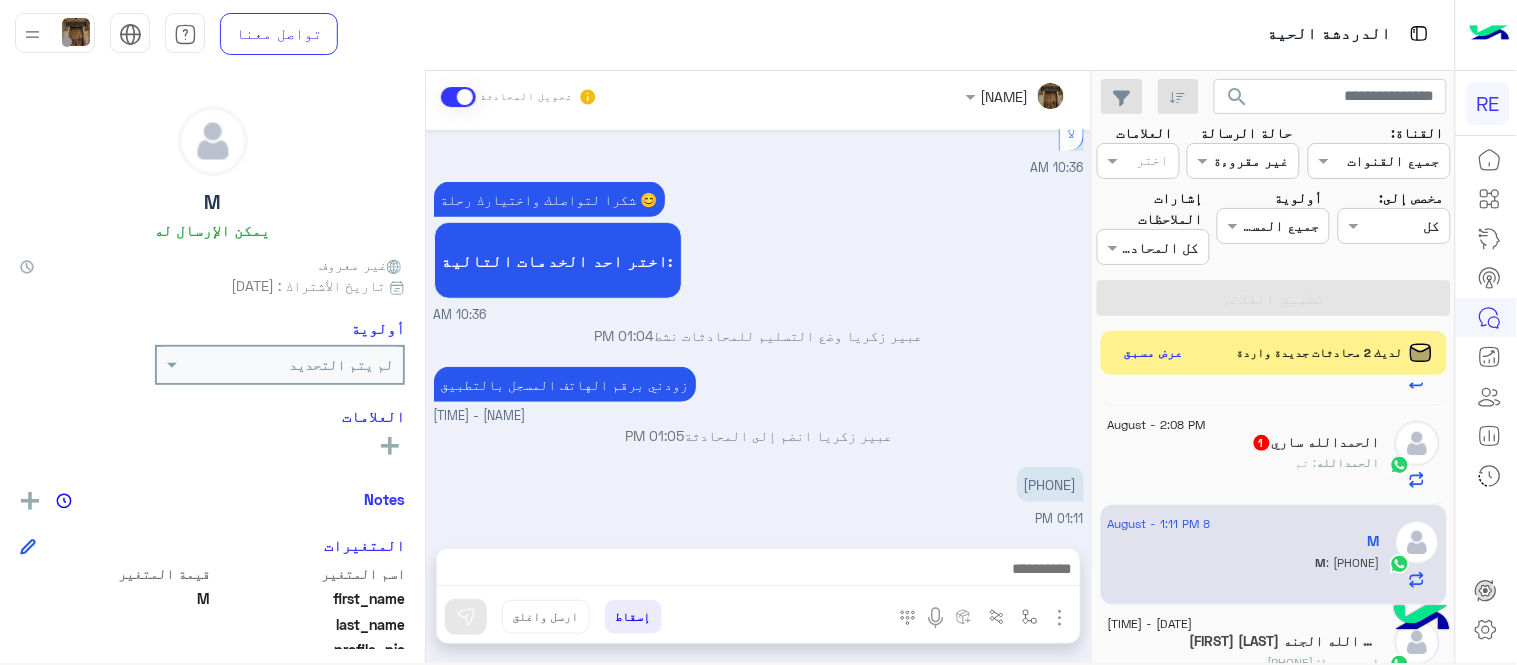 click on "[NAME] انضم إلى المحادثة   01:05 PM" at bounding box center [759, 443] 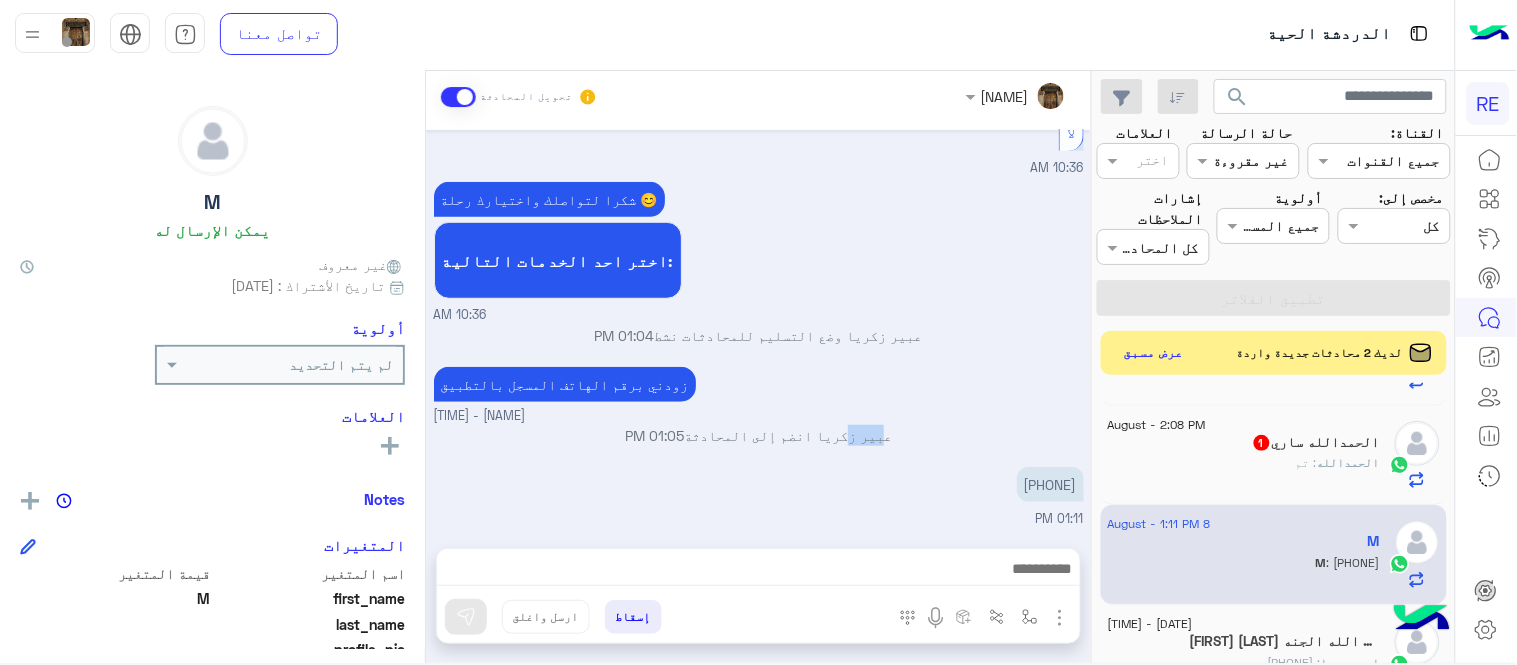 click on "[NAME] انضم إلى المحادثة   01:05 PM" at bounding box center [759, 443] 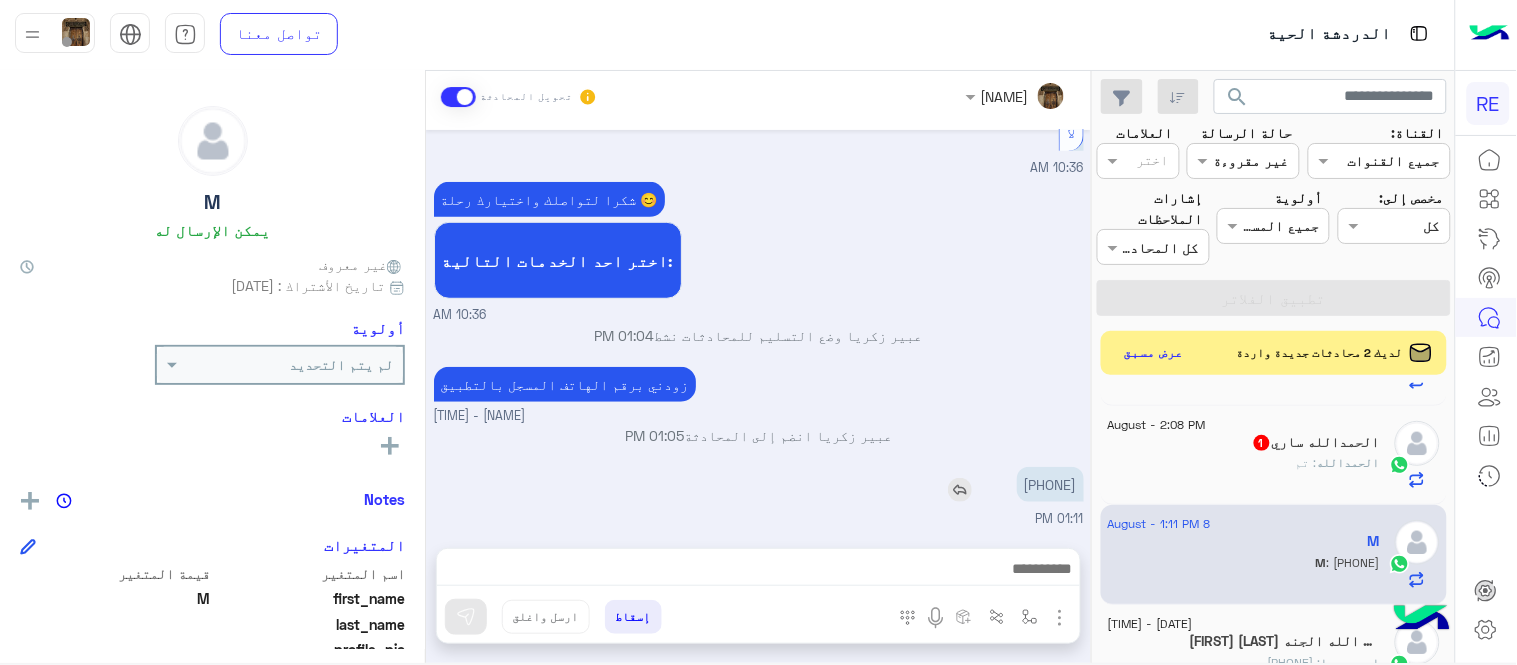click on "[PHONE]" at bounding box center (1050, 484) 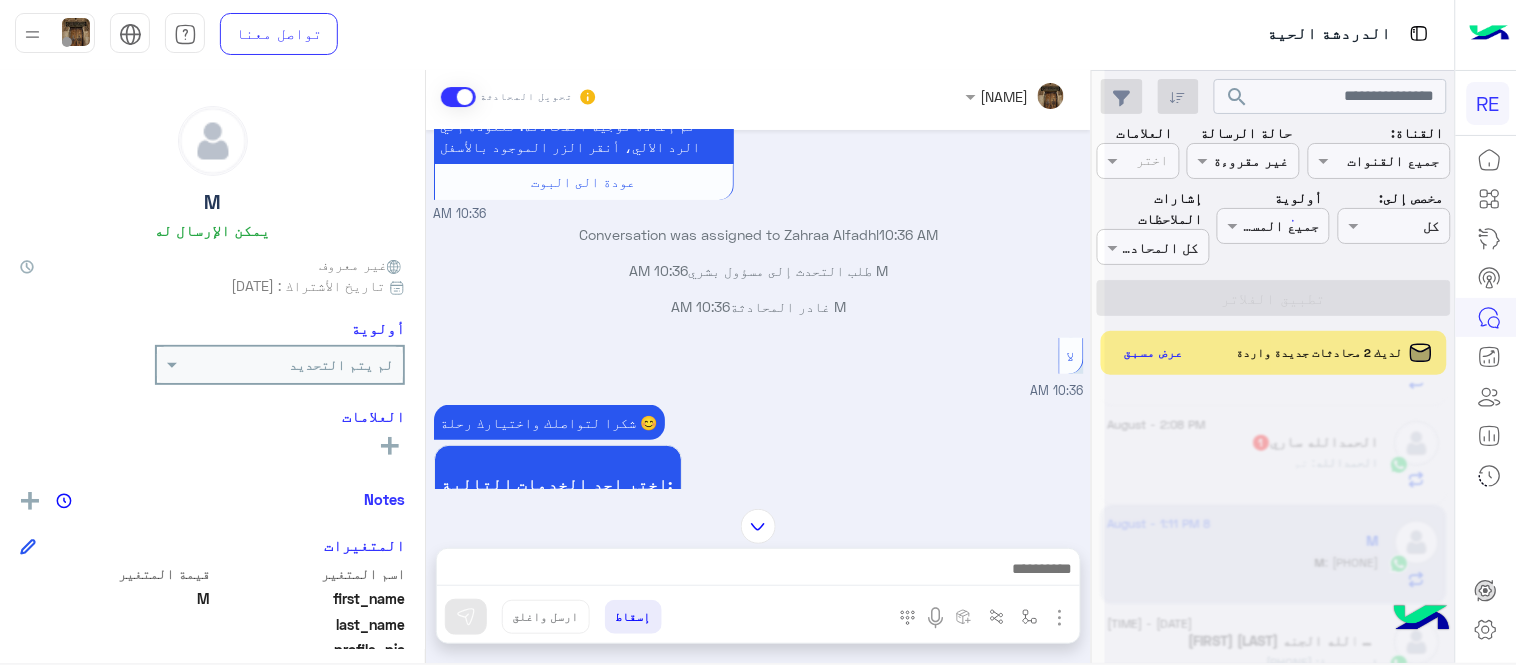 scroll, scrollTop: 0, scrollLeft: 0, axis: both 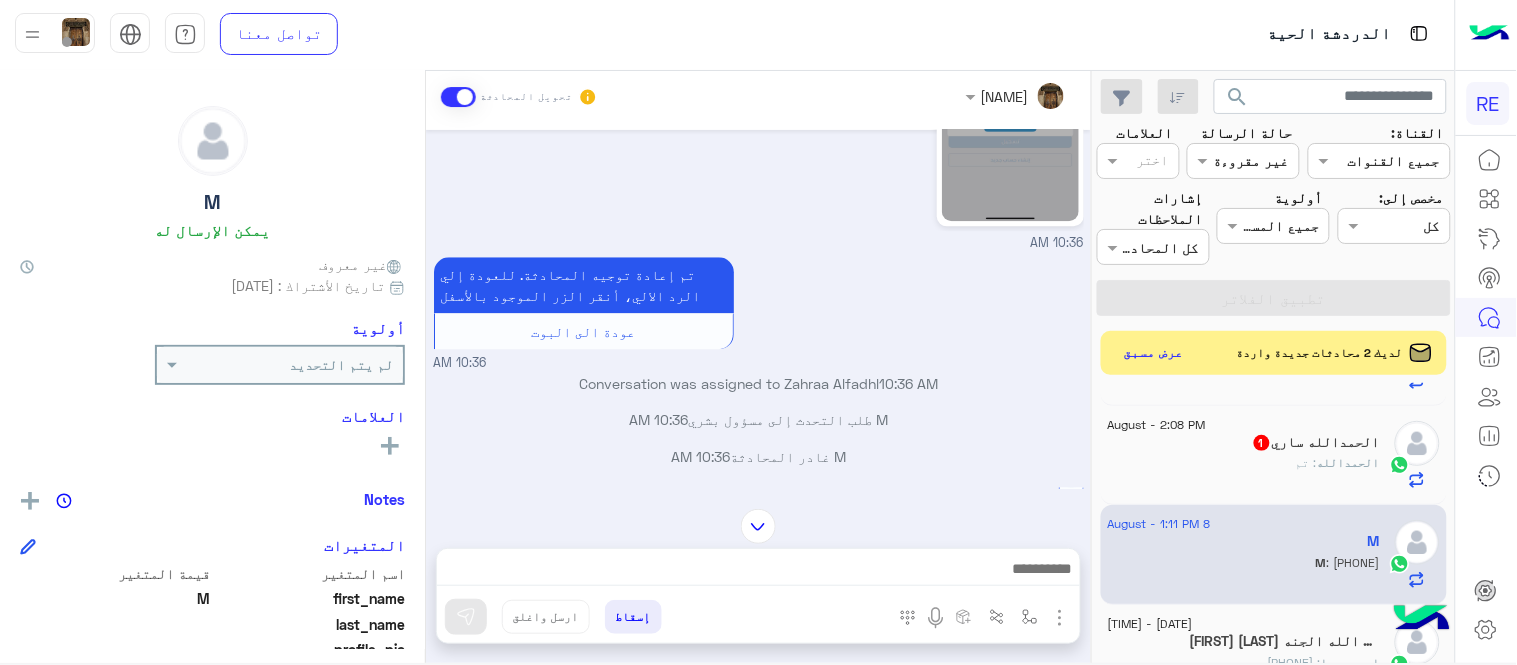click on "[FIRST] [LAST] تحويل المحادثة [DATE] من فضلك ارفق صورة للبيانات من التطبيق مع ذكر البيانات المطلوب اضافتها او تعديلها. 10:34 AM الملاحظات والشكاوى 10:35 AM اختيار أي: 10:35 AM شكاوى 10:35 AM فضلا اختر نوع الشكوى ماليه تقنية اخرى 10:35 AM تقنية 10:36 AM سعداء بتواصلك معنا، لنتمكن من مساعدتك نأمل توضيح استفسارك ونوع جوالك و تزويدنا بصورة من المشكلة. عزيزي العميل سعدنا بتواصلك معنا ، نأمل ان يكون تم توضيح جميع التفاصيل وارفاق الصور الخاصة بالمشكلة ليتم مباشرة المعالجة مع القسم التقني باسرع وقت اي خدمة اخرى ؟ الرجوع للقائمة الرئ لا 10:36 AM ايفون 15 10:36 AM 10:36 AM" at bounding box center [758, 364] 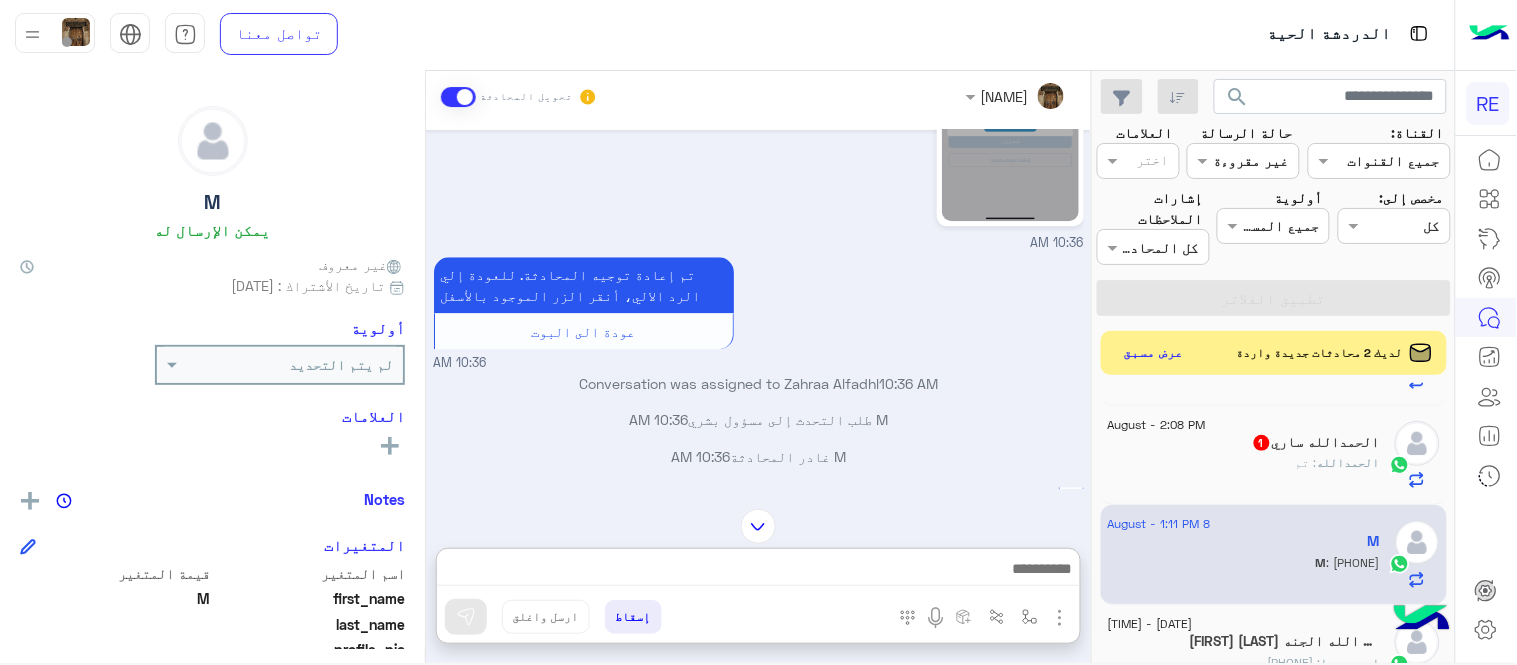 click at bounding box center (758, 571) 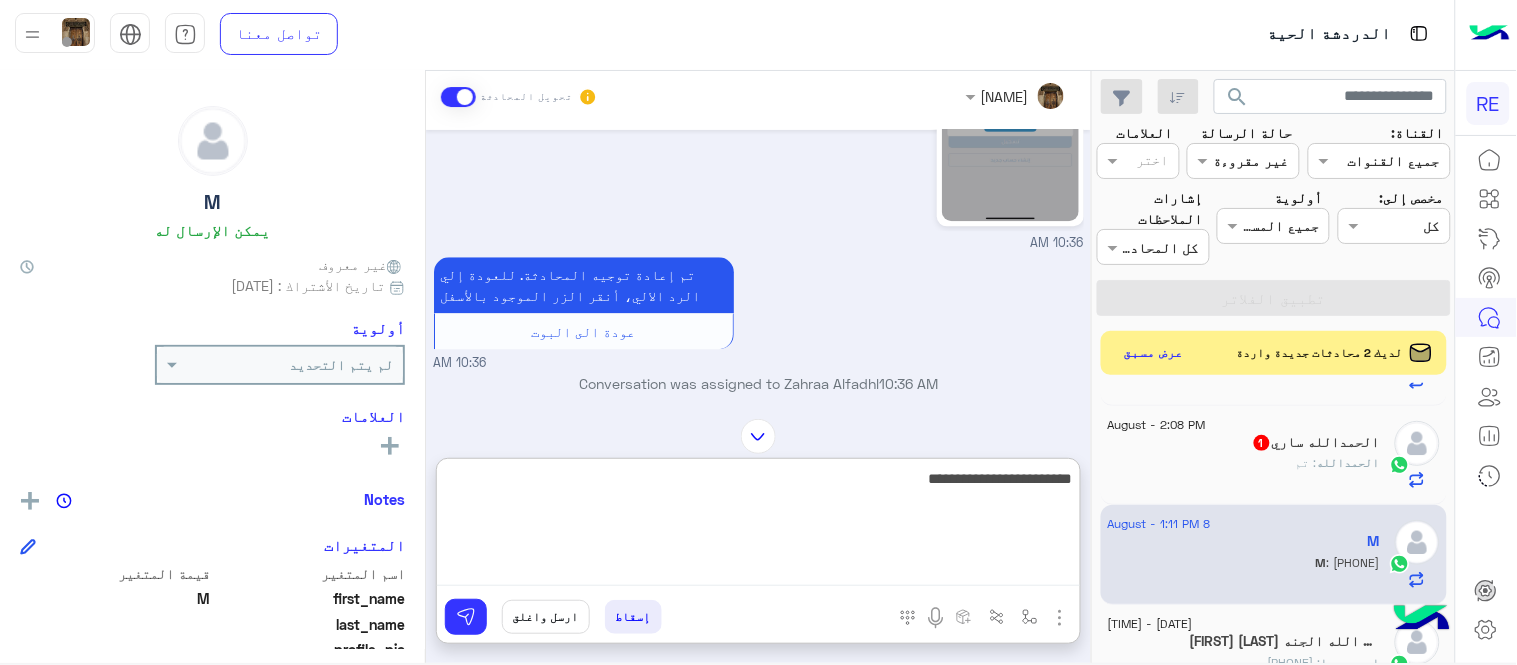 type on "**********" 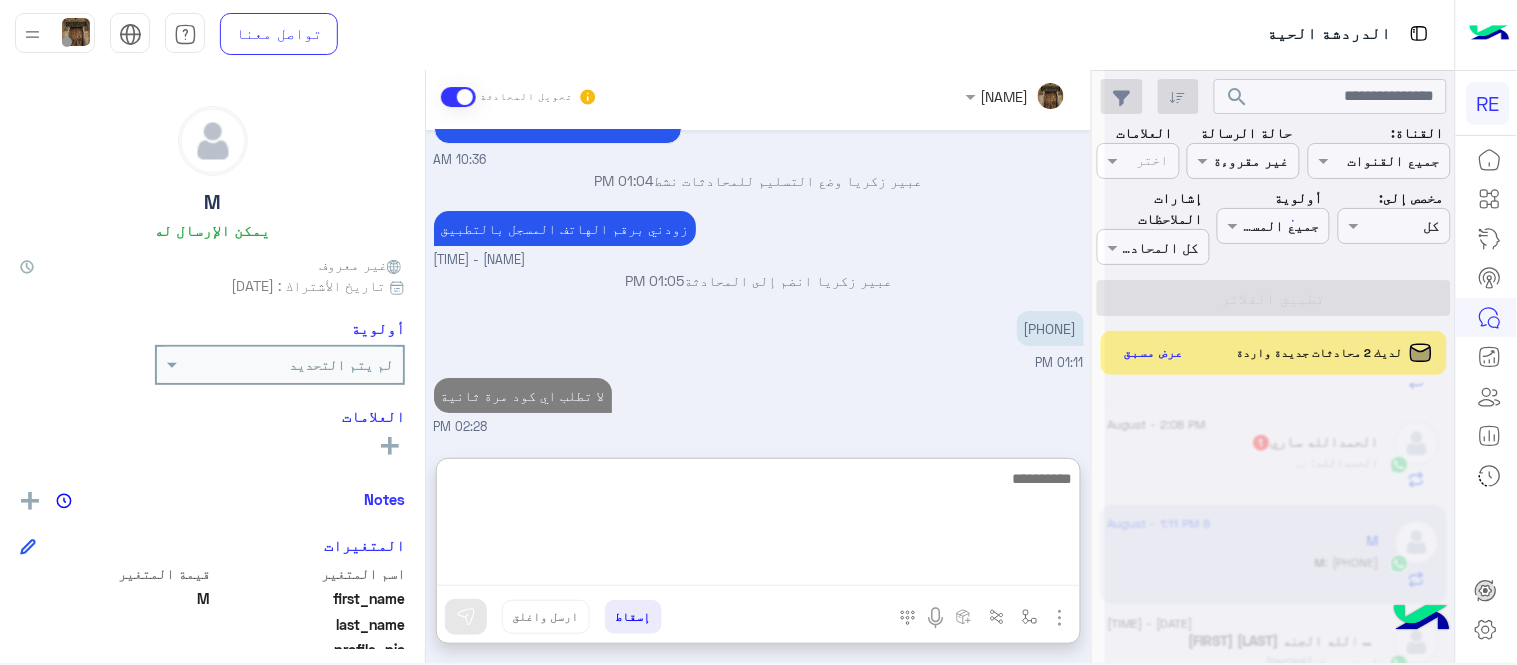 scroll, scrollTop: 1778, scrollLeft: 0, axis: vertical 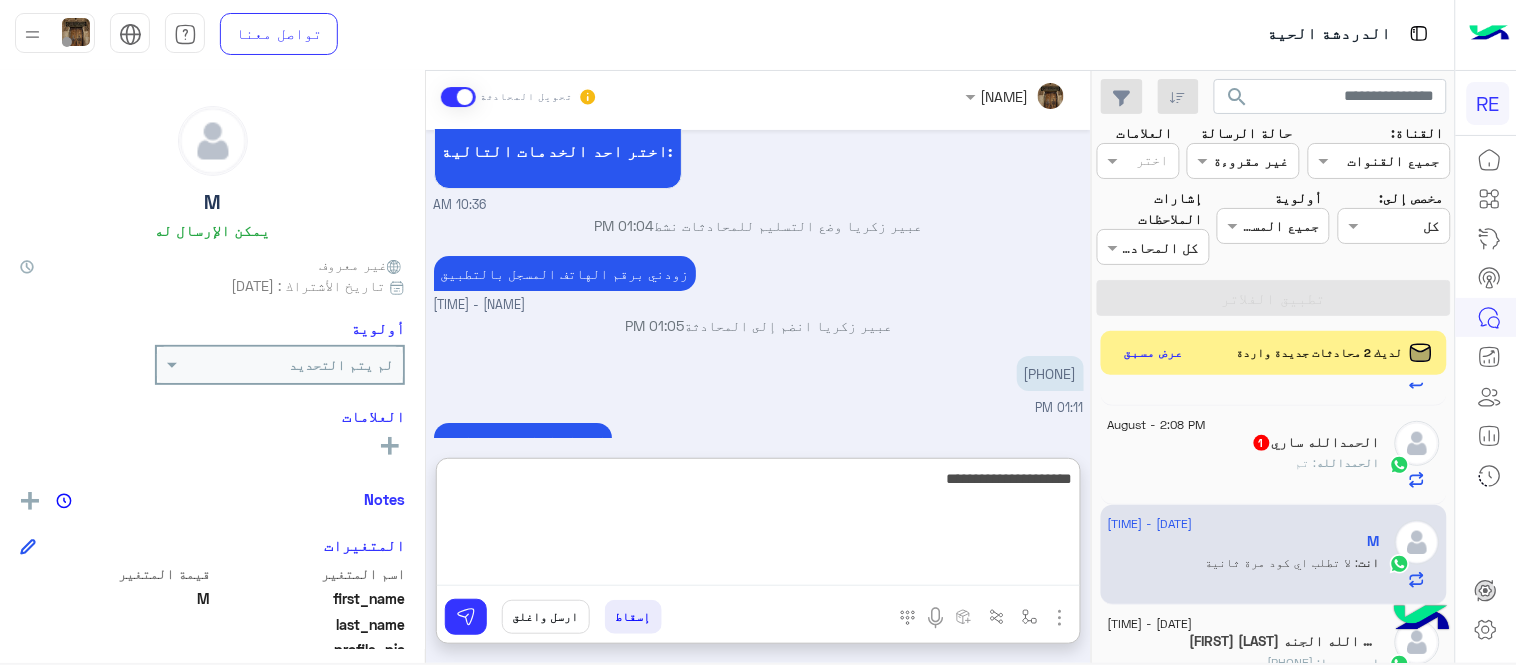 type on "**********" 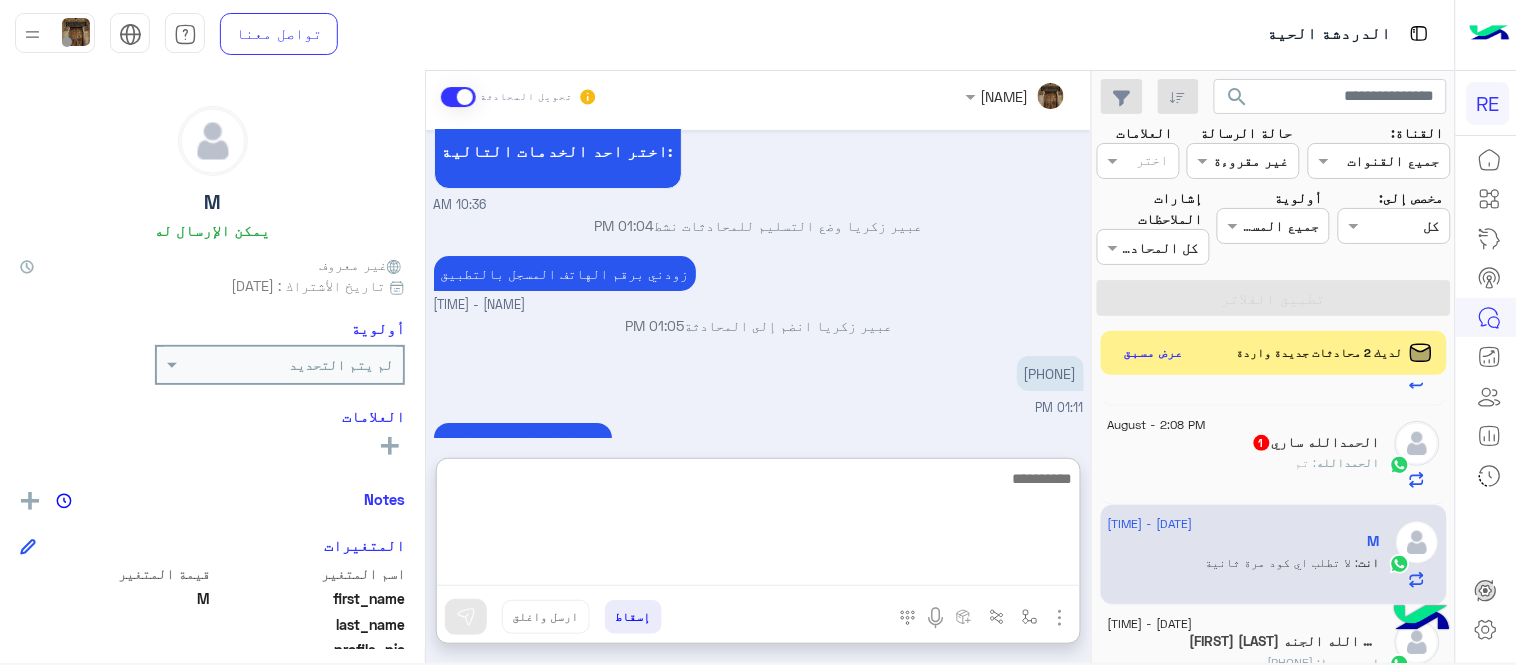 scroll, scrollTop: 1842, scrollLeft: 0, axis: vertical 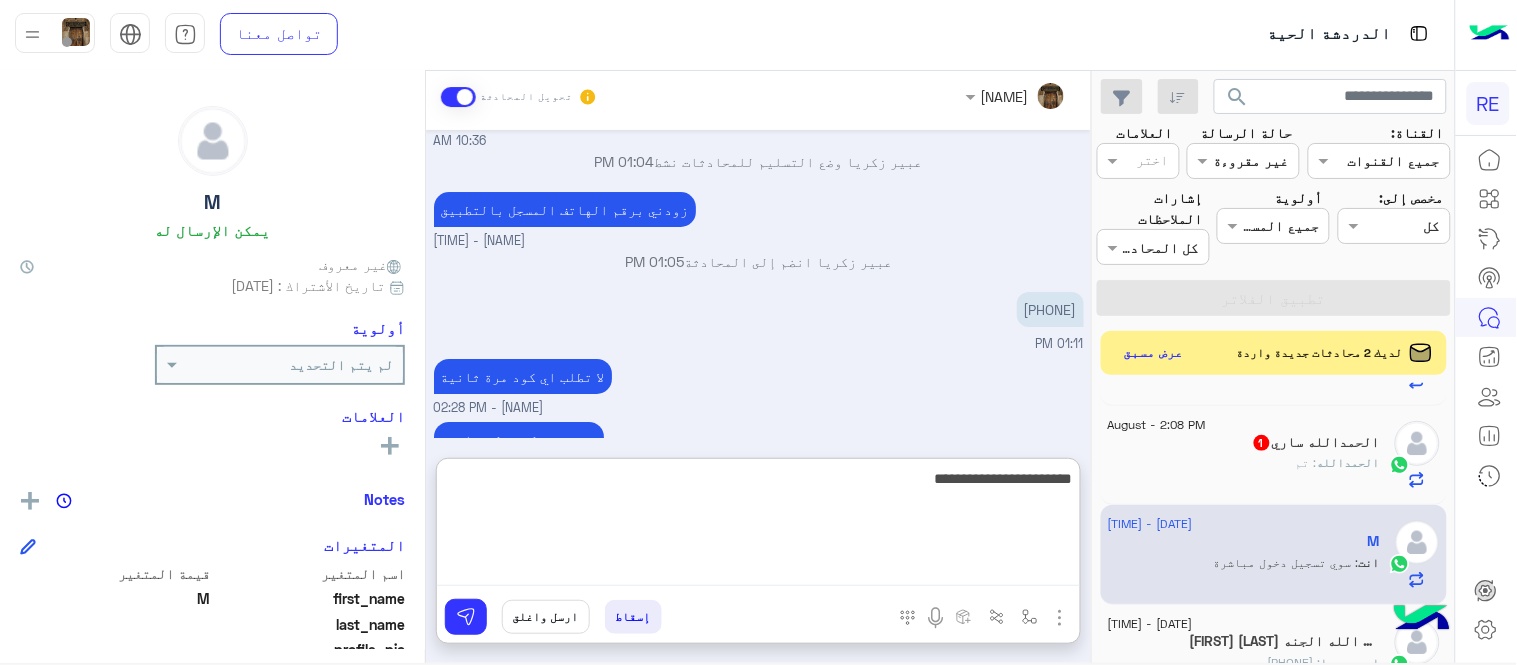 type on "**********" 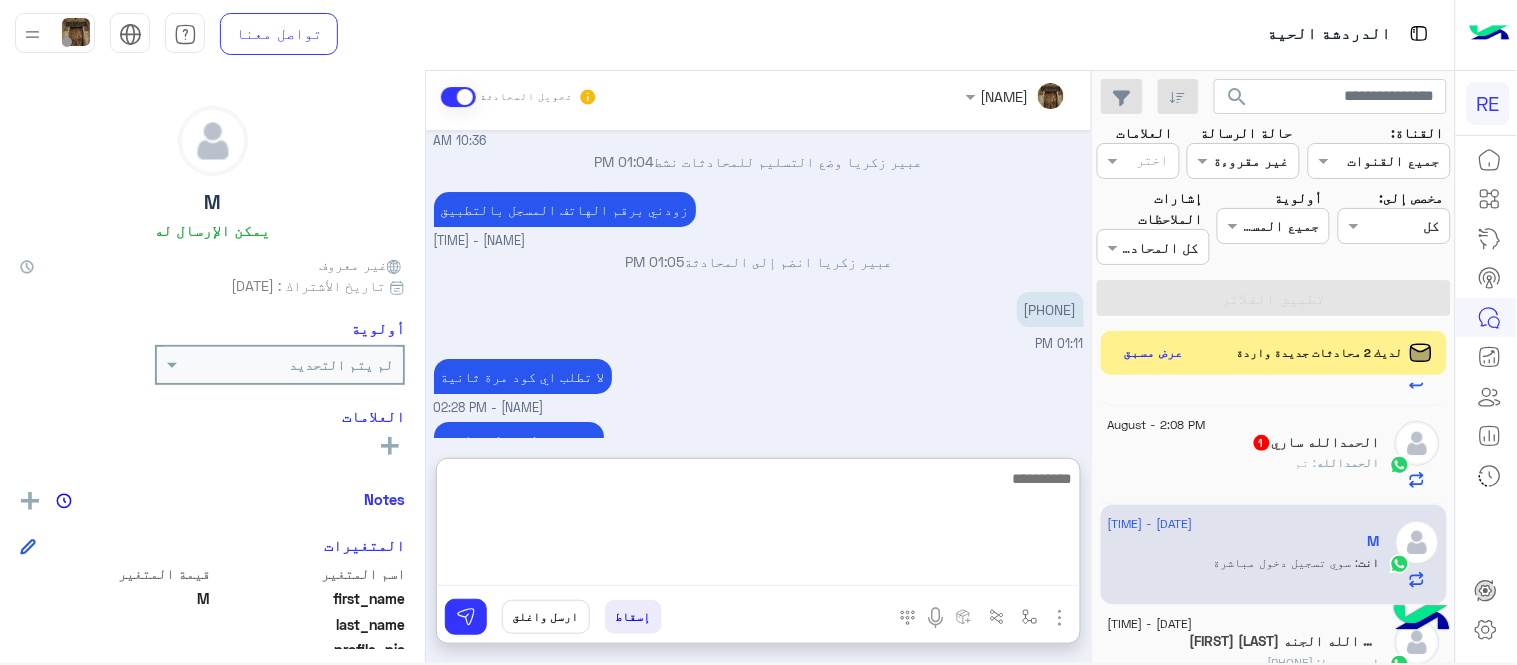 scroll, scrollTop: 1905, scrollLeft: 0, axis: vertical 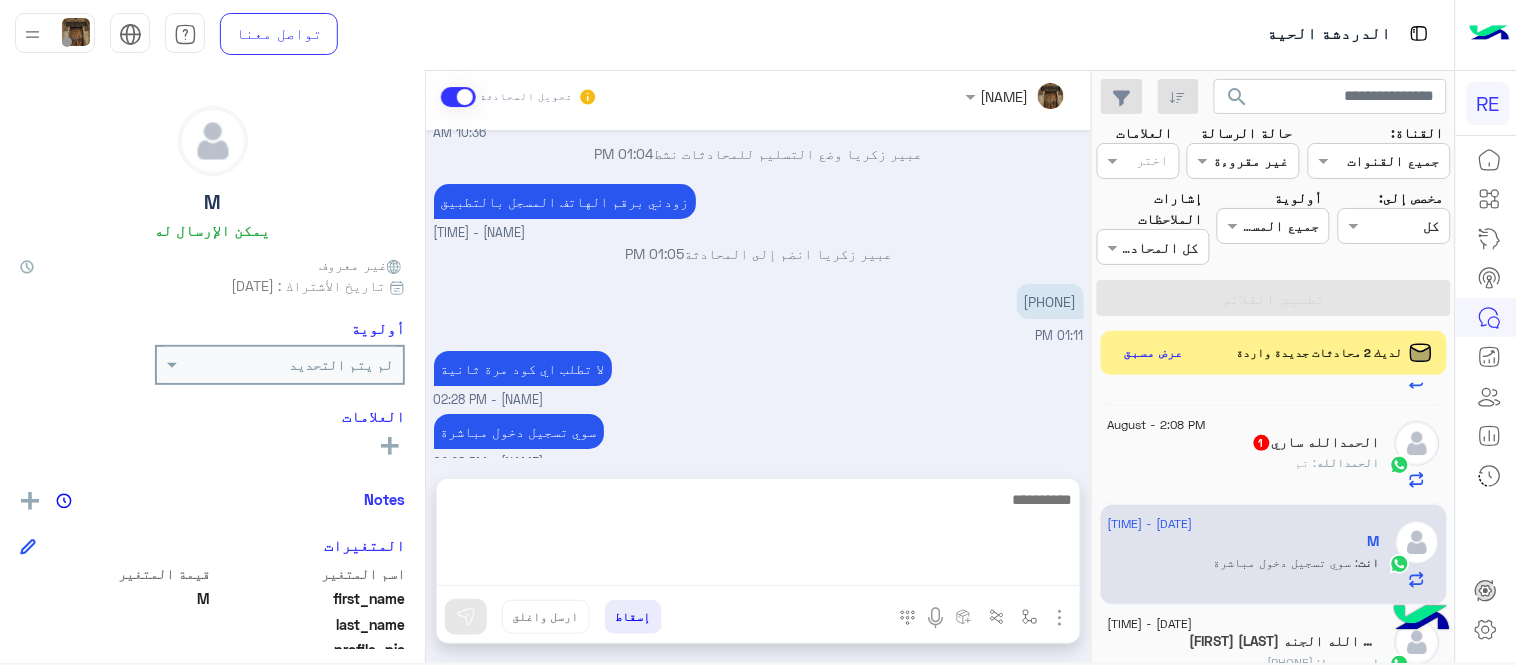 click on "الحمدالله : تم" 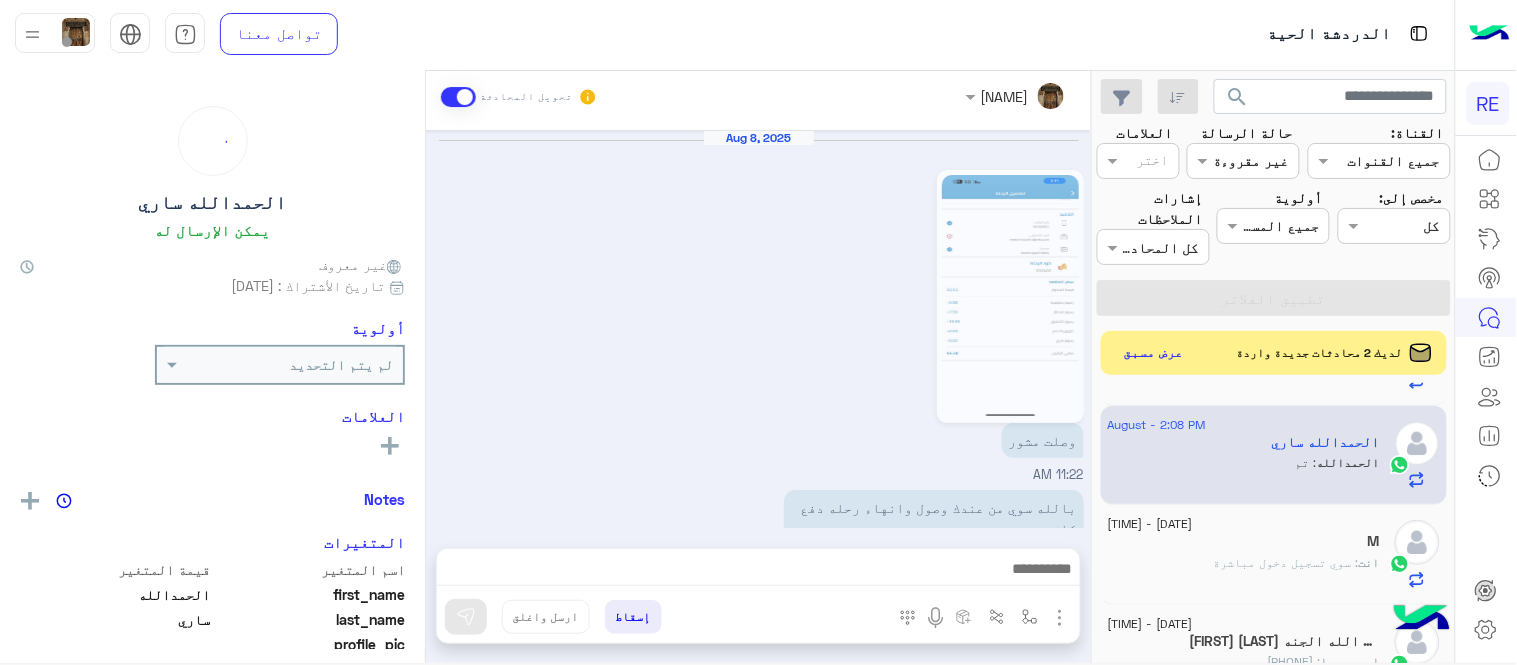 scroll, scrollTop: 886, scrollLeft: 0, axis: vertical 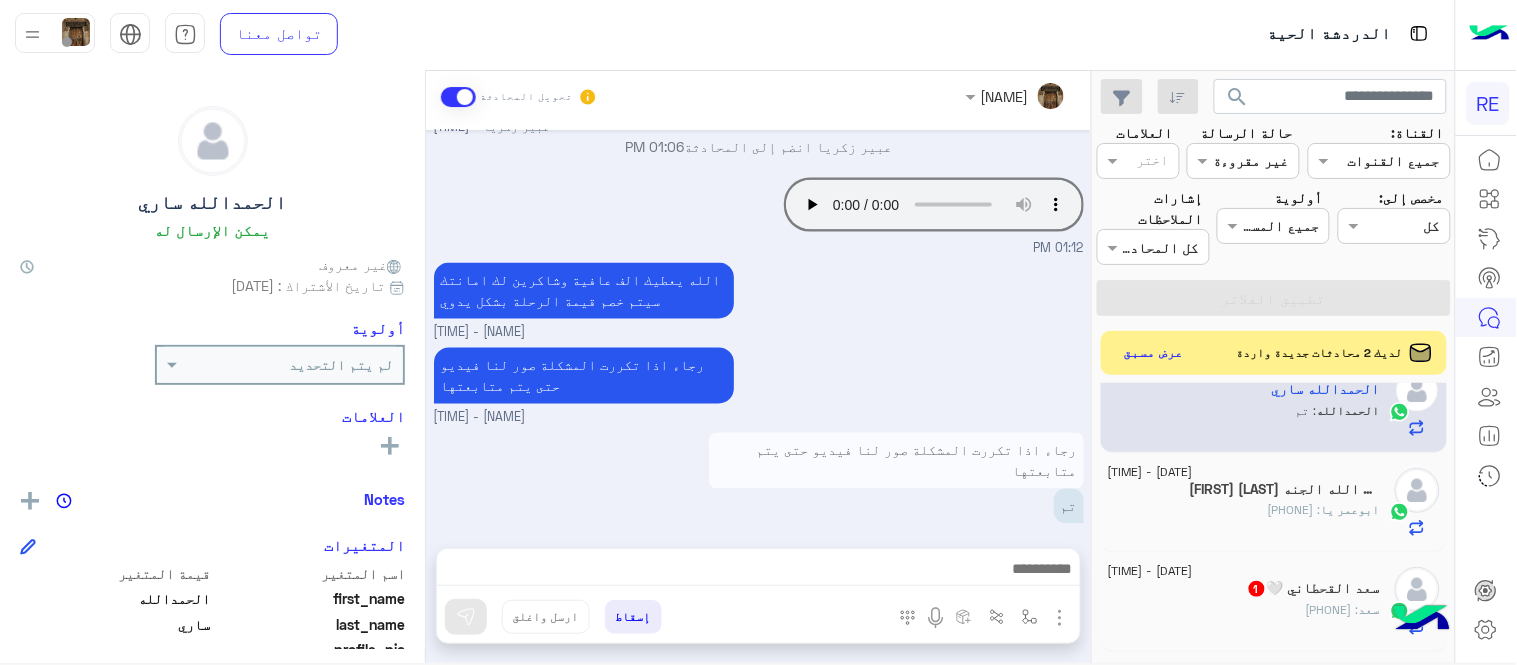 click on ": [PHONE]" 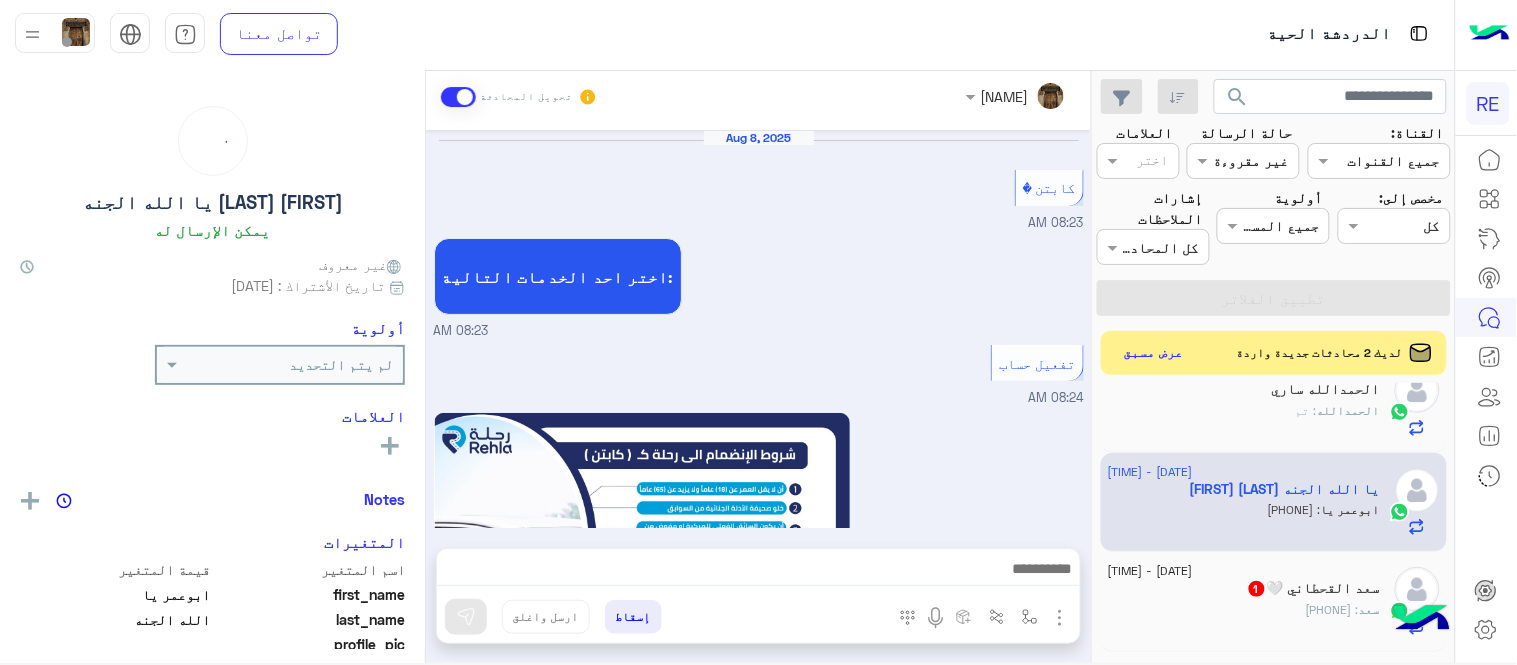 scroll, scrollTop: 1177, scrollLeft: 0, axis: vertical 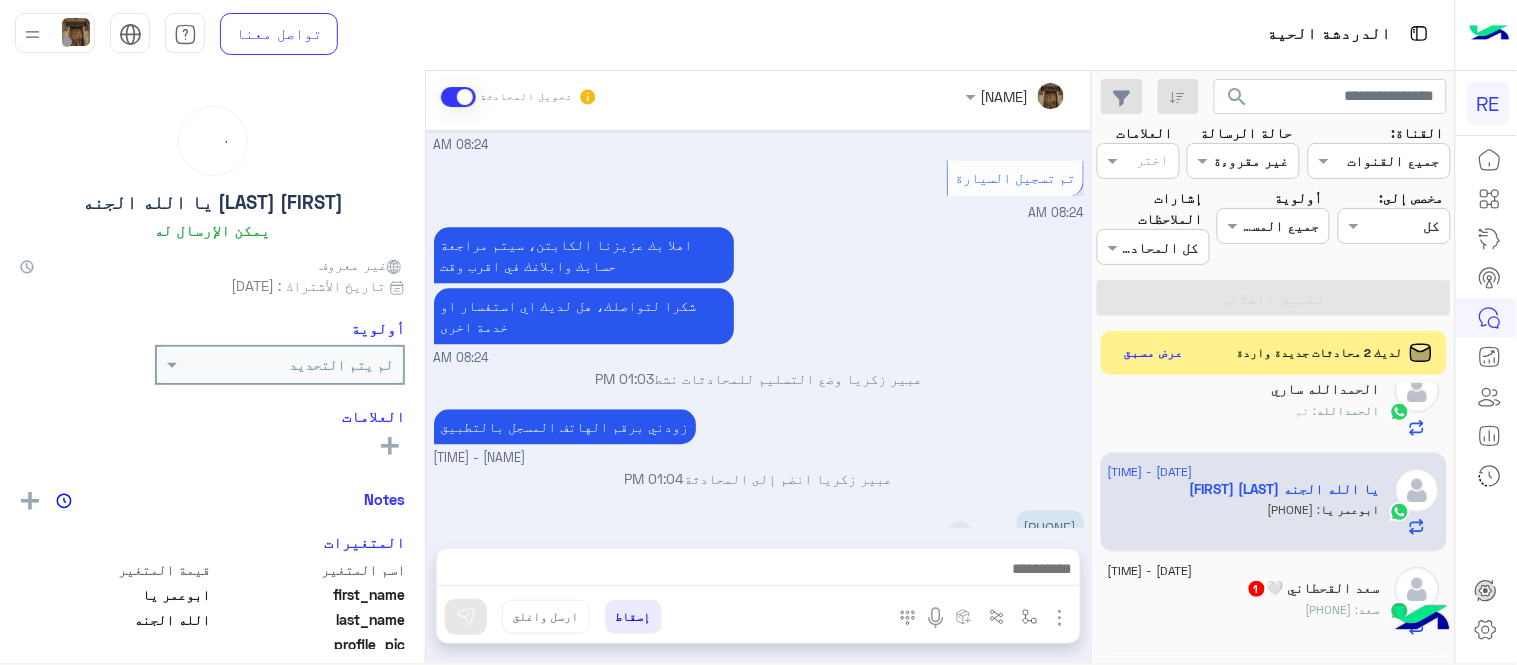 click on "[PHONE]" at bounding box center (1050, 527) 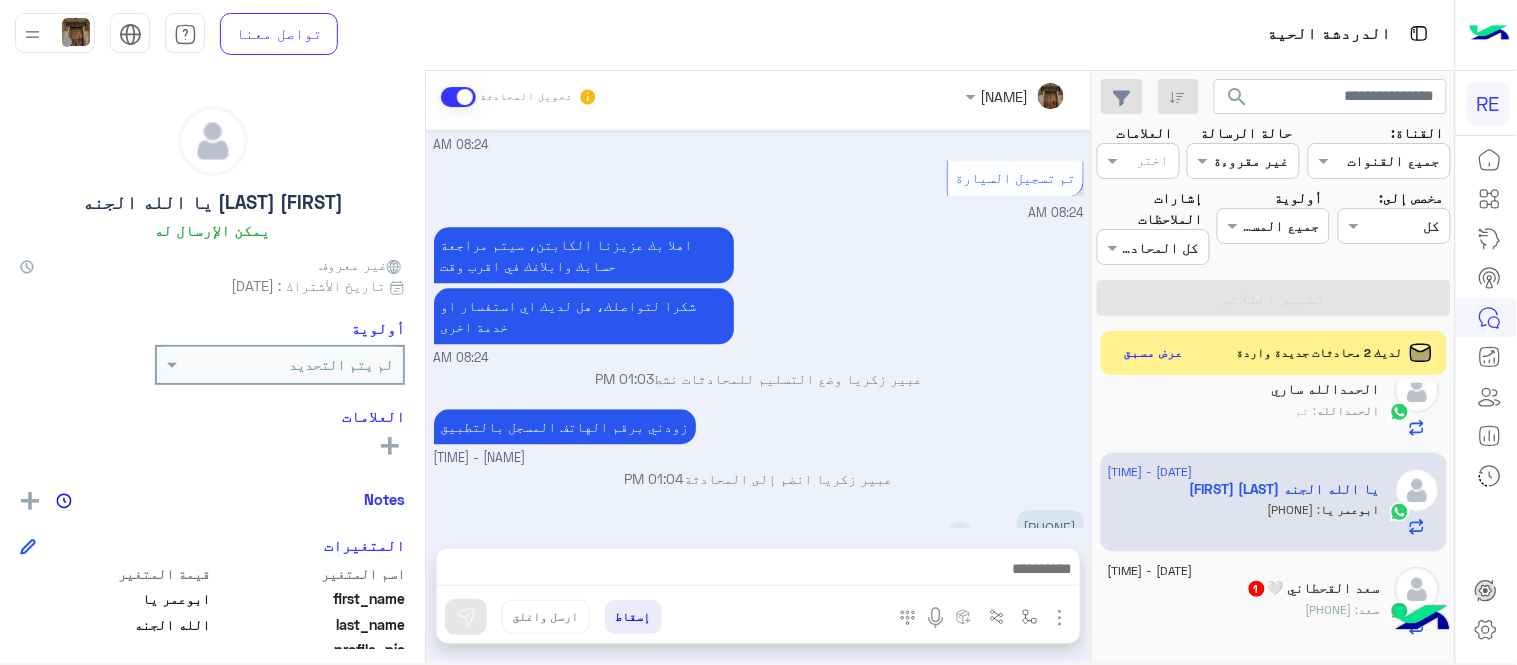 copy on "[PHONE]" 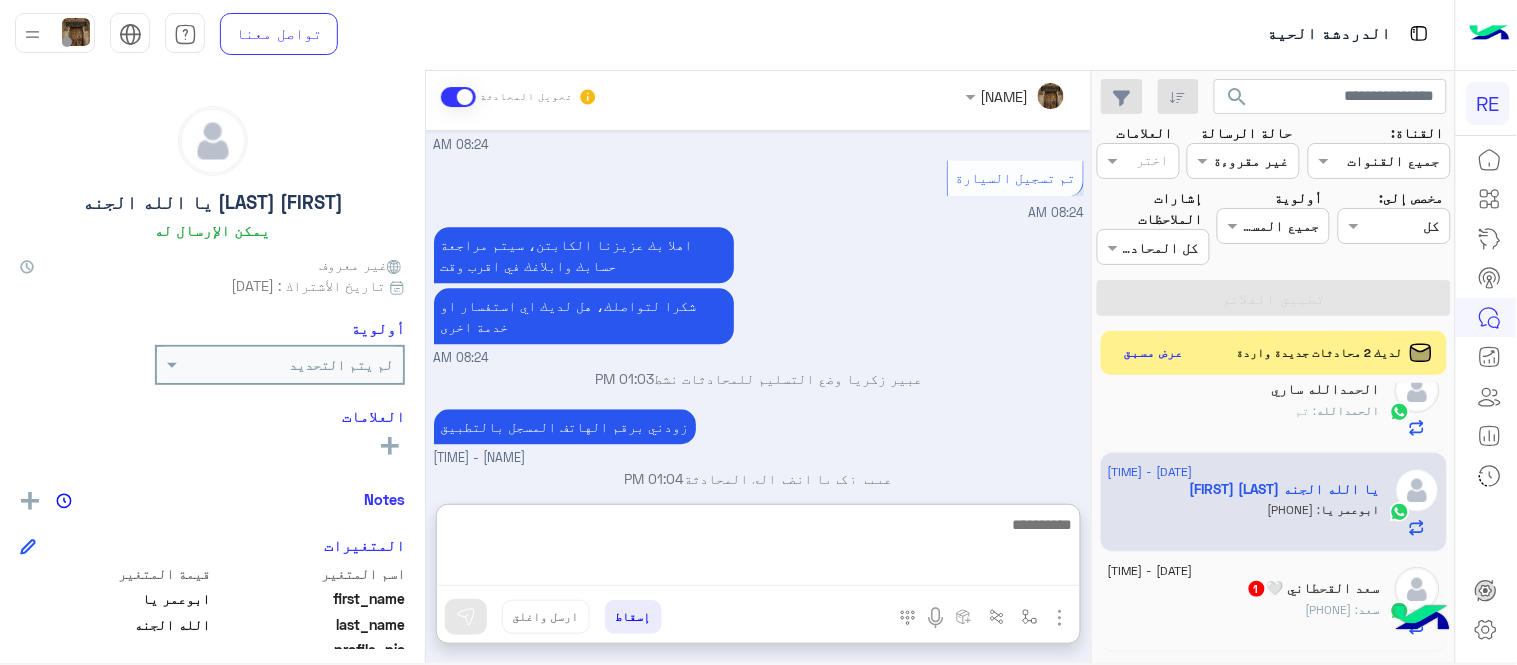 click at bounding box center (758, 549) 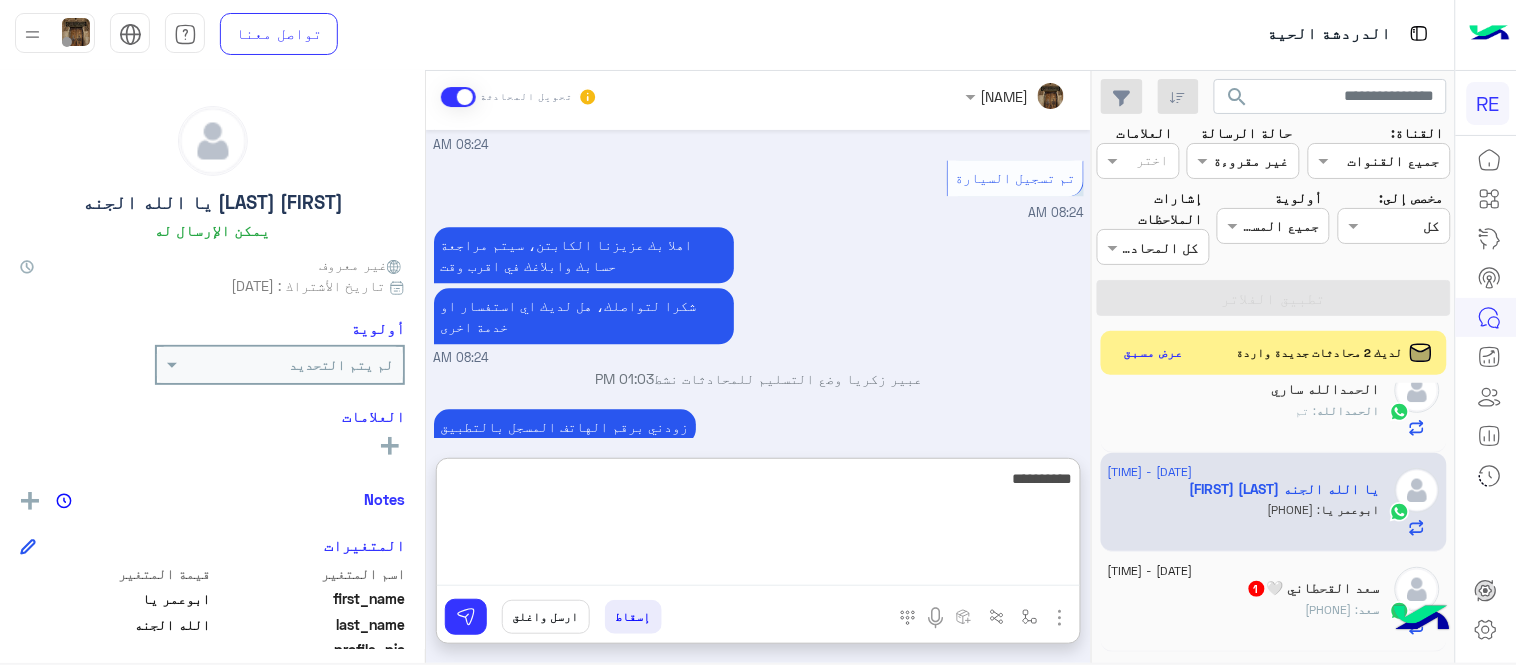 type on "**********" 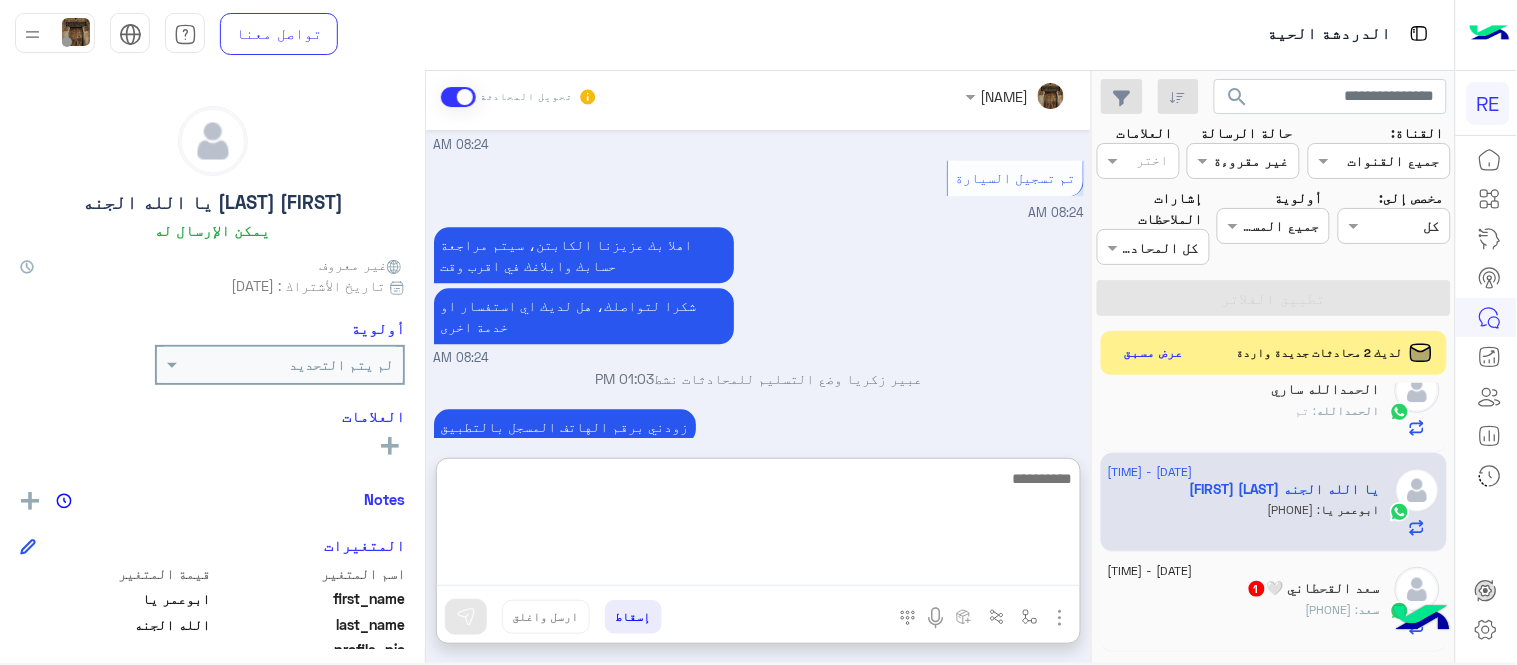 scroll, scrollTop: 1332, scrollLeft: 0, axis: vertical 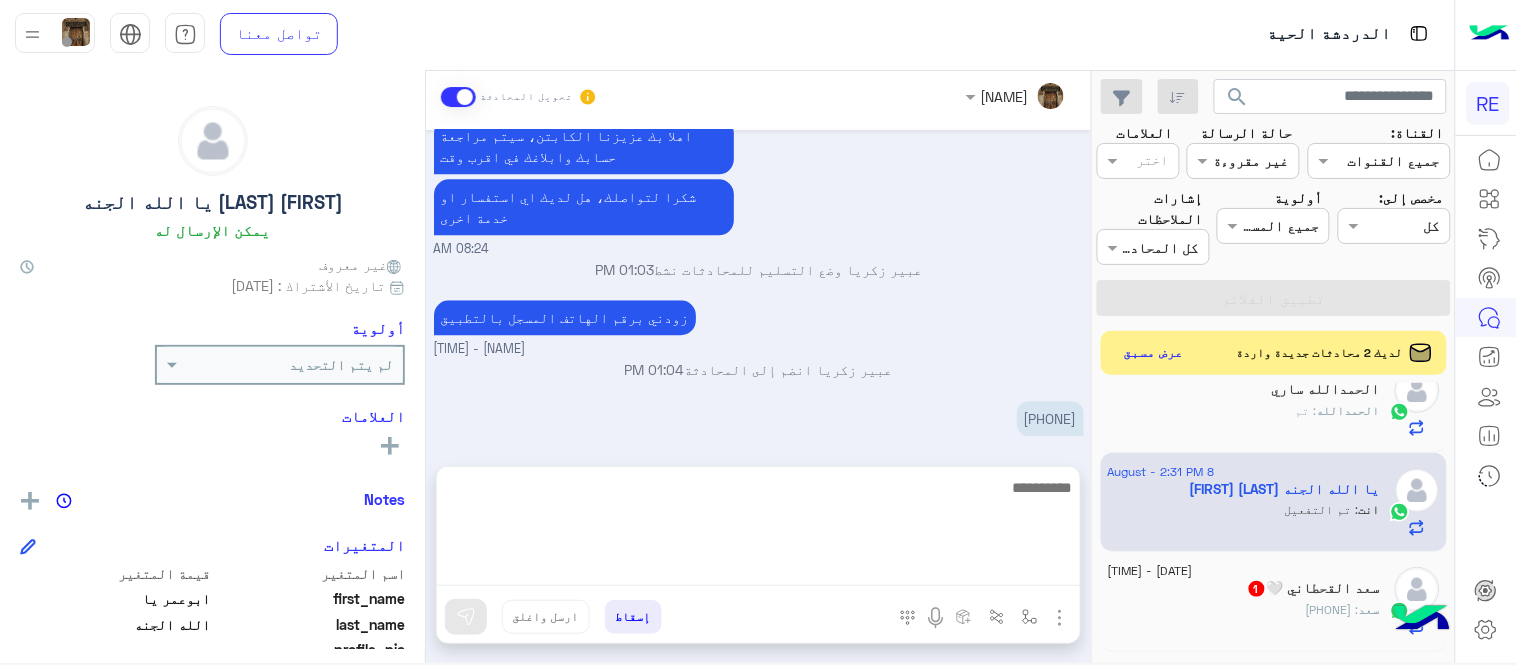 click on "[NAME] 🤍  1" 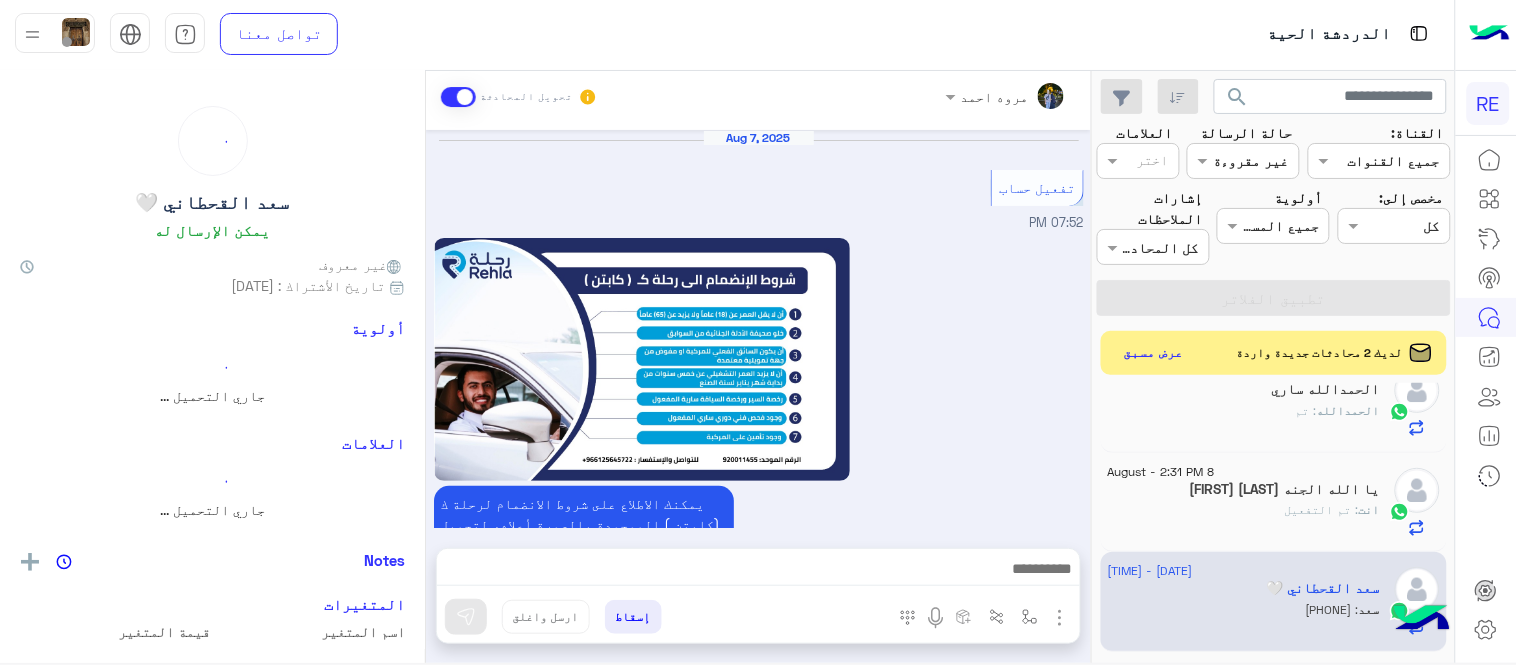 scroll, scrollTop: 1210, scrollLeft: 0, axis: vertical 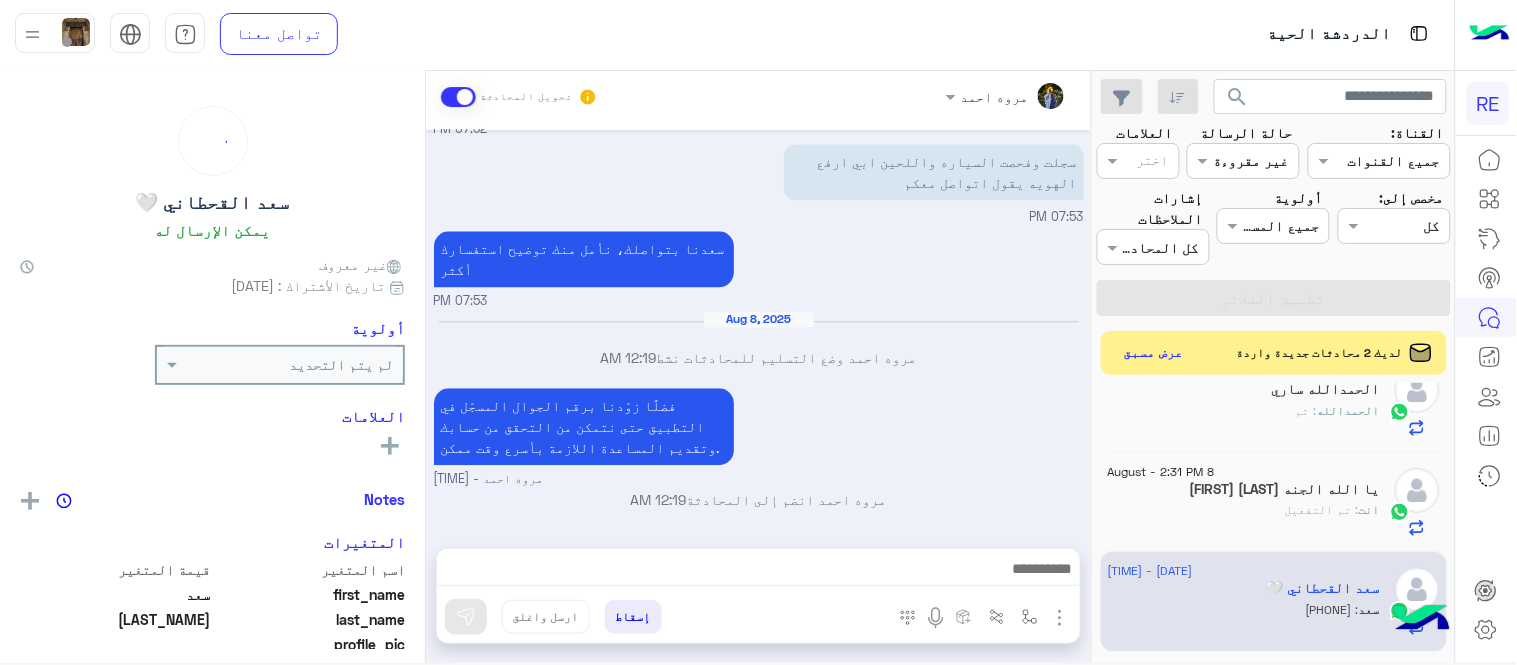 click on "[PHONE]" at bounding box center [1050, 547] 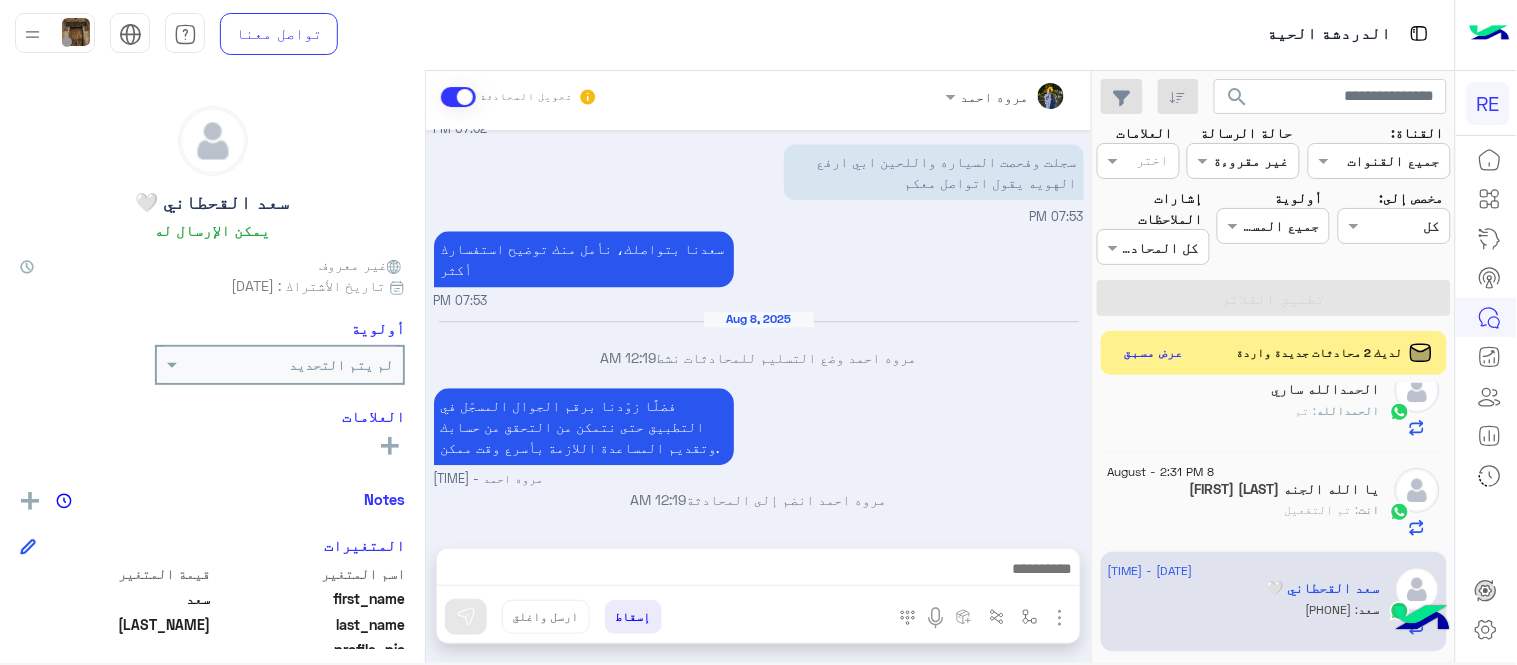 copy on "[PHONE]" 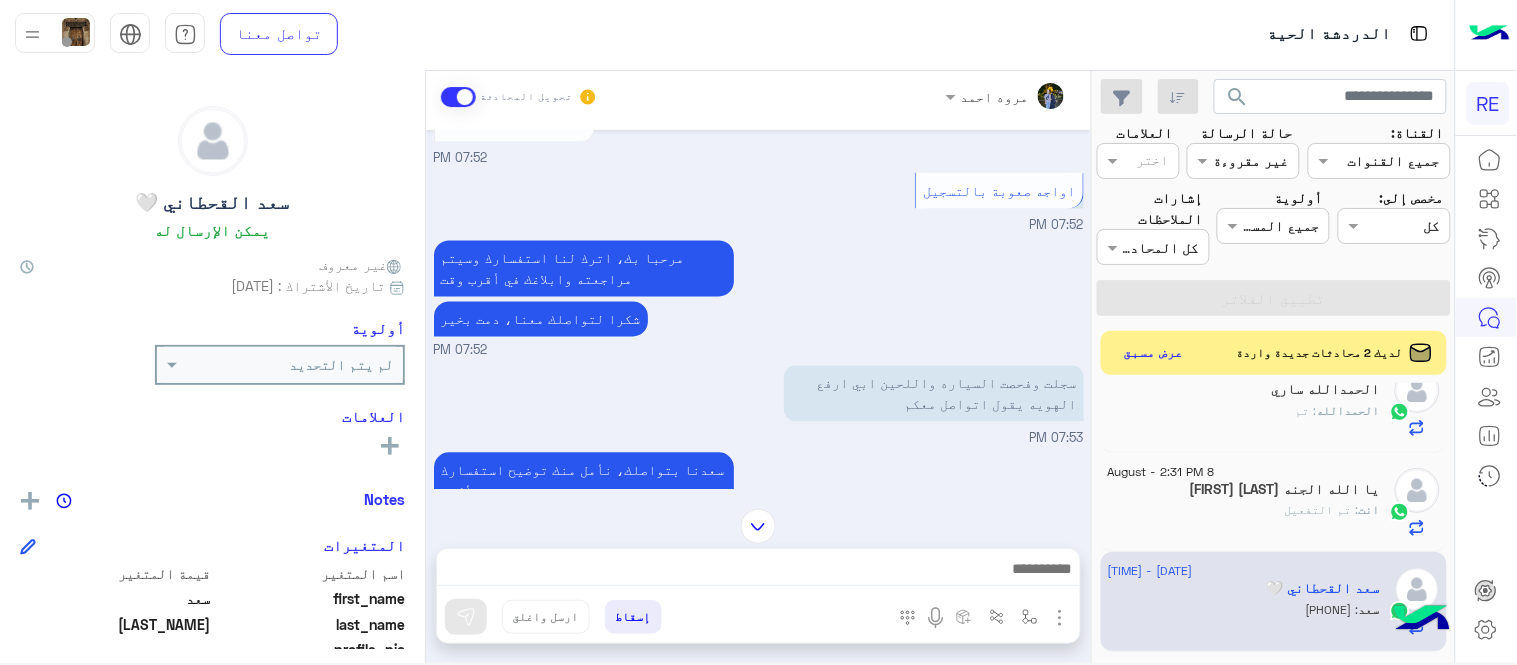 scroll, scrollTop: 963, scrollLeft: 0, axis: vertical 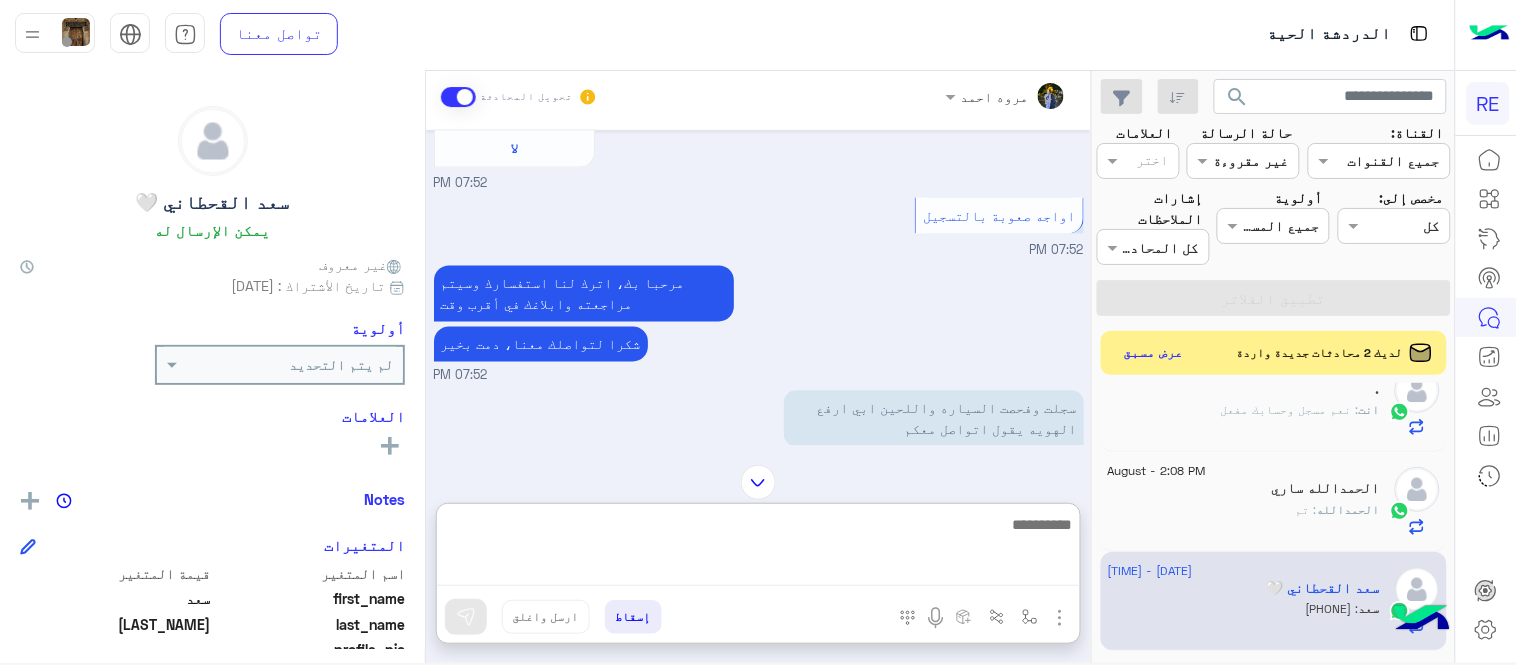 click at bounding box center (758, 549) 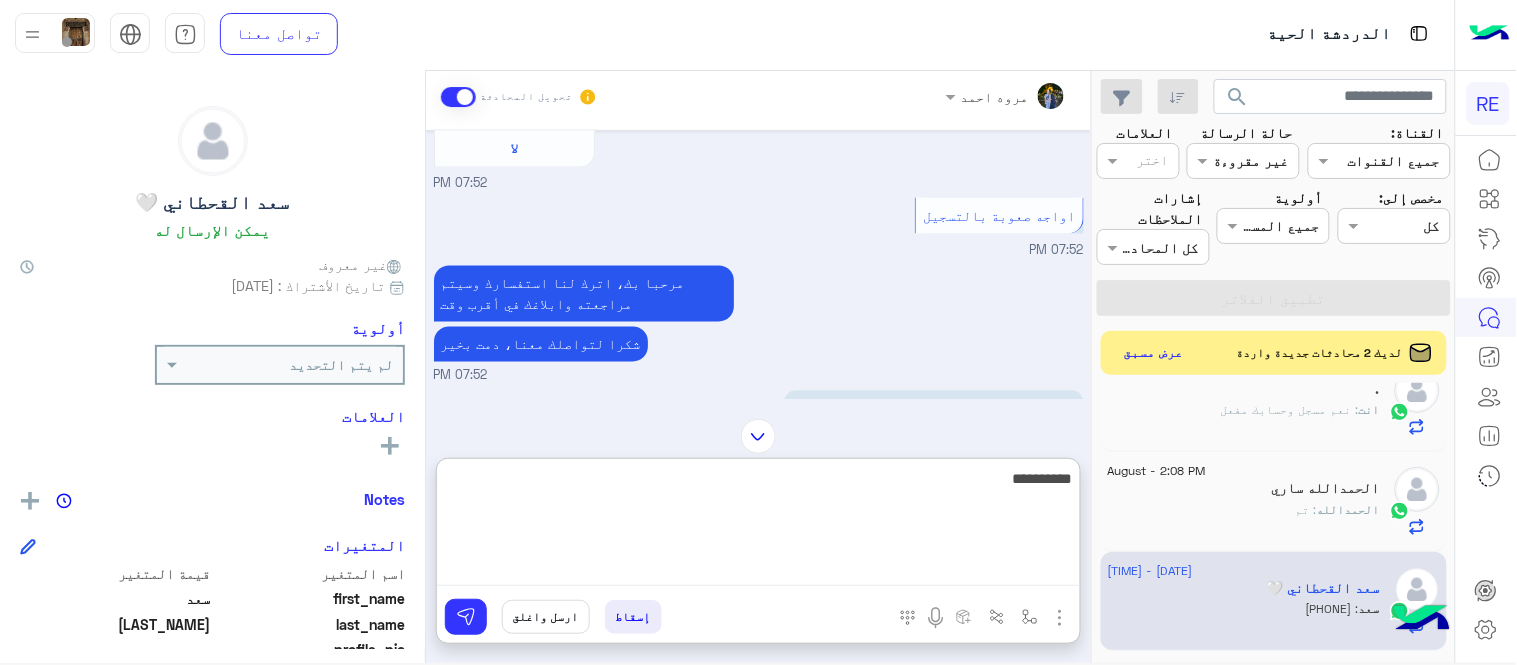 type on "**********" 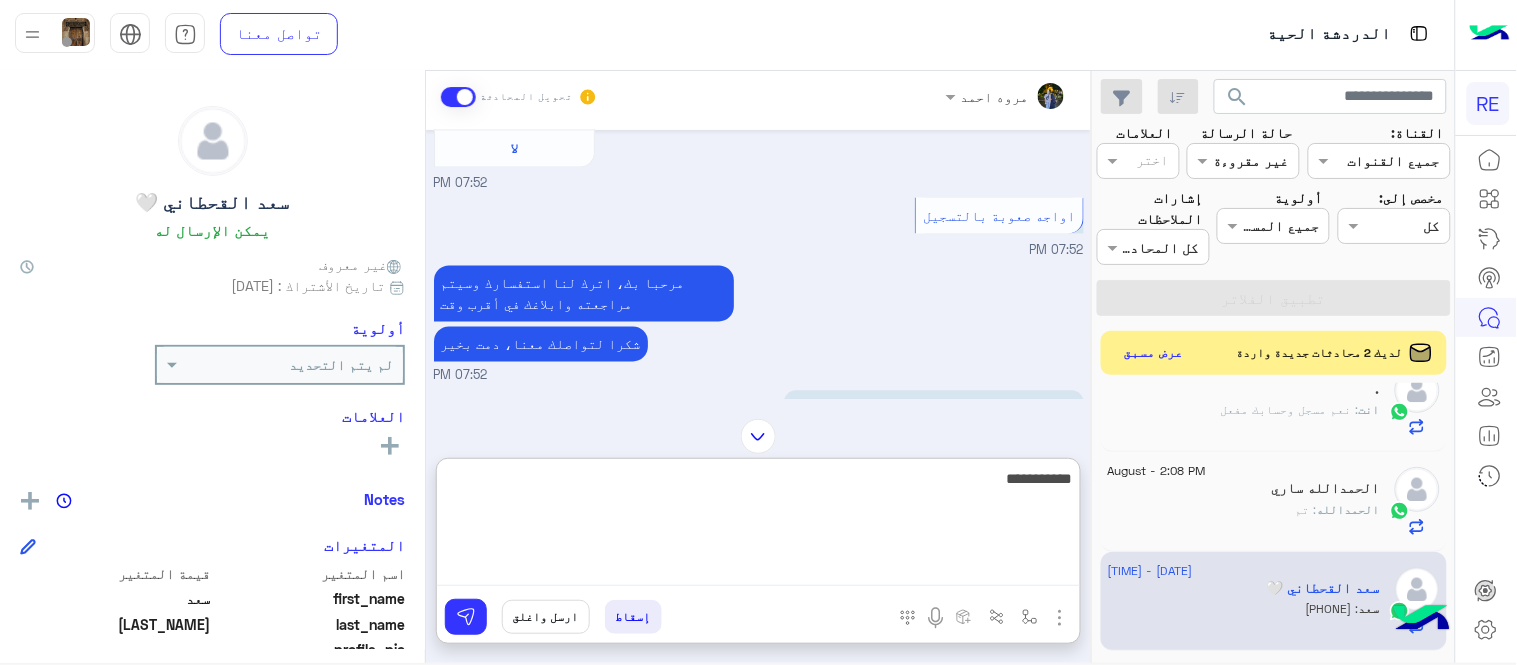 type 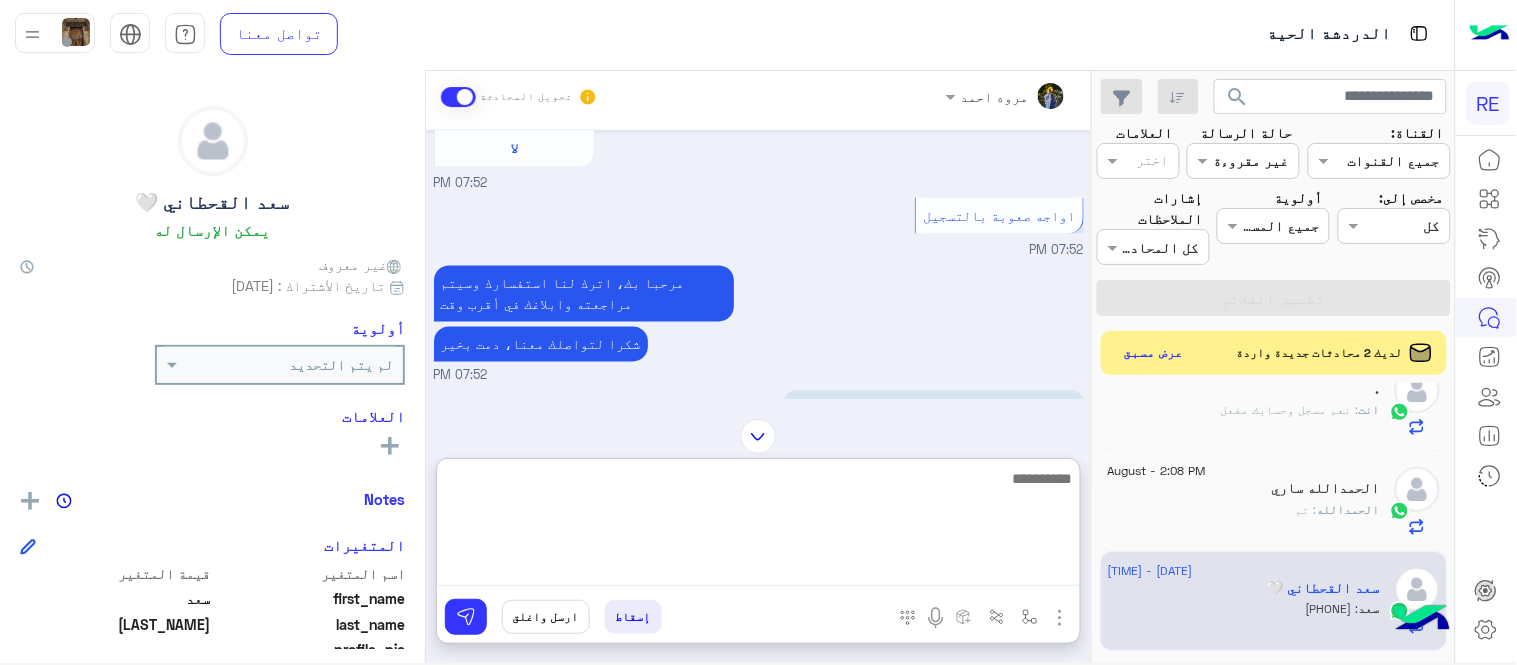 scroll, scrollTop: 1364, scrollLeft: 0, axis: vertical 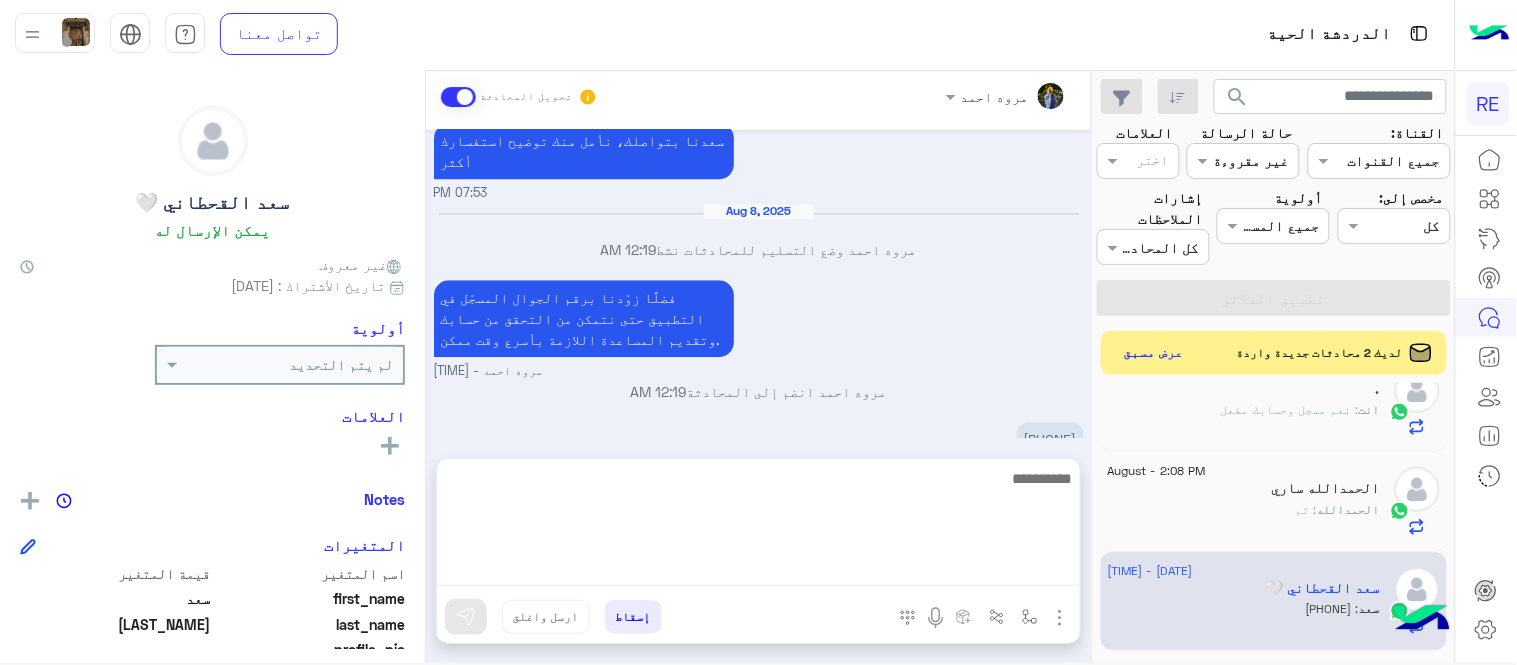 click on "Aug 7, 2025   تفعيل حساب    07:52 PM  يمكنك الاطلاع على شروط الانضمام لرحلة ك (كابتن ) الموجودة بالصورة أعلاه،
لتحميل التطبيق عبر الرابط التالي : 📲
http://onelink.to/Rehla    يسعدنا انضمامك لتطبيق رحلة يمكنك اتباع الخطوات الموضحة لتسجيل بيانات سيارتك بالفيديو التالي  : عزيزي الكابتن، فضلًا ، للرغبة بتفعيل الحساب قم برفع البيانات عبر التطبيق والتواصل معنا  تم تسجيل السيارة   اواجه صعوبة بالتسجيل  اي خدمة اخرى ؟  الرجوع للقائمة الرئ   لا     07:52 PM   اواجه صعوبة بالتسجيل    07:52 PM  مرحبا بك، اترك لنا استفسارك وسيتم مراجعته وابلاغك في أقرب وقت شكرا لتواصلك معنا، دمت بخير    07:52 PM    07:53 PM     07:53 PM" at bounding box center (758, 284) 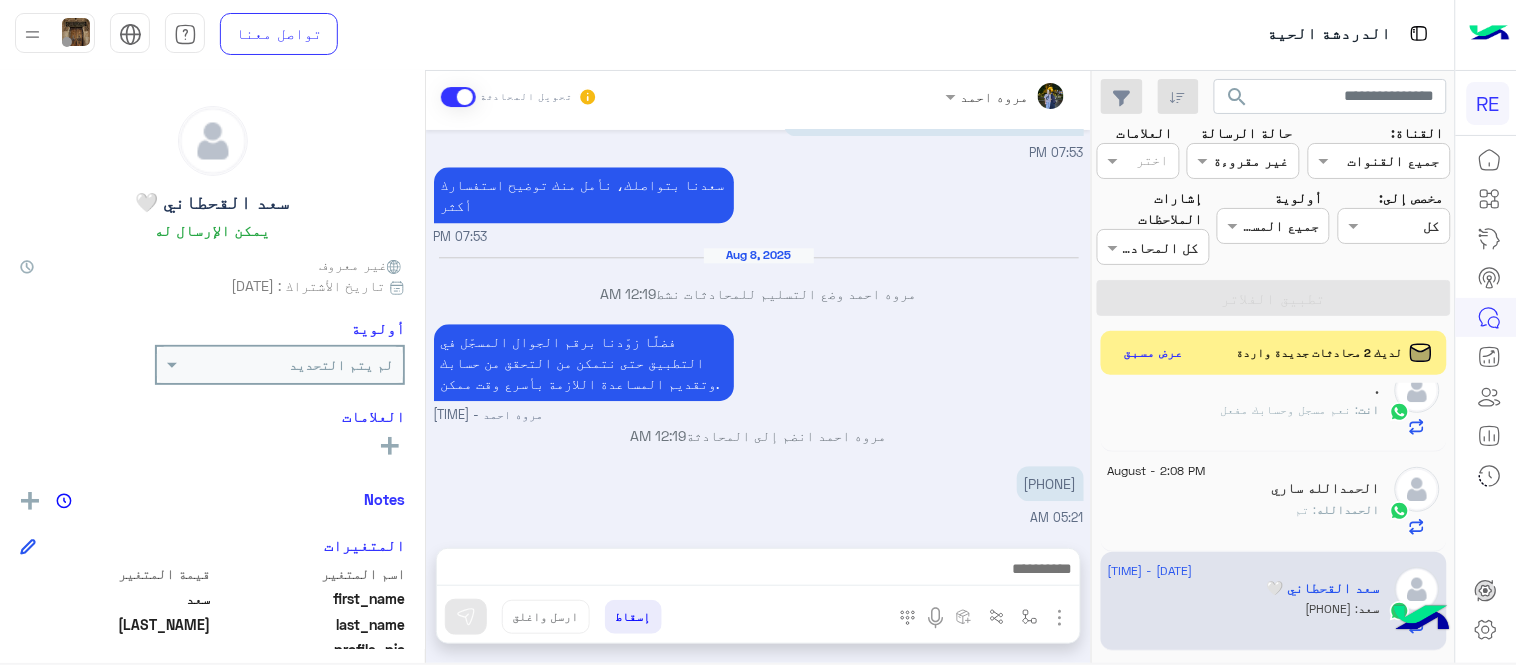 scroll, scrollTop: 1310, scrollLeft: 0, axis: vertical 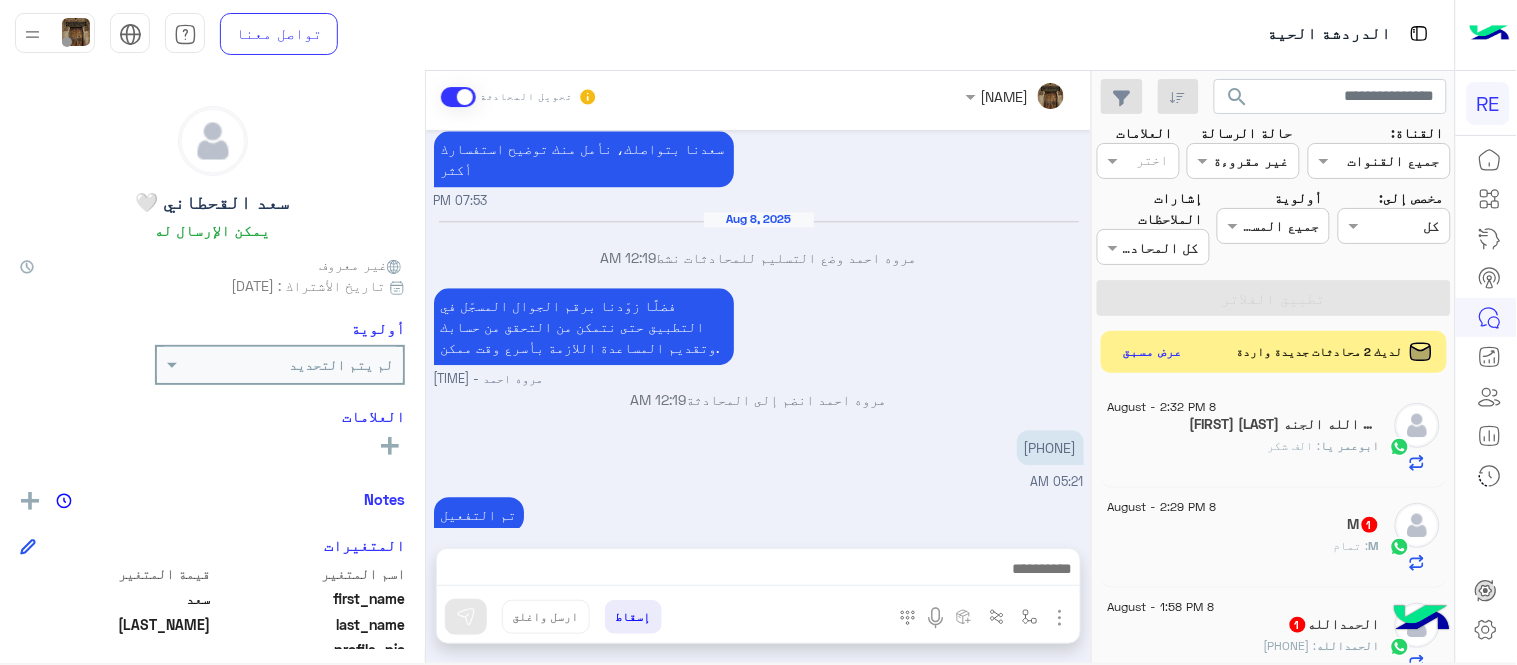 click on "عرض مسبق" 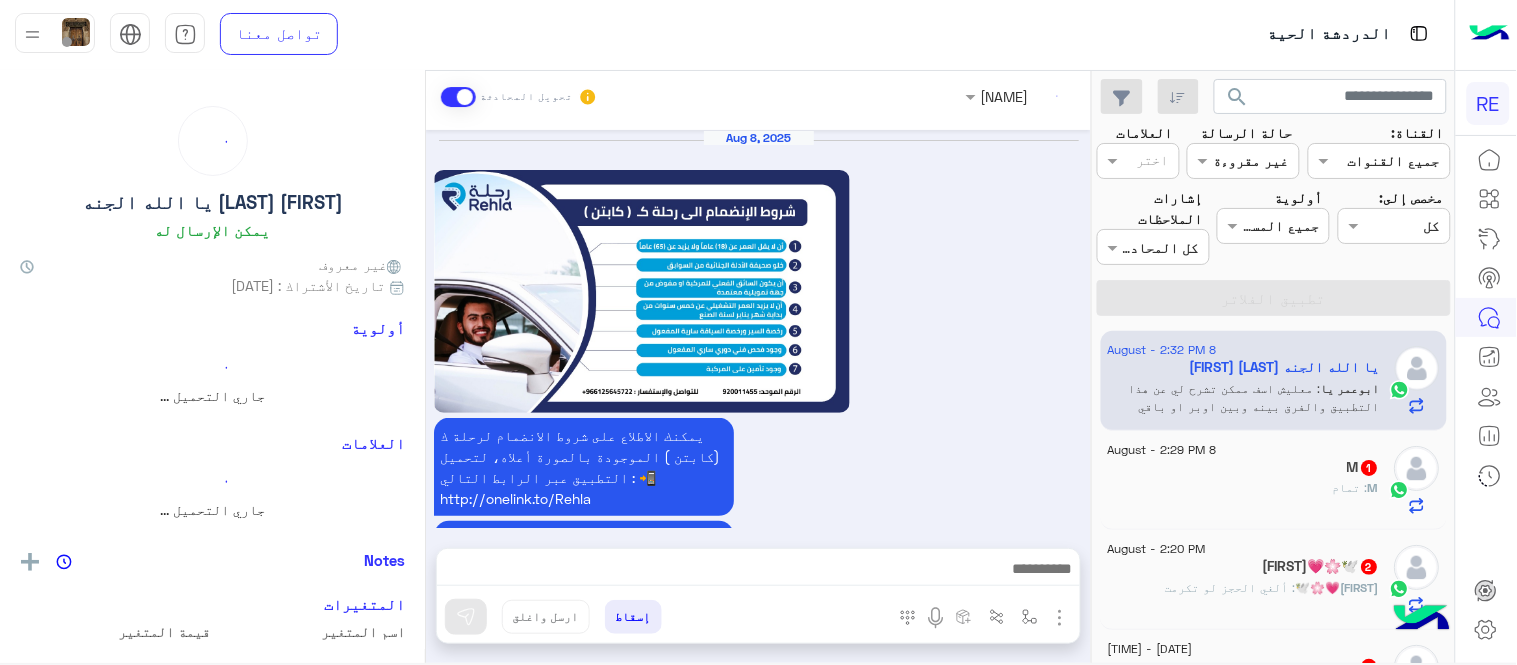 scroll, scrollTop: 1153, scrollLeft: 0, axis: vertical 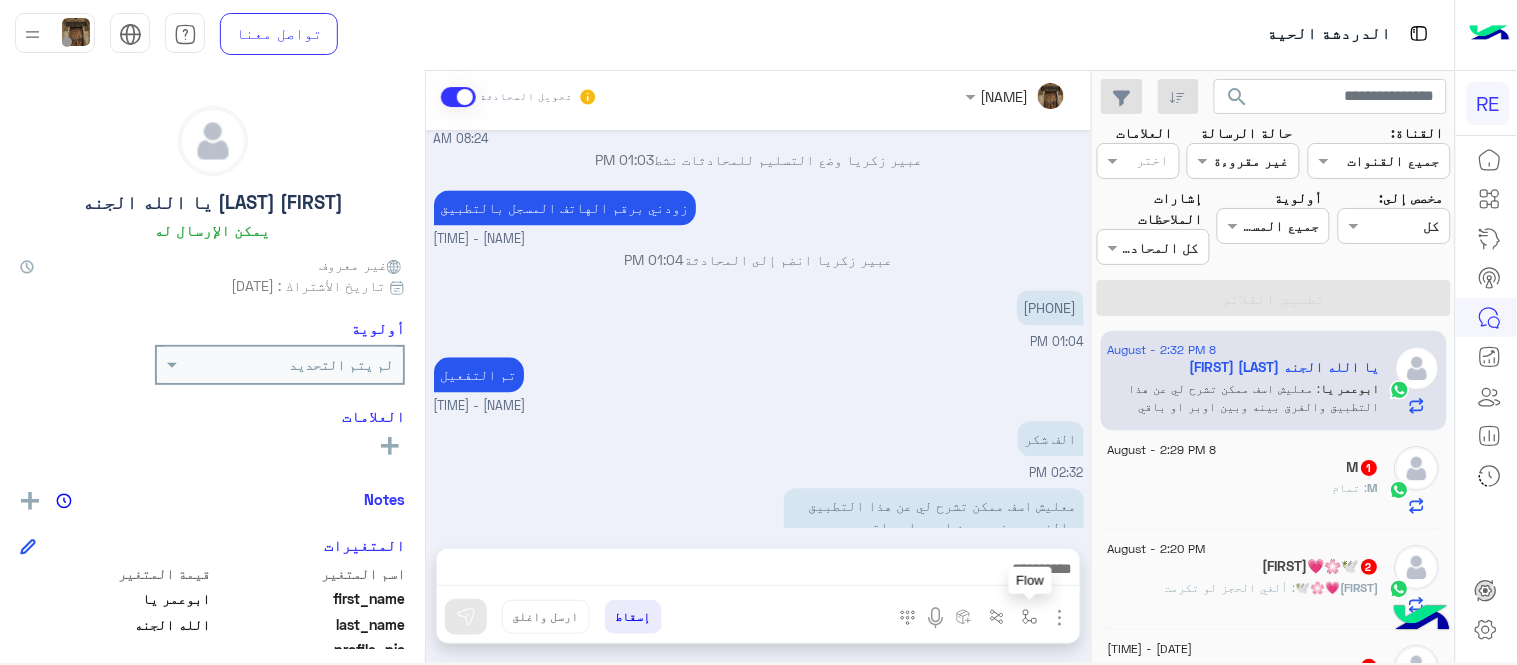 click at bounding box center [1030, 616] 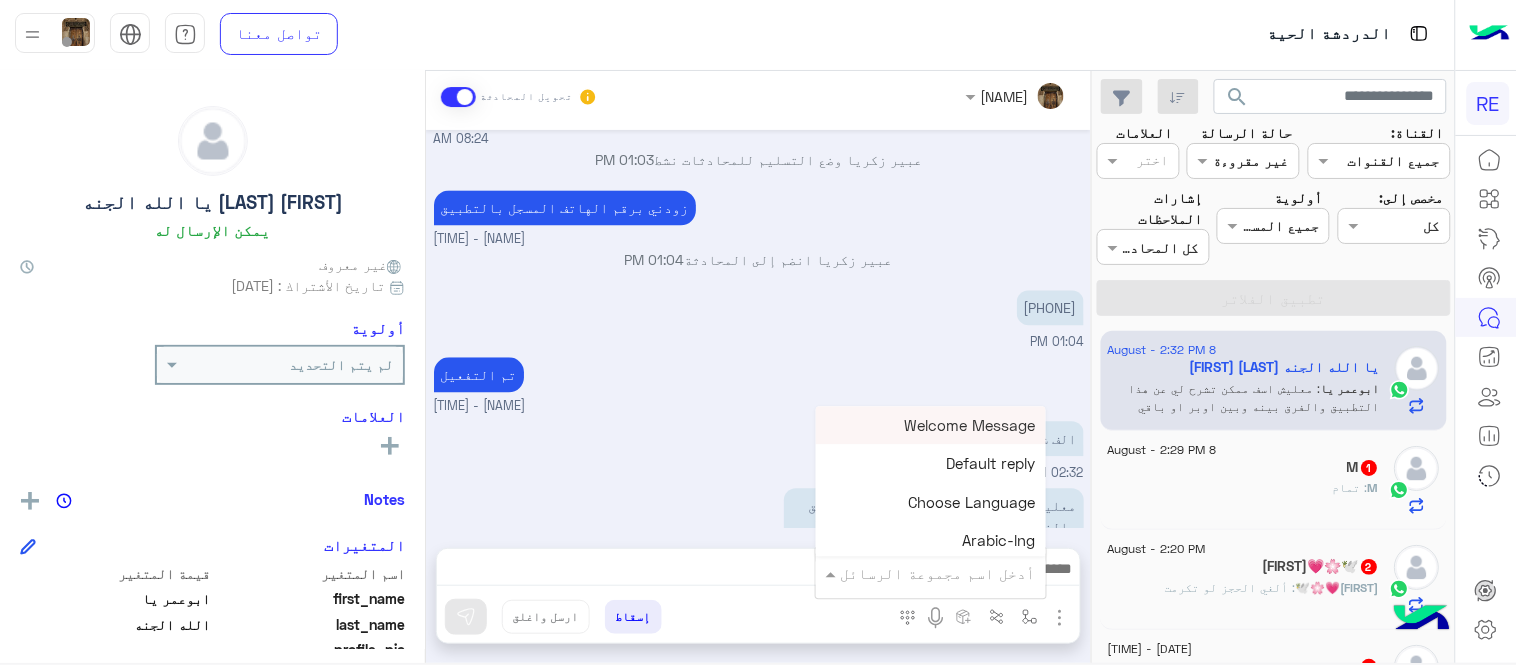 click on "أدخل اسم مجموعة الرسائل" at bounding box center (938, 573) 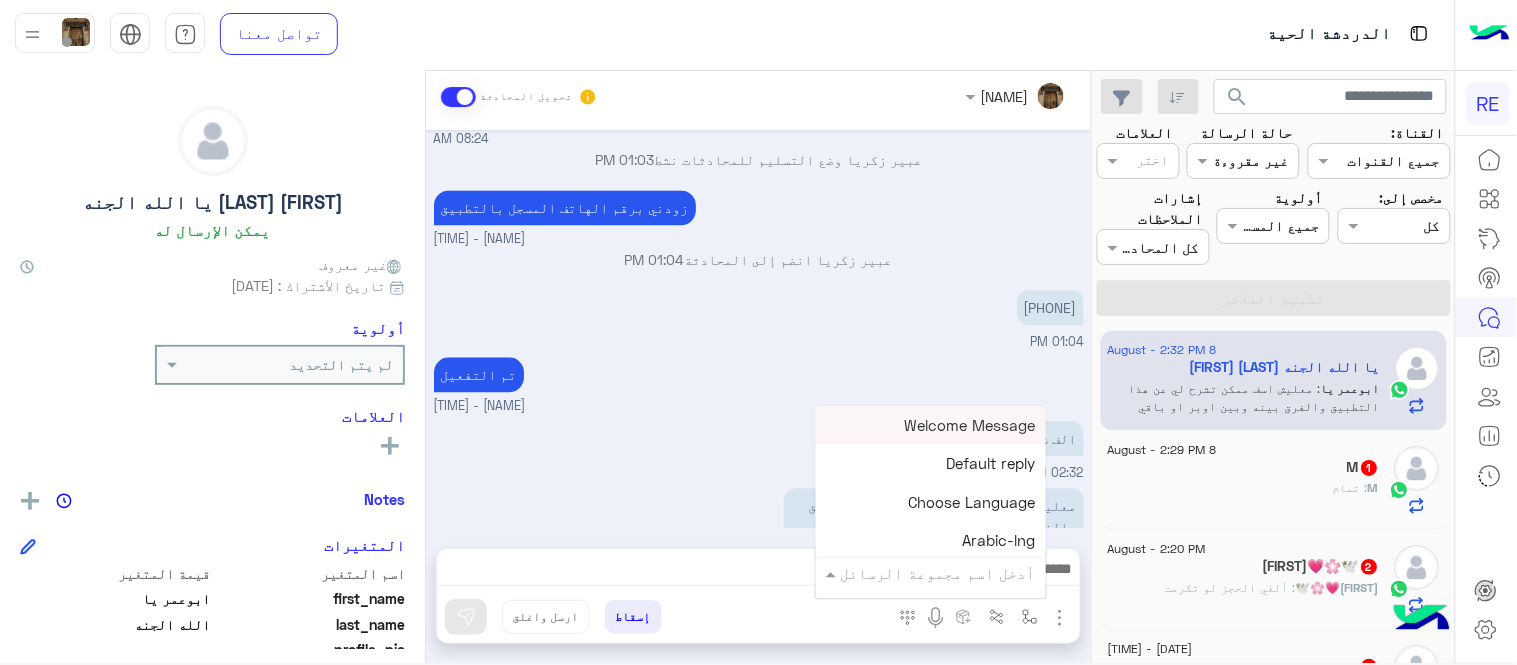 type on "*" 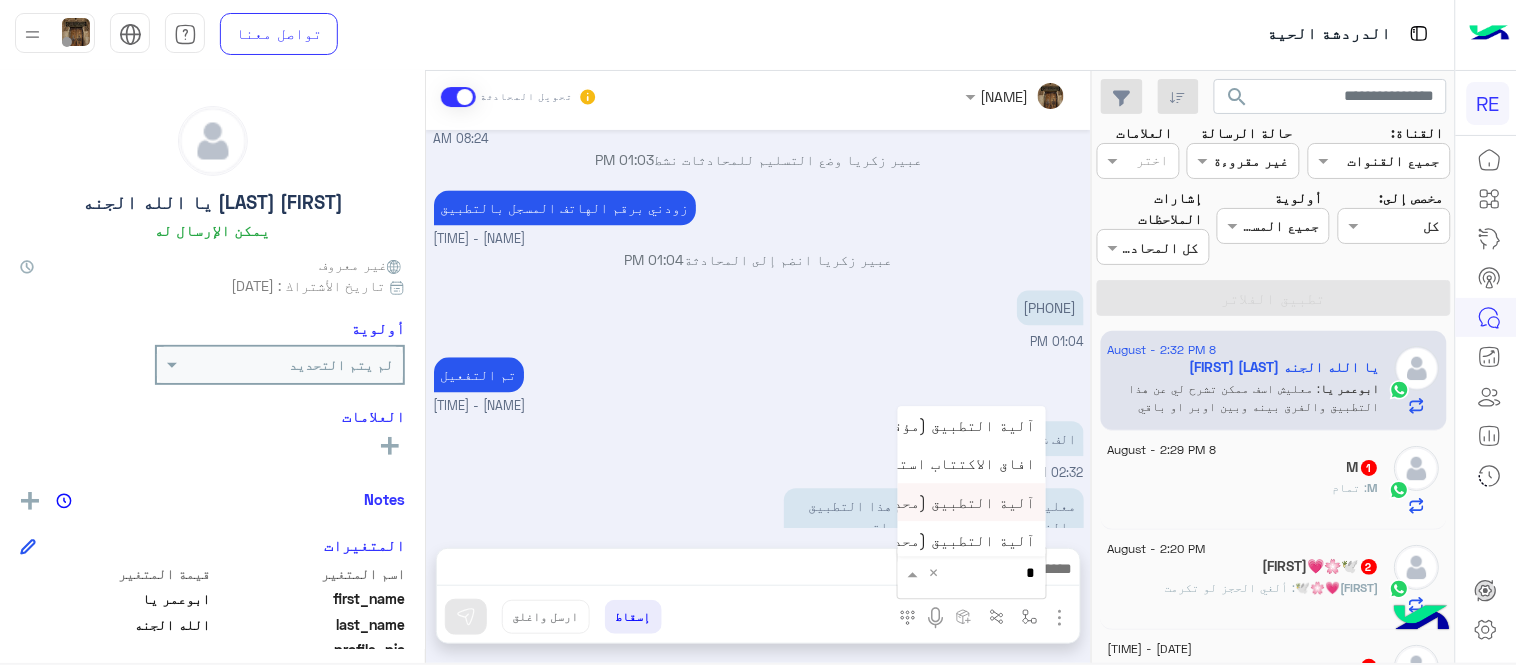click on "آلية التطبيق (محدث)" at bounding box center [957, 502] 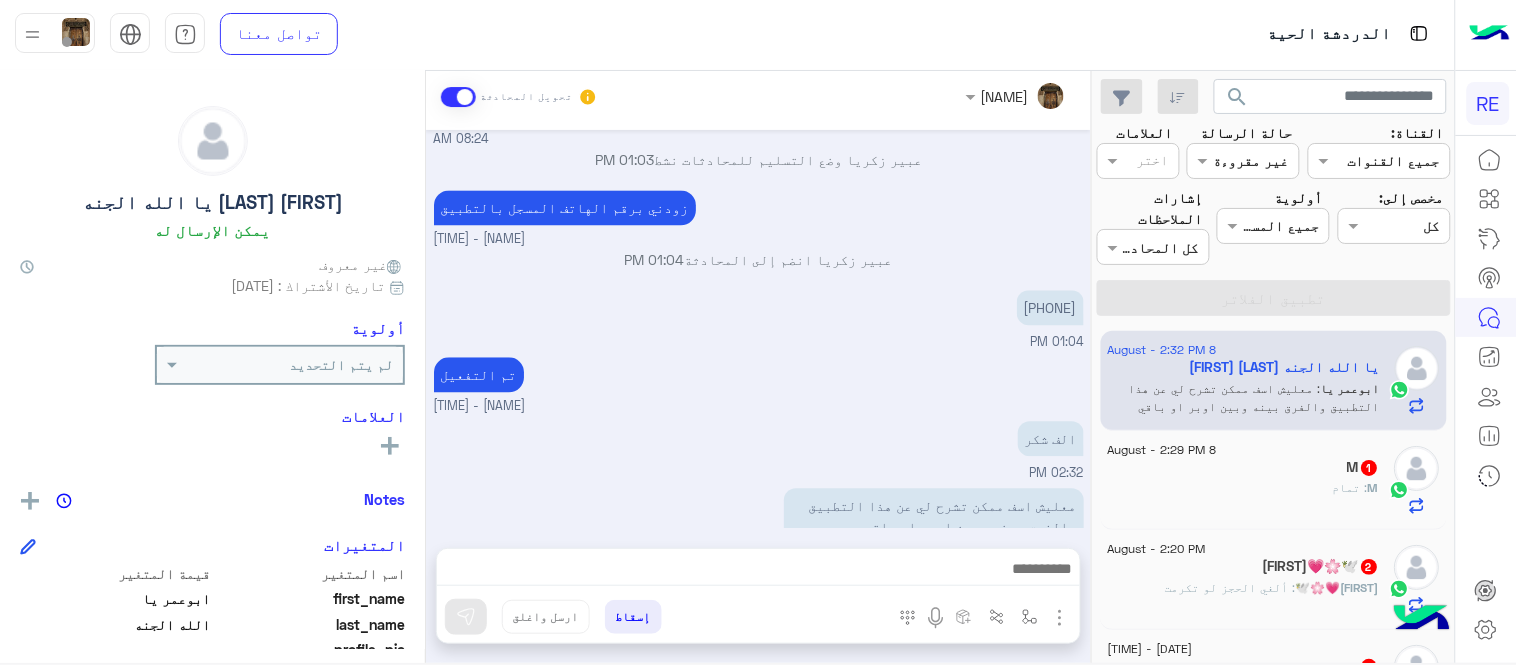 type on "**********" 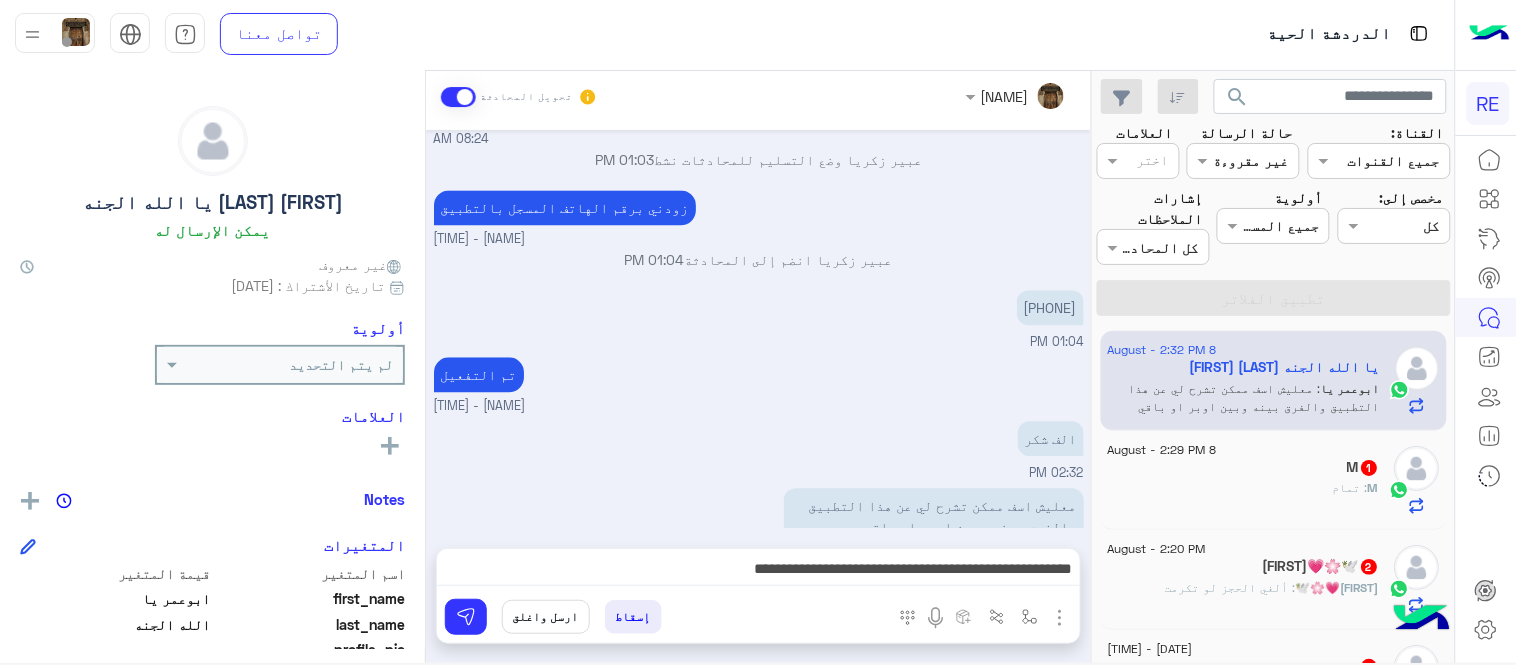 click on "إسقاط   ارسل واغلق" at bounding box center [661, 621] 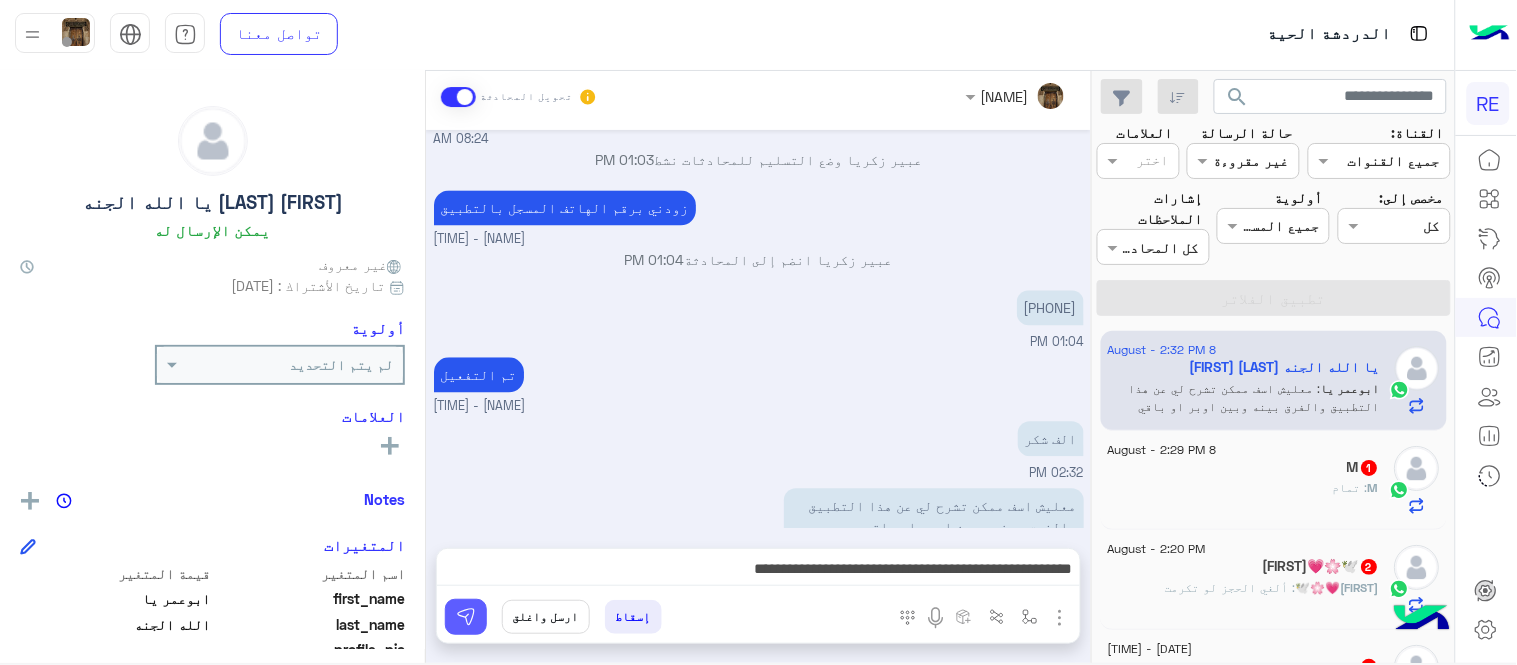click at bounding box center [466, 617] 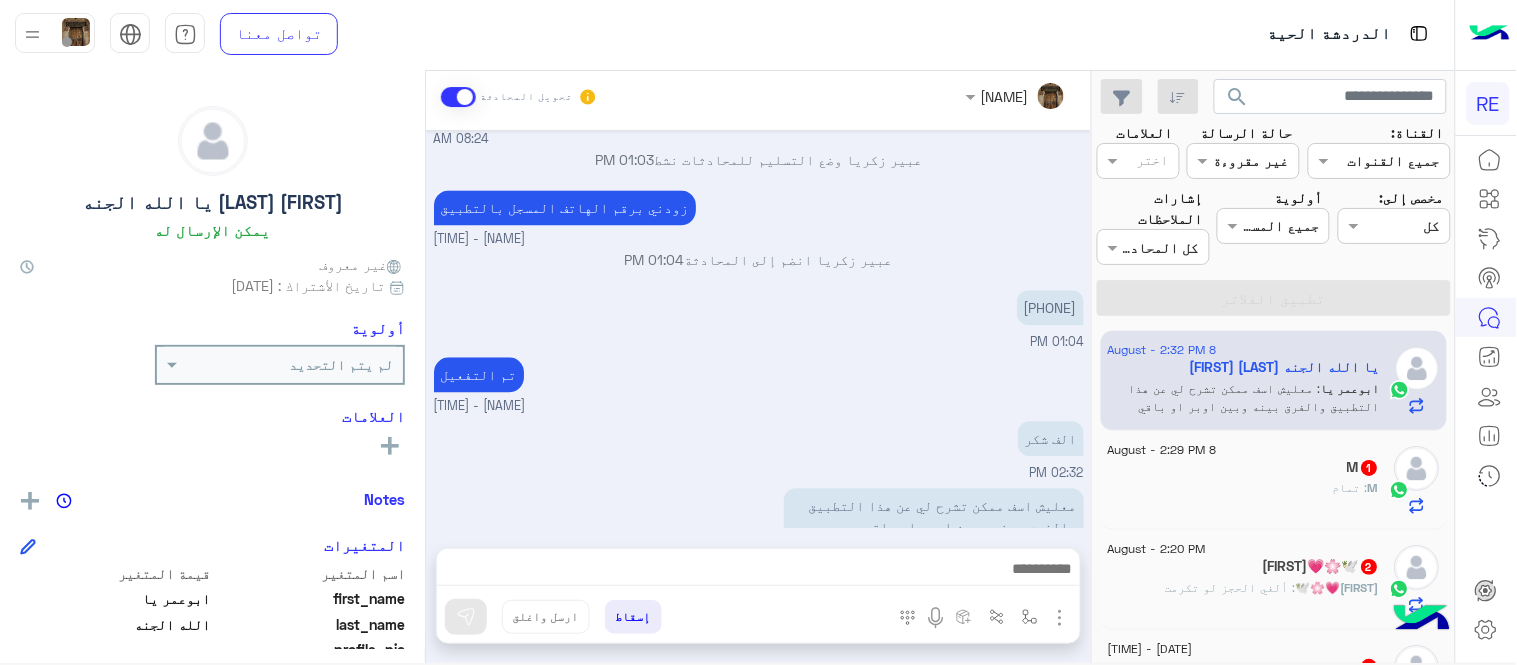 scroll, scrollTop: 2014, scrollLeft: 0, axis: vertical 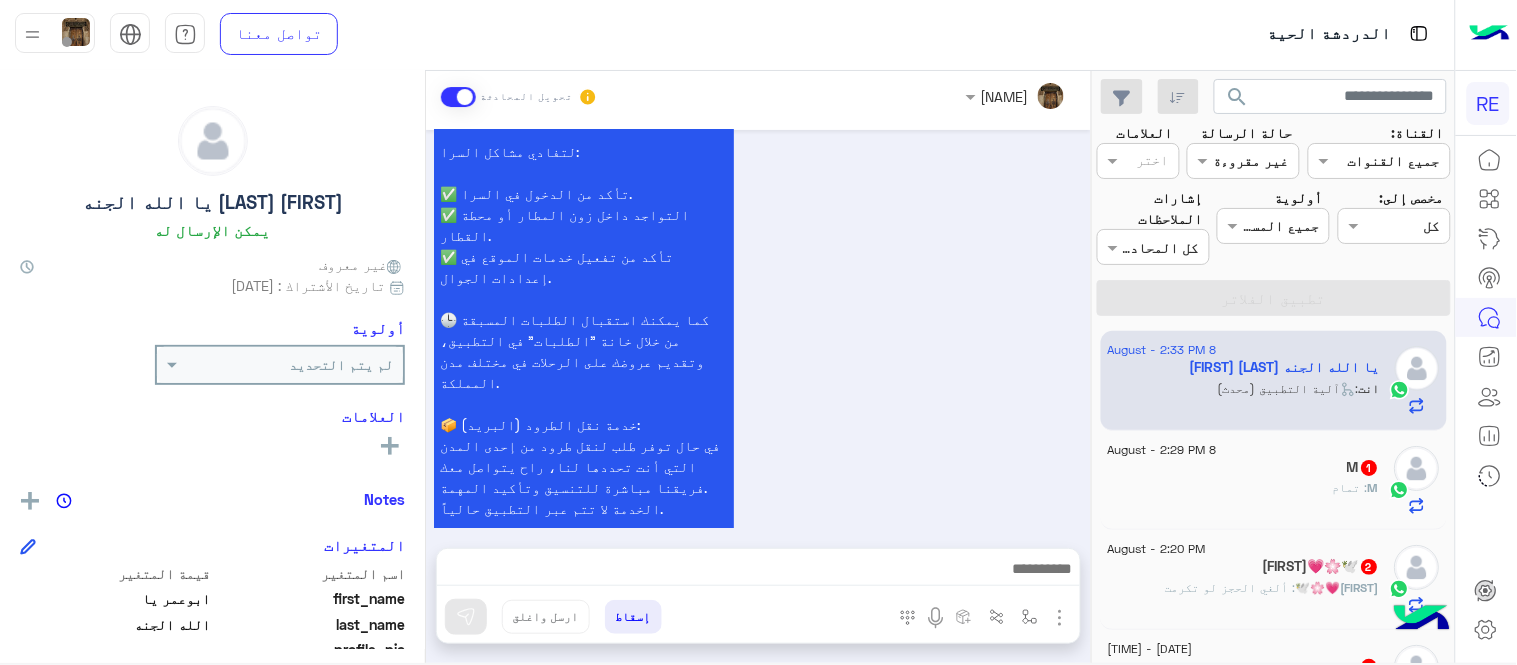 click on "M   1" 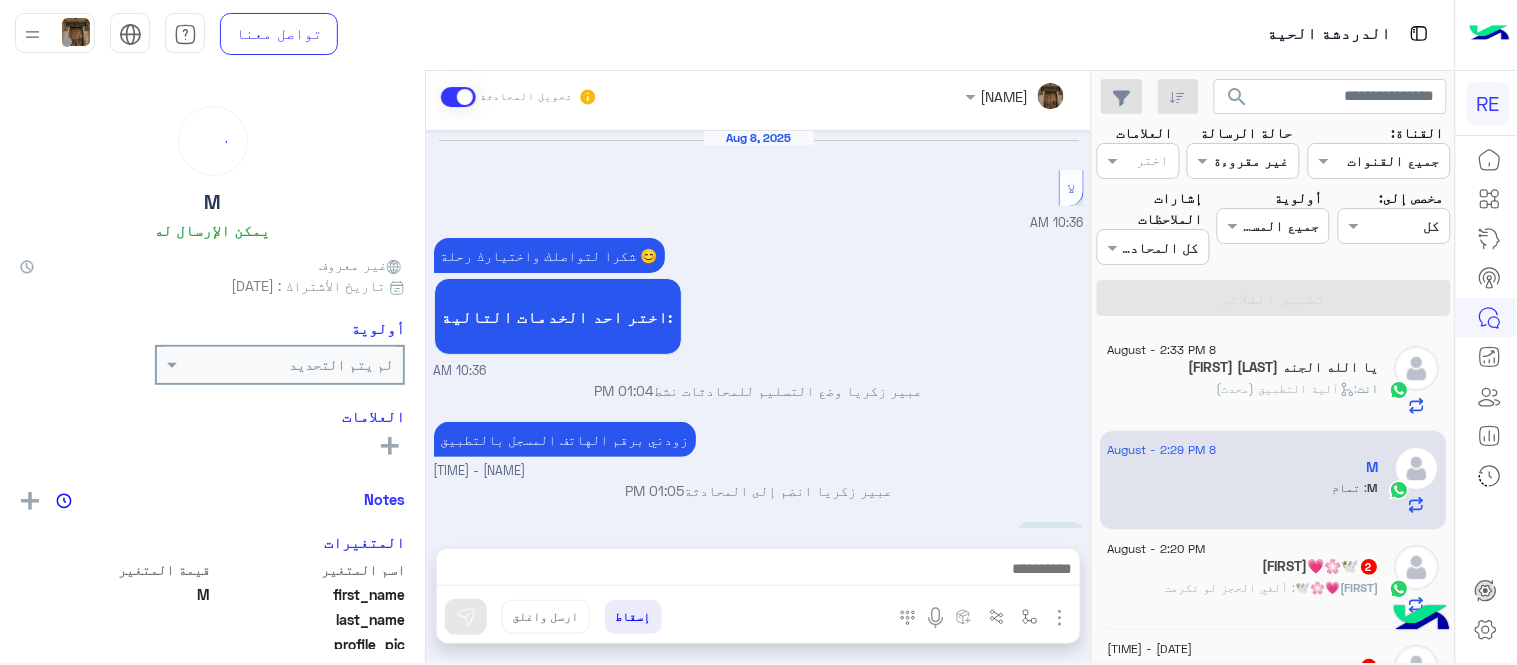 scroll, scrollTop: 313, scrollLeft: 0, axis: vertical 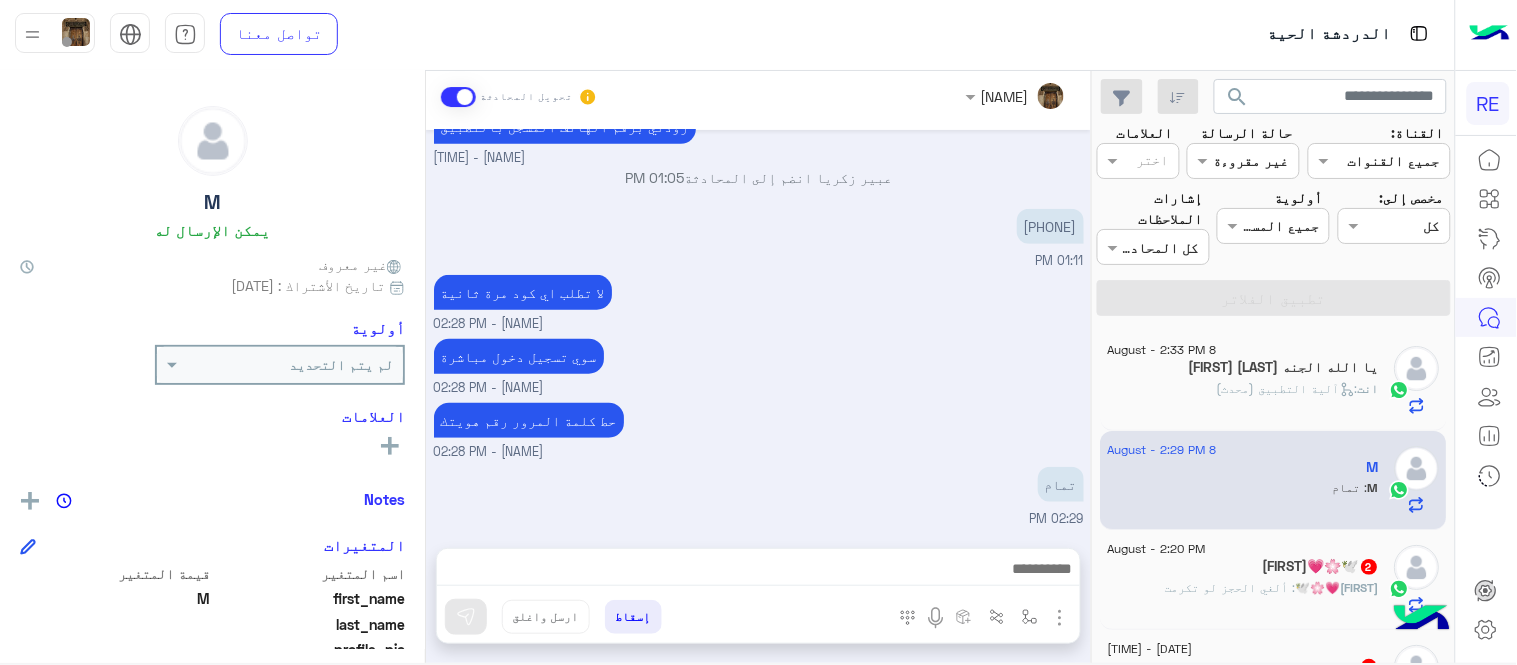 click on "[FIRST]💗🌸🕊️ 2" 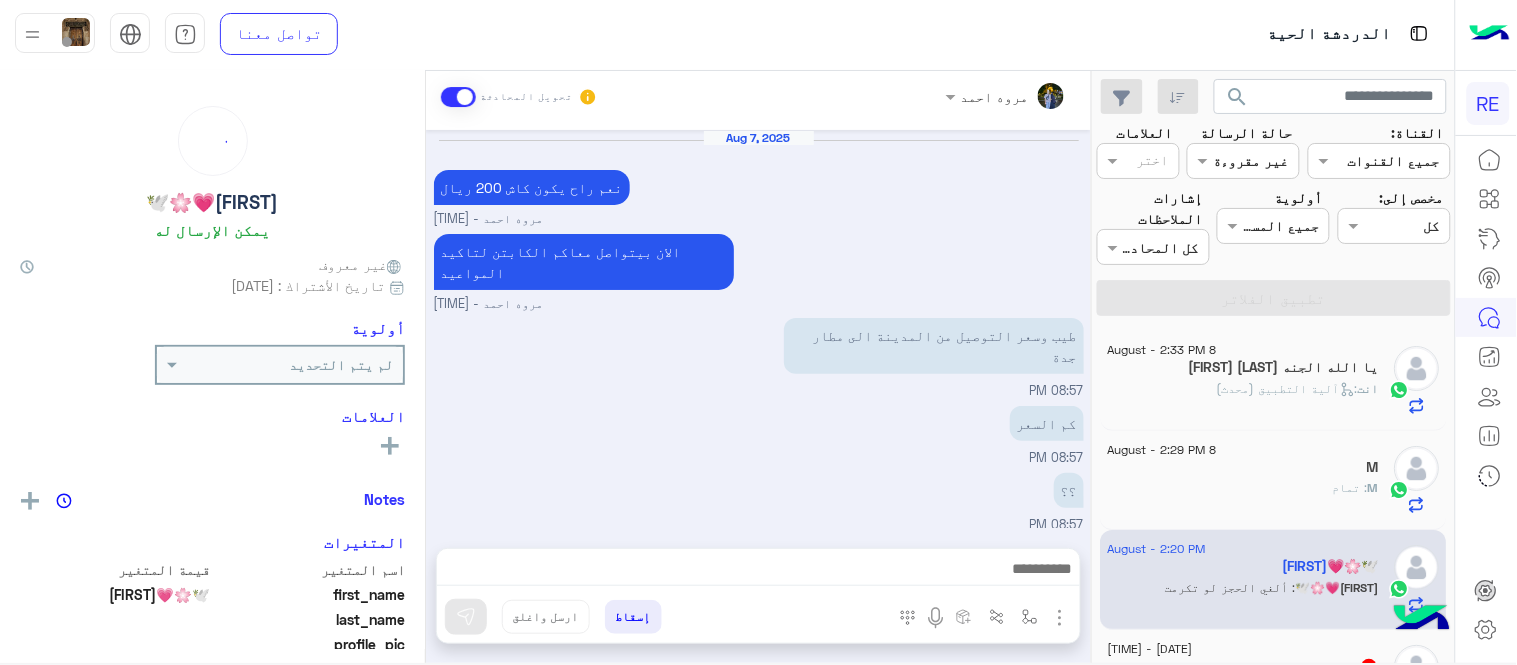 scroll, scrollTop: 501, scrollLeft: 0, axis: vertical 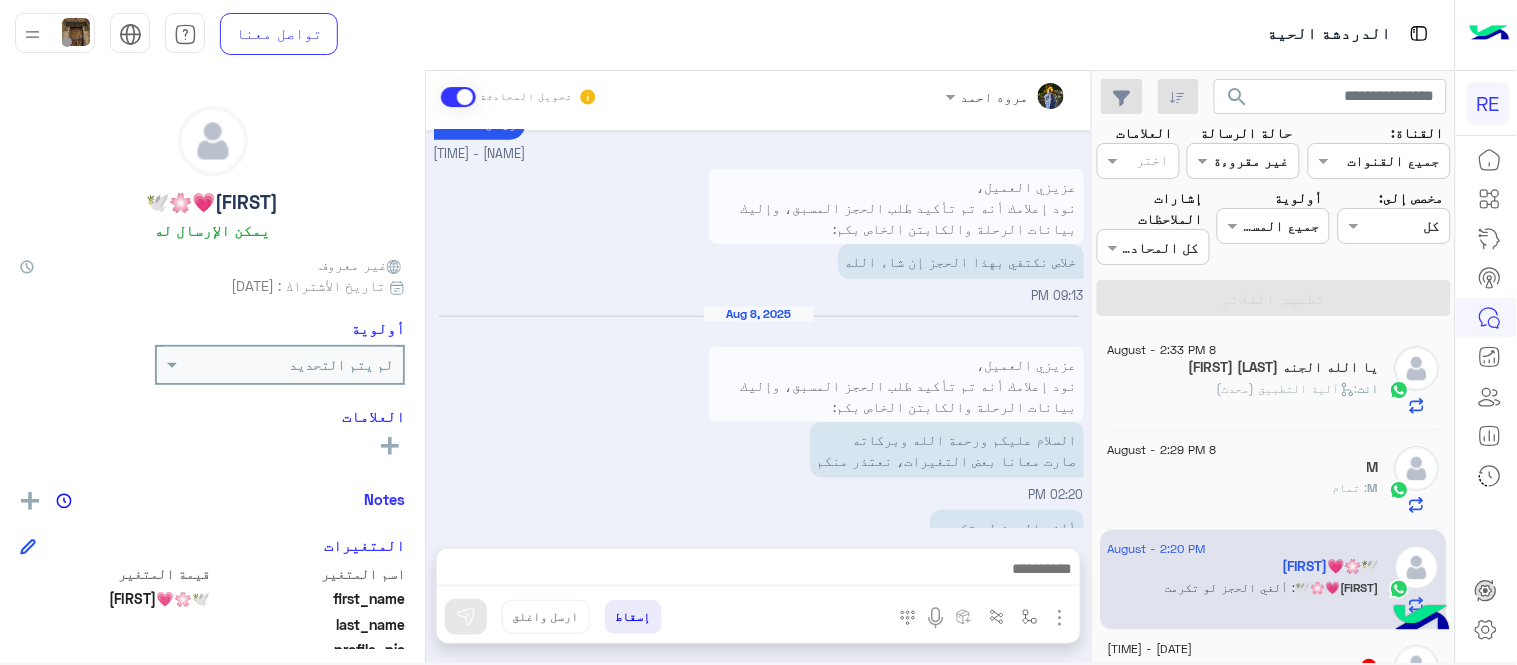 click on "عزيزي العميل، نود إعلامك أنه تم تأكيد طلب الحجز المسبق، وإليك بيانات الرحلة والكابتن الخاص بكم: 📅 التاريخ: [DATE] 🕐 الوقت: [TIME]  👤 اسم العميل: [NAME] 📞 رقم العميل: [PHONE] 📍 موقع الانطلاق: مطار جدة 📍 موقع الوصول: مكة المكرمة - فندق دبل تري هيلتون، جبل عمر 🚗 نوع السيارة: القو 👥 عدد الأشخاص: شخصين 🧳 عدد الحقائب: حقيبتان 💰 طريقة الدفع: كاش خريطة الطريق: 👨‍✈️ الكابتن: [NAME] 📞 الجوال: [PHONE] 🚘 السيارة: كامري 🎨 اللون: أبيض نتمنى لكم رحلة موفقة، شكرًا لثقتكم في رحلة 💙" at bounding box center (896, 616) 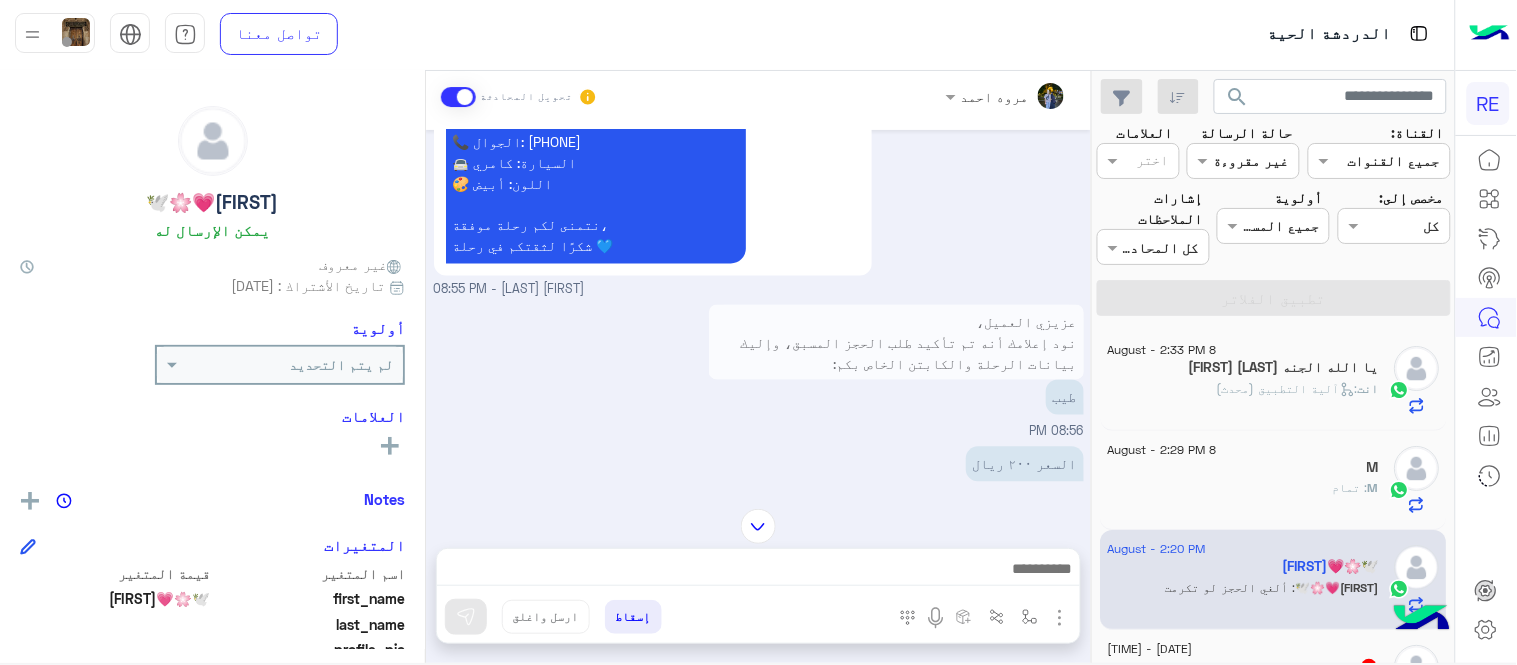 scroll, scrollTop: 750, scrollLeft: 0, axis: vertical 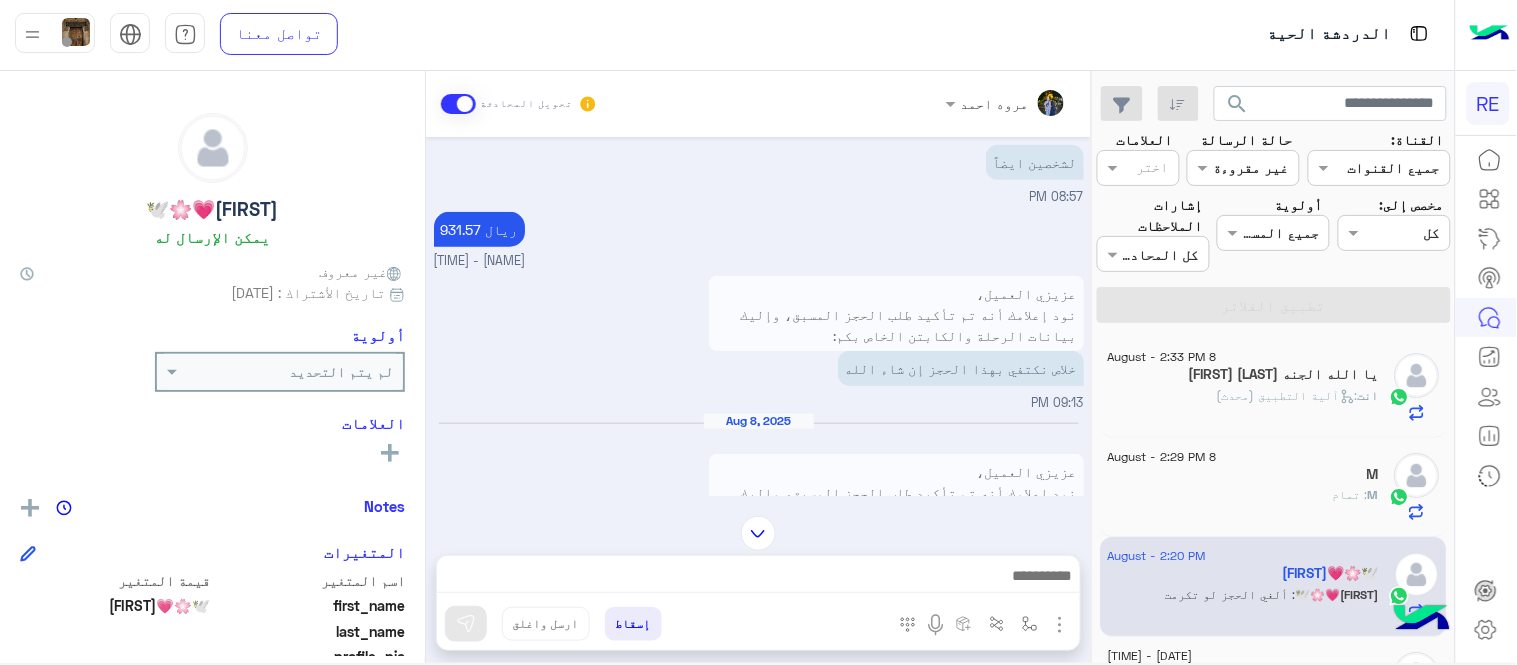click on "عزيزي العميل، نود إعلامك أنه تم تأكيد طلب الحجز المسبق، وإليك بيانات الرحلة والكابتن الخاص بكم: 📅 التاريخ: [DATE] 🕐 الوقت: [TIME]  👤 اسم العميل: [NAME] 📞 رقم العميل: [PHONE] 📍 موقع الانطلاق: مطار جدة 📍 موقع الوصول: مكة المكرمة - فندق دبل تري هيلتون، جبل عمر 🚗 نوع السيارة: القو 👥 عدد الأشخاص: شخصين 🧳 عدد الحقائب: حقيبتان 💰 طريقة الدفع: كاش خريطة الطريق: 👨‍✈️ الكابتن: [NAME] 📞 الجوال: [PHONE] 🚘 السيارة: كامري 🎨 اللون: أبيض نتمنى لكم رحلة موفقة، شكرًا لثقتكم في رحلة 💙" at bounding box center [896, 545] 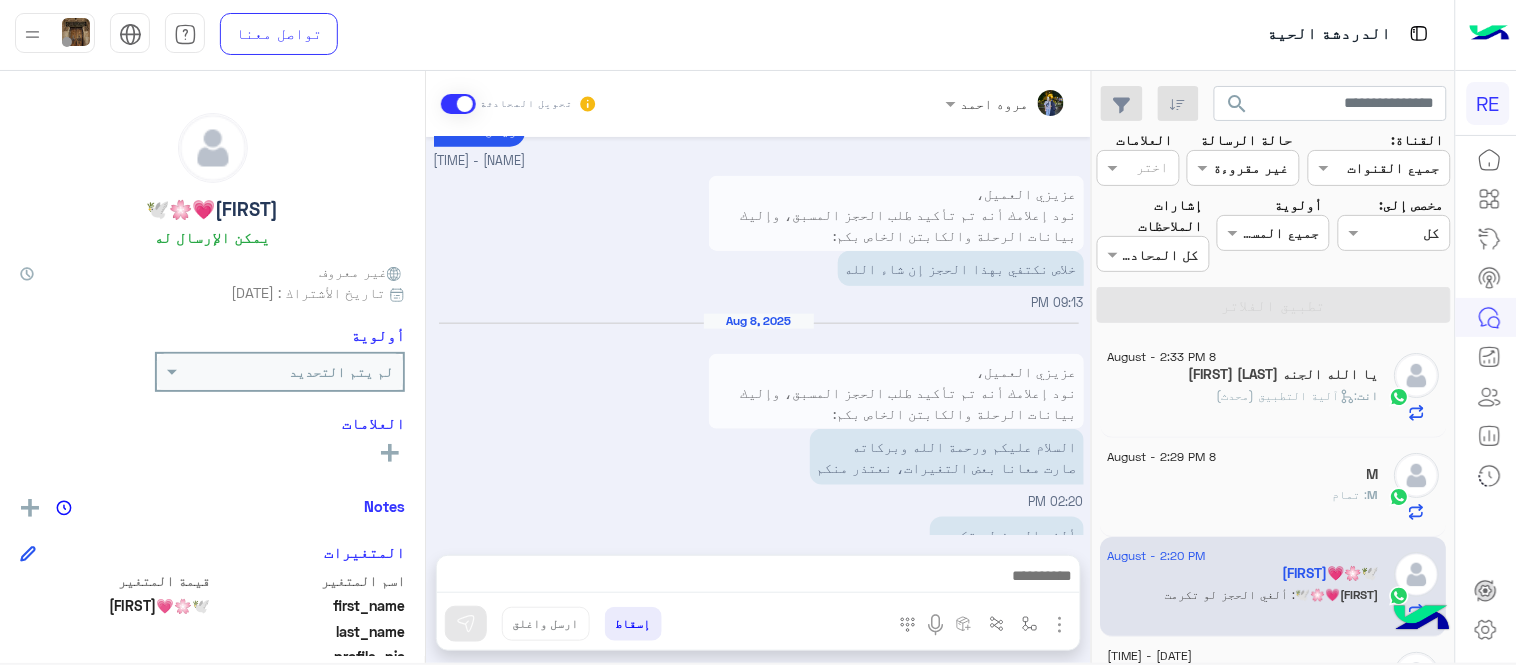 scroll, scrollTop: 450, scrollLeft: 0, axis: vertical 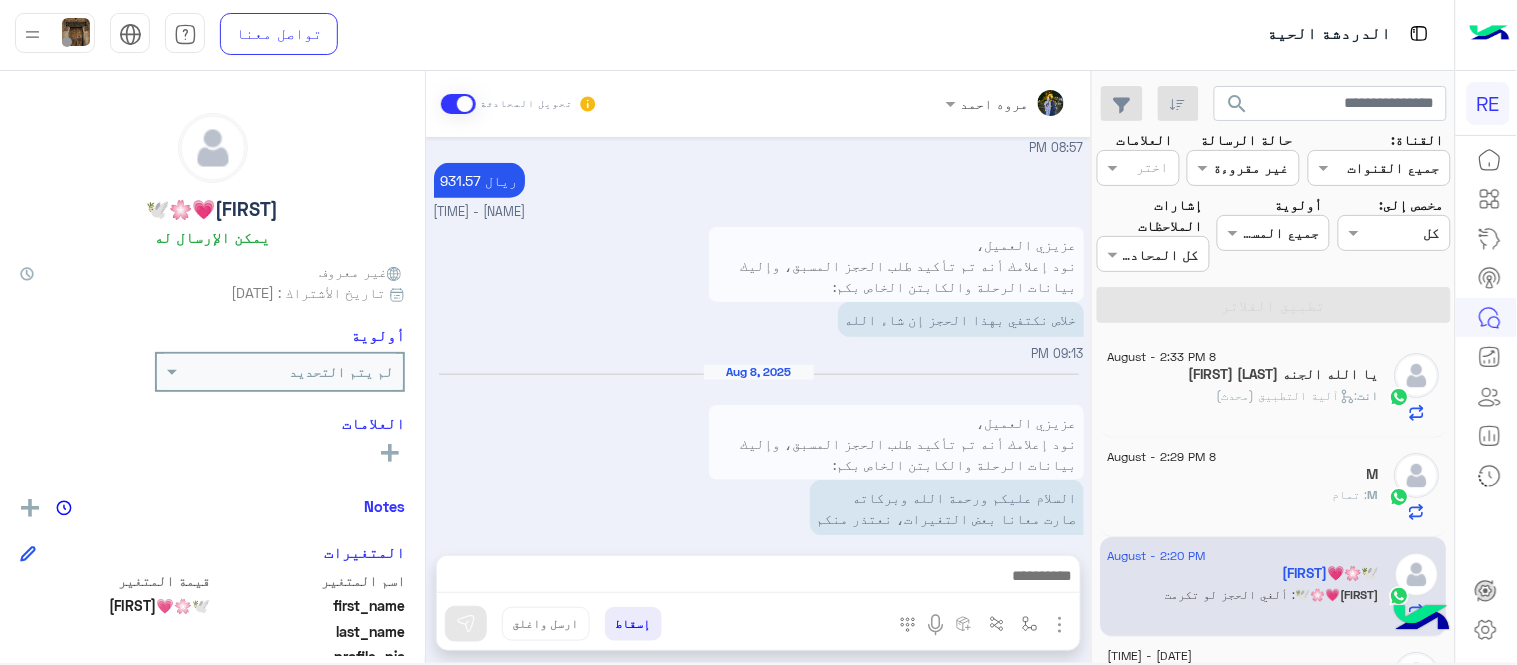 click on "عزيزي العميل، نود إعلامك أنه تم تأكيد طلب الحجز المسبق، وإليك بيانات الرحلة والكابتن الخاص بكم: 📅 التاريخ: [DATE] 🕐 الوقت: [TIME]  👤 اسم العميل: [NAME] 📞 رقم العميل: [PHONE] 📍 موقع الانطلاق: مطار جدة 📍 موقع الوصول: مكة المكرمة - فندق دبل تري هيلتون، جبل عمر 🚗 نوع السيارة: القو 👥 عدد الأشخاص: شخصين 🧳 عدد الحقائب: حقيبتان 💰 طريقة الدفع: كاش خريطة الطريق: 👨‍✈️ الكابتن: [NAME] 📞 الجوال: [PHONE] 🚘 السيارة: كامري 🎨 اللون: أبيض نتمنى لكم رحلة موفقة، شكرًا لثقتكم في رحلة 💙" at bounding box center [896, 674] 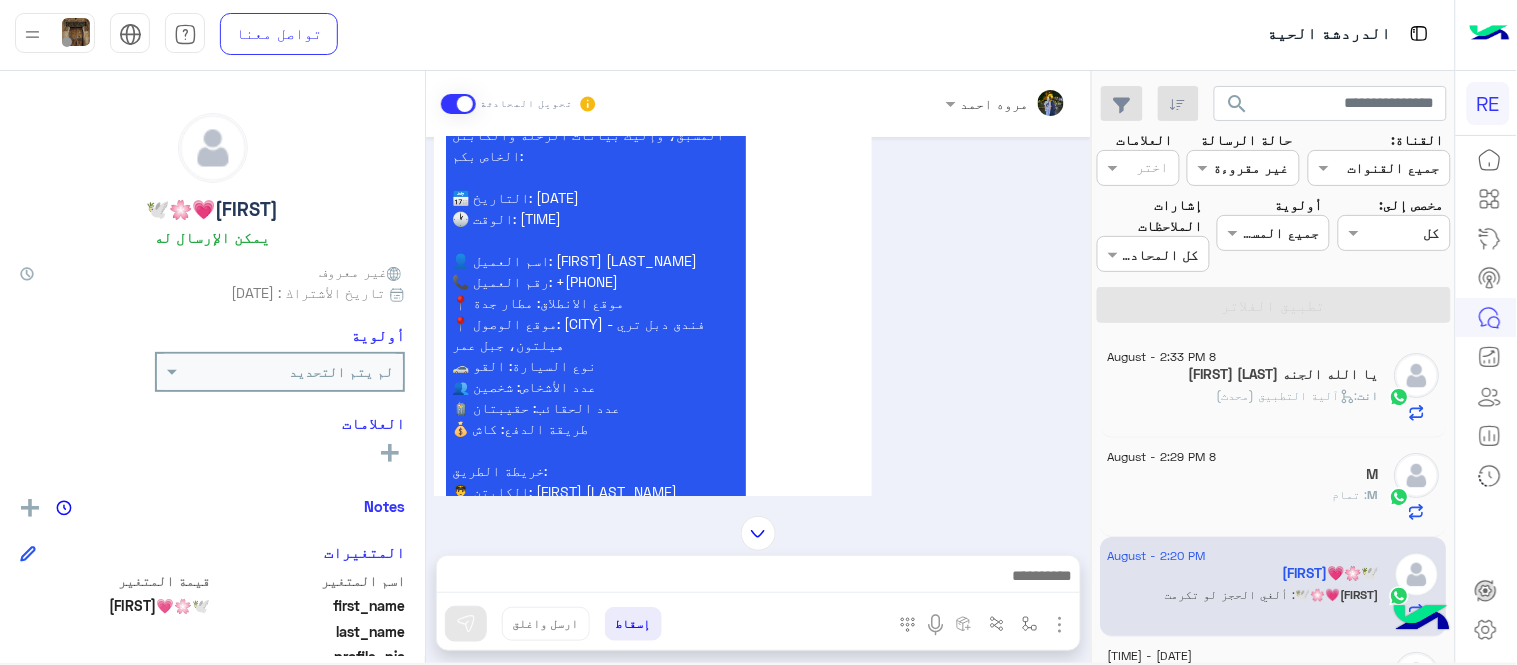 scroll, scrollTop: 536, scrollLeft: 0, axis: vertical 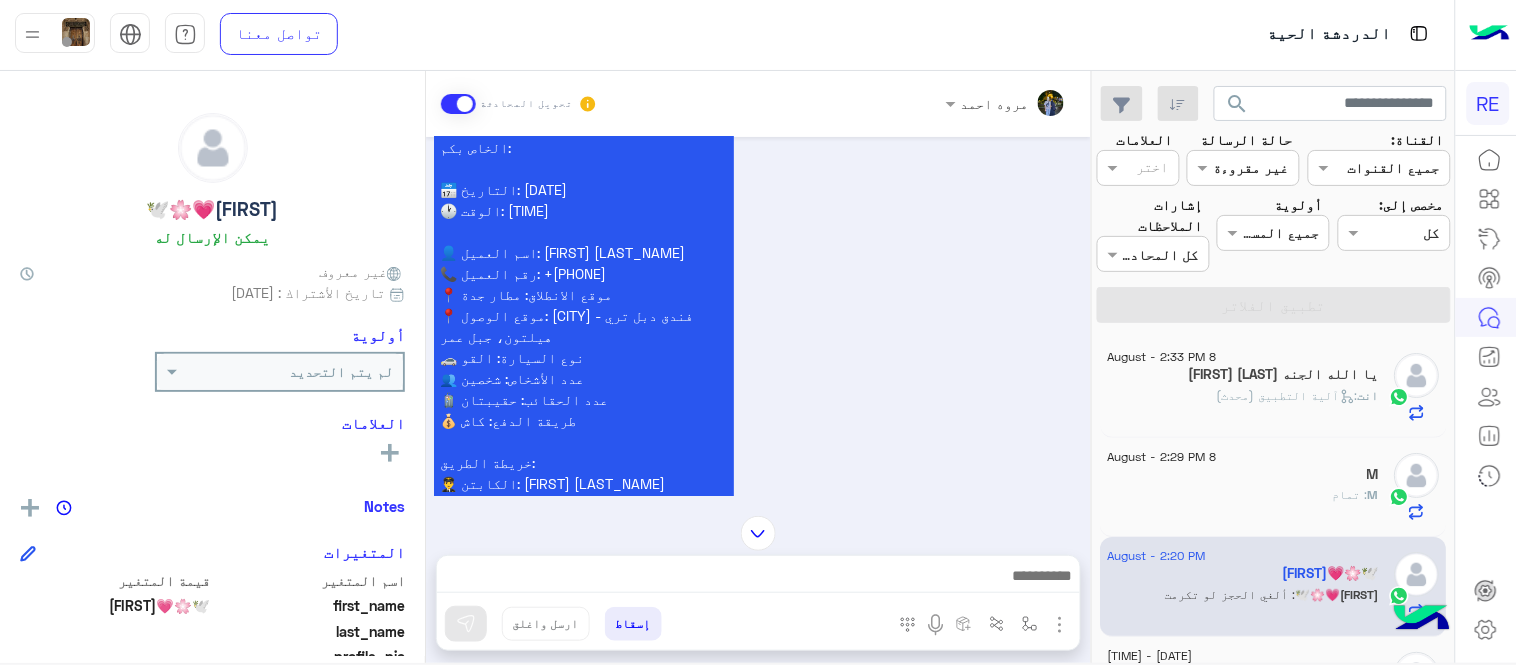 click at bounding box center (758, 533) 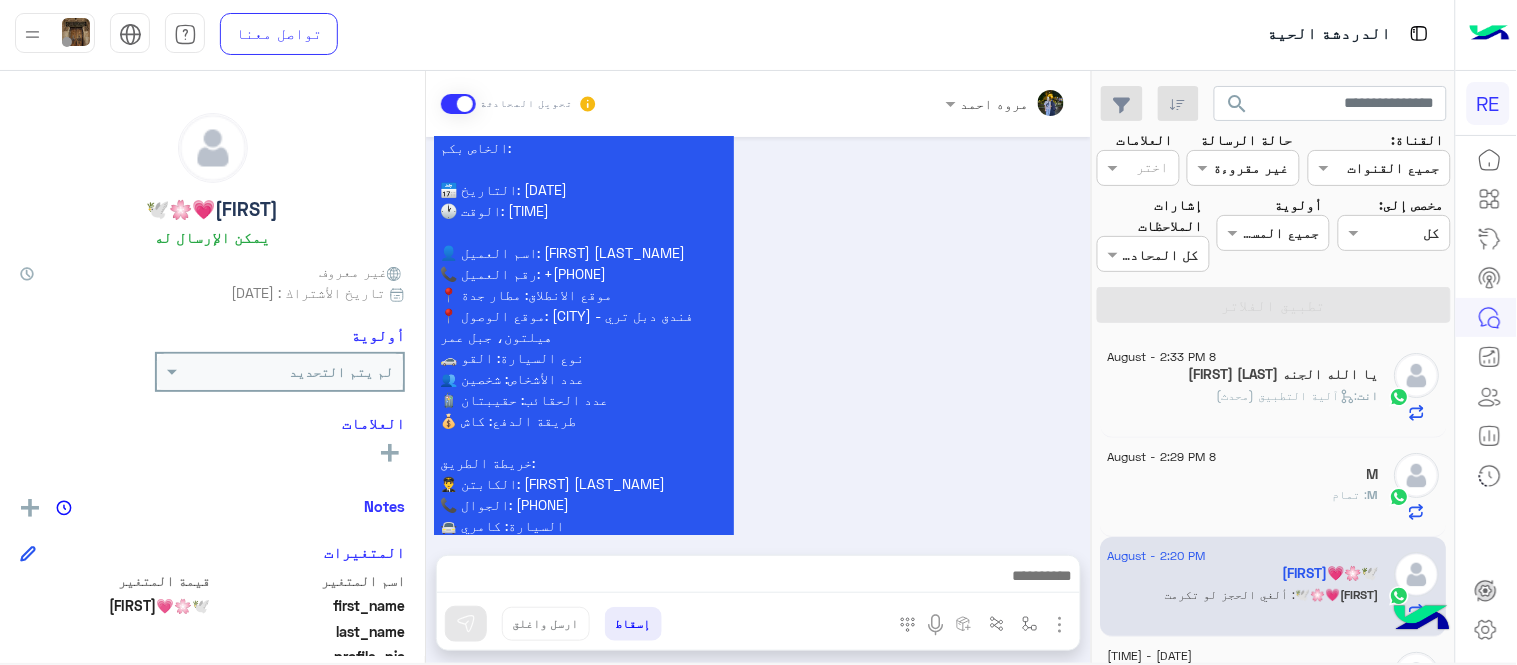 scroll, scrollTop: 1767, scrollLeft: 0, axis: vertical 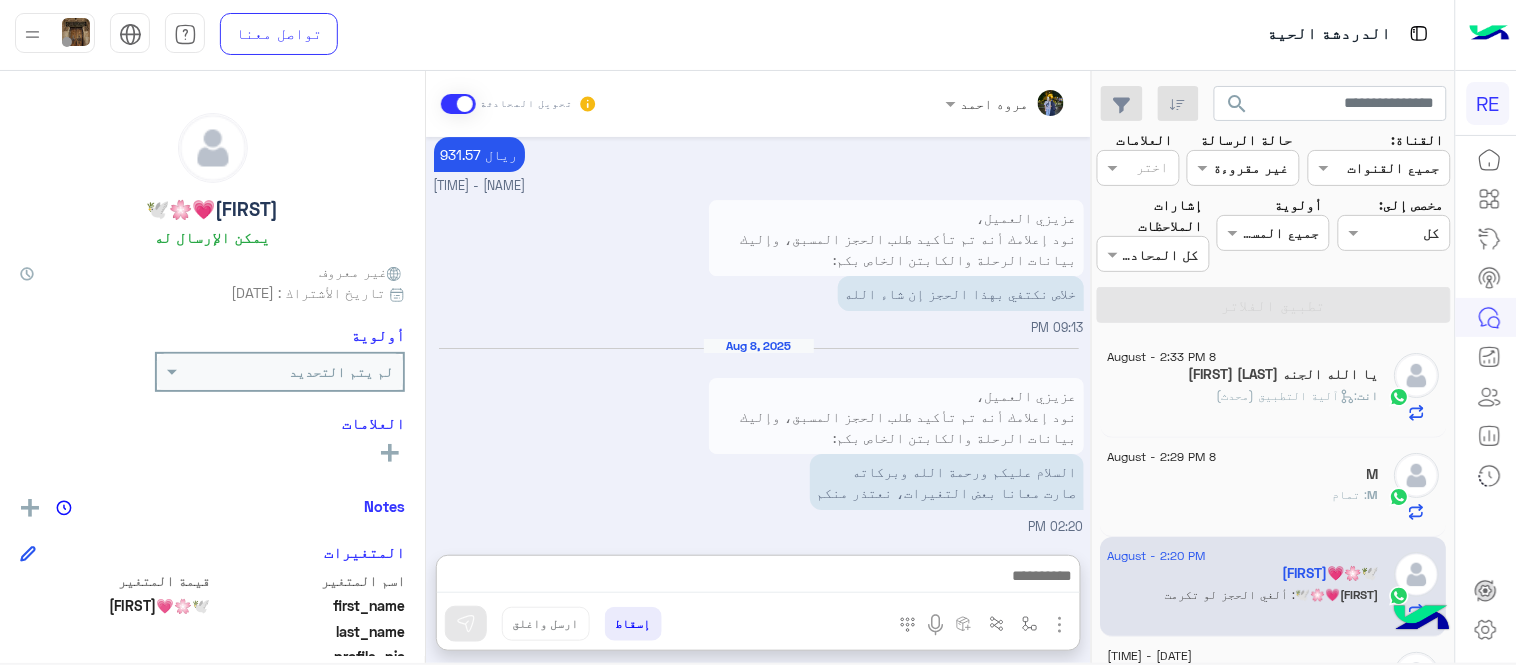 click at bounding box center [758, 578] 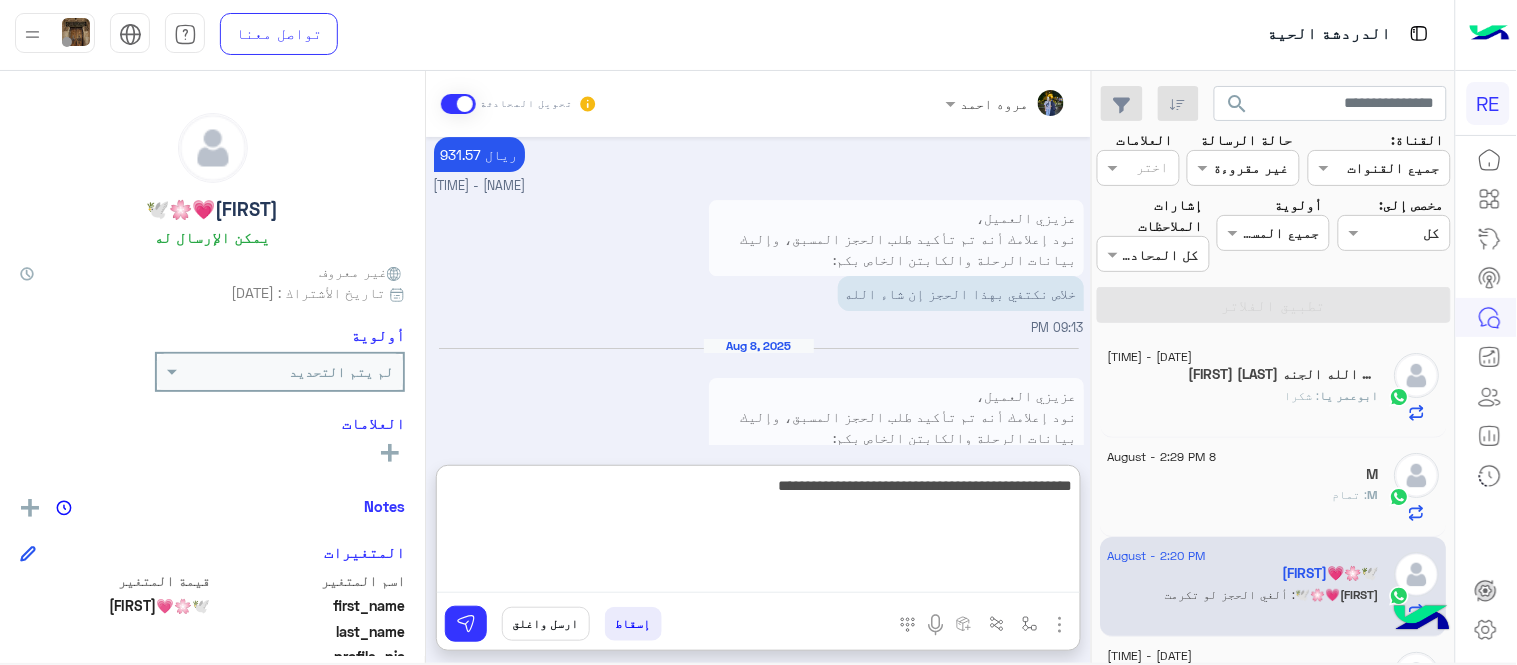 type on "**********" 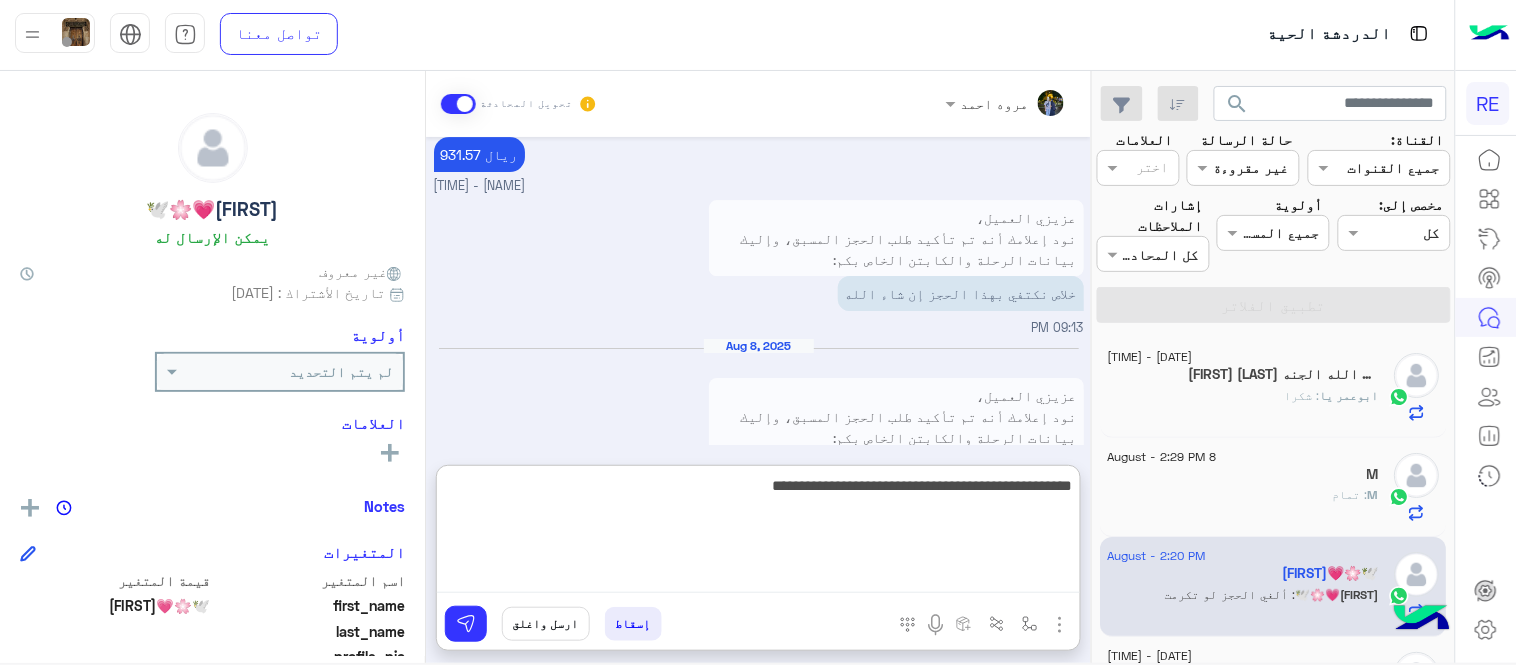 type 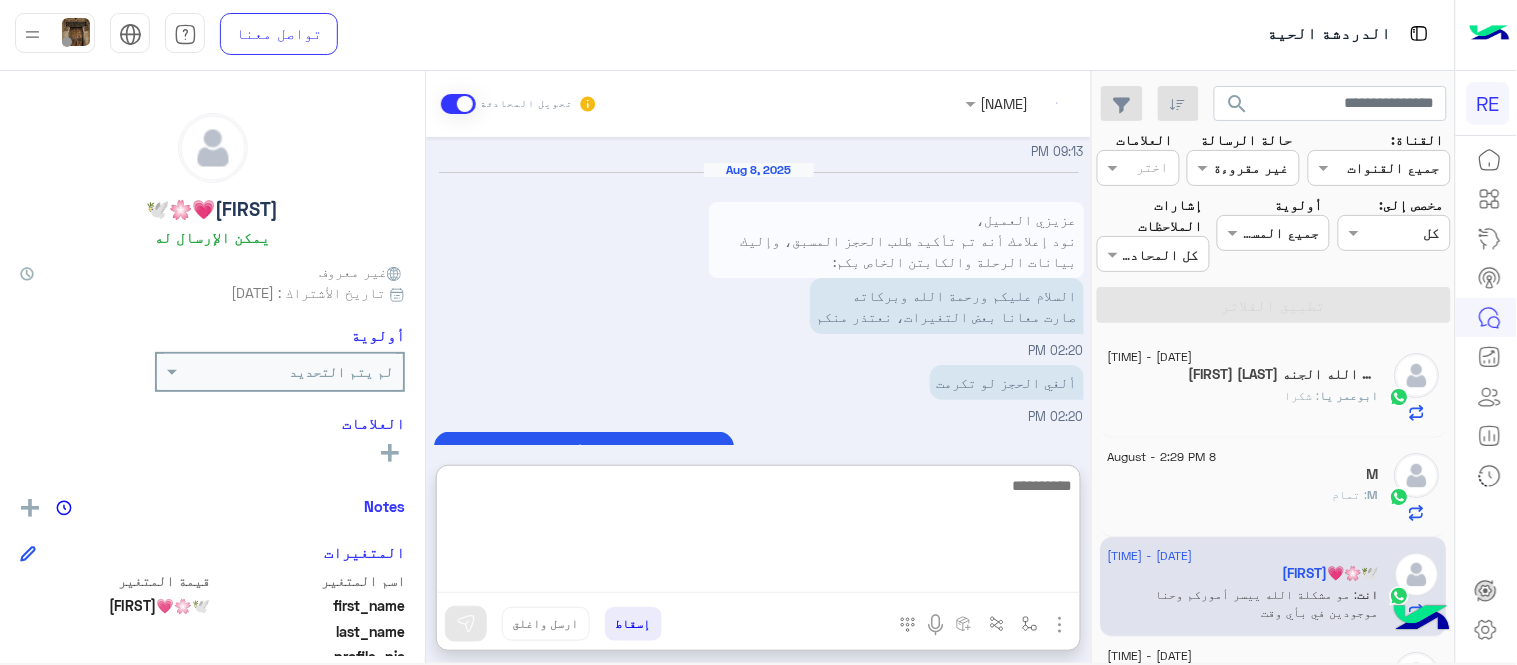 scroll, scrollTop: 1978, scrollLeft: 0, axis: vertical 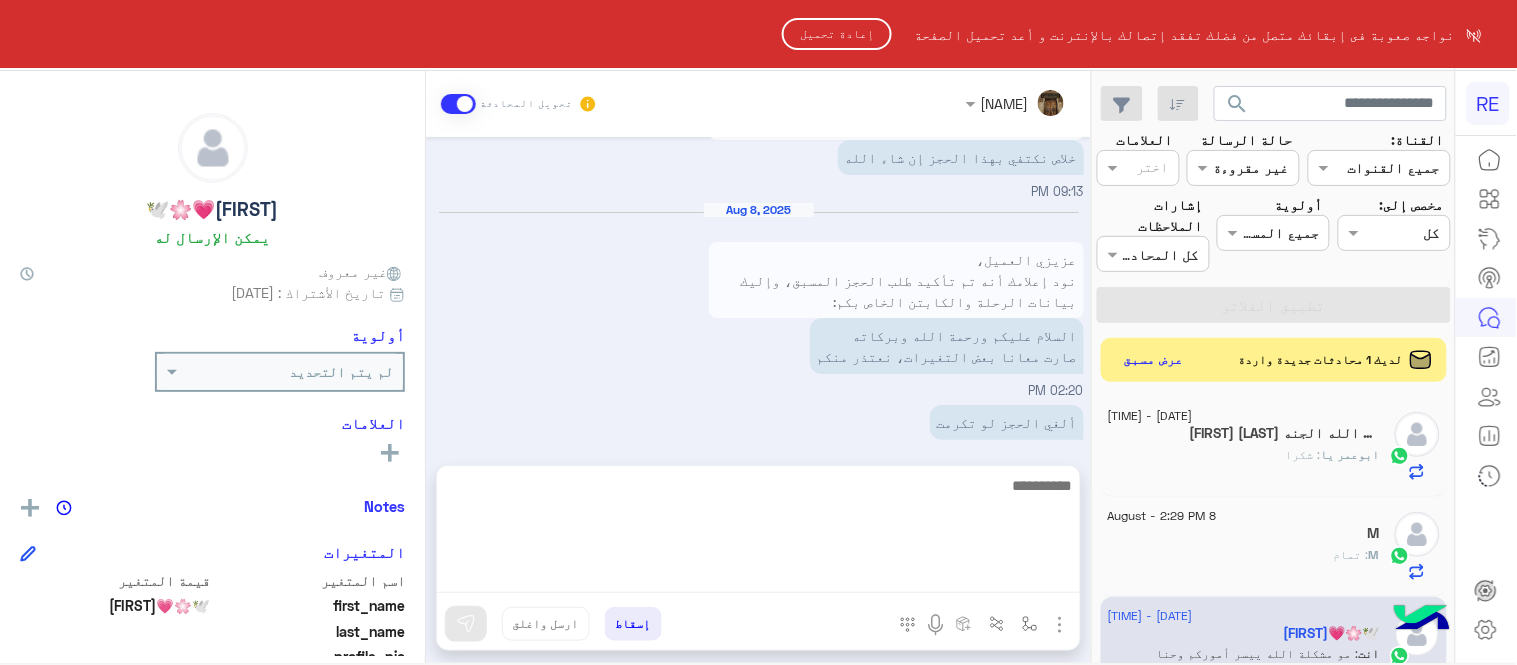 click on "RE نواجه صعوبة فى إبقائك متصل من فضلك تفقد إتصالك بالإنترنت و أعد تحميل الصفحة إعادة تحميل الدردشة الحية تواصل معنا مركز المساعدة عربي English search القناة: القناه جميع القنوات حالة الرسالة القناه غير مقروءة العلامات اختر مخصص إلى: Assigned on كل أولوية جميع المستويات جميع المستويات إشارات الملاحظات اختر كل المحادثات تطبيق الفلاتر لديك 1 محادثات جديدة واردة عرض مسبق [DATE] [FIRST] [LAST] 1 [FIRST] [LAST] : شكرا [DATE] M M : تمام [DATE] [FIRST]💗🌸🕊️ انت : مو مشكلة الله ييسر أموركم وحنا موجودين في بأي وقت [DATE] . 2 . : [DATE] الحمدالله 1 3 6 :" at bounding box center (758, 332) 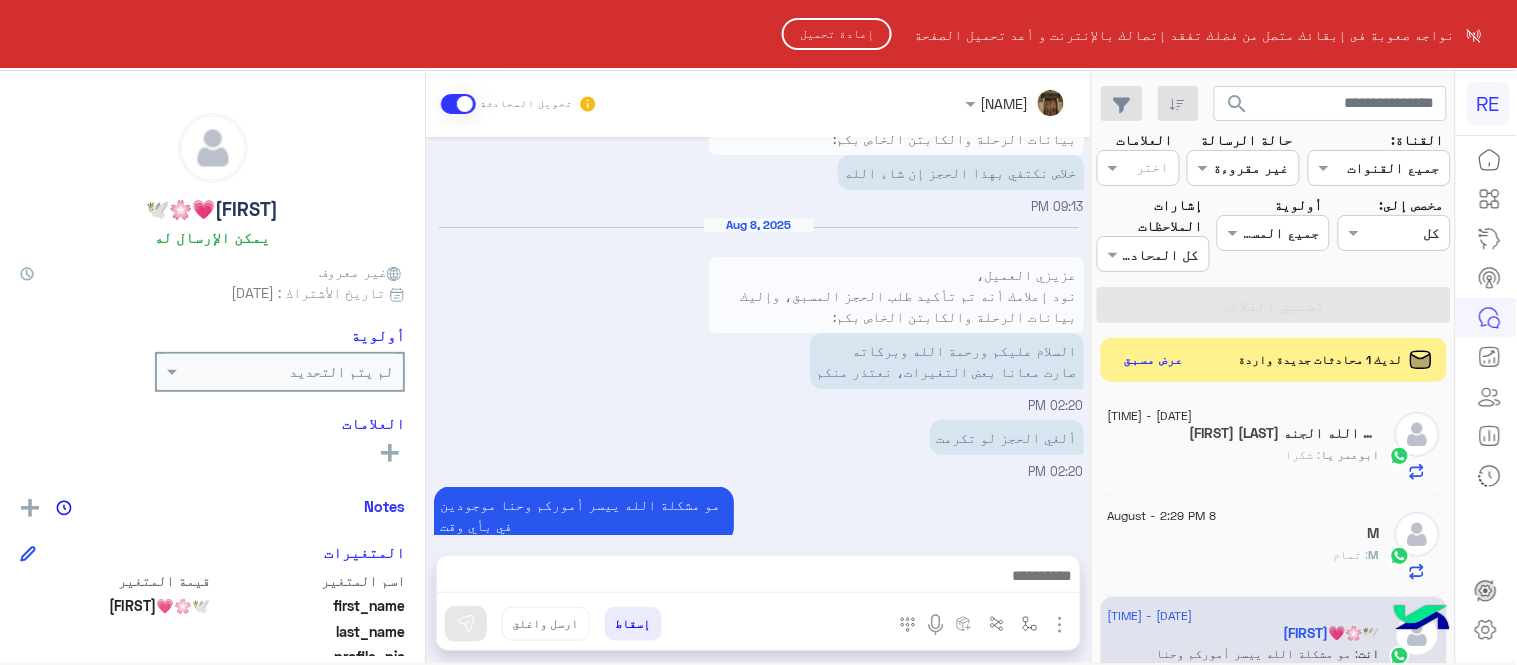 click on "RE نواجه صعوبة فى إبقائك متصل من فضلك تفقد إتصالك بالإنترنت و أعد تحميل الصفحة إعادة تحميل الدردشة الحية تواصل معنا مركز المساعدة عربي English search القناة: القناه جميع القنوات حالة الرسالة القناه غير مقروءة العلامات اختر مخصص إلى: Assigned on كل أولوية جميع المستويات جميع المستويات إشارات الملاحظات اختر كل المحادثات تطبيق الفلاتر لديك 1 محادثات جديدة واردة عرض مسبق [DATE] [FIRST] [LAST] 1 [FIRST] [LAST] : شكرا [DATE] M M : تمام [DATE] [FIRST]💗🌸🕊️ انت : مو مشكلة الله ييسر أموركم وحنا موجودين في بأي وقت [DATE] . 2 . : [DATE] الحمدالله 1 3 6 :" at bounding box center [758, 332] 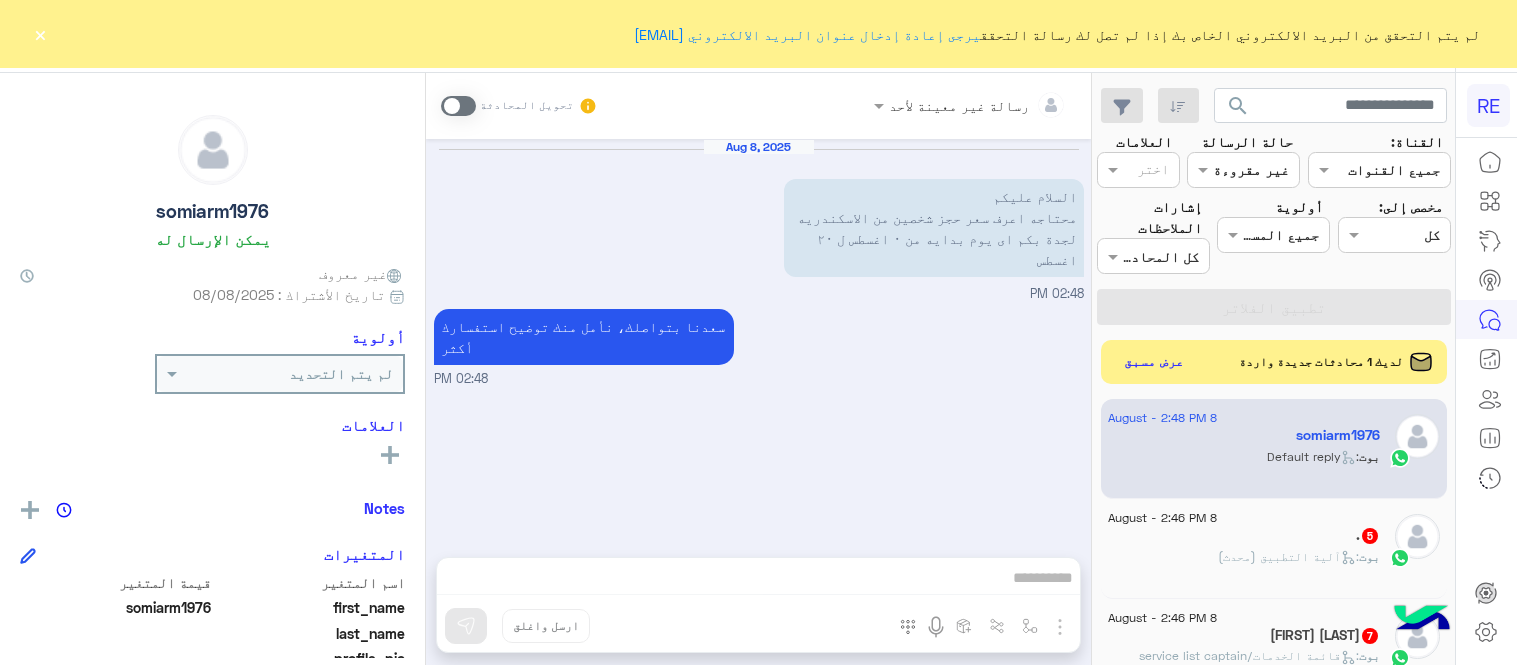 scroll, scrollTop: 0, scrollLeft: 0, axis: both 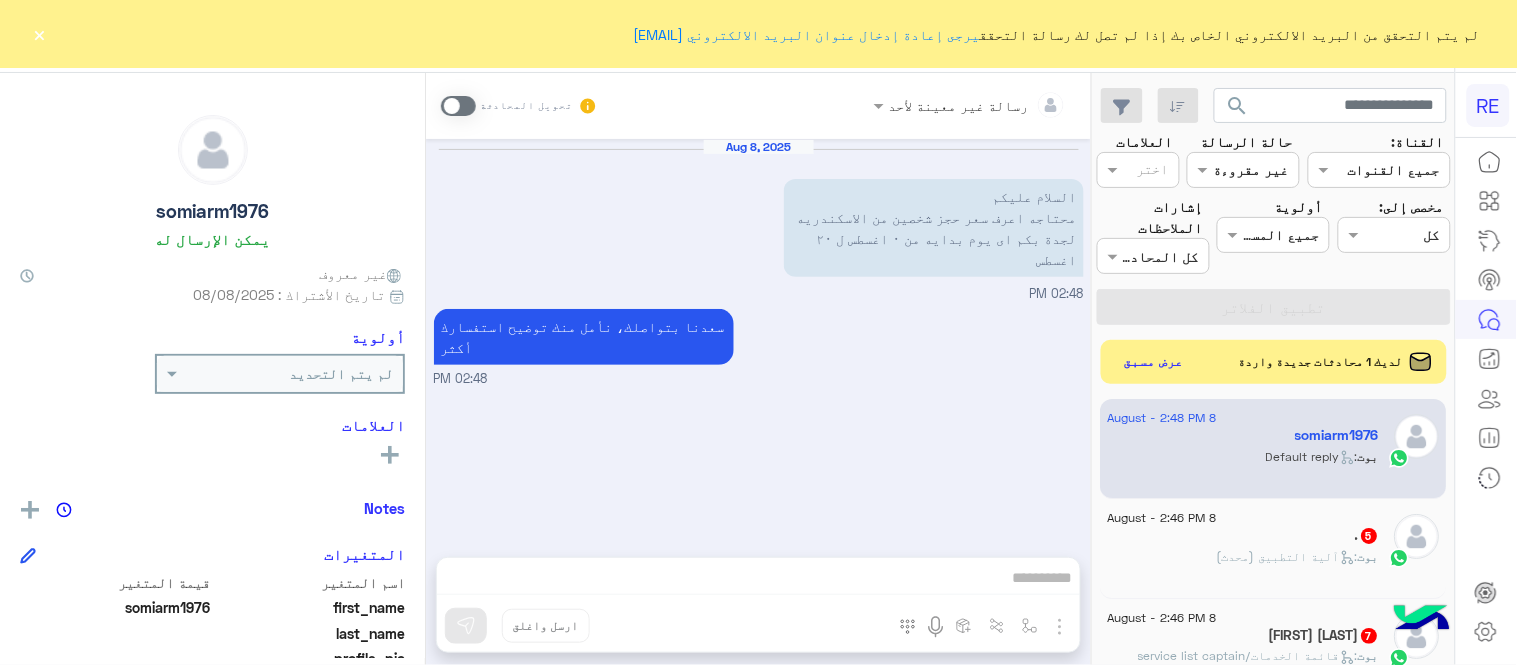 click on "×" 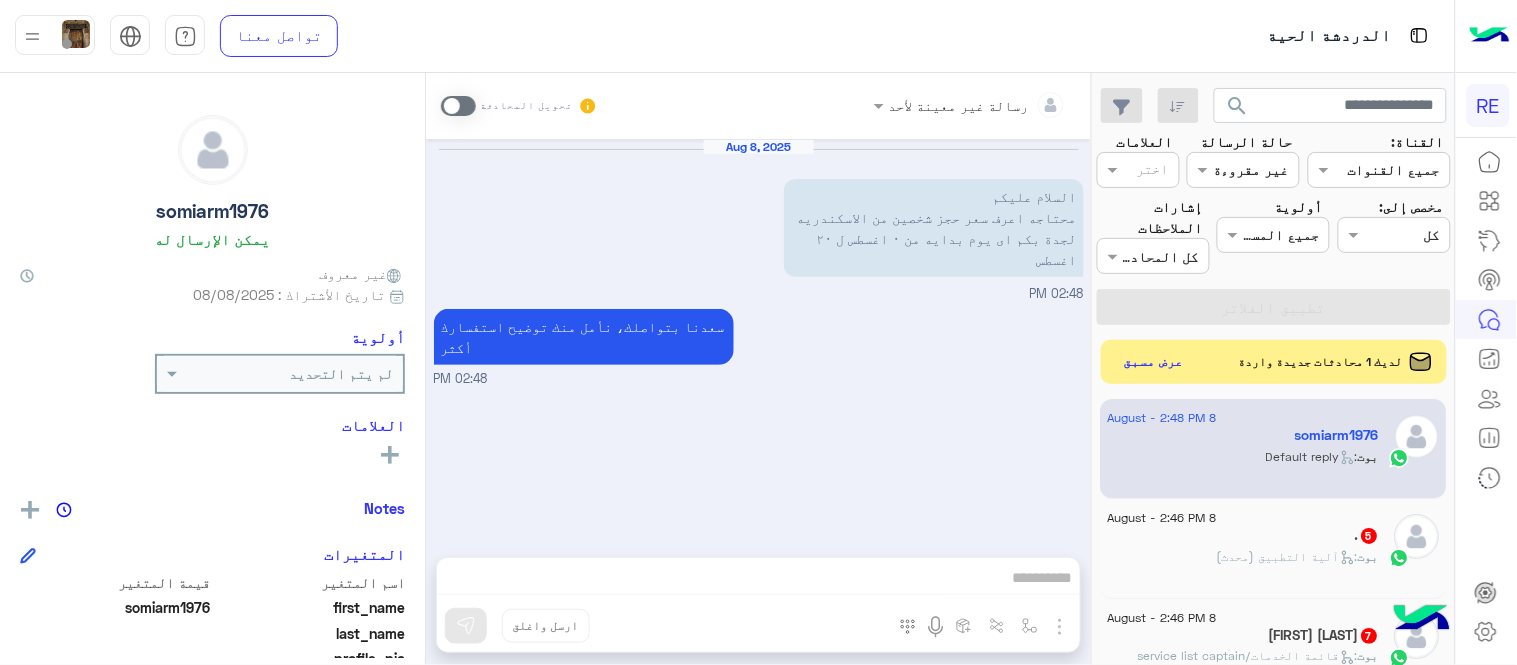 click on "رسالة غير معينة لأحد تحويل المحادثة     Aug 8, 2025  السلام عليكم  محتاجه اعرف سعر حجز شخصين من الاسكندريه لجدة بكم اى يوم بدايه من ٠ اغسطس ل ٢٠ اغسطس   02:48 PM  سعدنا بتواصلك، نأمل منك توضيح استفسارك أكثر    02:48 PM   إسقاط   ارسل واغلق" at bounding box center (758, 373) 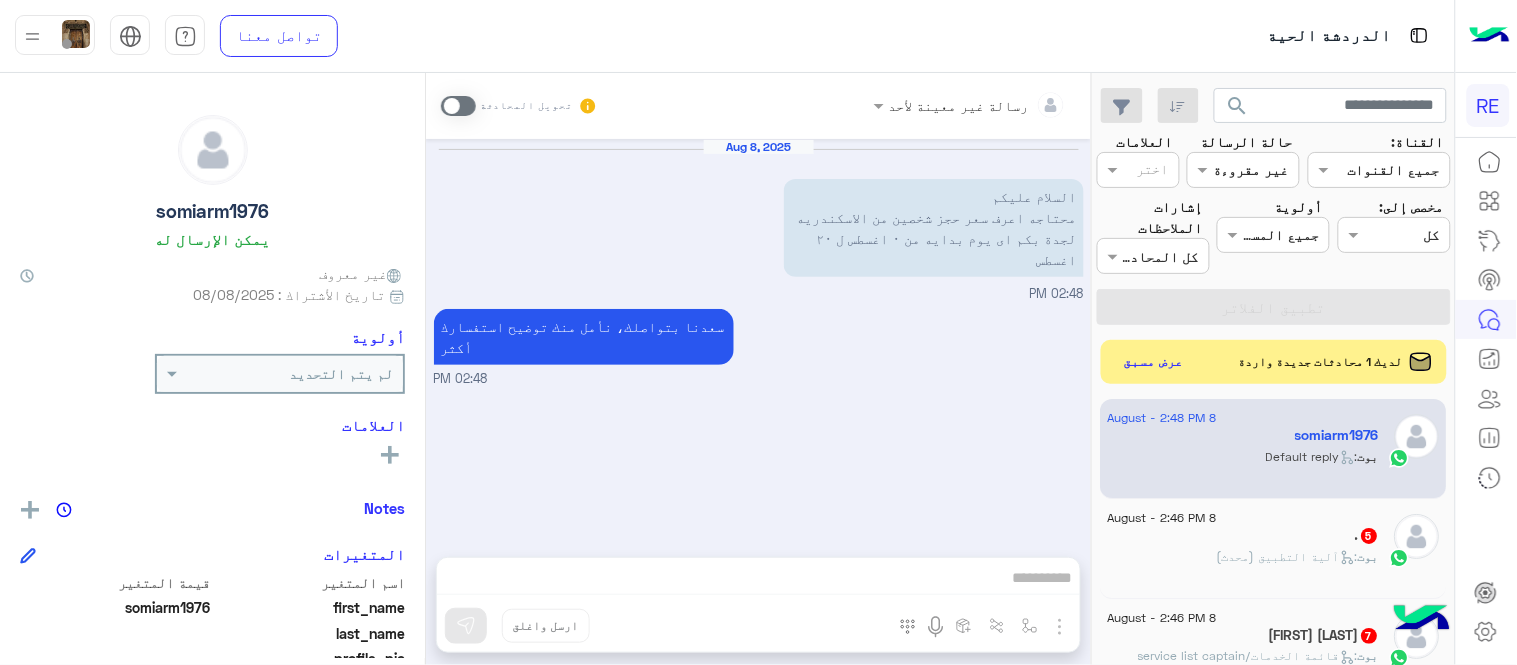 click at bounding box center [458, 106] 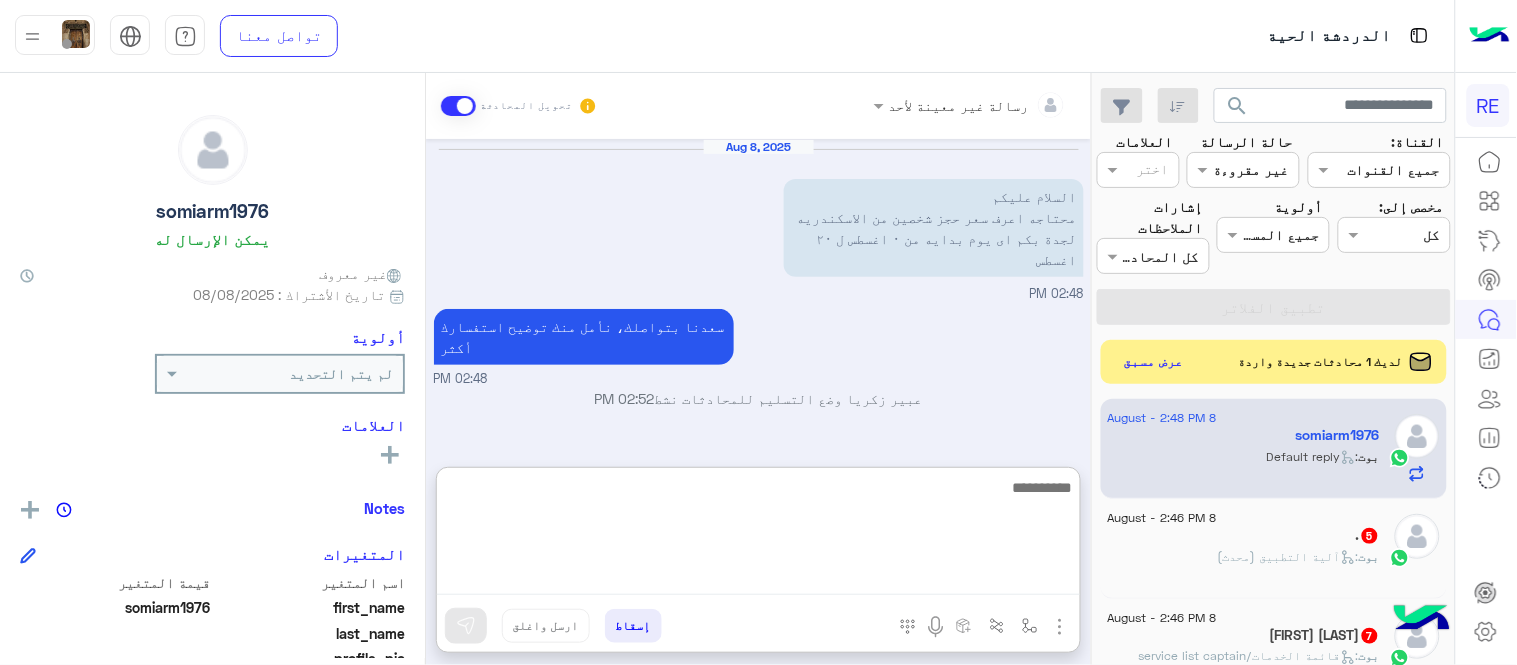 click at bounding box center (758, 535) 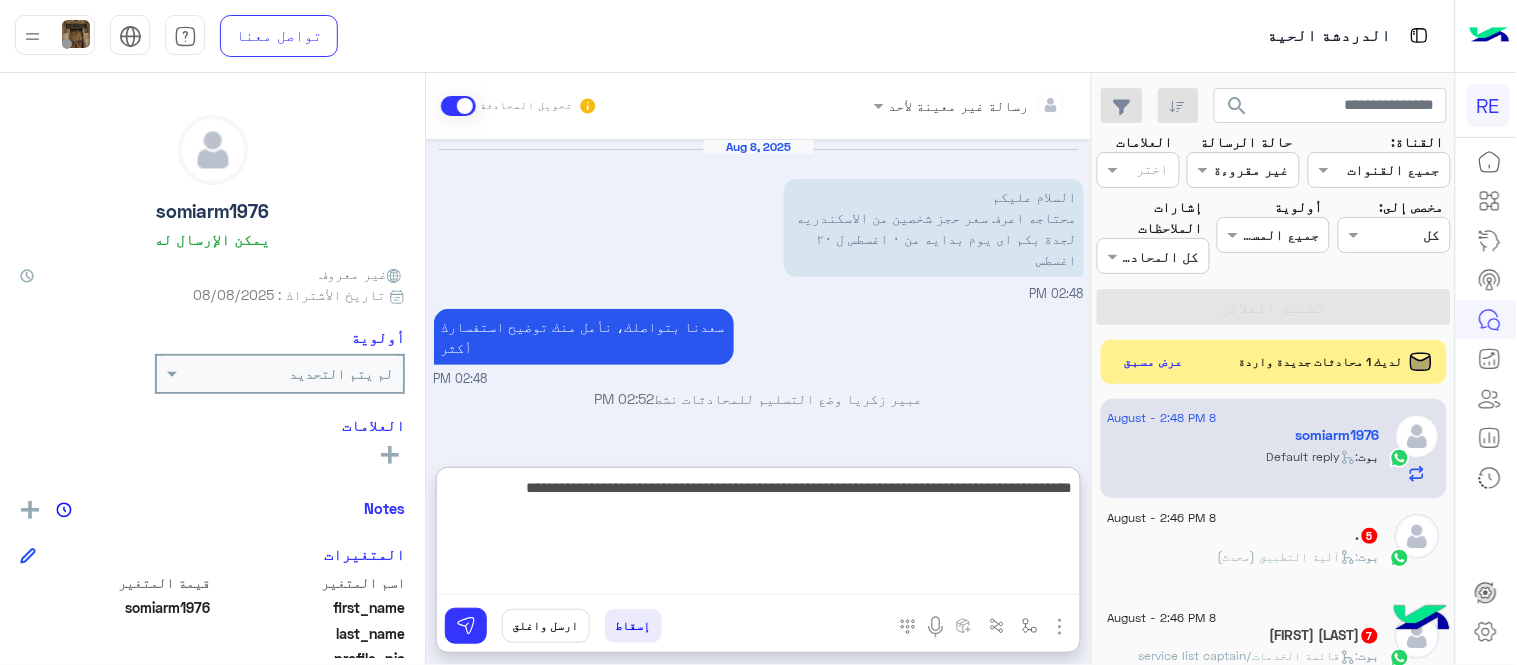 type on "**********" 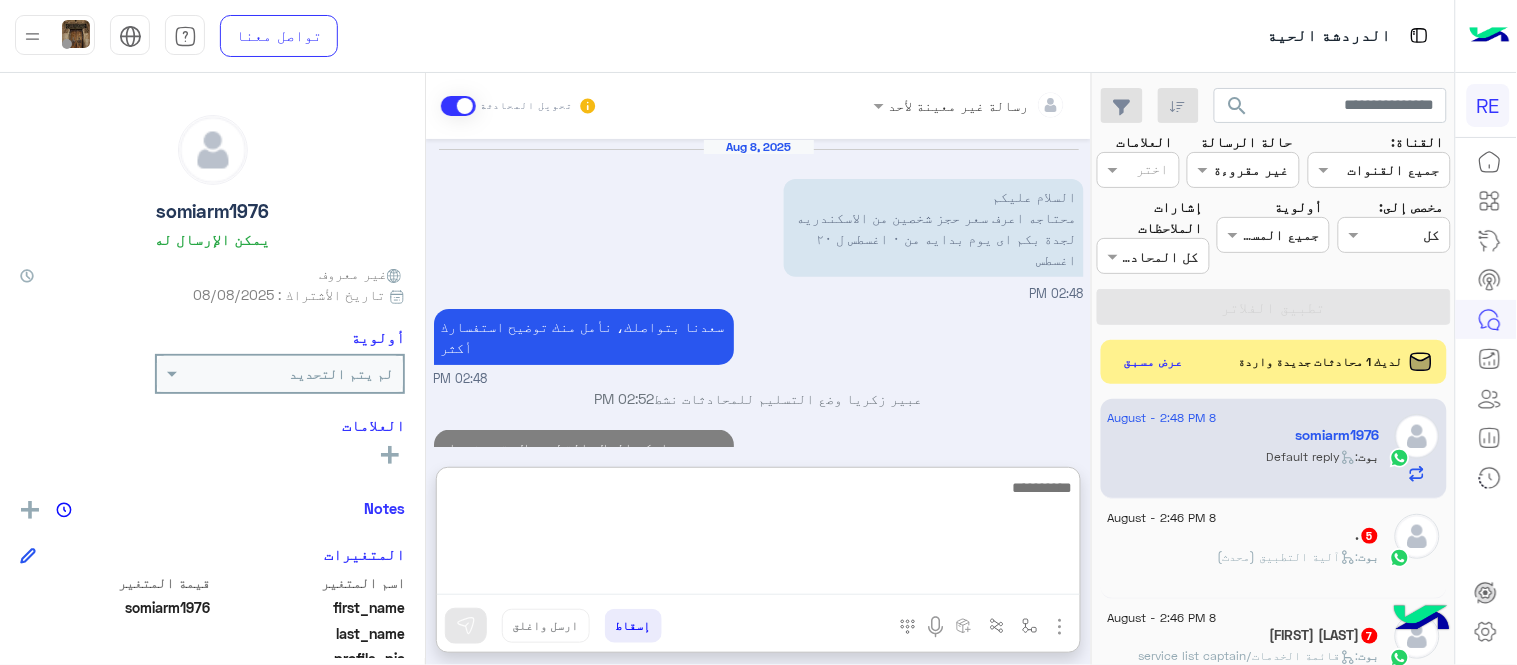 scroll, scrollTop: 42, scrollLeft: 0, axis: vertical 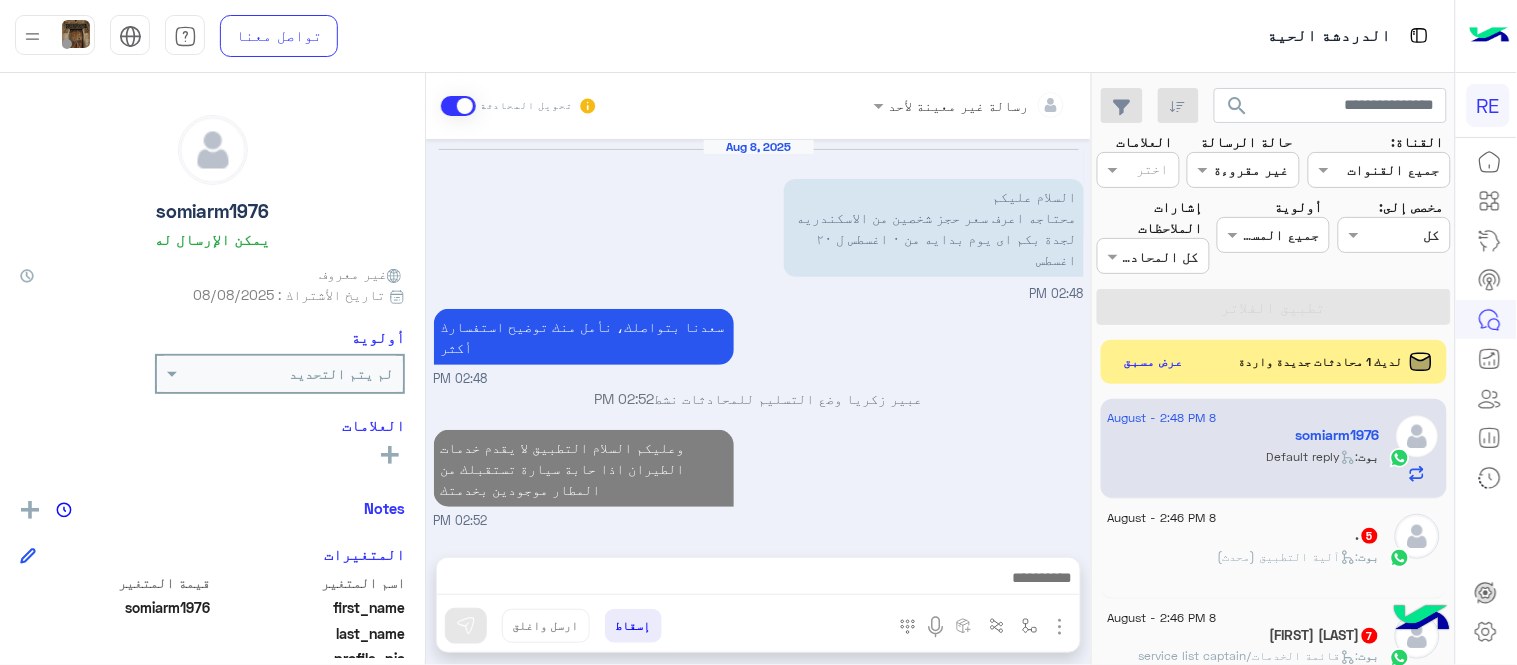 click on "Aug 8, 2025  السلام عليكم  محتاجه اعرف سعر حجز شخصين من الاسكندريه لجدة بكم اى يوم بدايه من ٠ اغسطس ل ٢٠ اغسطس   02:48 PM  سعدنا بتواصلك، نأمل منك توضيح استفسارك أكثر    02:48 PM   عبير زكريا وضع التسليم للمحادثات نشط   02:52 PM      وعليكم السلام التطبيق لا يقدم خدمات الطيران اذا حابة سيارة تستقبلك من المطار موجودين بخدمتك   02:52 PM" at bounding box center [758, 338] 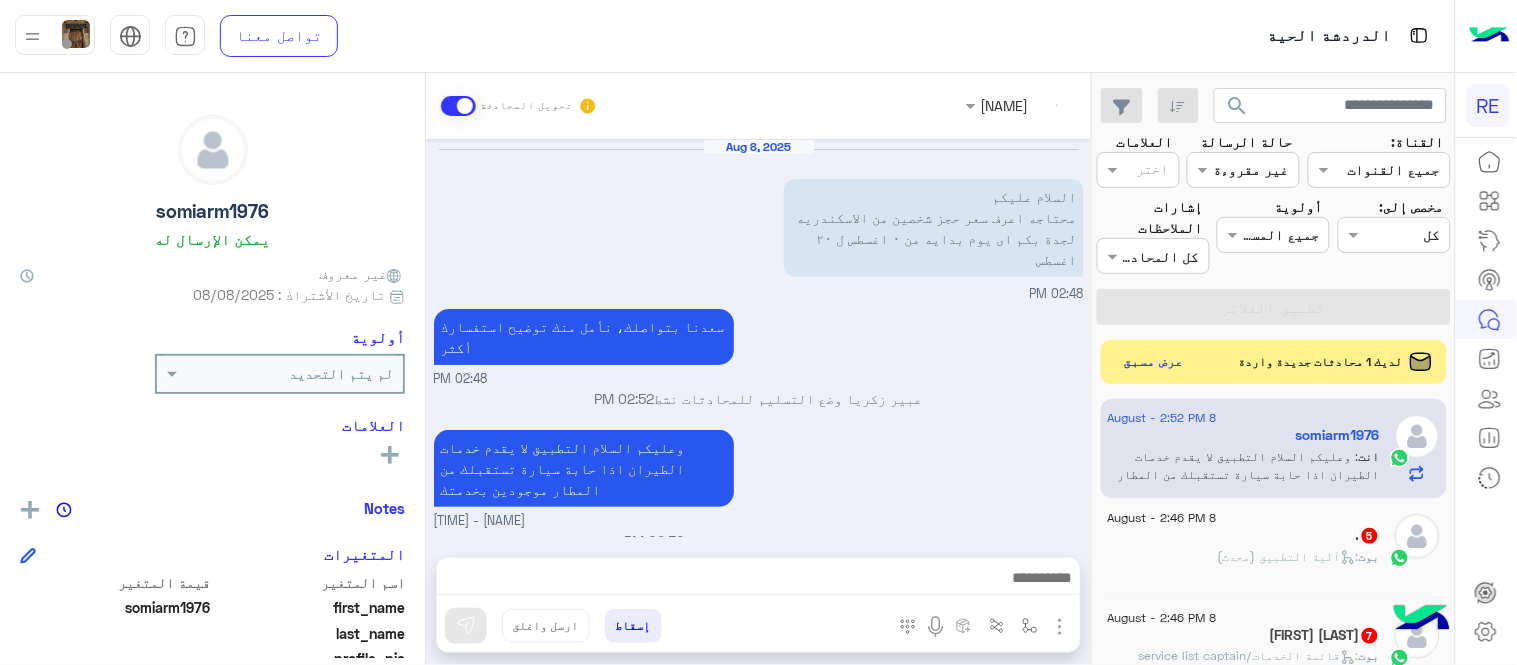click on ".   5" 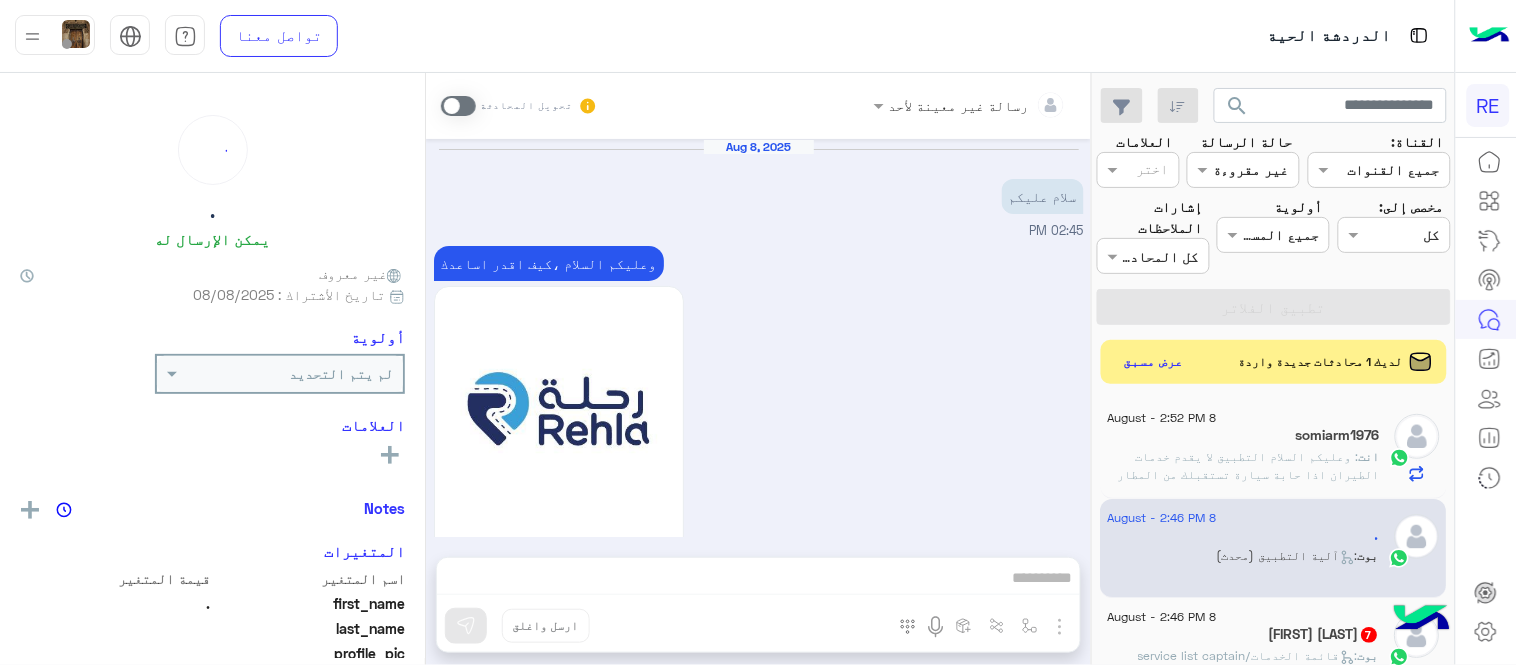 scroll, scrollTop: 1756, scrollLeft: 0, axis: vertical 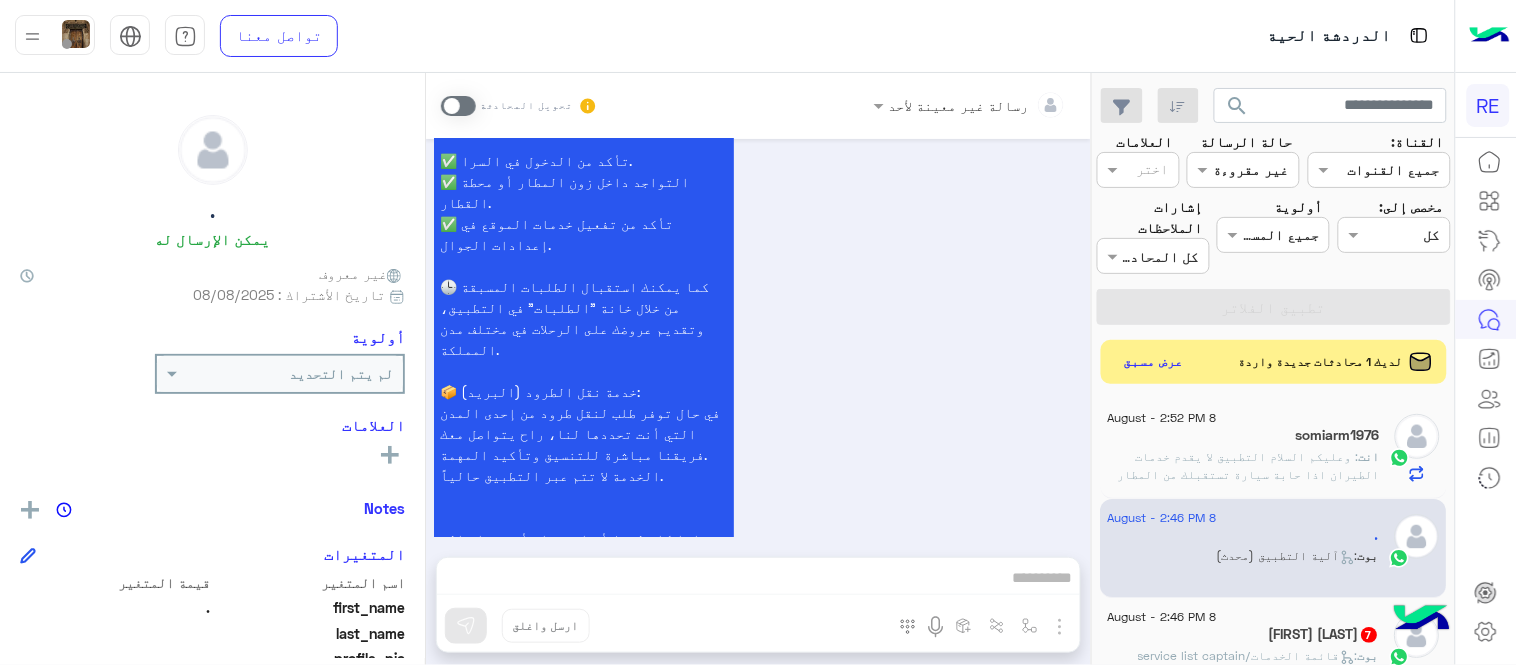 click at bounding box center (458, 106) 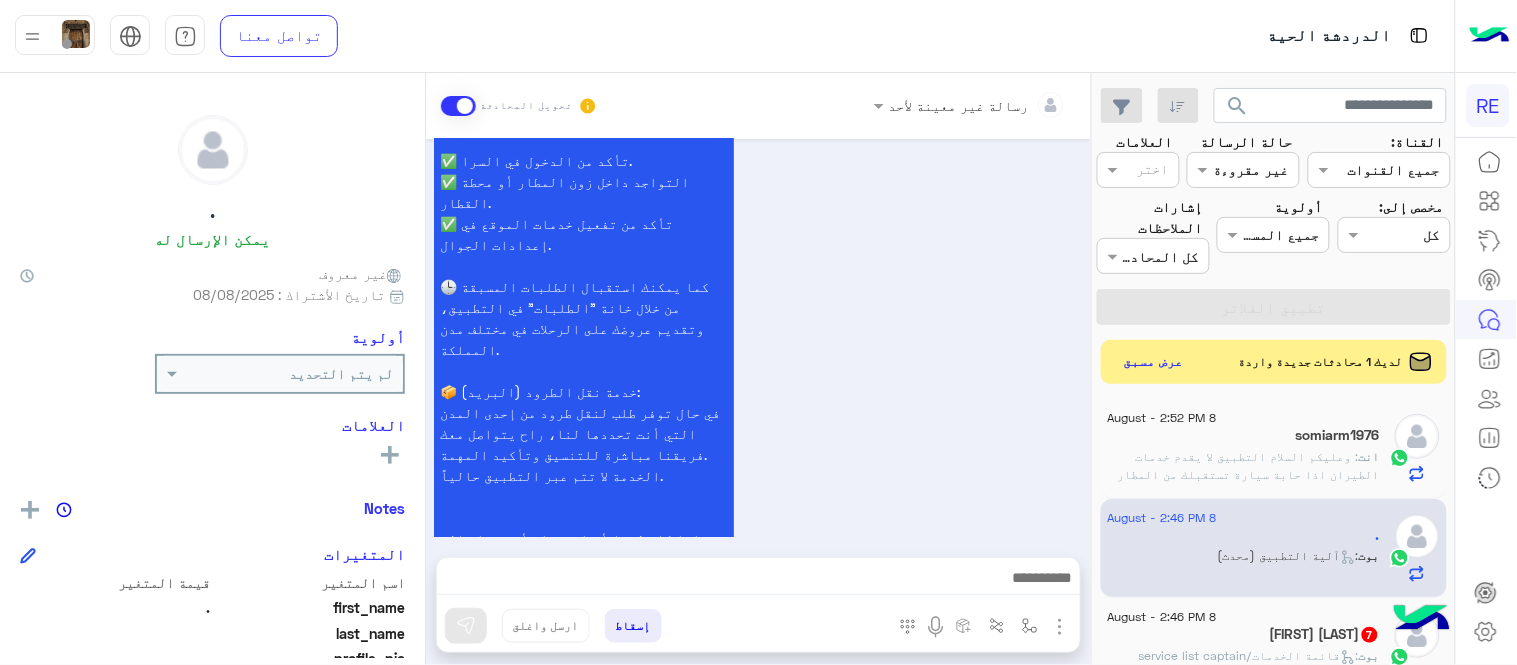 scroll, scrollTop: 1792, scrollLeft: 0, axis: vertical 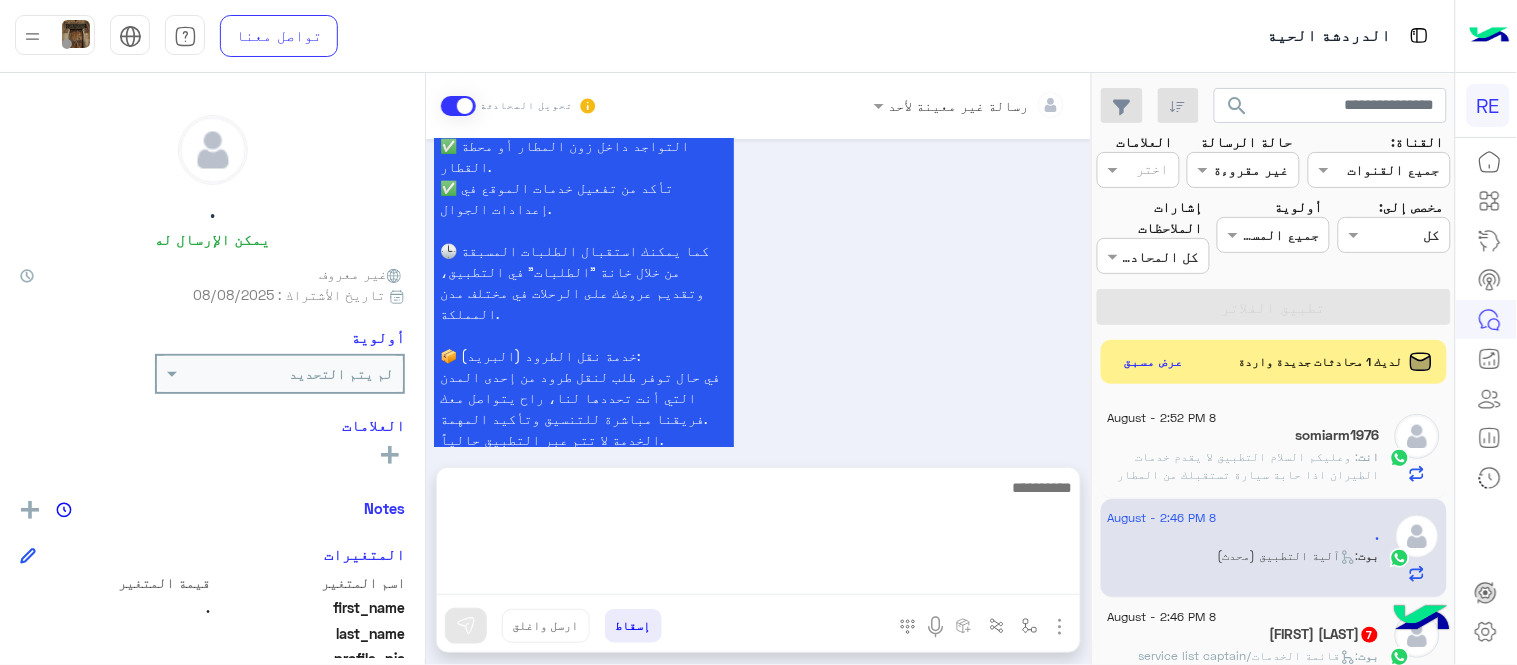 click at bounding box center (758, 535) 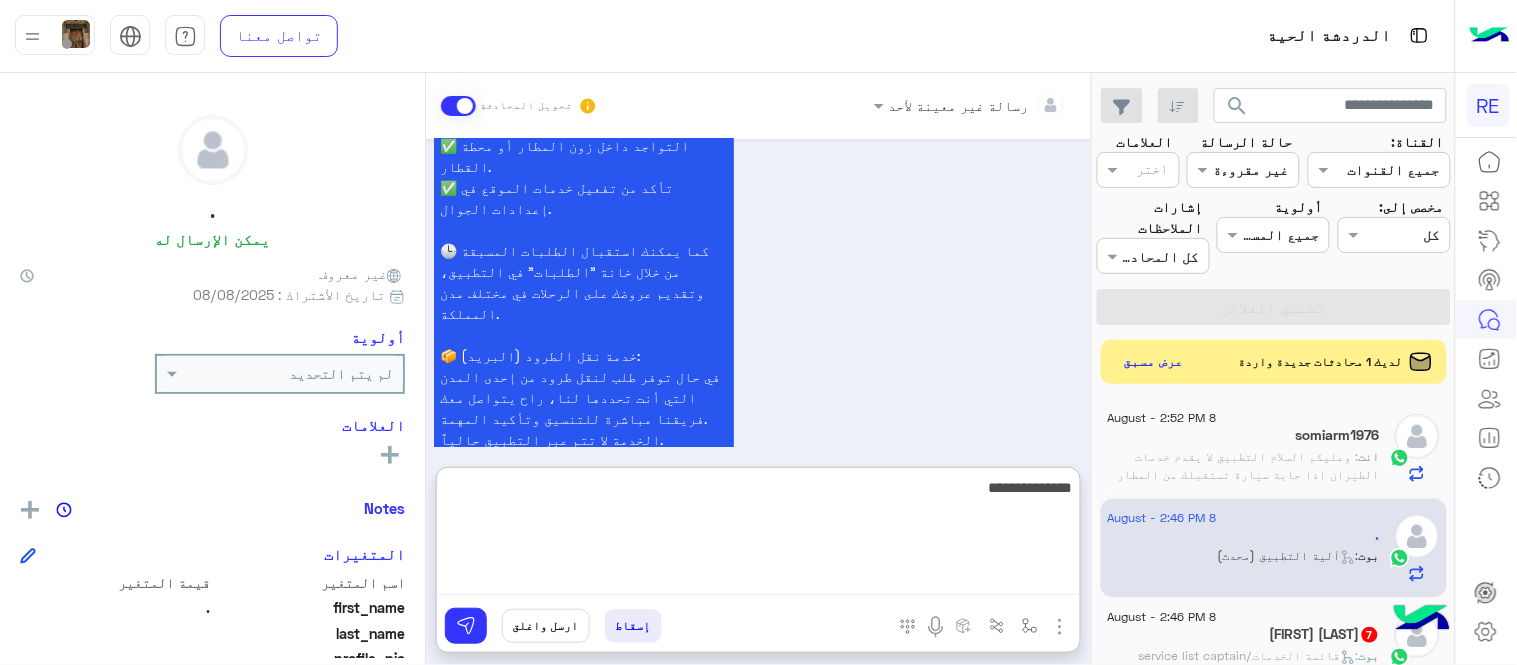 type on "**********" 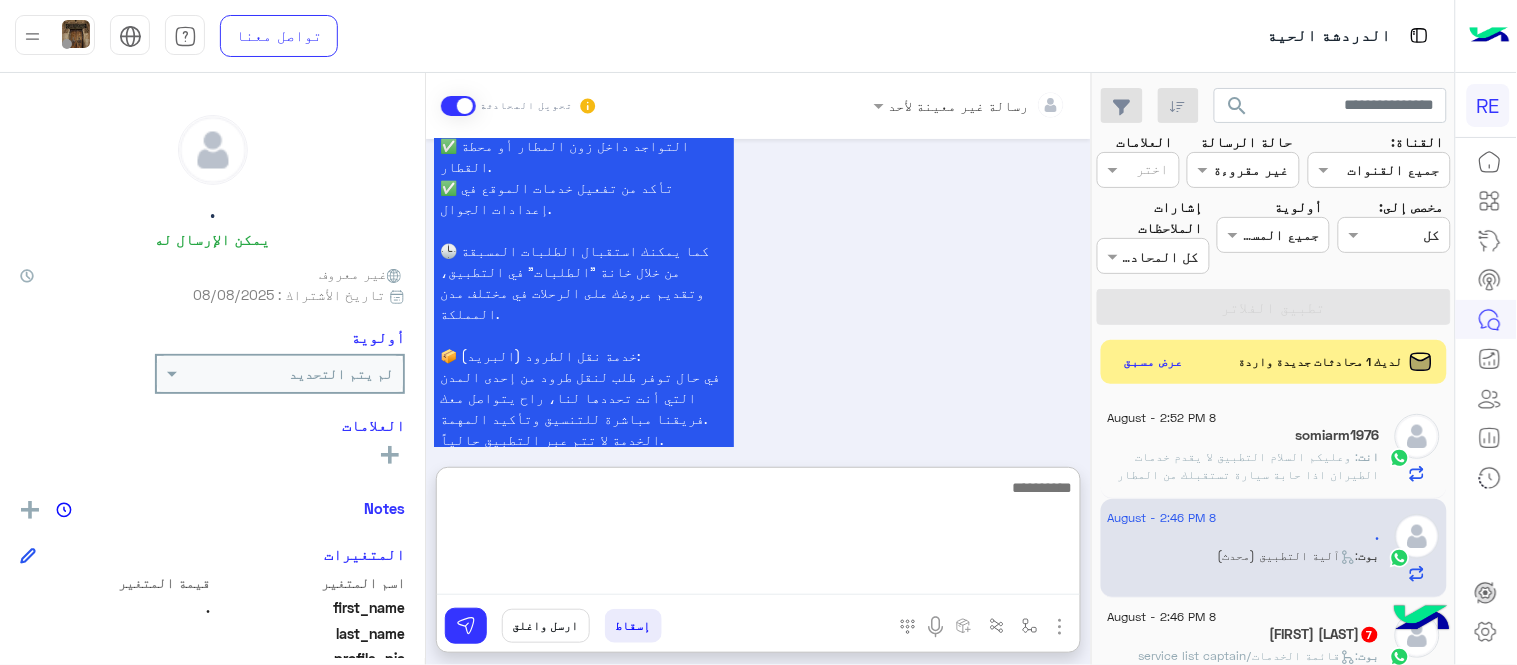scroll, scrollTop: 1946, scrollLeft: 0, axis: vertical 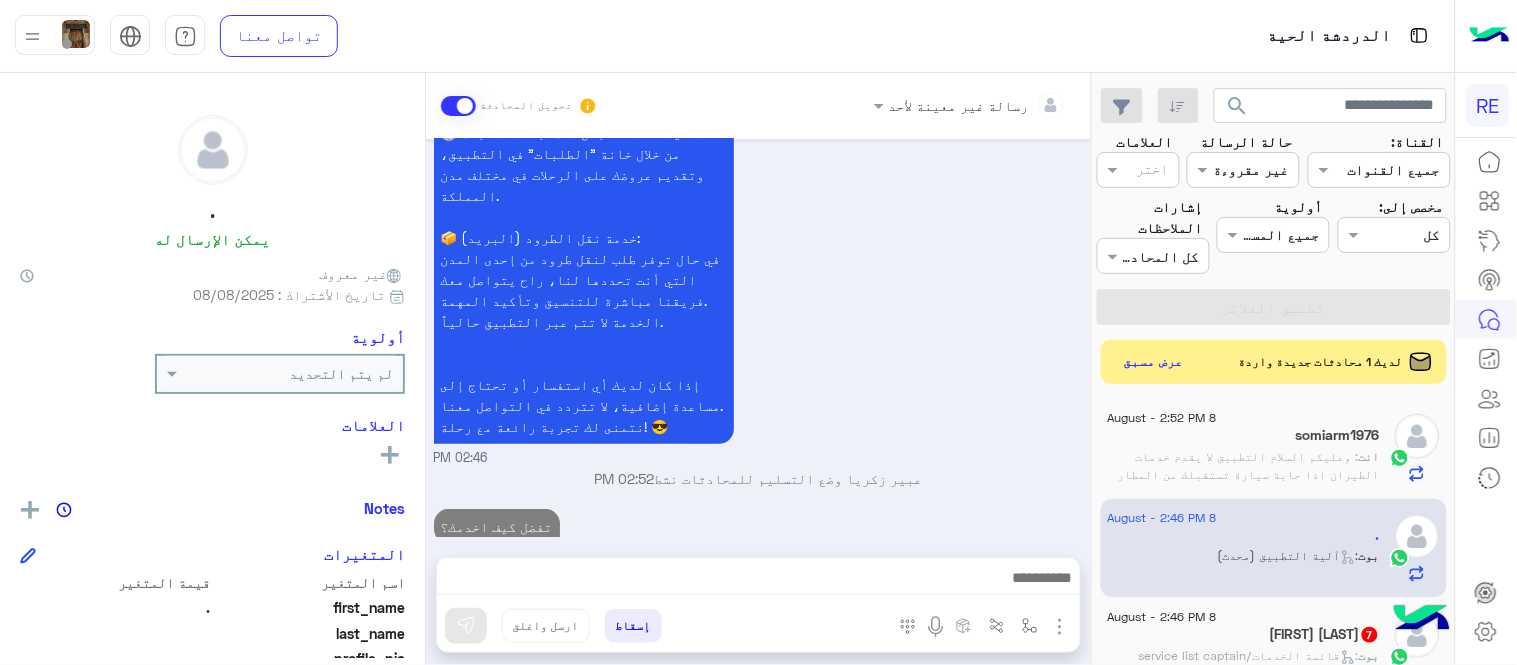click on "Aug 8, 2025  سلام عليكم   02:45 PM  وعليكم السلام ،كيف اقدر اساعدك
اهلًا بك في تطبيق رحلة 👋
Welcome to Rehla  👋
من فضلك أختر لغة التواصل
Please choose your preferred Language
English   عربي     02:45 PM  كيف طريقت البرنامج   02:45 PM  سعدنا بتواصلك، نأمل منك توضيح استفسارك أكثر    02:45 PM   عربي    02:45 PM  هل أنت ؟   كابتن 👨🏻‍✈️   عميل 🧳   رحال (مرشد مرخص) 🏖️     02:45 PM   كابتن �    02:45 PM  اختر احد الخدمات التالية:    02:45 PM   آلية عمل التطبيق    02:46 PM  سعداء بانضمامك، ونتطلع لأن تكون أحد شركائنا المميزين. 🔑 لتبدأ العمل ككابتن، يجب أولاً تفعيل حسابك بعد قبول بياناتك من هيئة النقل. خطوات البدء والدخول في السرا:    02:46 PM   02:52 PM" at bounding box center (758, 338) 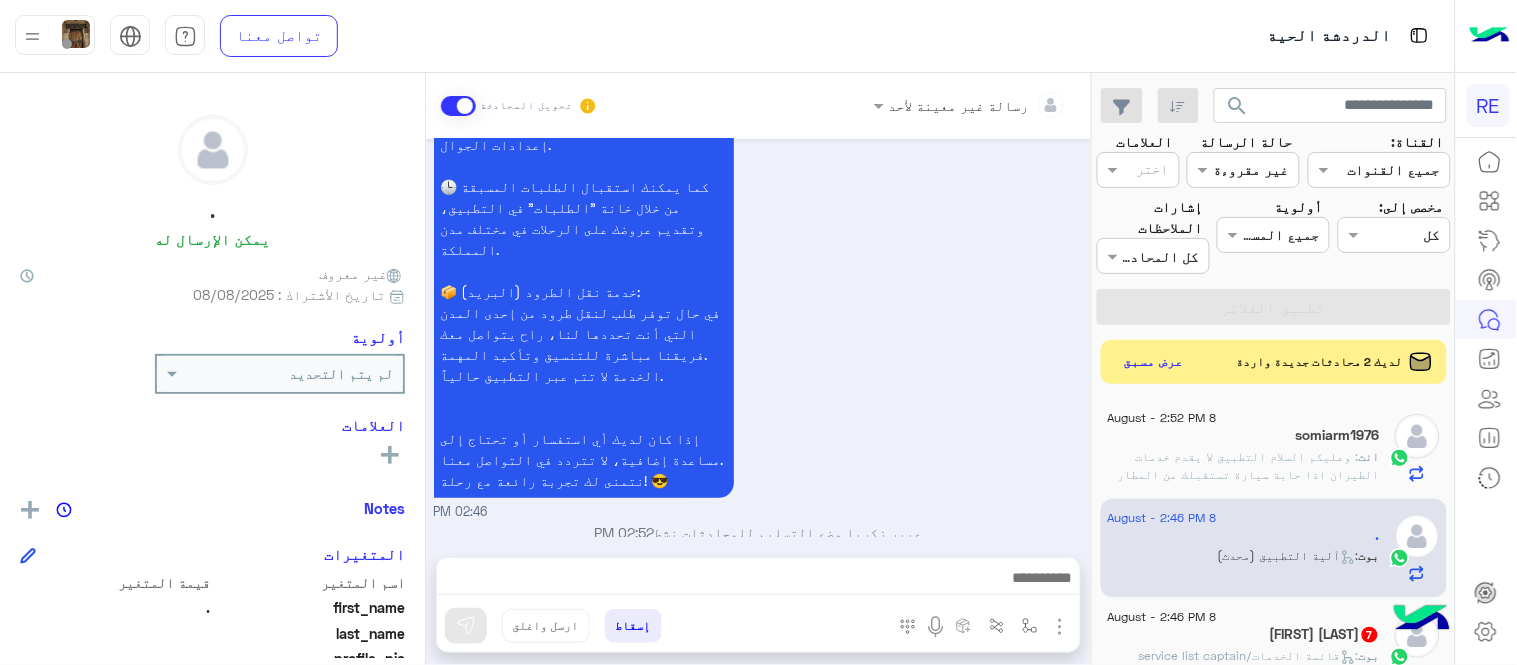 scroll, scrollTop: 158, scrollLeft: 0, axis: vertical 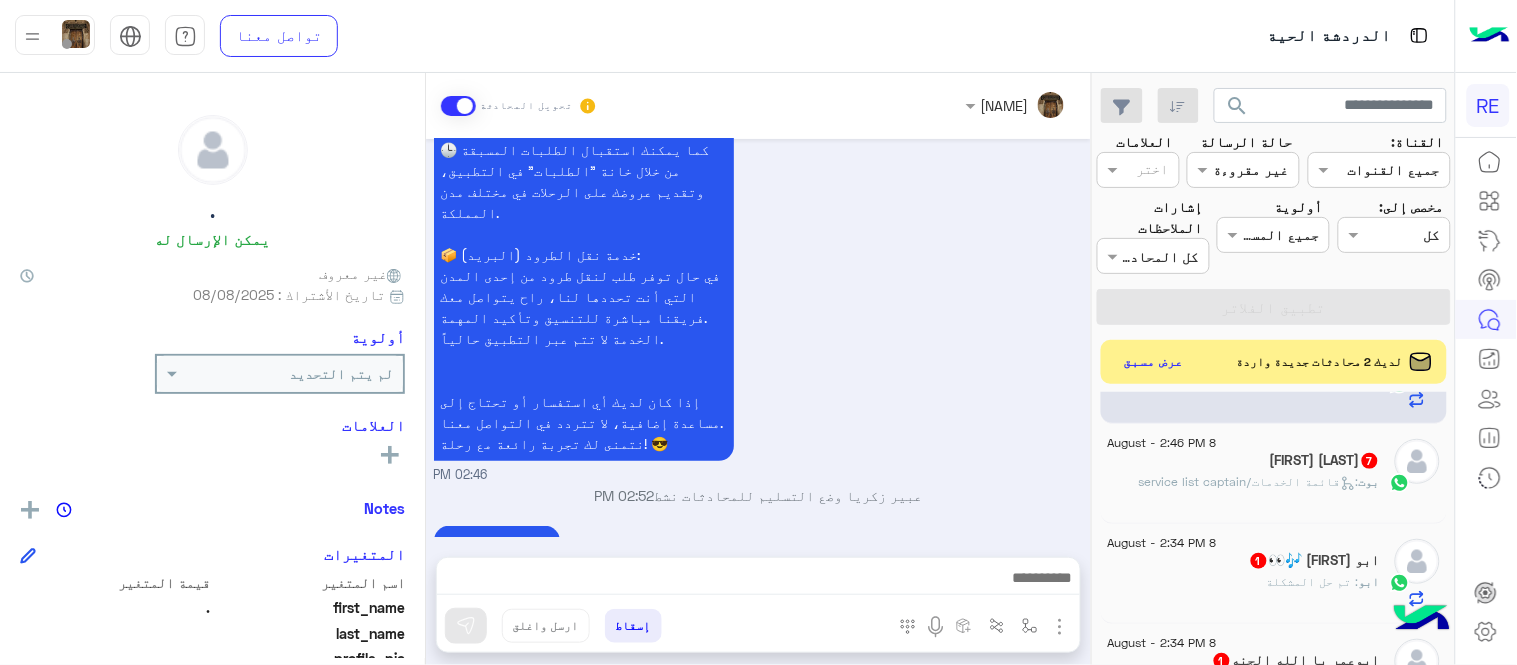 click on "بوت :   قائمة الخدمات/service list captain" 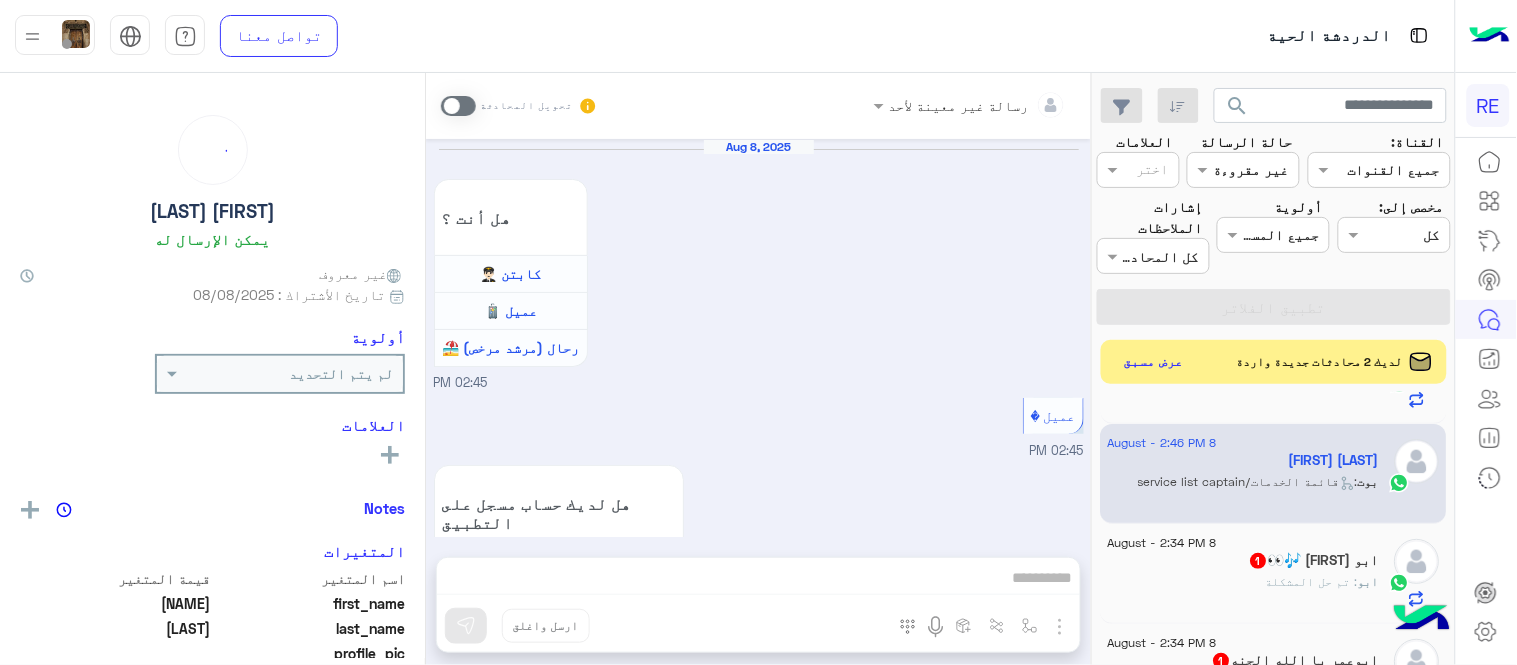 scroll, scrollTop: 847, scrollLeft: 0, axis: vertical 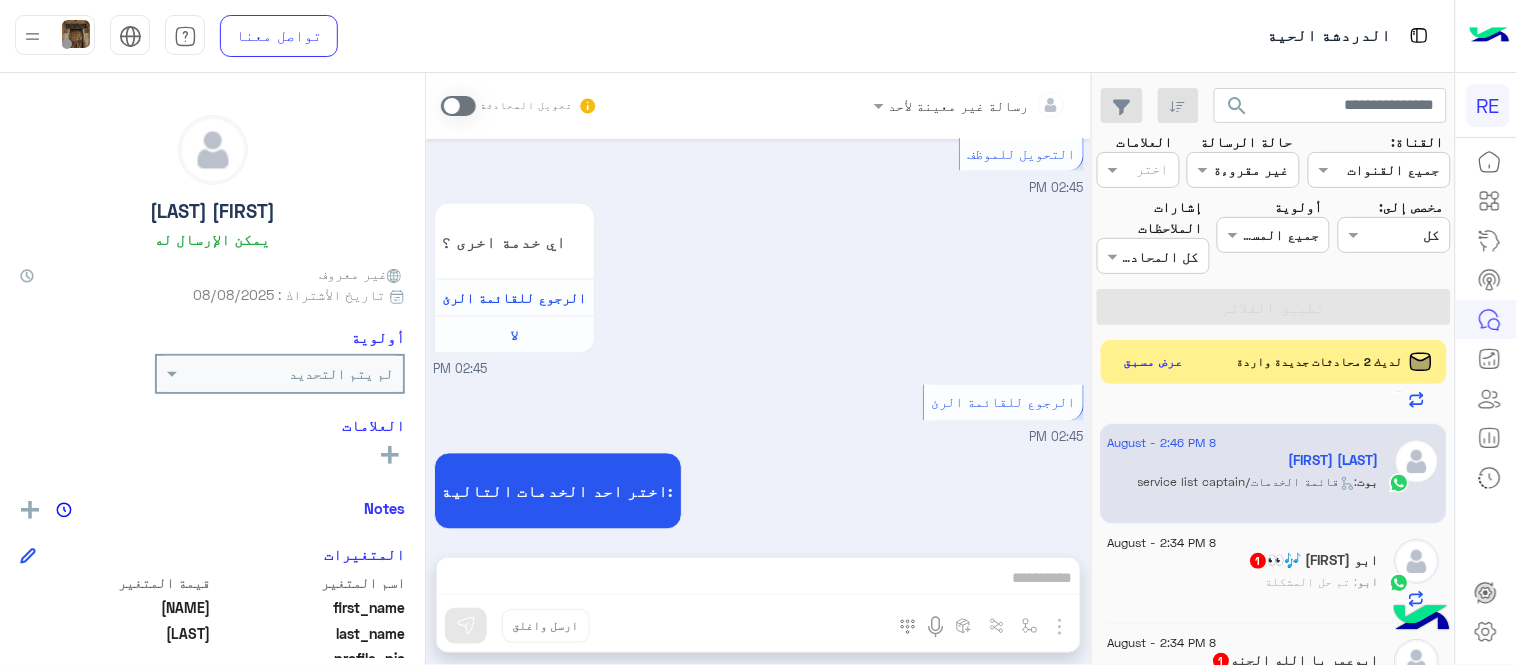click at bounding box center (458, 106) 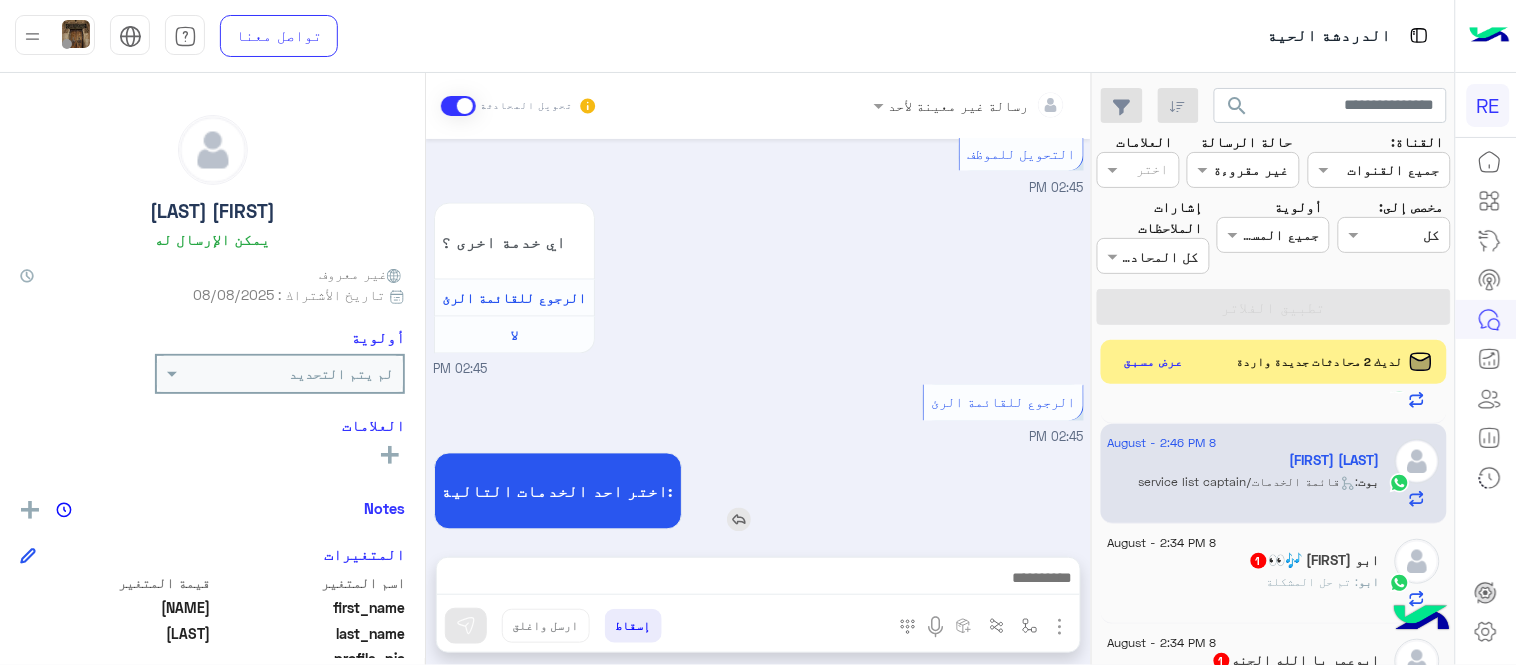 scroll, scrollTop: 883, scrollLeft: 0, axis: vertical 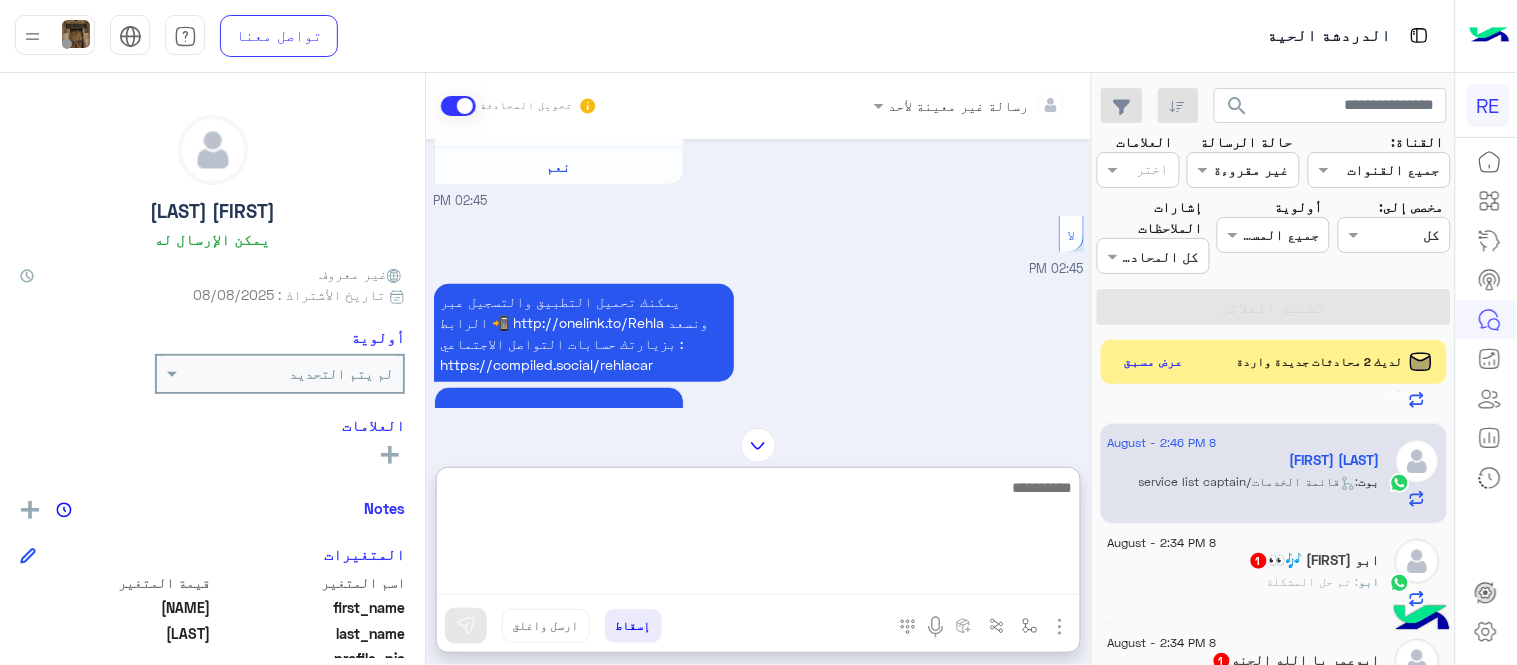 click at bounding box center [758, 535] 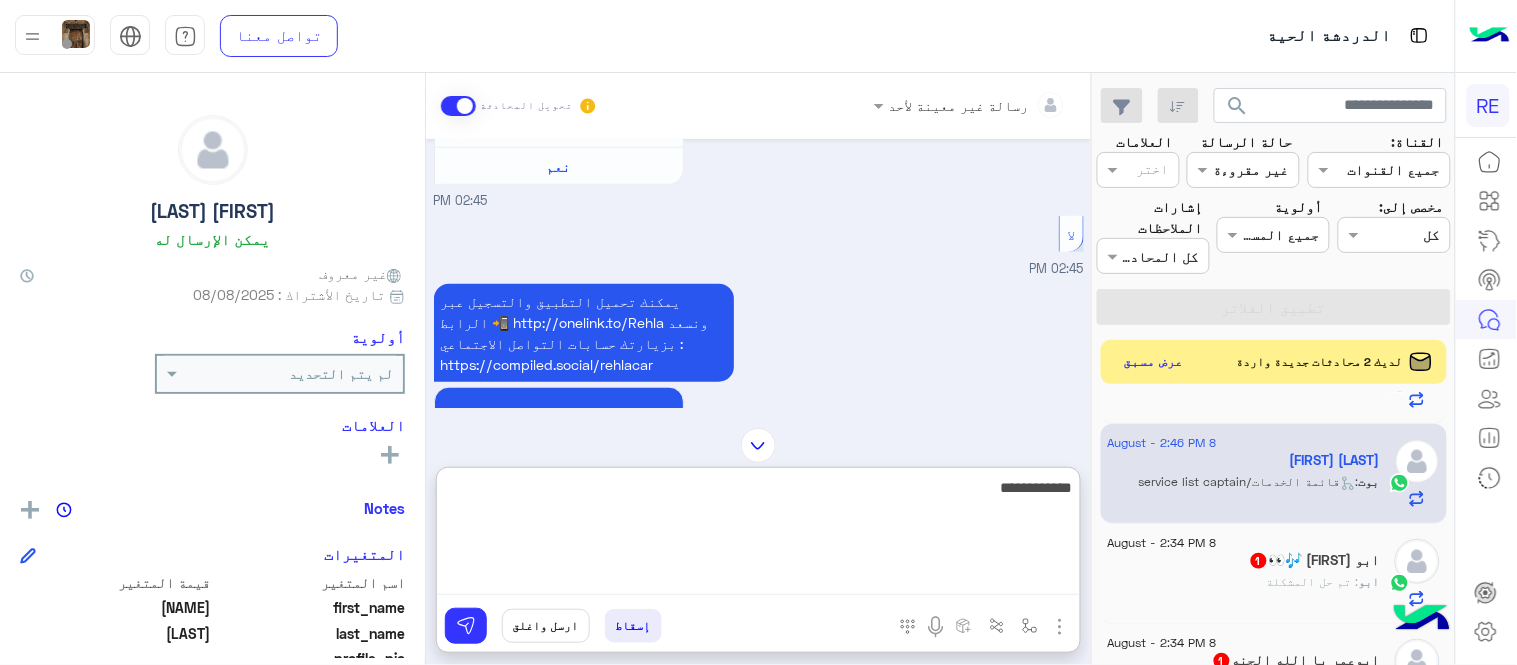 type on "**********" 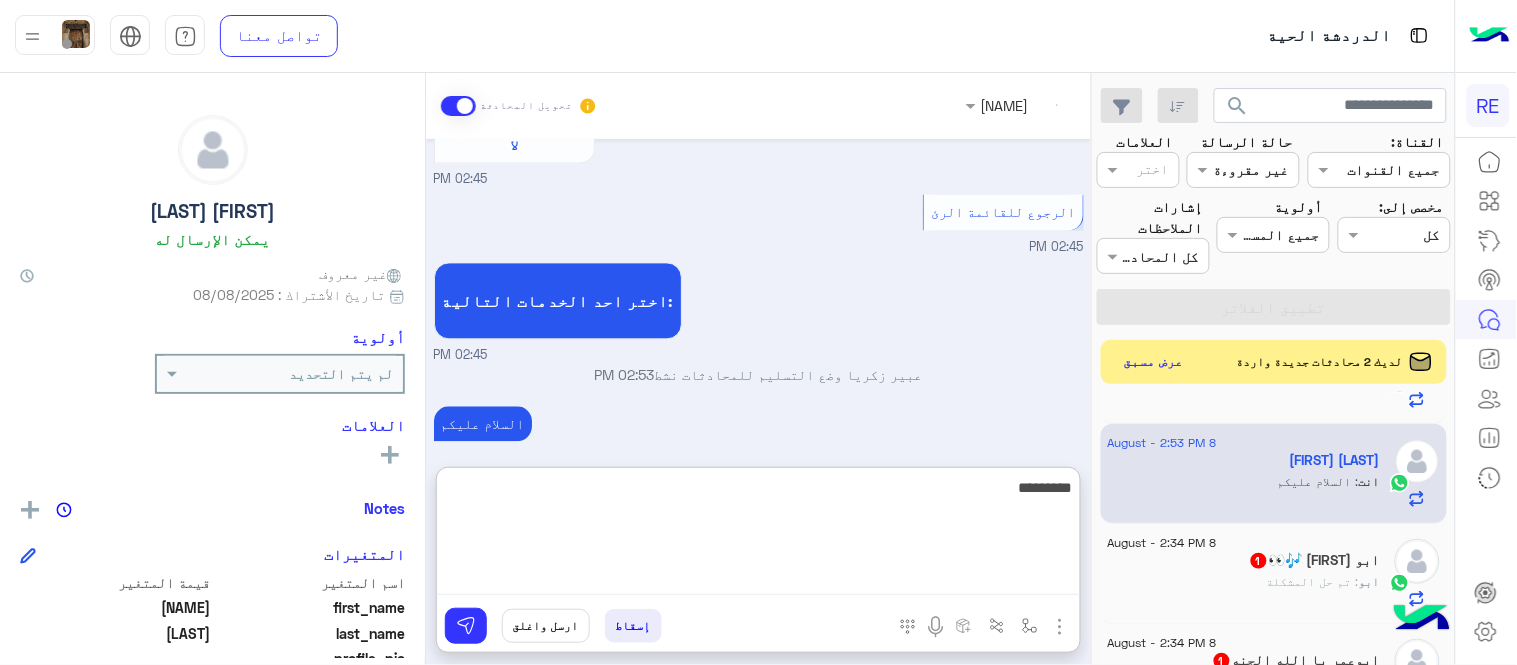 scroll, scrollTop: 1073, scrollLeft: 0, axis: vertical 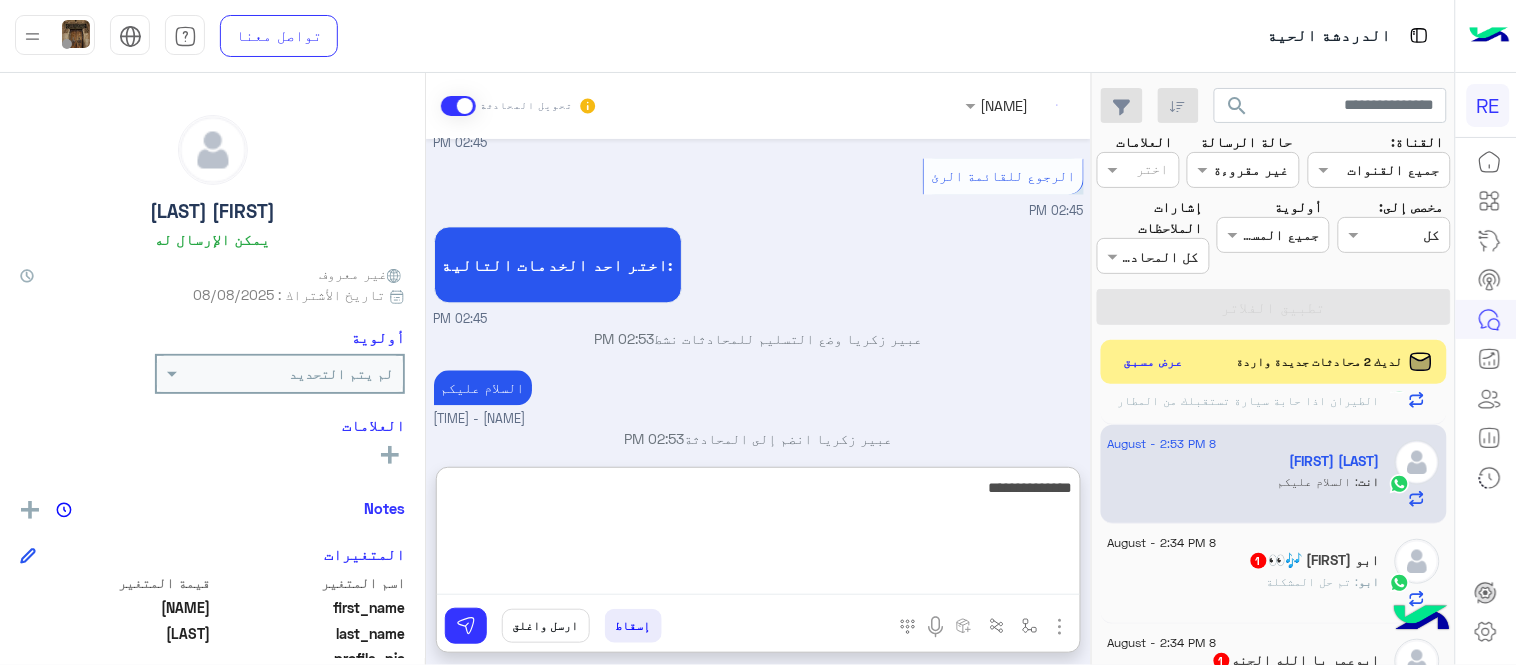 type on "**********" 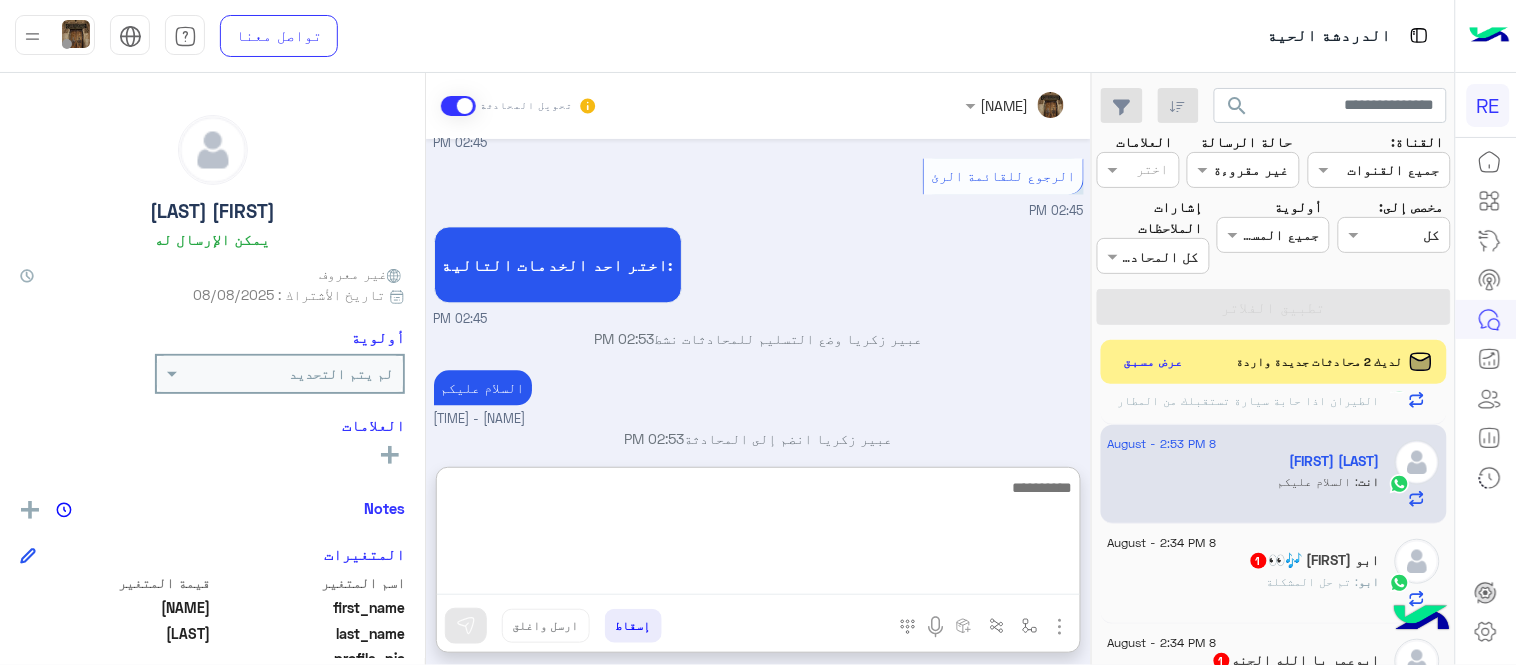 scroll, scrollTop: 1137, scrollLeft: 0, axis: vertical 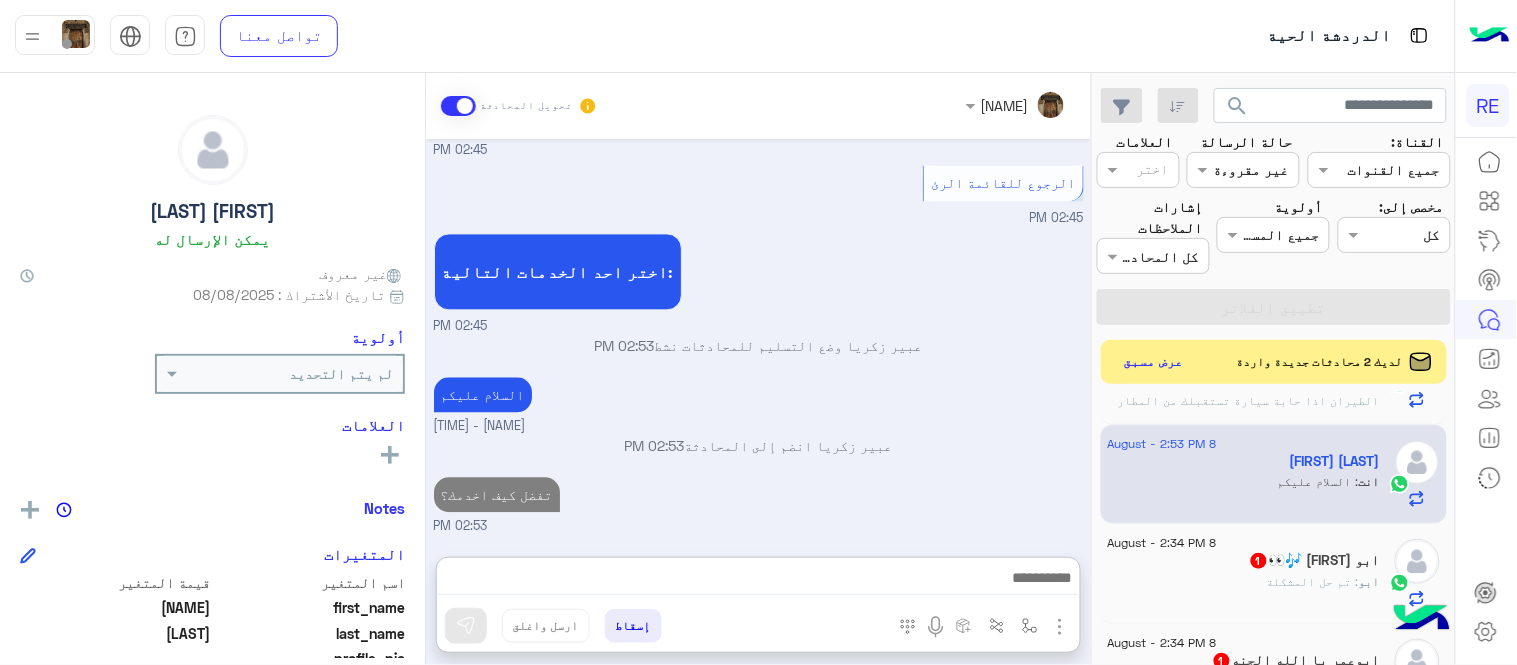 click on "Aug 8, 2025  هل أنت ؟   كابتن 👨🏻‍✈️   عميل 🧳   رحال (مرشد مرخص) 🏖️     02:45 PM   عميل �    02:45 PM  هل لديك حساب مسجل على التطبيق   لا   نعم     02:45 PM   لا    02:45 PM  يمكنك تحميل التطبيق والتسجيل عبر الرابط 📲
http://onelink.to/Rehla
ونسعد بزيارتك حسابات التواصل الاجتماعي :
https://compiled.social/rehlacar    لمساعدتك بشكل افضل
الرجاء اختيار احد الخدمات التالية     02:45 PM   التحويل للموظف    02:45 PM  اي خدمة اخرى ؟  الرجوع للقائمة الرئ   لا     02:45 PM   الرجوع للقائمة الرئ    02:45 PM  اختر احد الخدمات التالية:    02:45 PM   عبير زكريا وضع التسليم للمحادثات نشط   02:53 PM      السلام عليكم  عبير زكريا -  02:53 PM   عبير زكريا انضم إلى المحادثة" at bounding box center [758, 338] 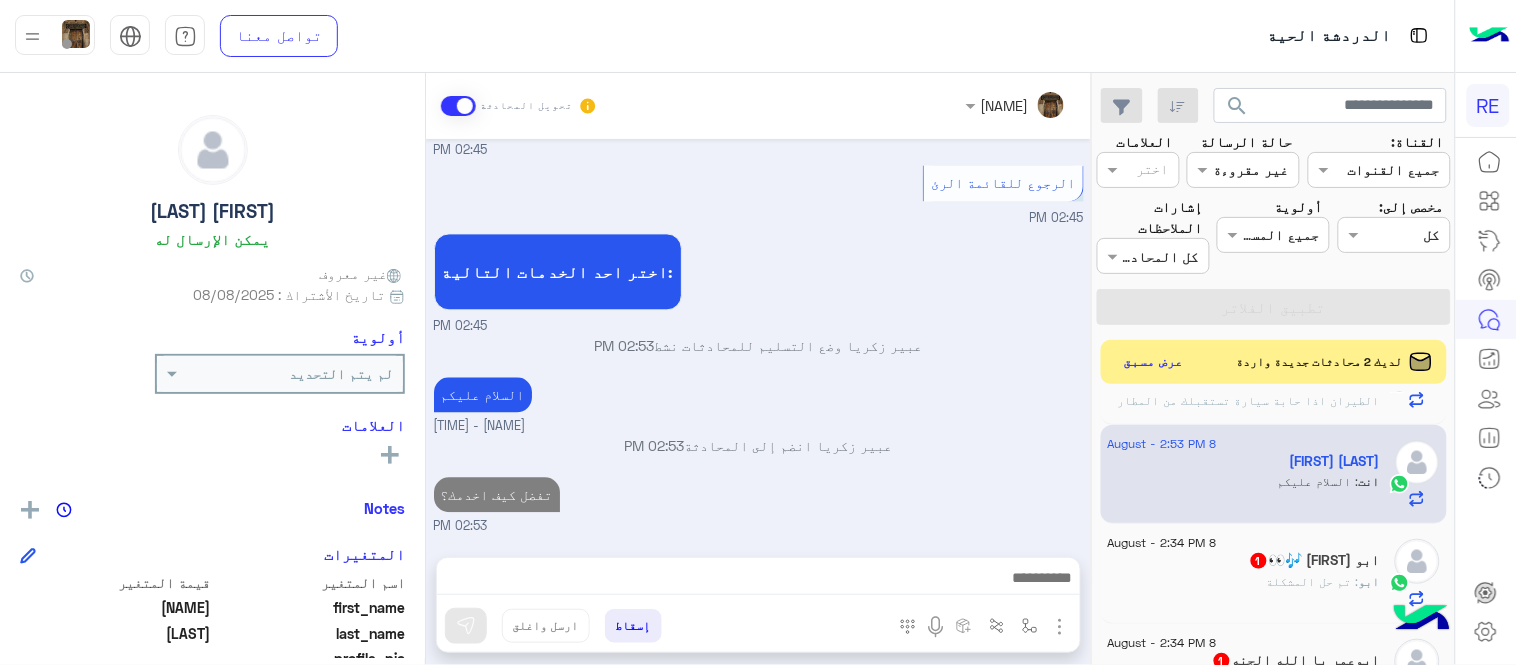 scroll, scrollTop: 1047, scrollLeft: 0, axis: vertical 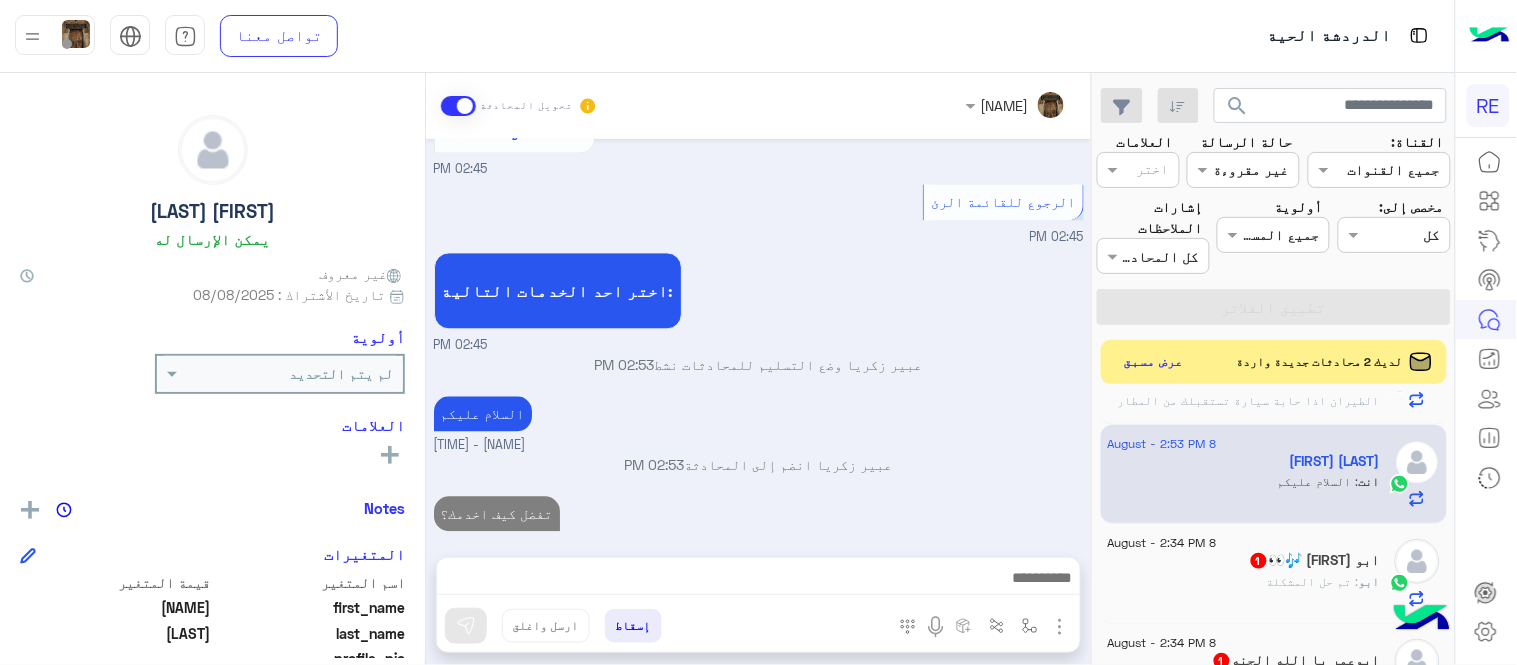 click on "ابو : تم حل المشكلة" 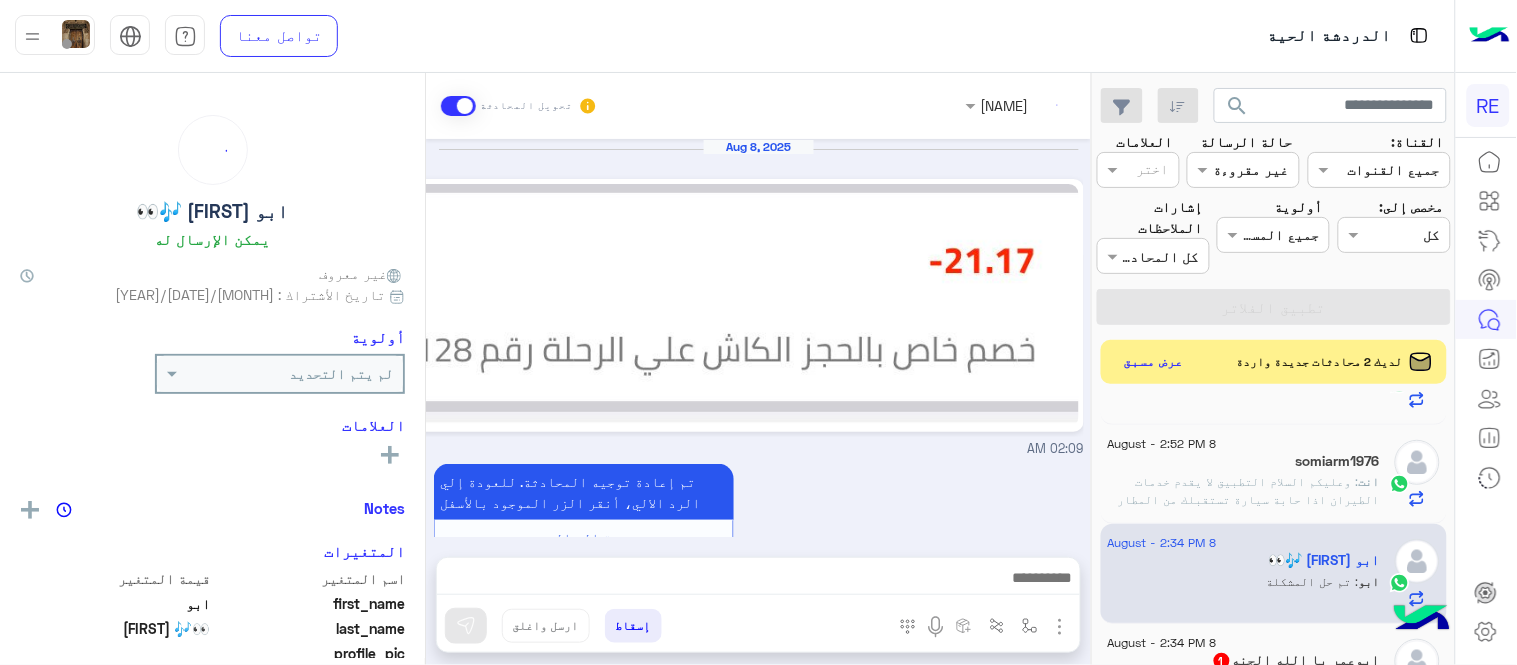 scroll, scrollTop: 698, scrollLeft: 0, axis: vertical 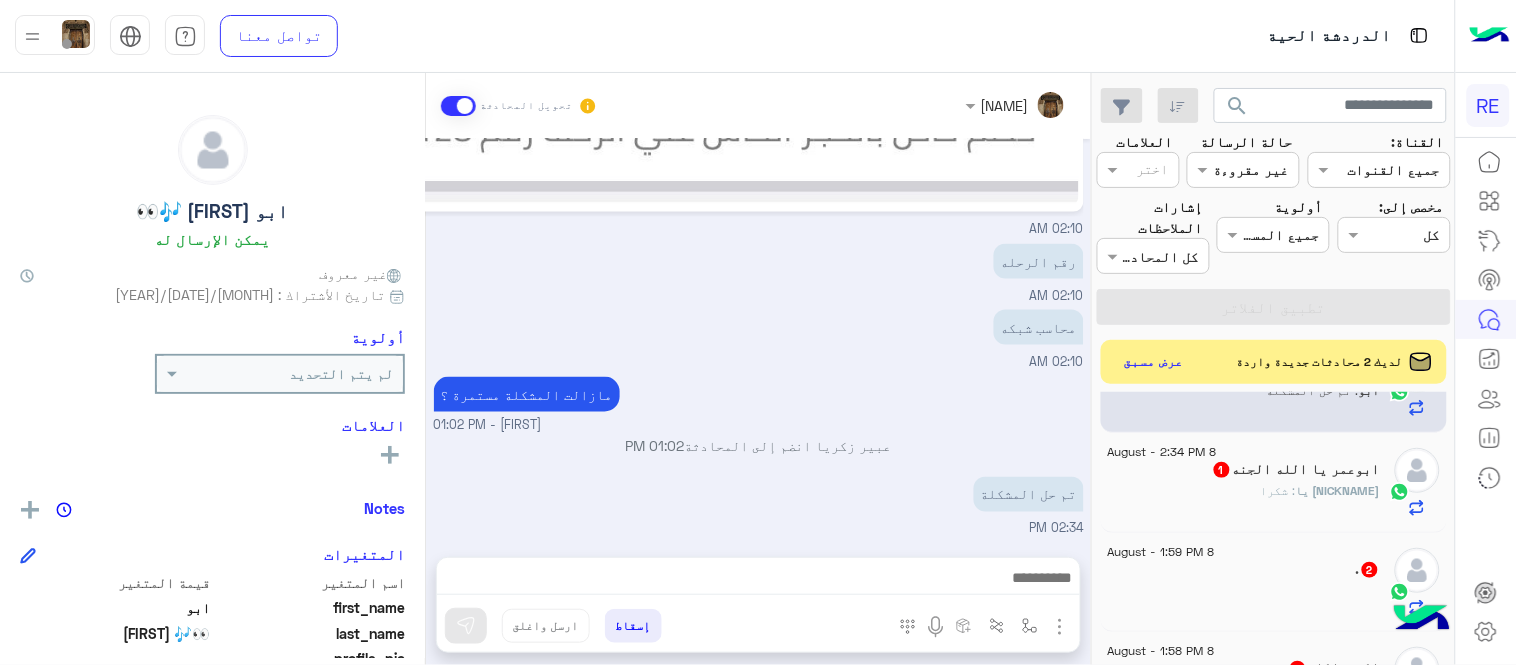 click on "ابوعمر
يا : شكرا" 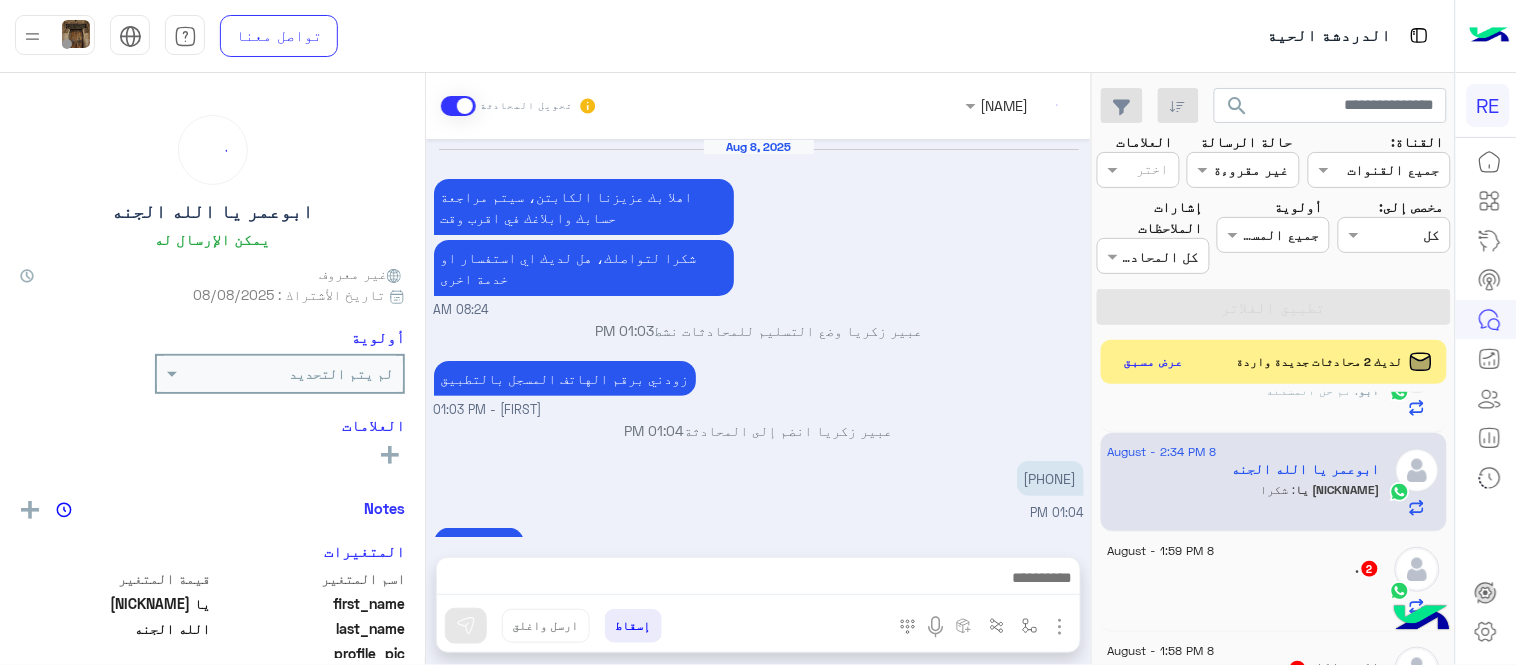 scroll, scrollTop: 1131, scrollLeft: 0, axis: vertical 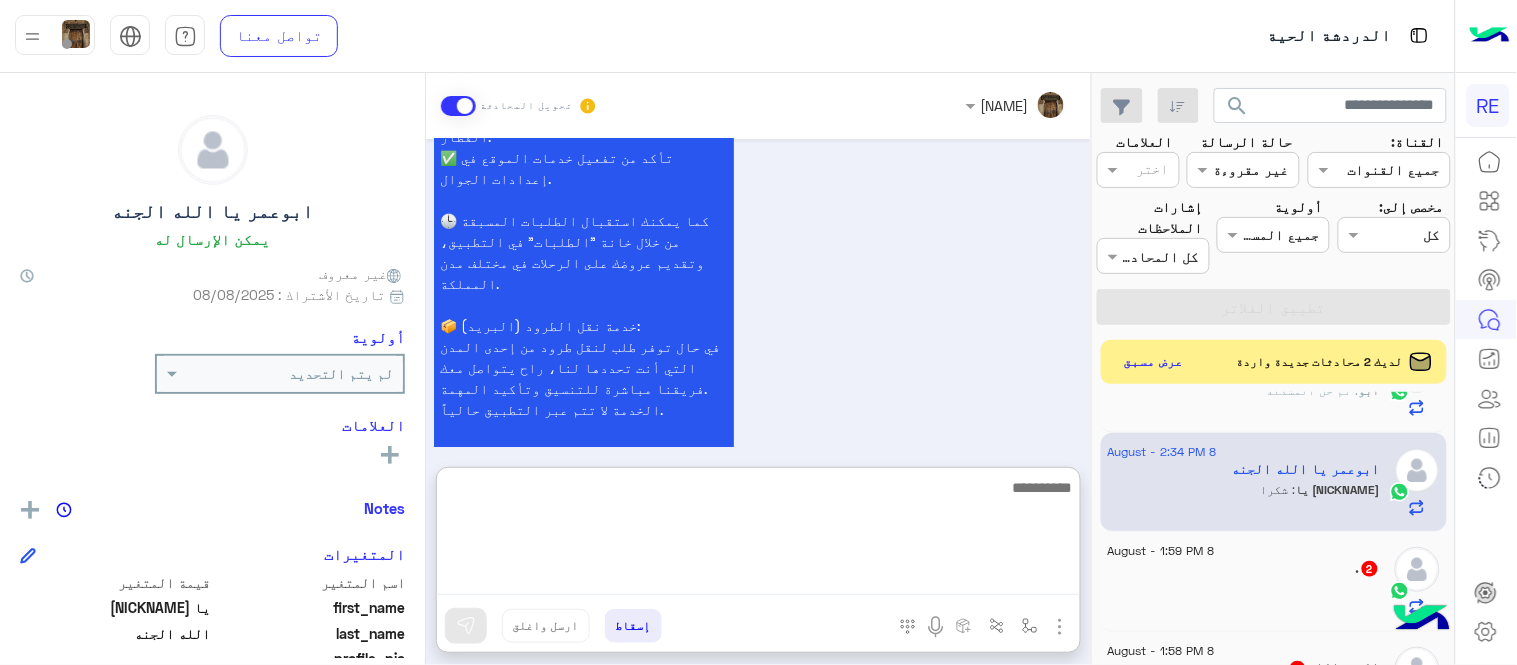 click at bounding box center (758, 535) 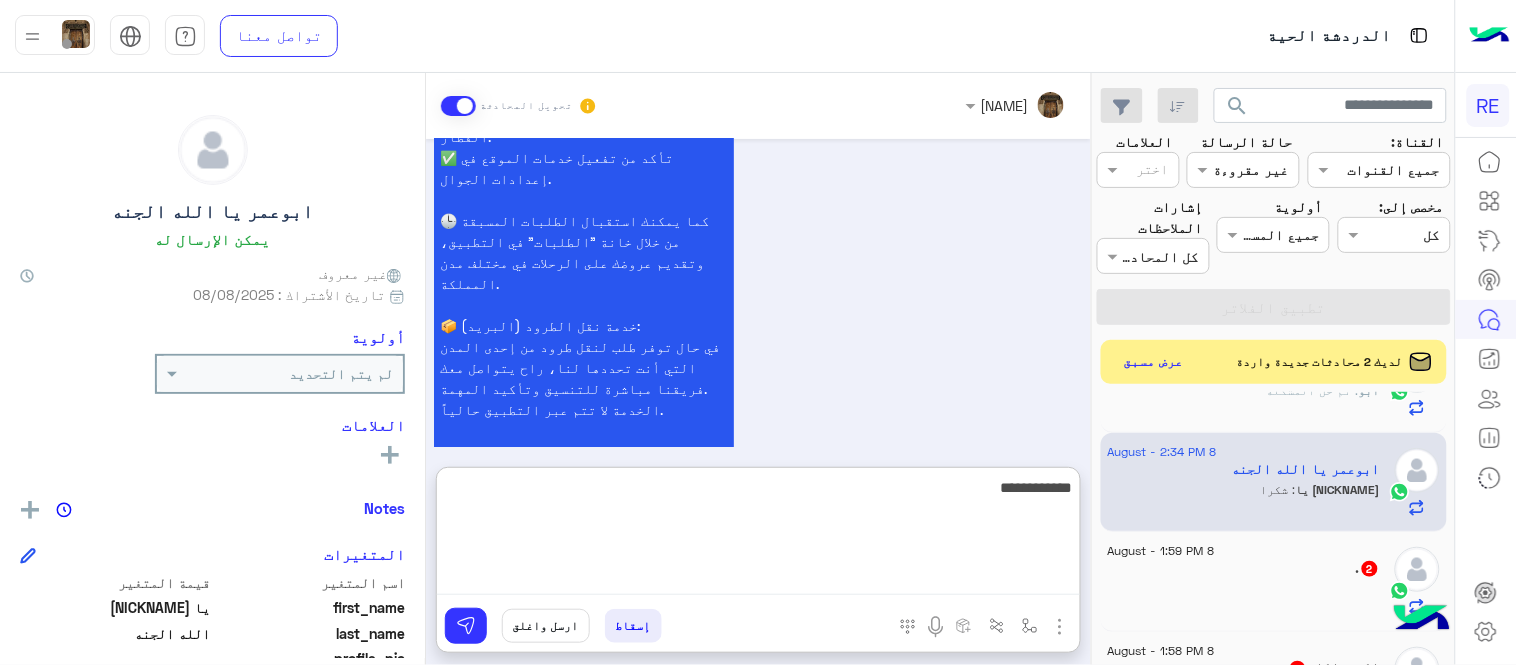 type on "**********" 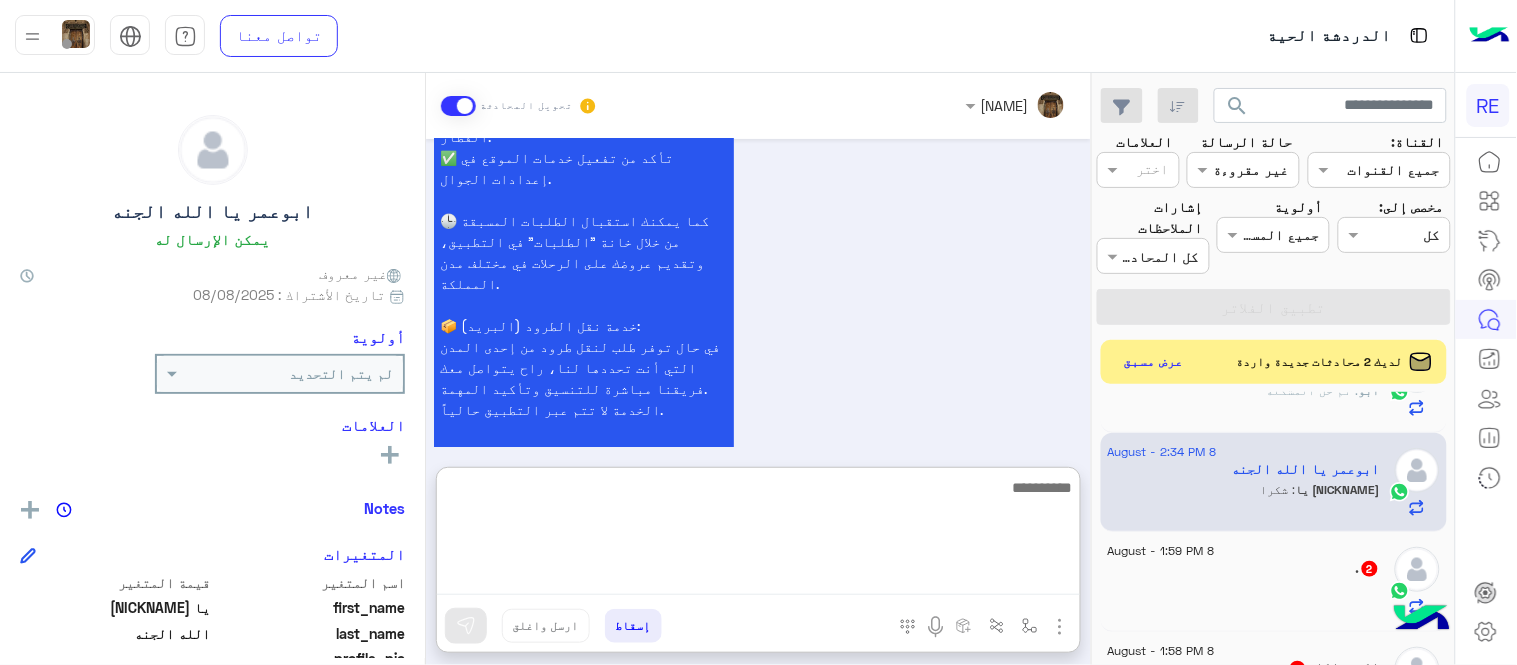 scroll, scrollTop: 1284, scrollLeft: 0, axis: vertical 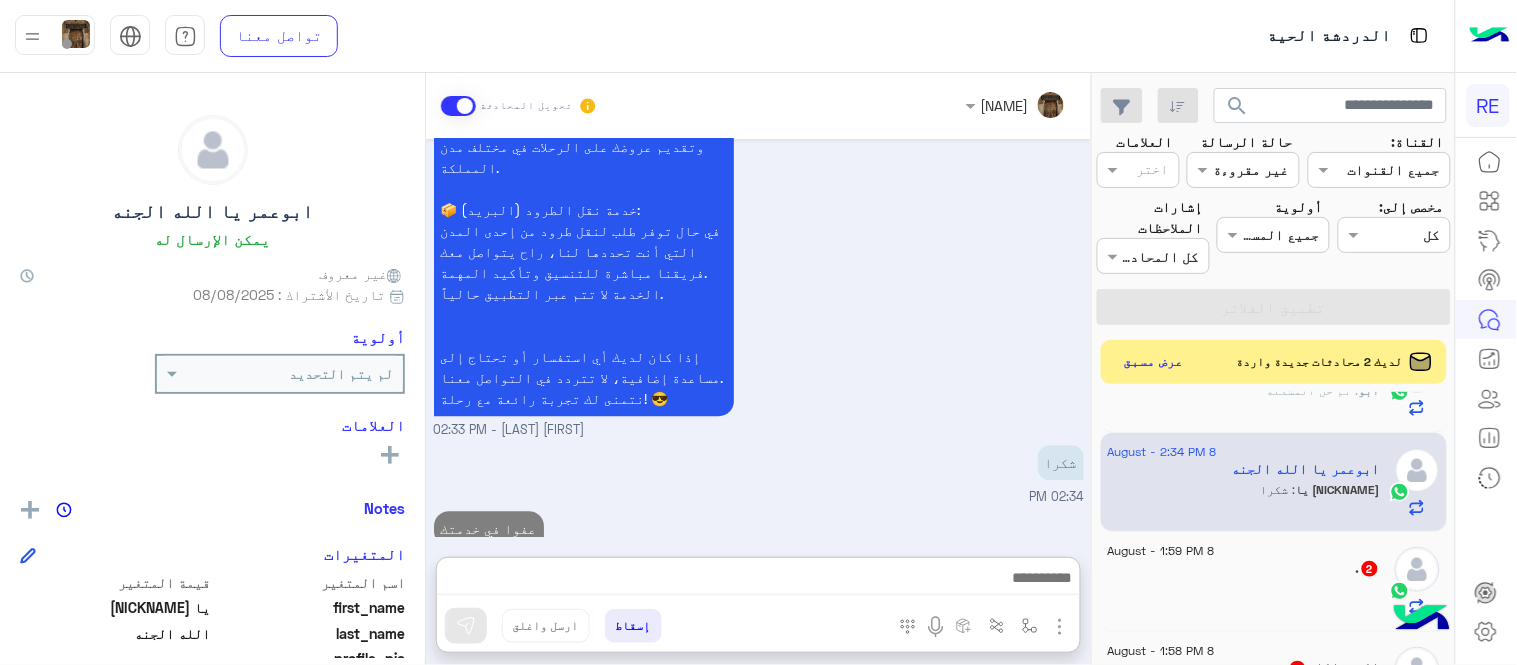 click on "Aug 8, 2025  اهلا بك عزيزنا الكابتن، سيتم مراجعة حسابك وابلاغك في اقرب وقت شكرا لتواصلك، هل لديك اي استفسار او خدمة اخرى    08:24 AM   عبير زكريا وضع التسليم للمحادثات نشط   01:03 PM      زودني برقم الهاتف المسجل بالتطبيق  عبير زكريا -  01:03 PM   عبير زكريا انضم إلى المحادثة   01:04 PM      0555161468   01:04 PM  تم التفعيل  عبير زكريا -  02:31 PM  الف شكر   02:32 PM  معليش اسف ممكن تشرح لي عن هذا التطبيق والفرق بينه وبين اوبر او باقي التطبيقات   02:32 PM  سعداء بانضمامك، ونتطلع لأن تكون أحد شركائنا المميزين. 🔑 لتبدأ العمل ككابتن، يجب أولاً تفعيل حسابك بعد قبول بياناتك من هيئة النقل. خطوات البدء والدخول في السرا:" at bounding box center (758, 338) 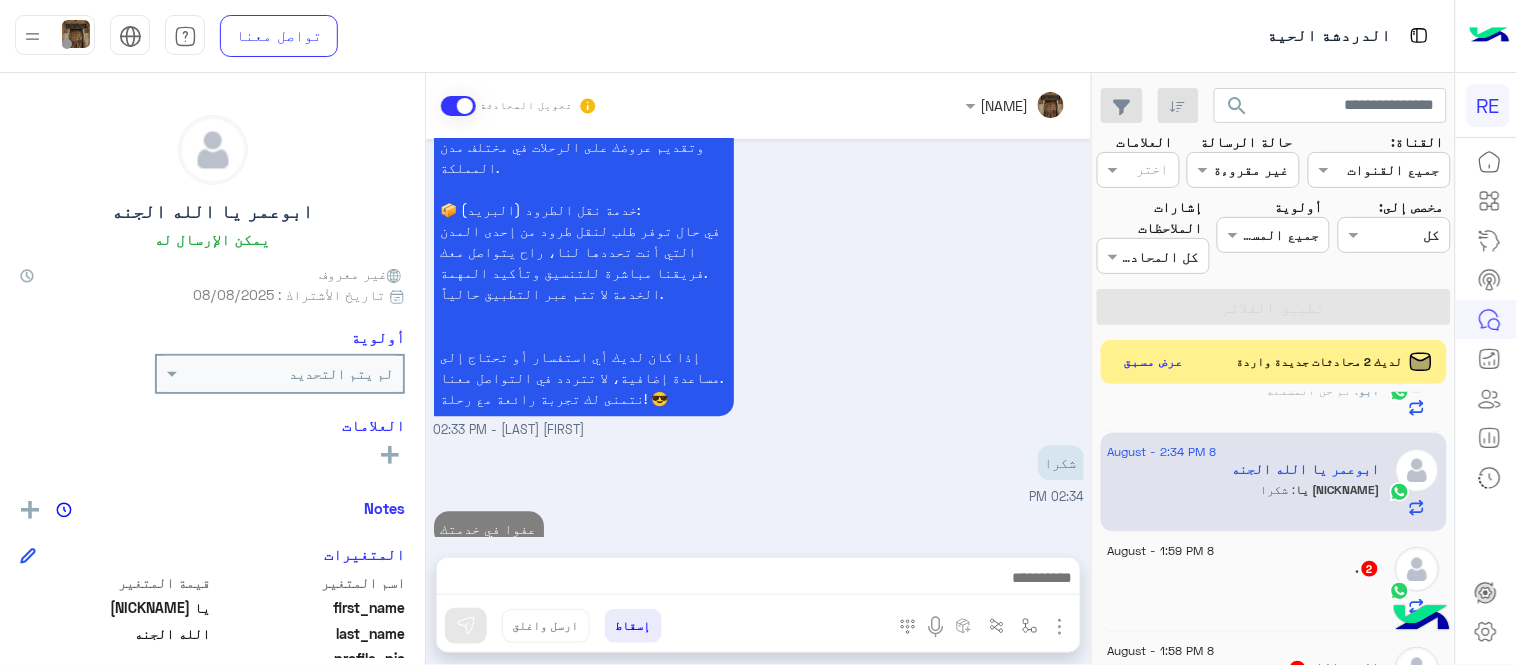 scroll, scrollTop: 1194, scrollLeft: 0, axis: vertical 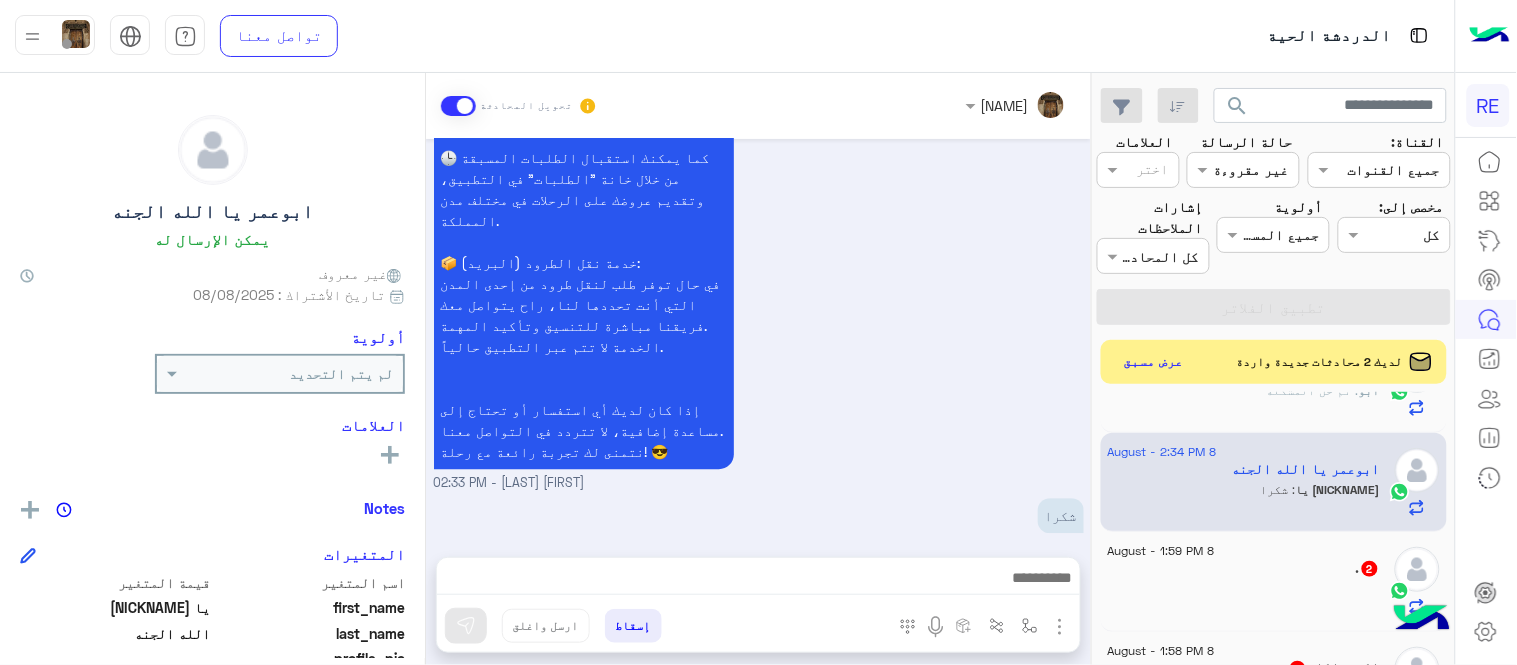 click on ".   2" 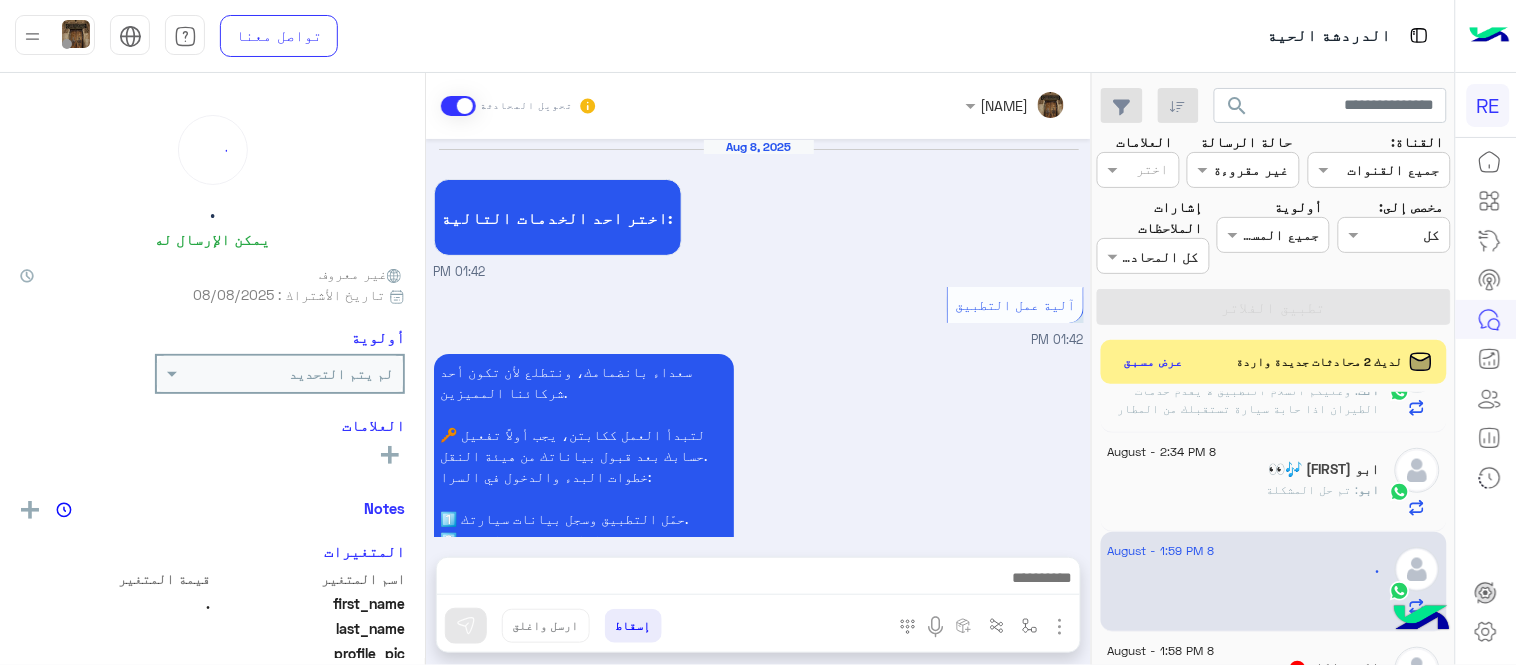 scroll, scrollTop: 1893, scrollLeft: 0, axis: vertical 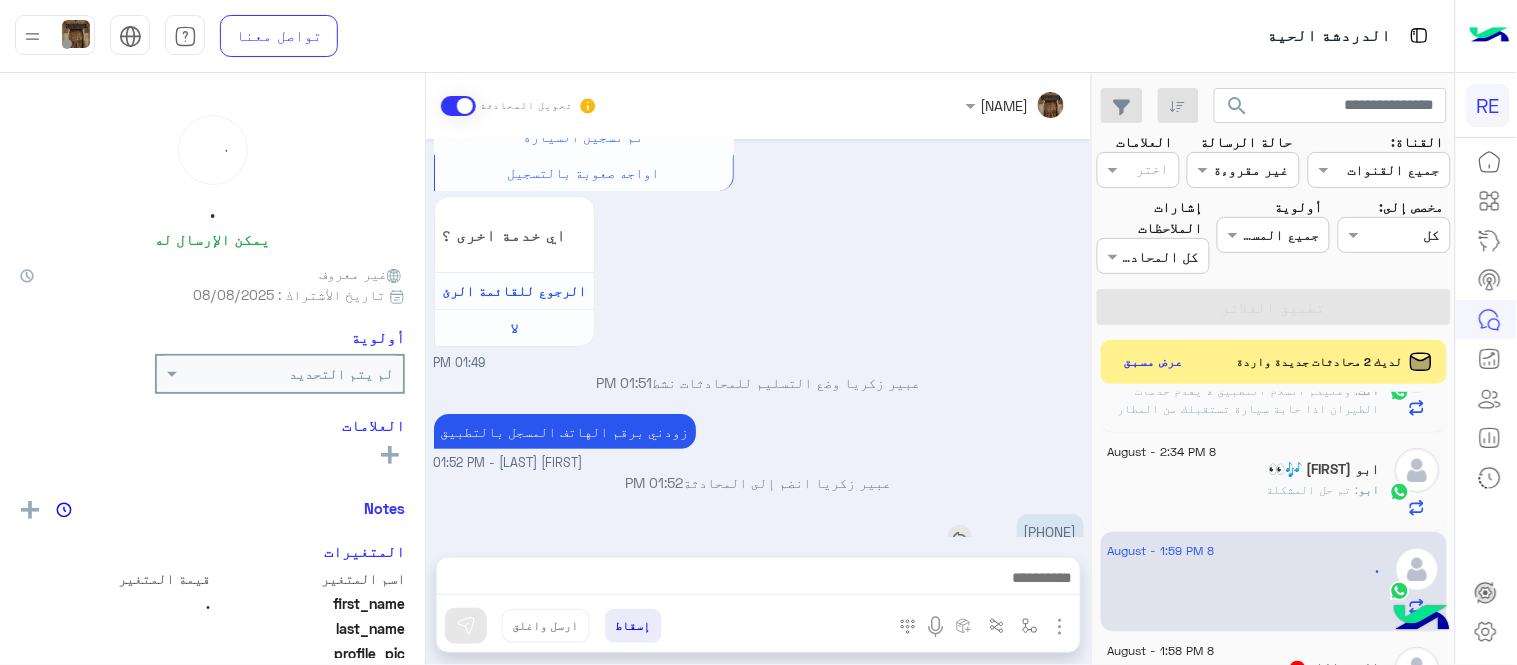 click on "0566156173" at bounding box center [1050, 531] 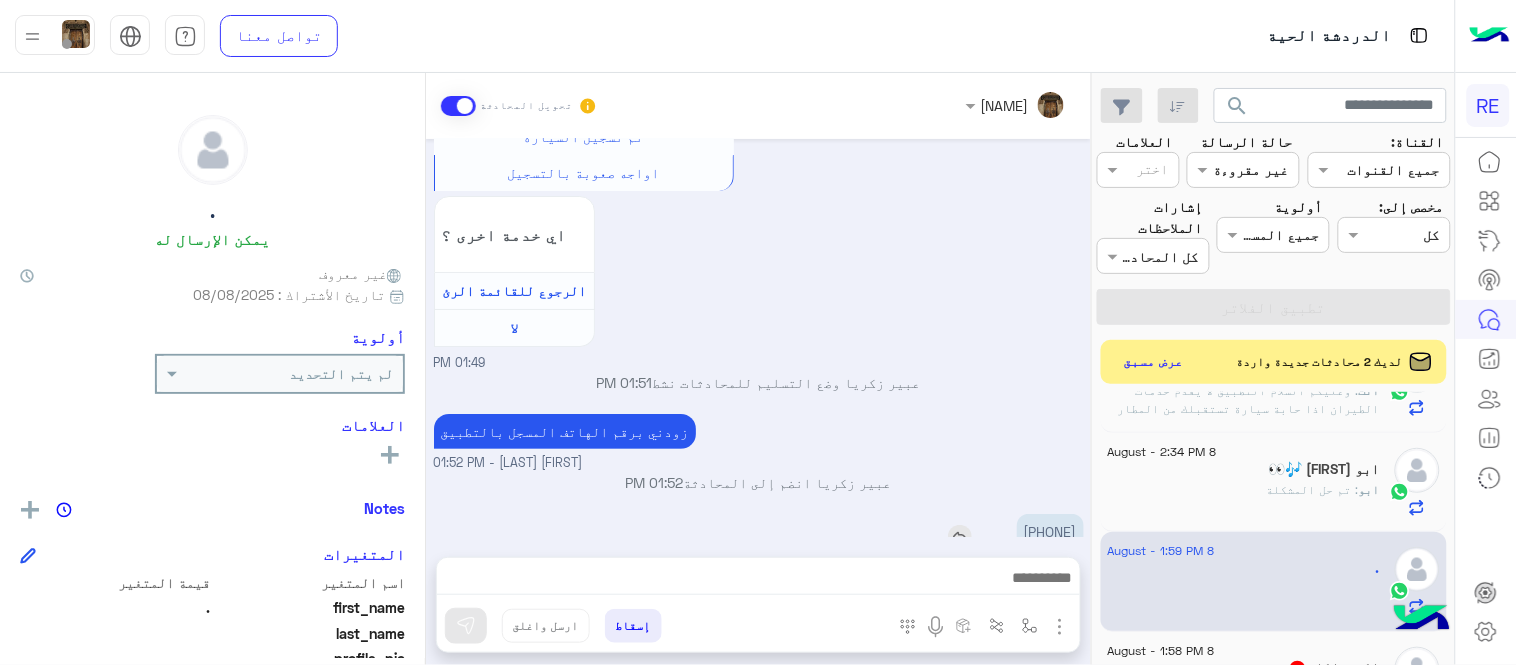click on "0566156173" at bounding box center (1050, 531) 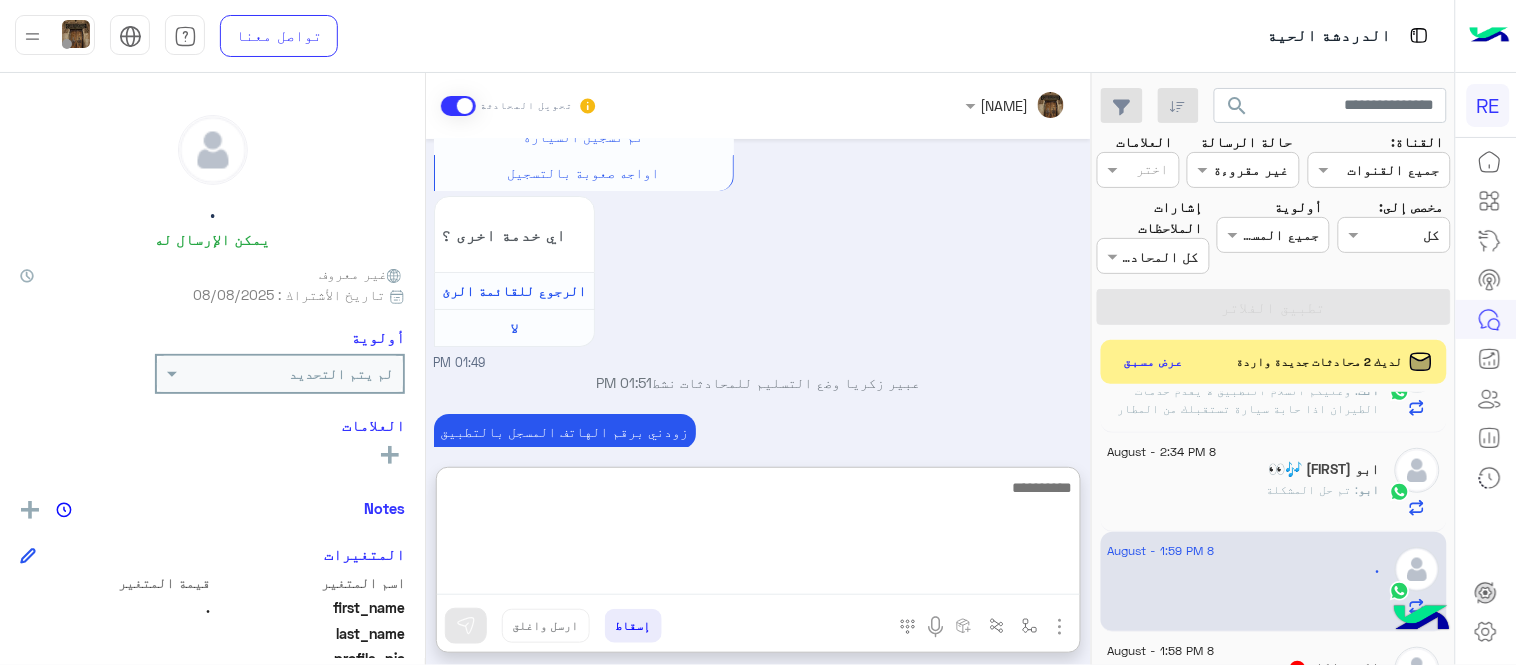 click at bounding box center (758, 535) 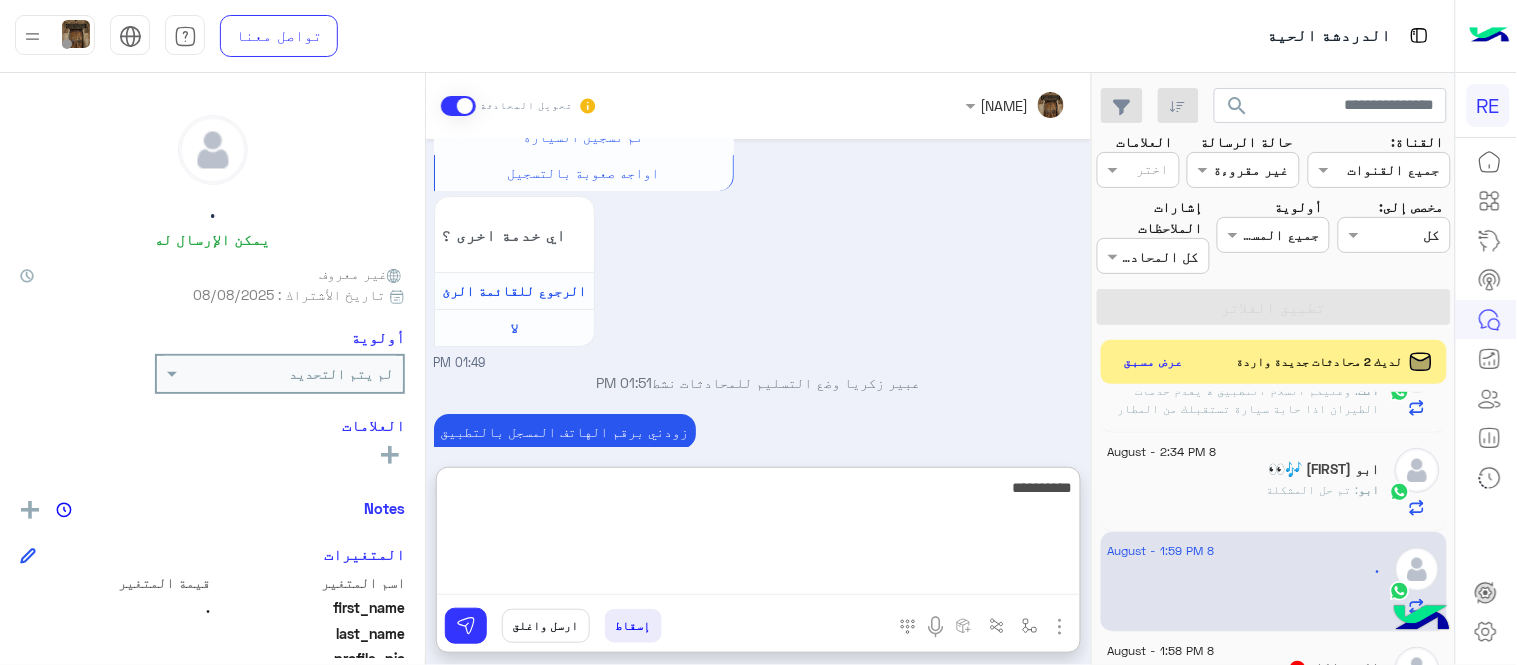 type on "**********" 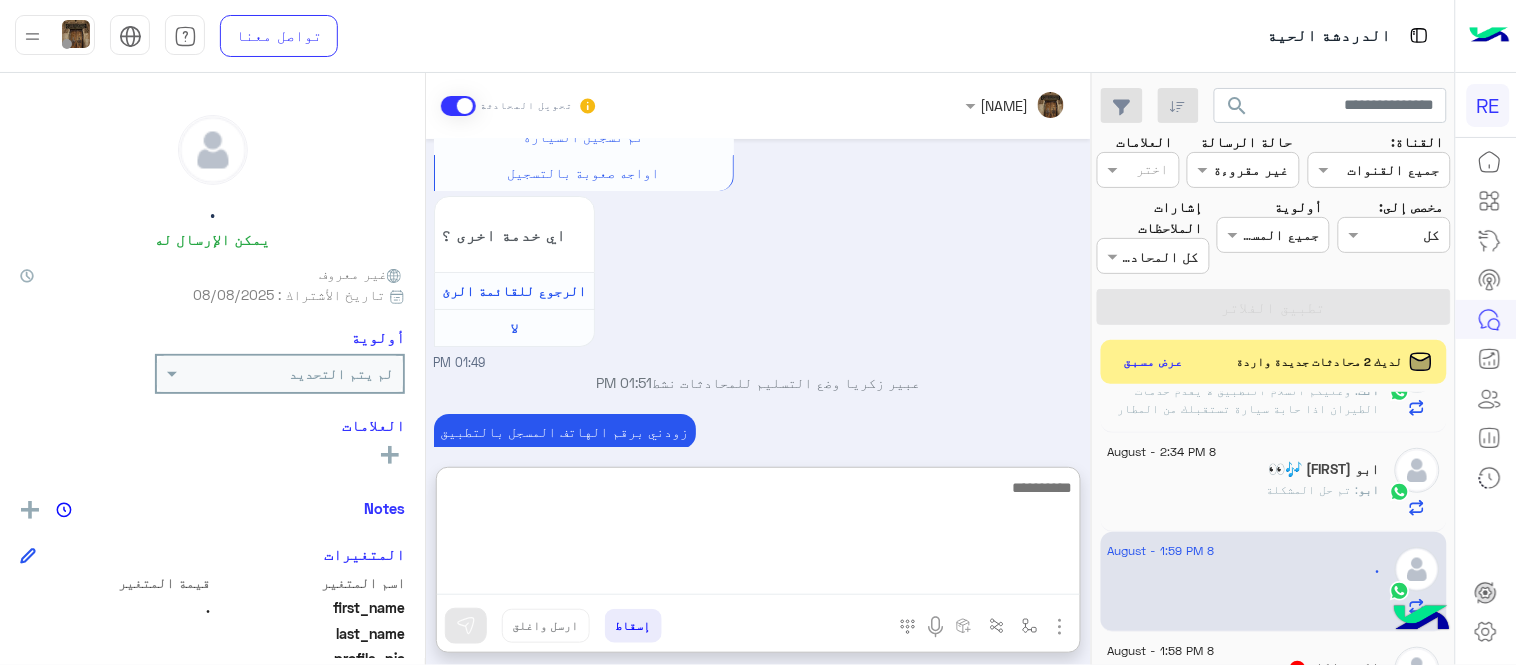 scroll, scrollTop: 2047, scrollLeft: 0, axis: vertical 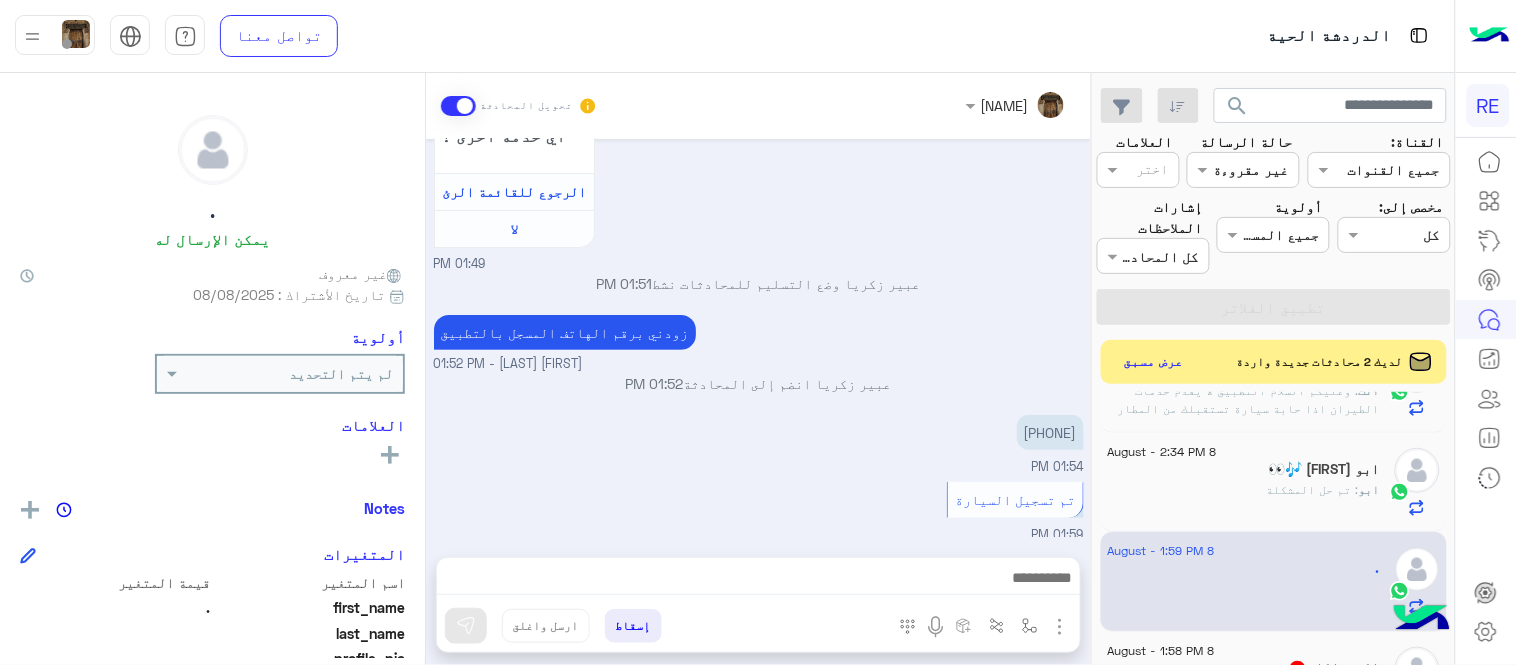 click on "Aug 8, 2025  اختر احد الخدمات التالية:    01:42 PM   آلية عمل التطبيق    01:42 PM  سعداء بانضمامك، ونتطلع لأن تكون أحد شركائنا المميزين. 🔑 لتبدأ العمل ككابتن، يجب أولاً تفعيل حسابك بعد قبول بياناتك من هيئة النقل. خطوات البدء والدخول في السرا: 1️⃣ حمّل التطبيق وسجل بيانات سيارتك. 2️⃣ بعد قبول بياناتك من هيئة النقل وتفعيل حسابك، توجه إلى أقرب مطار أو محطة قطار. 3️⃣ عند الوصول، فعّل خيار "متاح" ثم اضغط على "الدخول في السرا". 4️⃣ بعد دخولك في السرا، ستبدأ في استقبال طلبات العملاء الموجهة من المرحلين المتواجدين في الموقع. لتفادي مشاكل السرا: ✅ تأكد من الدخول في السرا.    01:42 PM     لا" at bounding box center [758, 338] 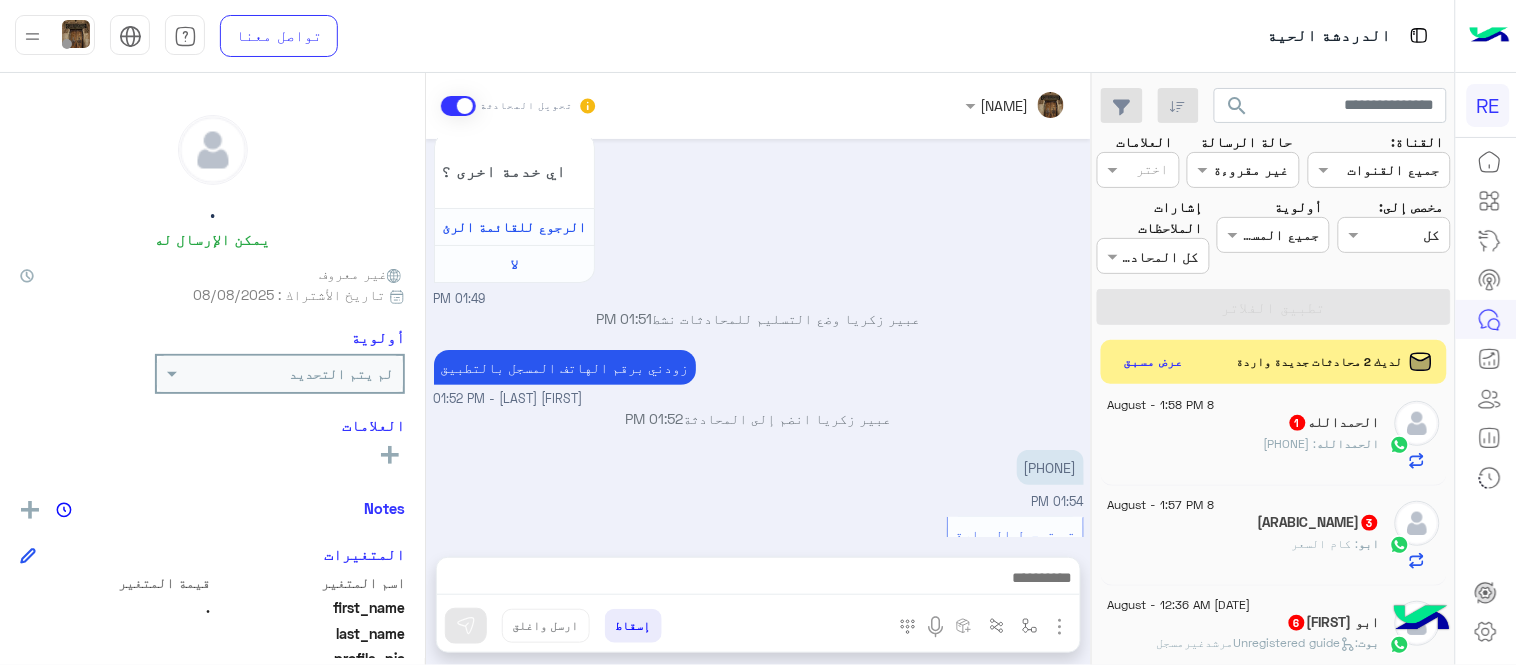 scroll, scrollTop: 595, scrollLeft: 0, axis: vertical 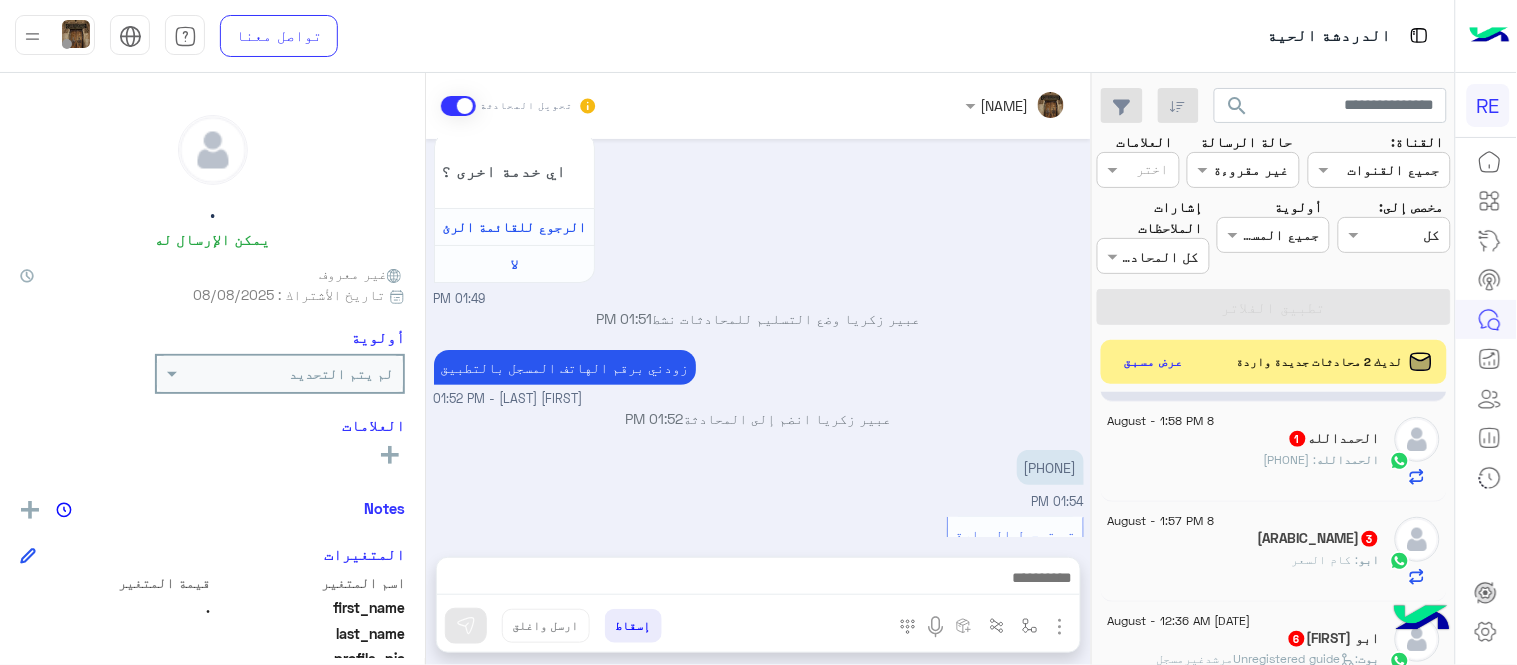 click on "8 August - 1:58 PM  الحمدالله   1 الحمدالله : 0506322188" 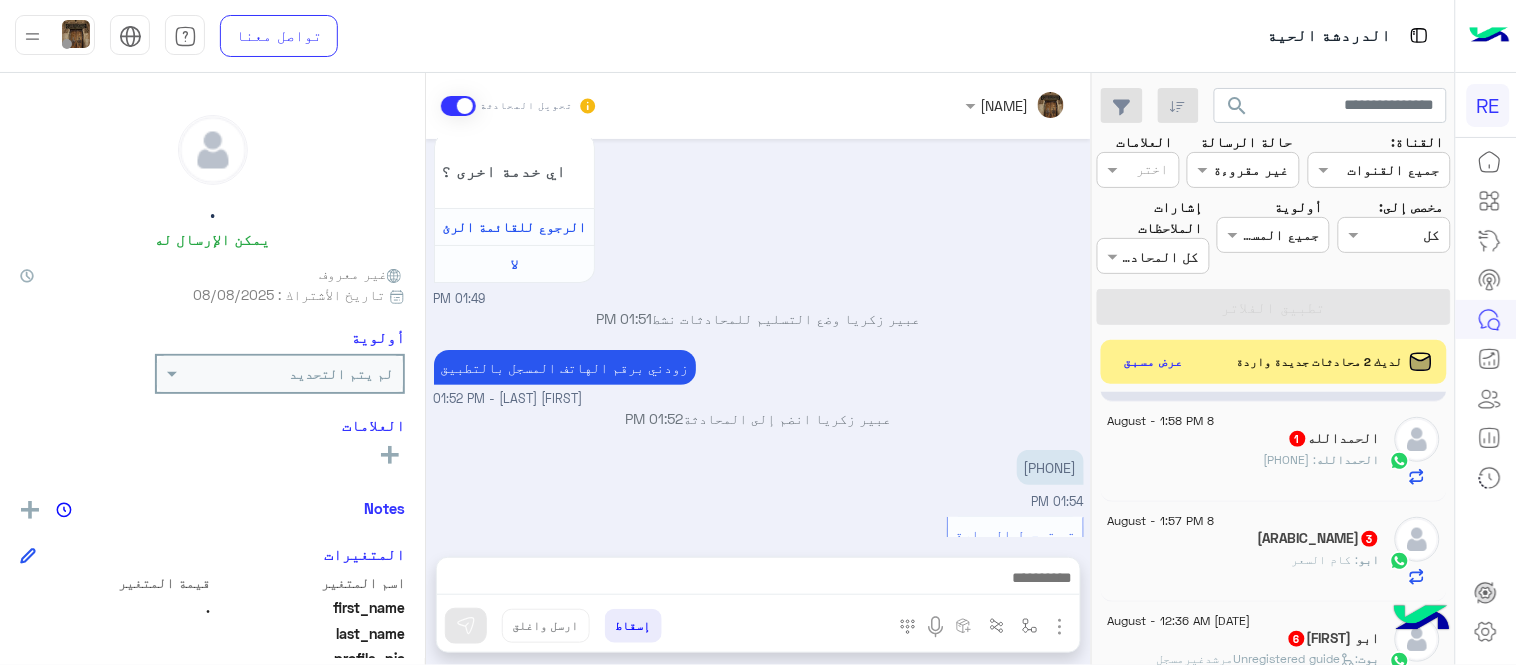 click on "الحمدالله : 0506322188" 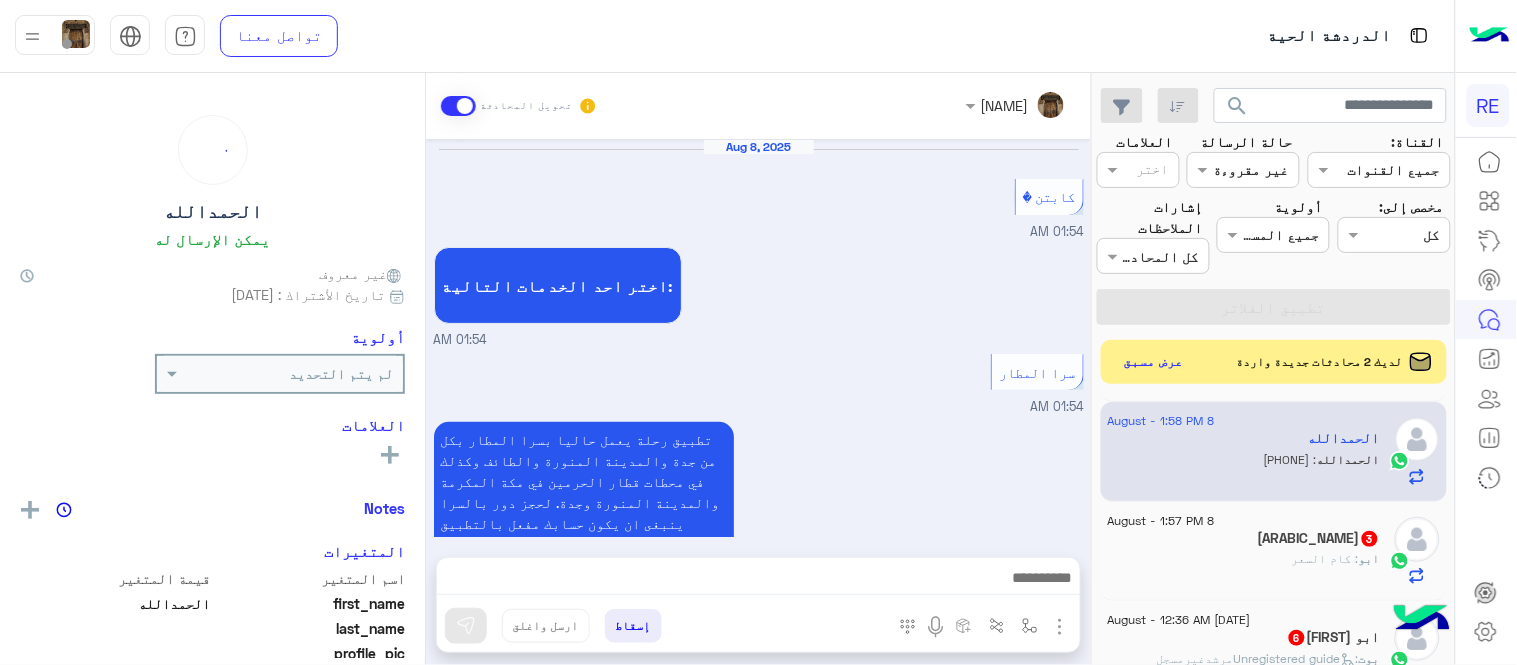 scroll, scrollTop: 967, scrollLeft: 0, axis: vertical 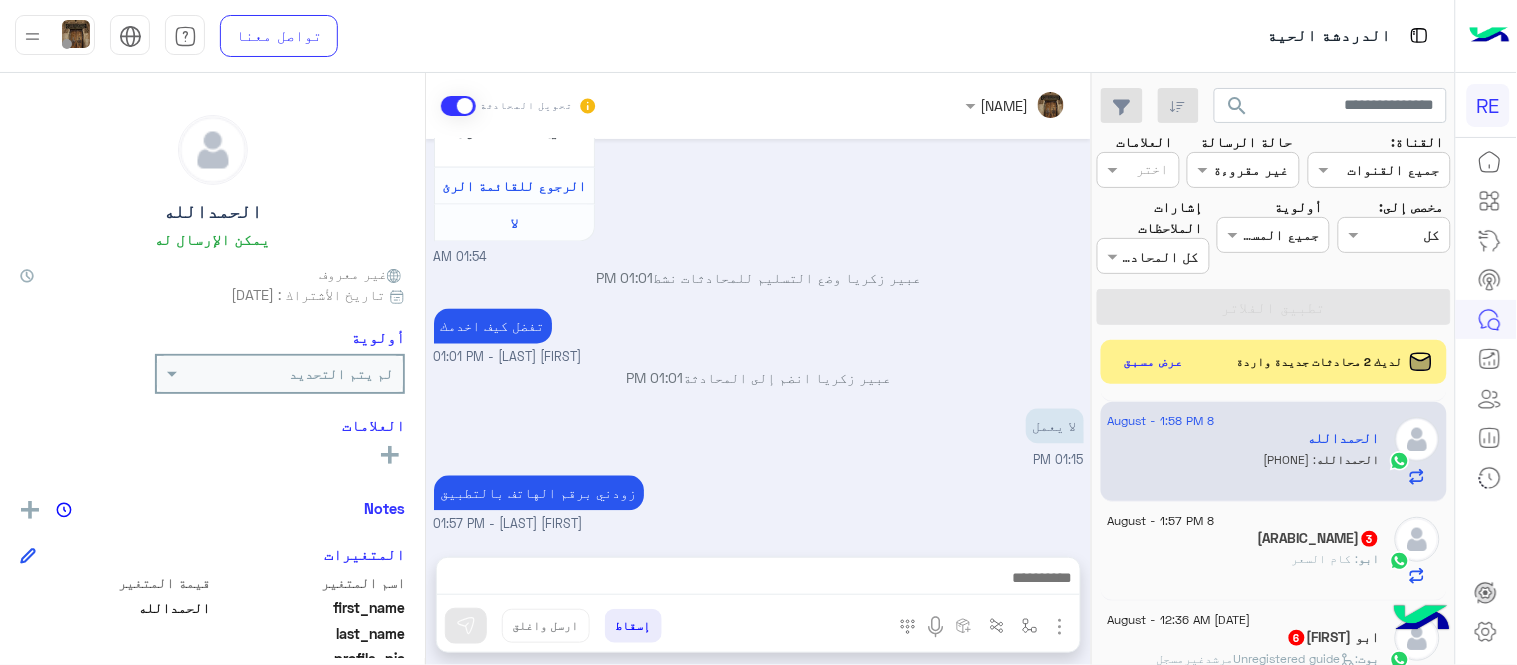 click on "0506322188" at bounding box center (1050, 557) 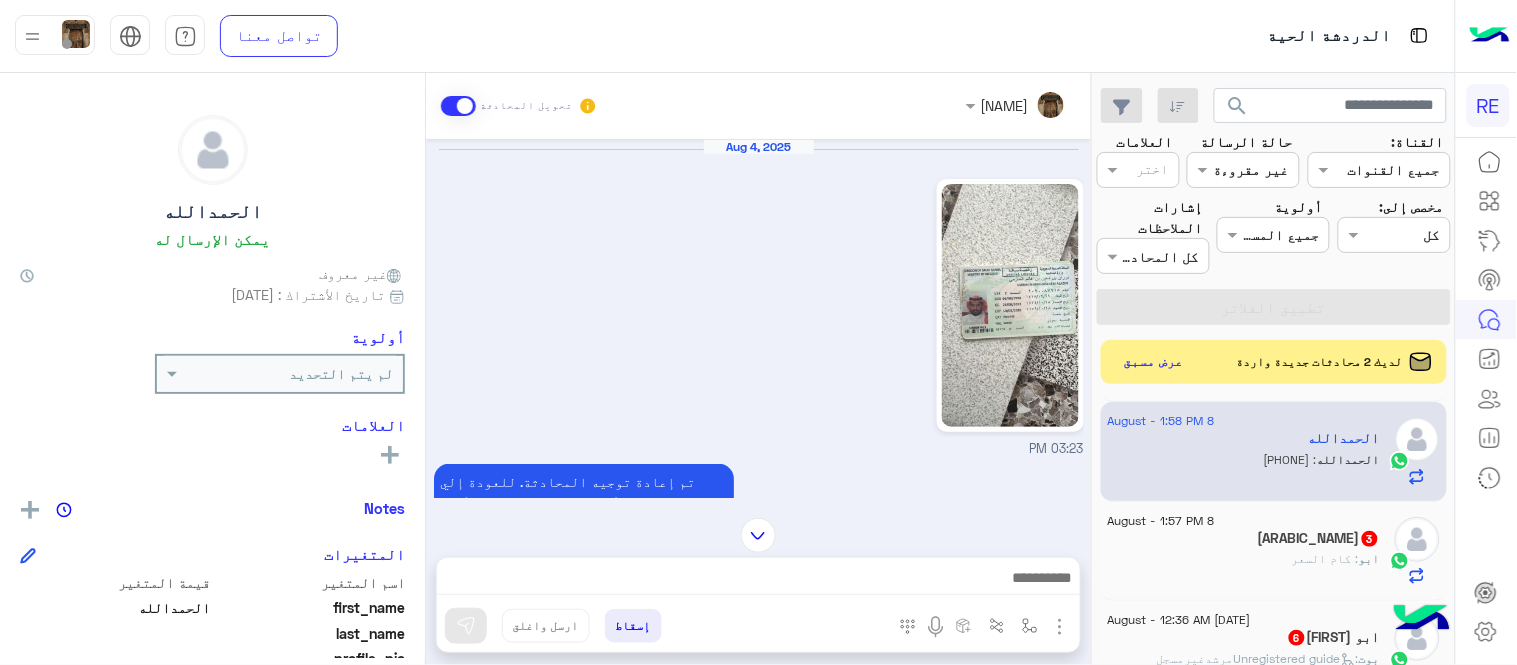 scroll, scrollTop: 1668, scrollLeft: 0, axis: vertical 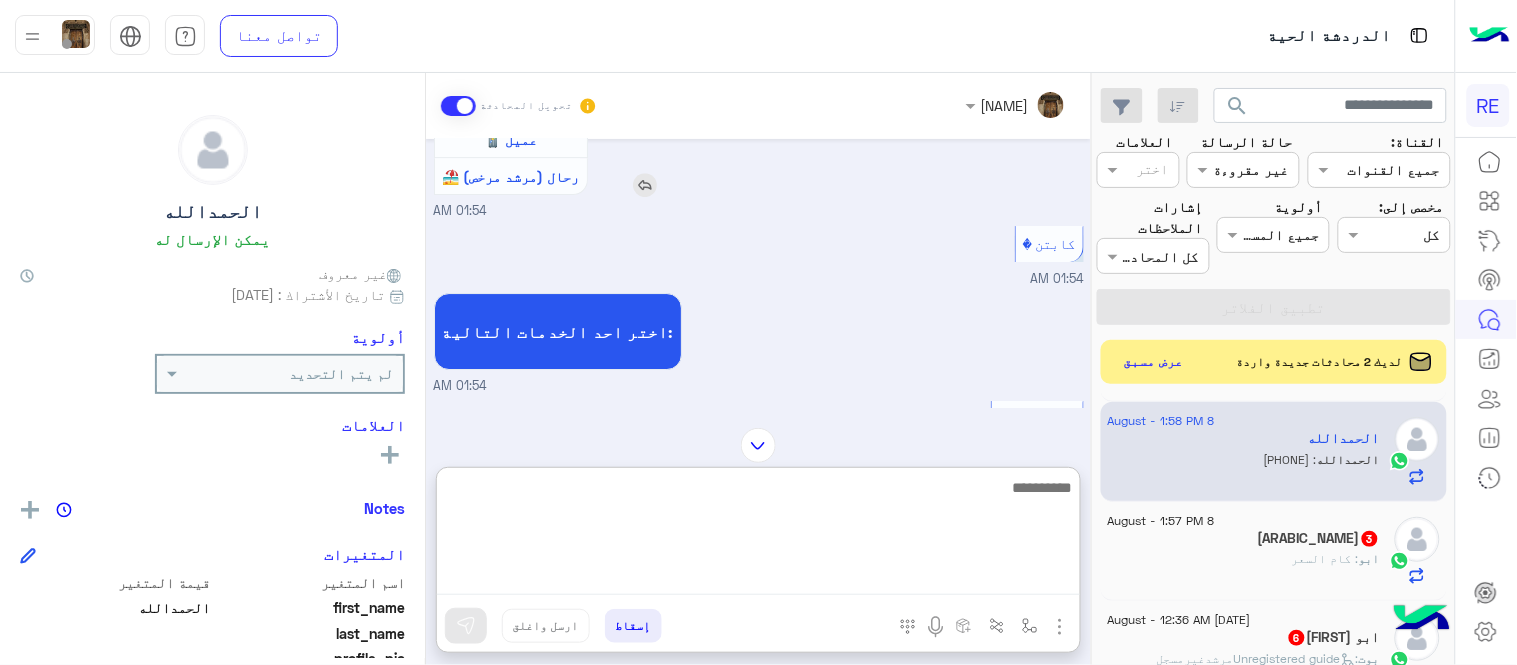 click at bounding box center [758, 535] 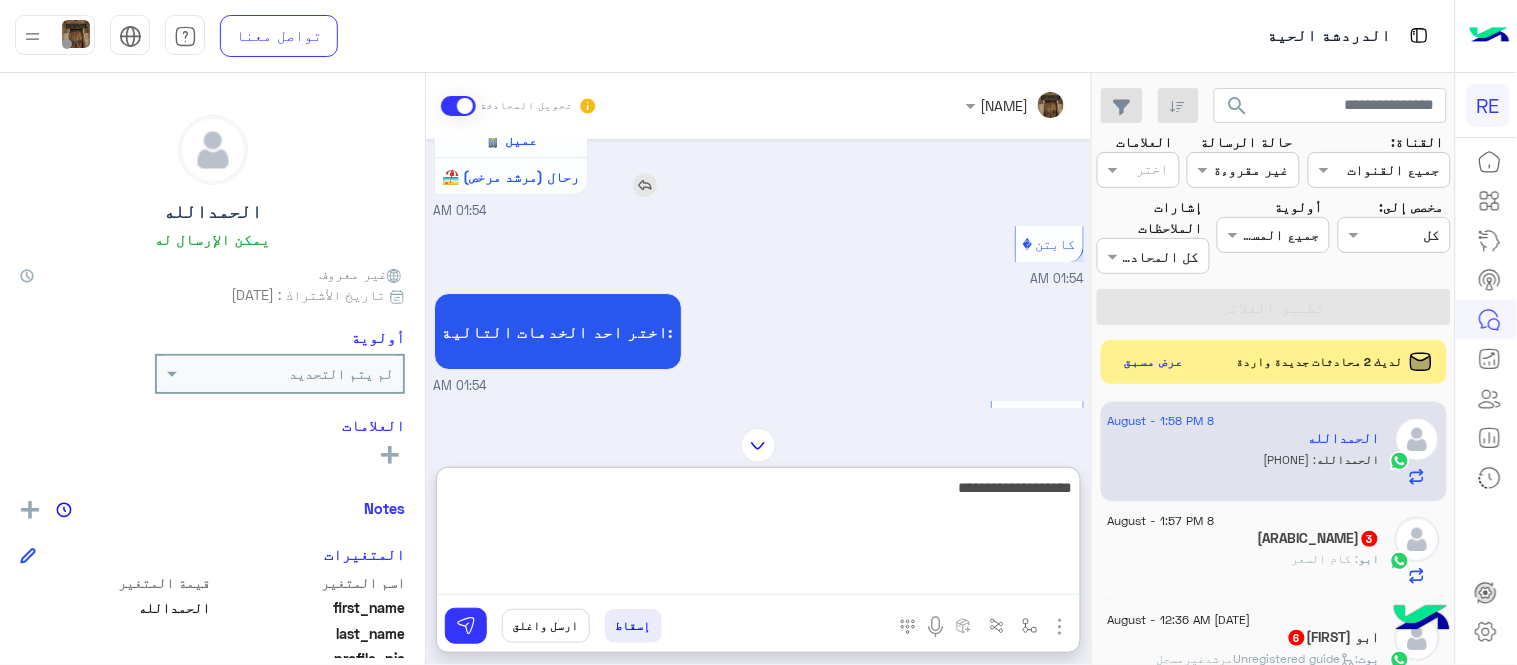 type on "**********" 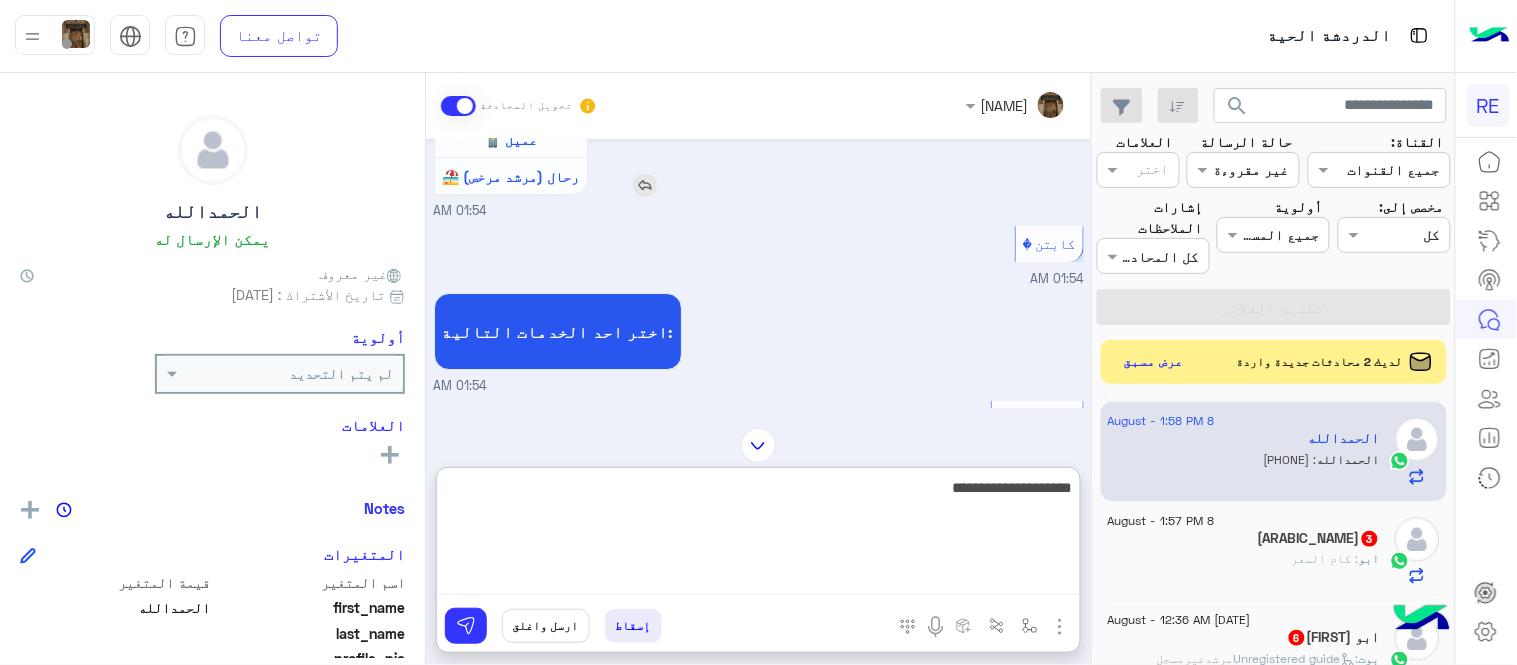 type 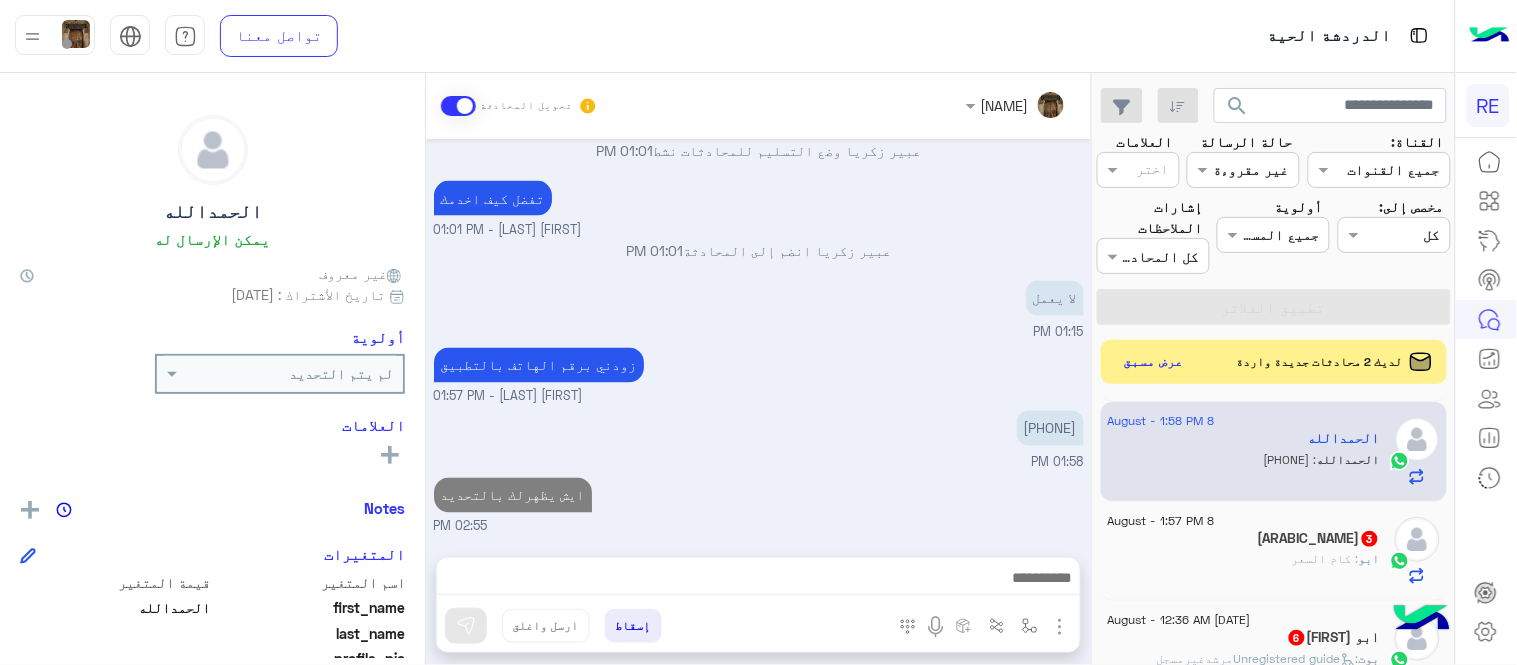 scroll, scrollTop: 2745, scrollLeft: 0, axis: vertical 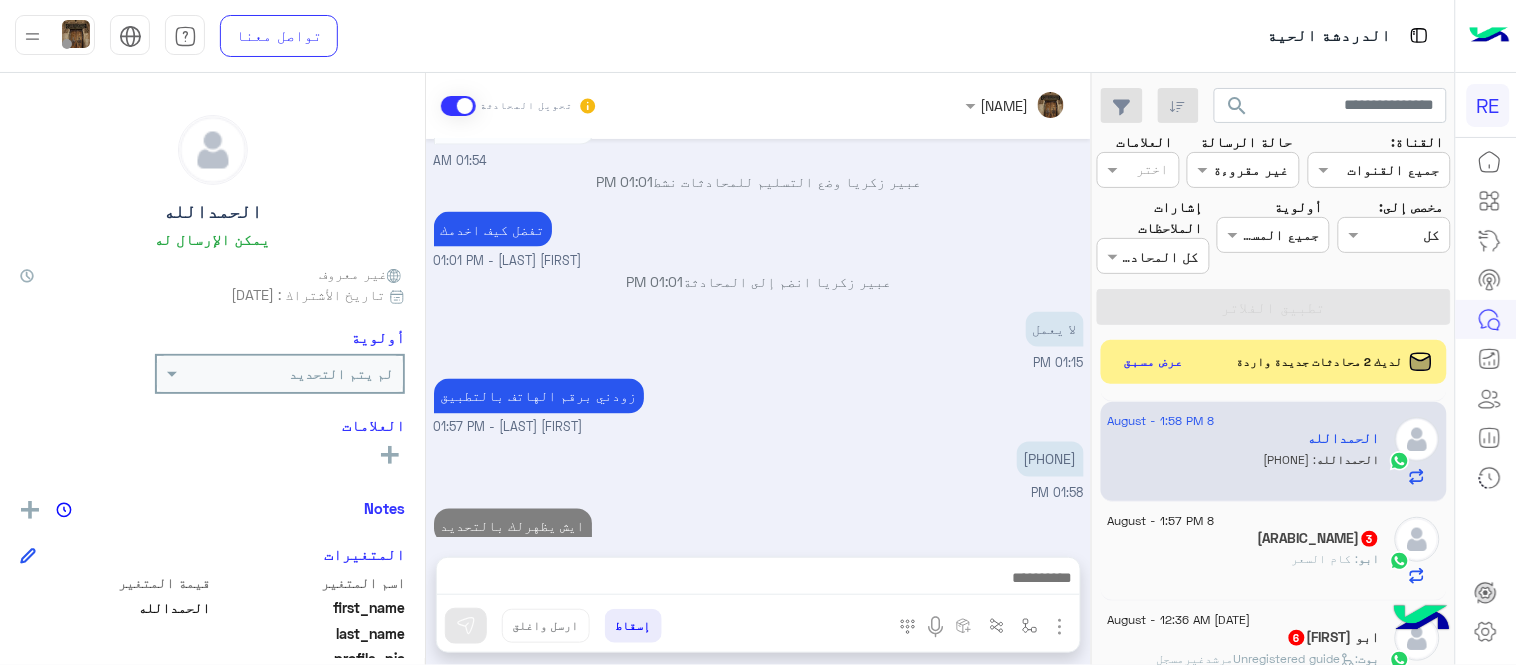 click on "عبير زكريا تحويل المحادثة     Aug 4, 2025    03:23 PM  تم إعادة توجيه المحادثة. للعودة إلي الرد الالي، أنقر الزر الموجود بالأسفل  عودة الى البوت     03:23 PM   Conversation was assigned to Zahraa Alfadhl   03:23 PM       الحمدالله  طلب التحدث إلى مسؤول بشري   03:23 PM        03:24 PM   Aug 5, 2025   تم إلغاء تخصيص المحادثة تلقائيًا وإغلاقها بواسطة النظام   03:25 PM       Aug 8, 2025  الو   01:54 AM
اهلًا بك في تطبيق رحلة 👋
Welcome to Rehla  👋
من فضلك أختر لغة التواصل
Please choose your preferred Language
English   عربي     01:54 AM   عربي    01:54 AM  هل أنت ؟   كابتن 👨🏻‍✈️   عميل 🧳   رحال (مرشد مرخص) 🏖️     01:54 AM   كابتن �    01:54 AM  اختر احد الخدمات التالية:    01:54 AM   سرا المطار" at bounding box center (758, 373) 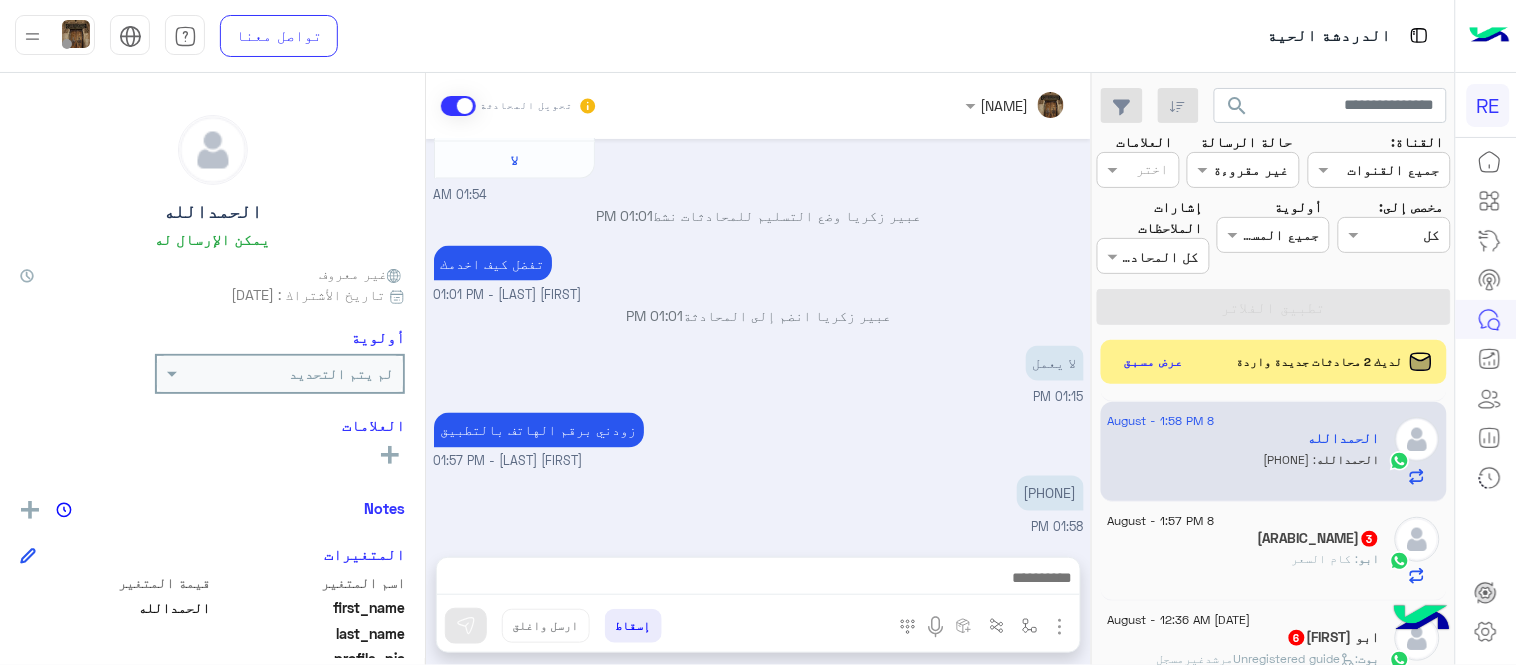 click on "[FIRST] : كام السعر" 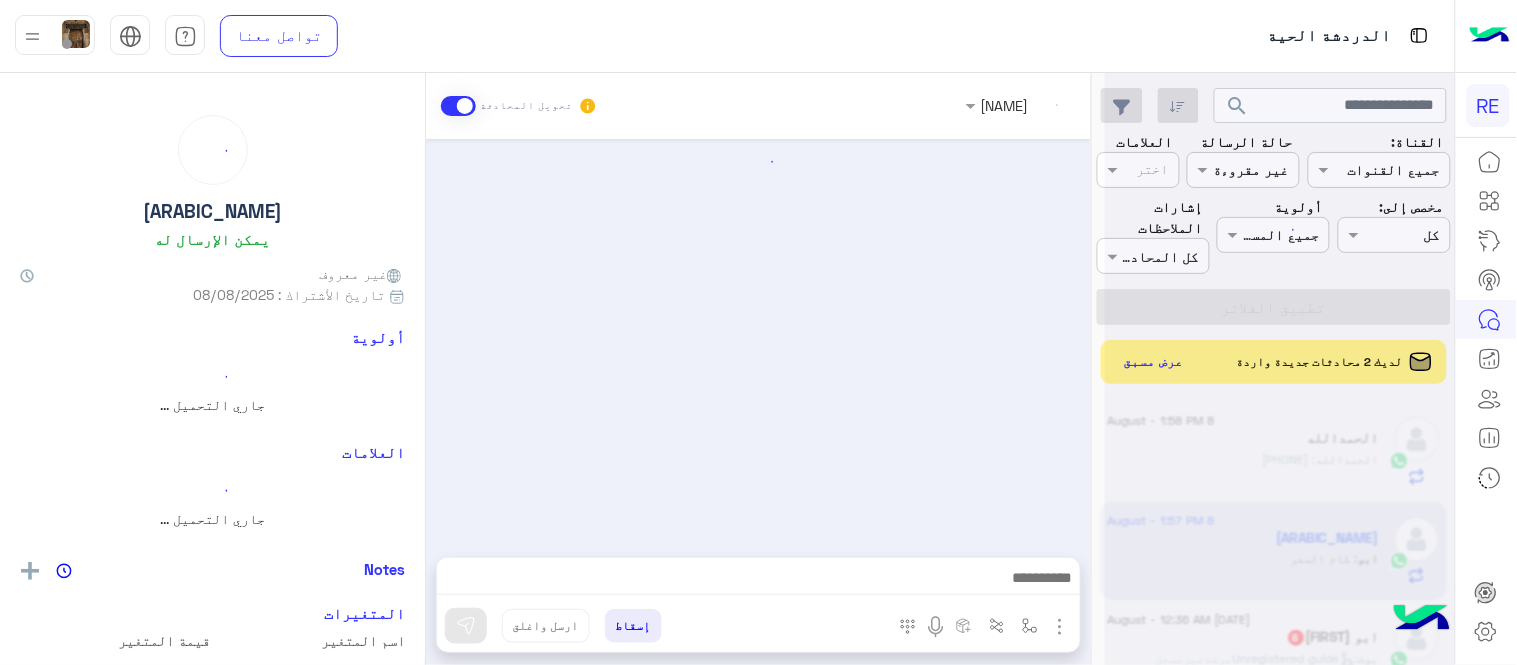 scroll, scrollTop: 0, scrollLeft: 0, axis: both 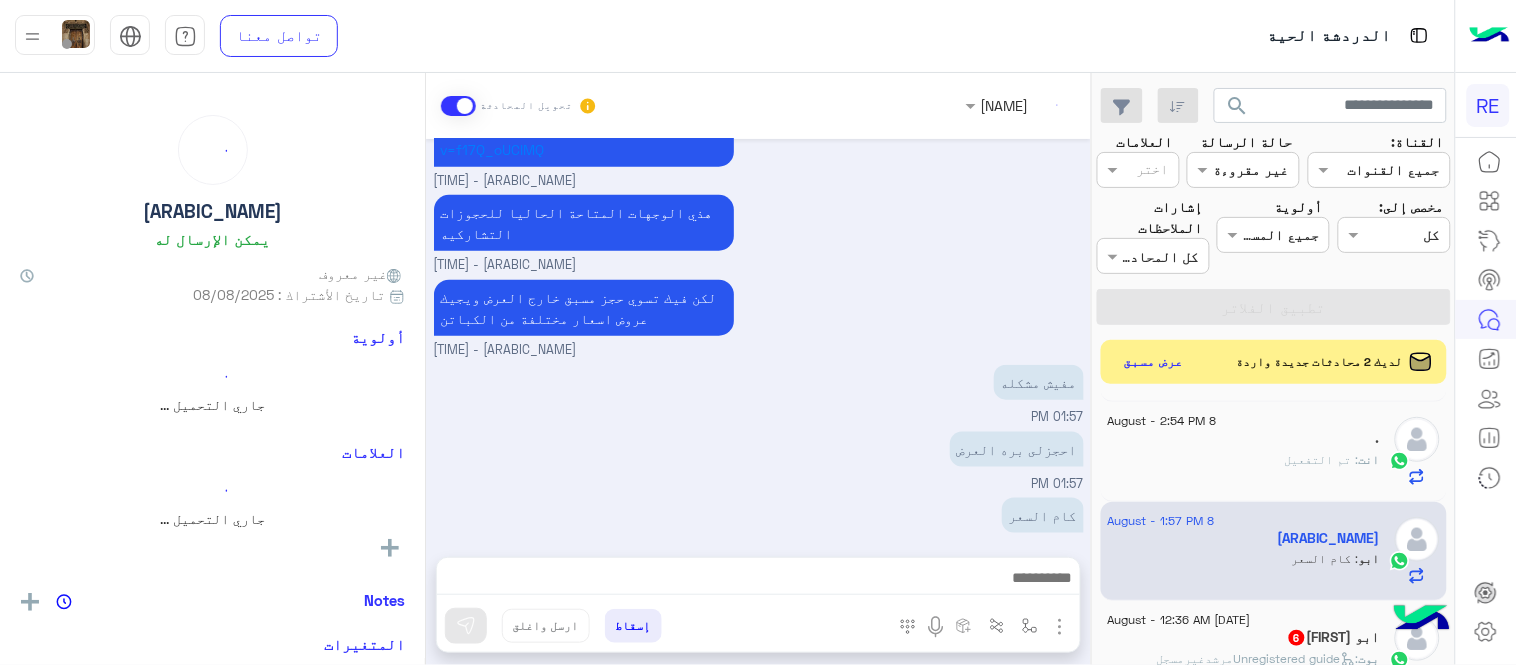 drag, startPoint x: 1254, startPoint y: 576, endPoint x: 973, endPoint y: 457, distance: 305.15897 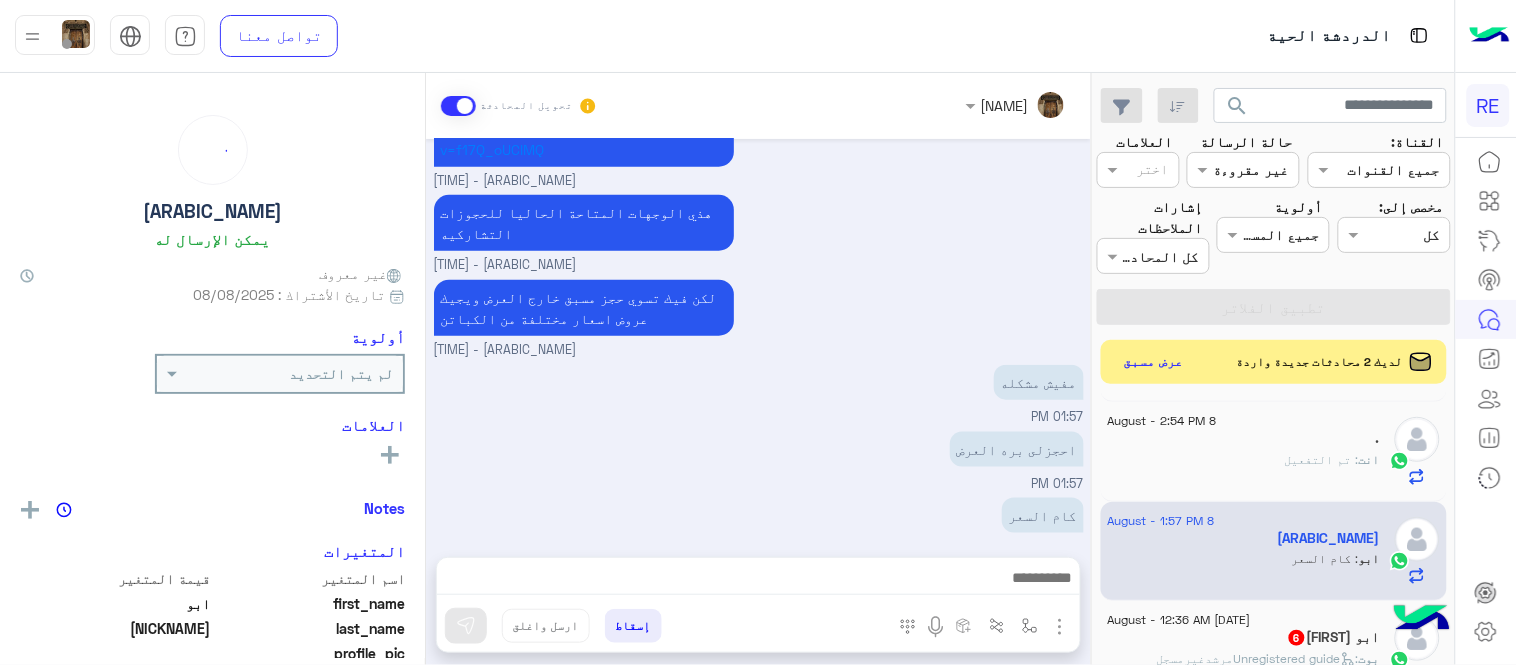 click on "لكن فيك تسوي حجز مسبق خارج العرض ويجيك عروض اسعار مختلفة من الكباتن  عبير زكريا -  01:56 PM" at bounding box center (759, 317) 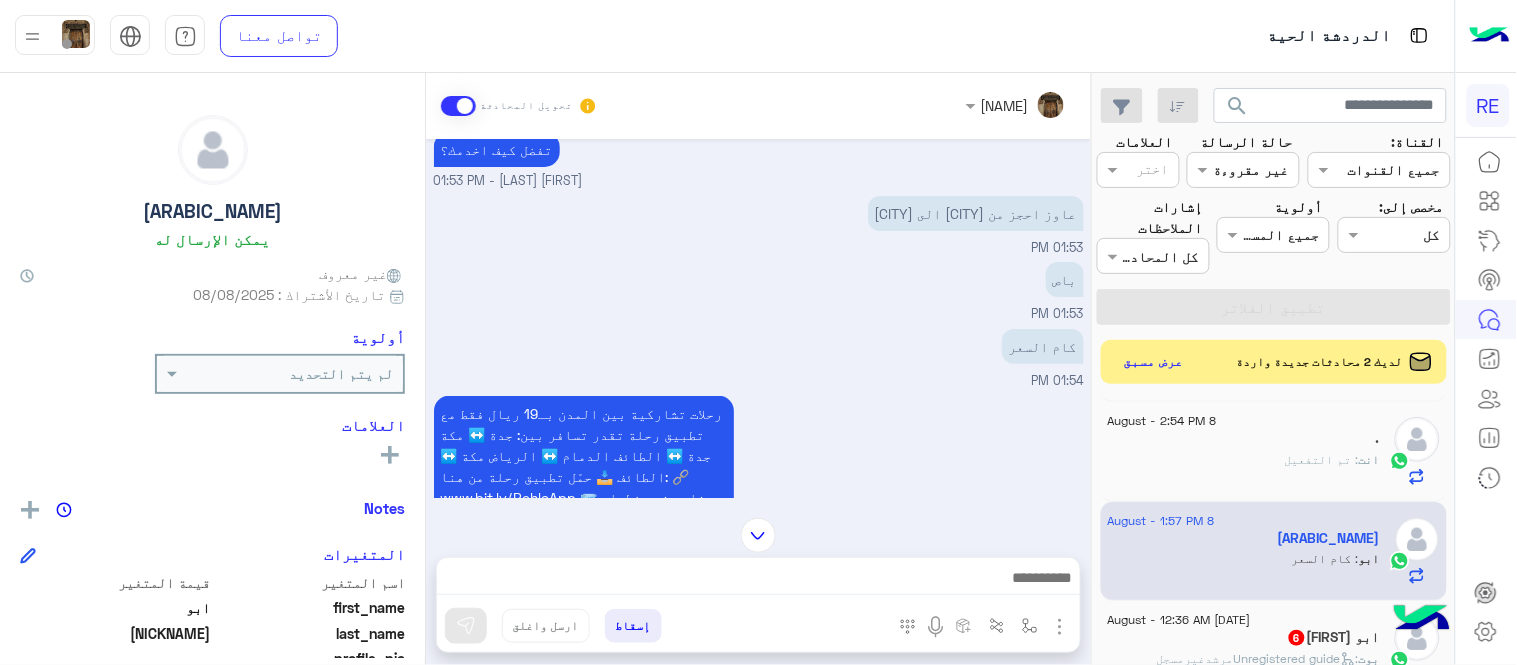 scroll, scrollTop: 0, scrollLeft: 0, axis: both 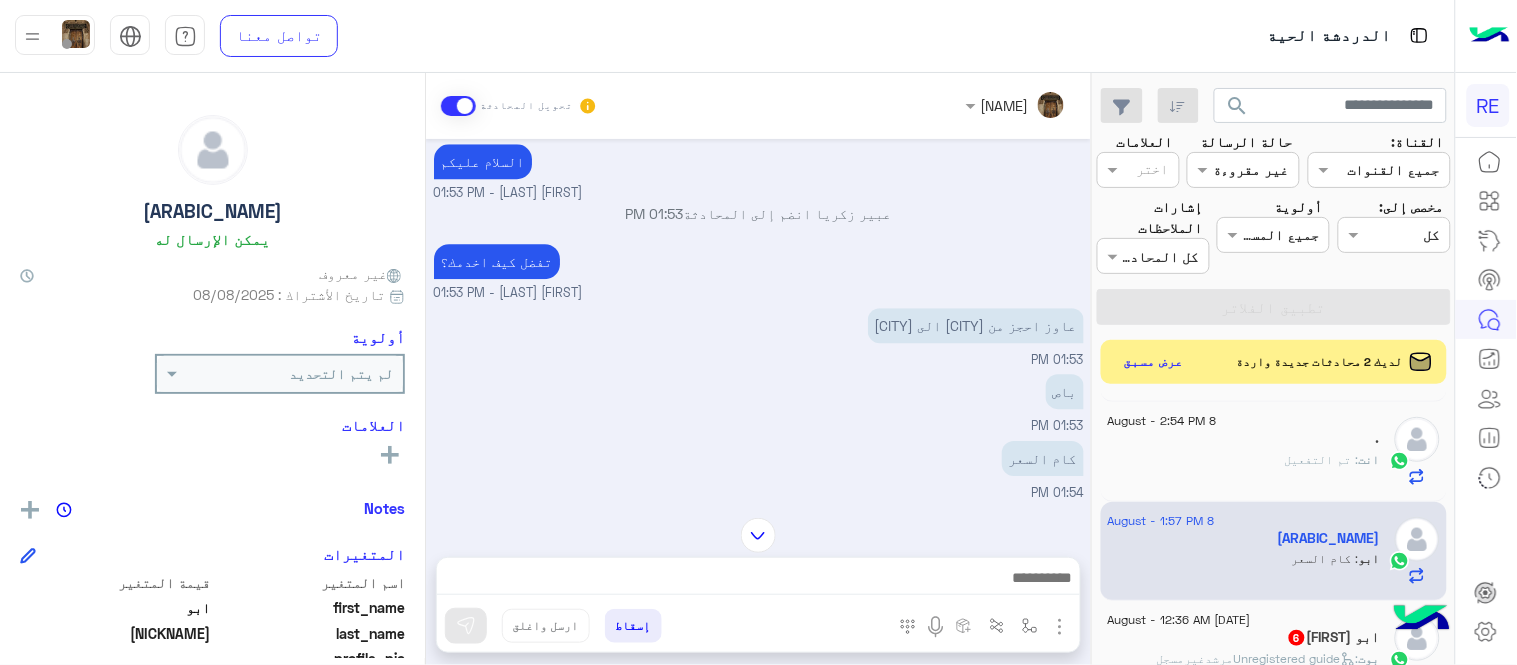 click at bounding box center [758, 535] 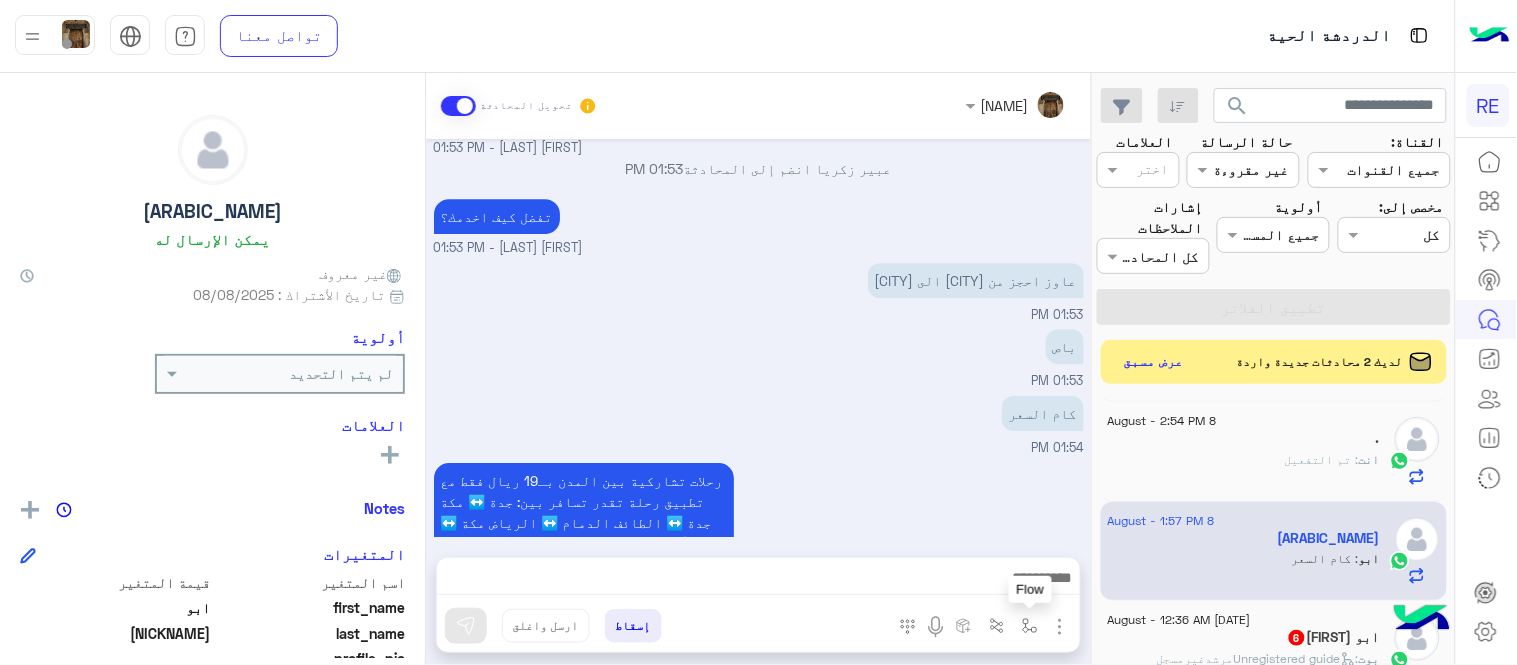 scroll, scrollTop: 1934, scrollLeft: 0, axis: vertical 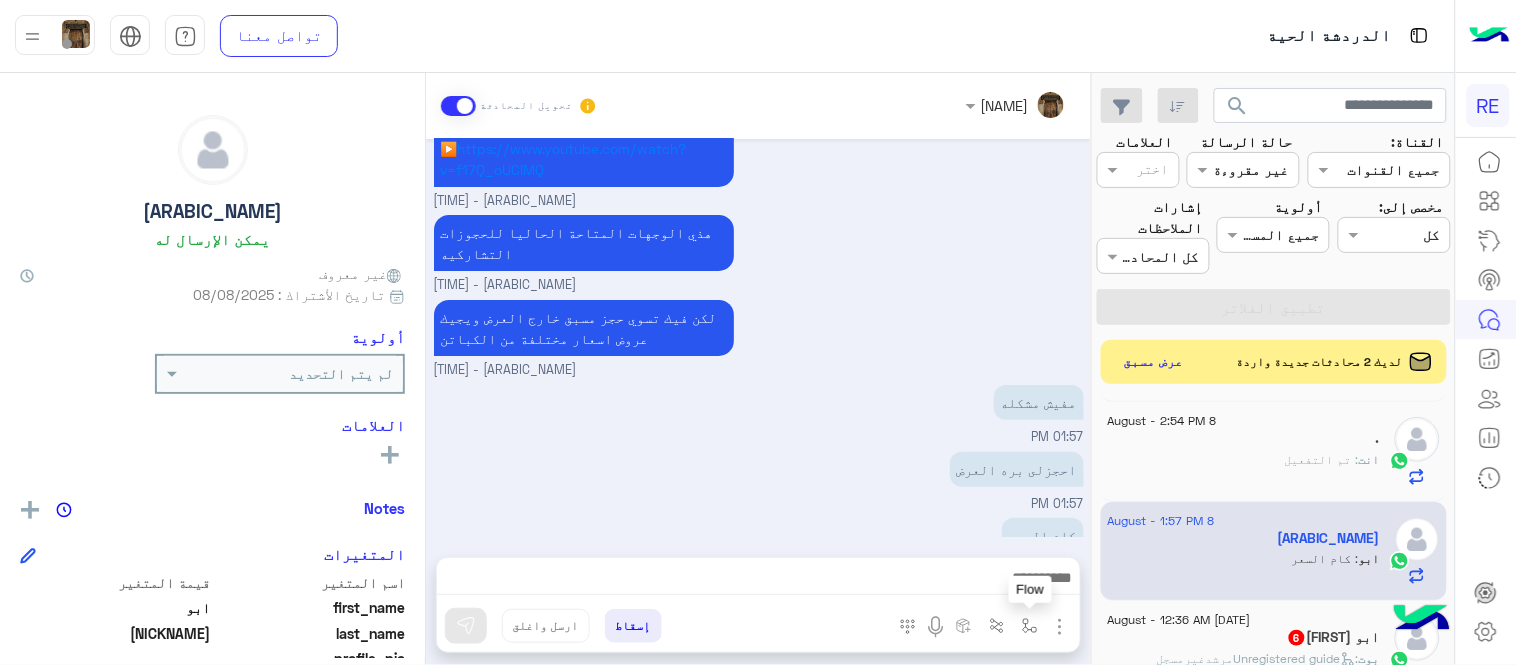 click at bounding box center (1030, 626) 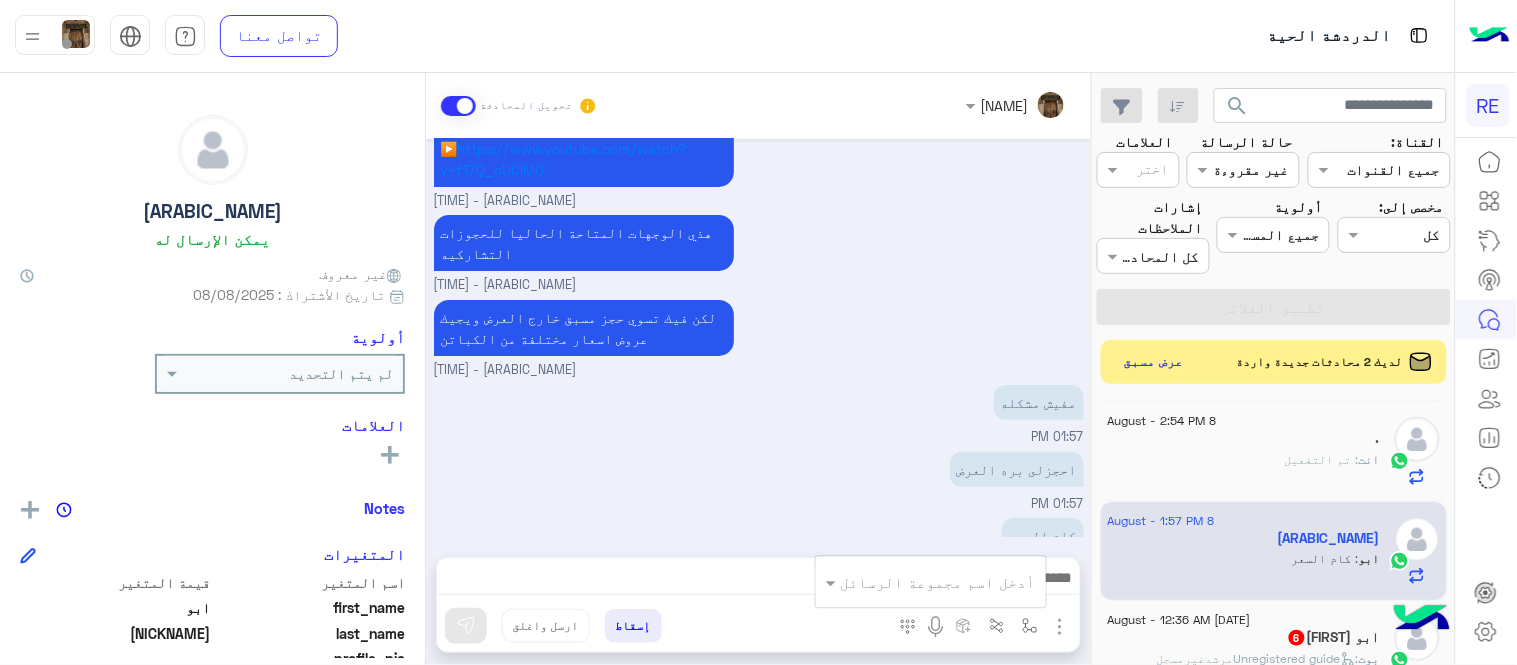 click at bounding box center (959, 582) 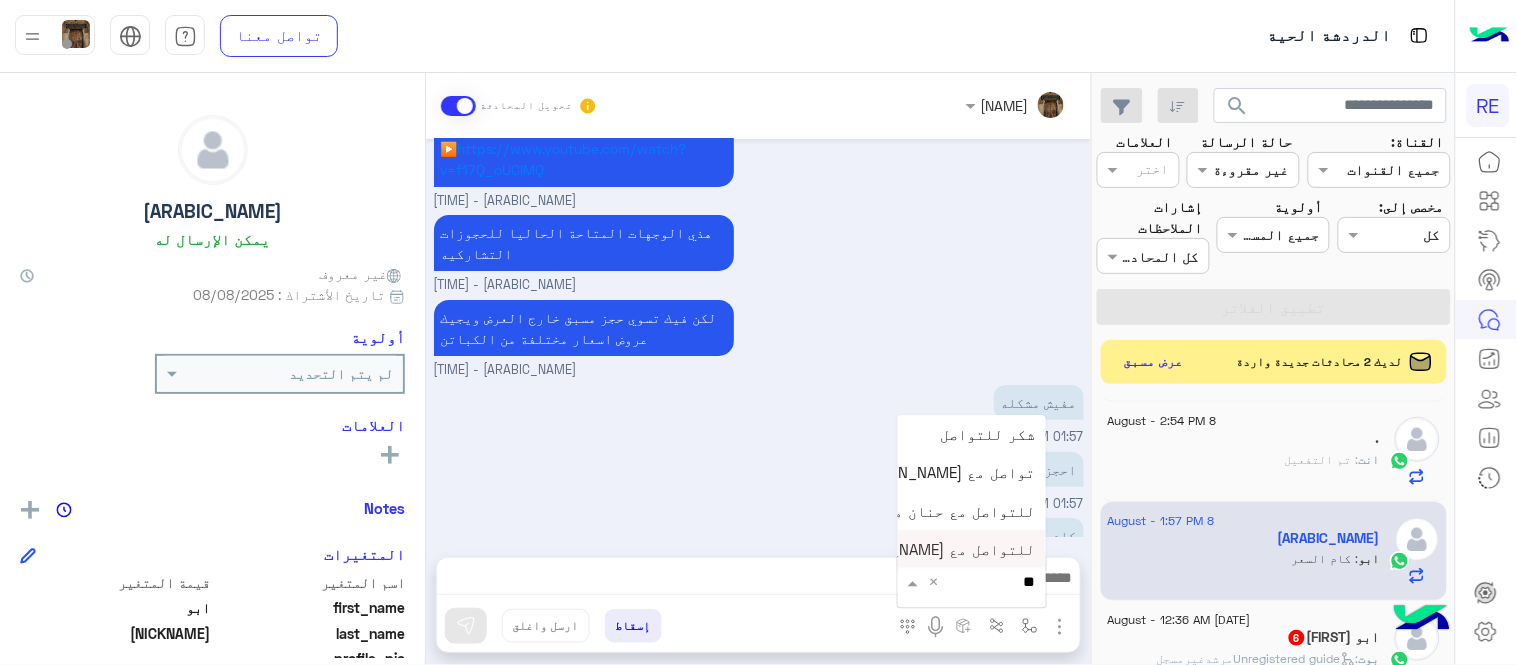 type on "*" 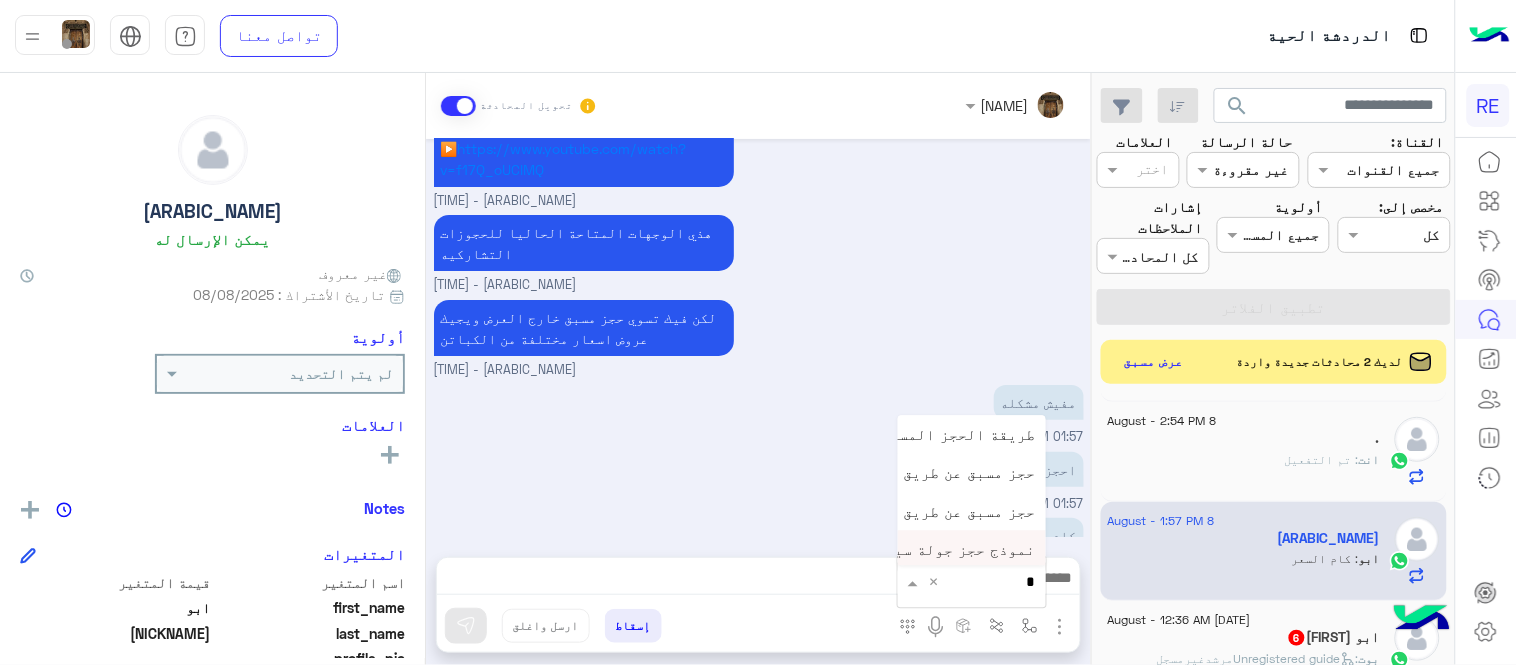 type on "**" 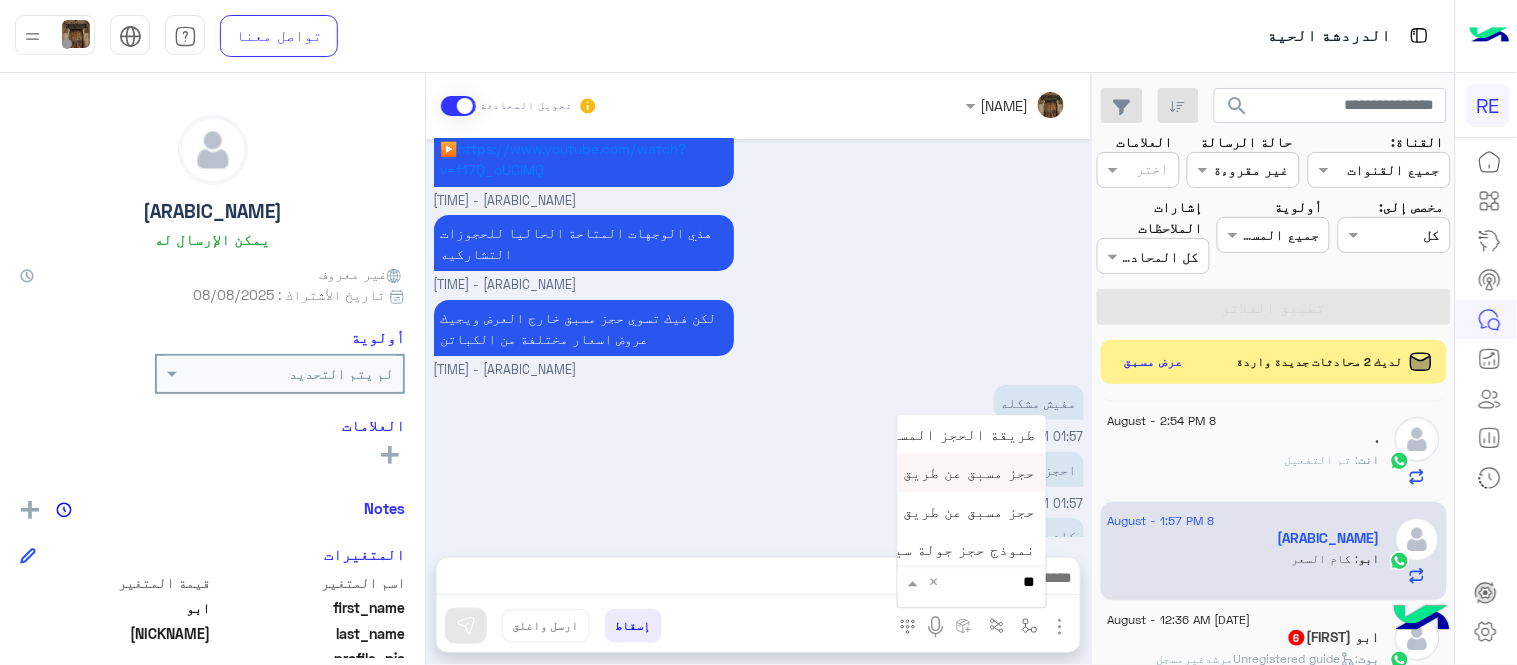 click on "حجز مسبق عن طريق الواتساب غير مكتمل" at bounding box center (890, 473) 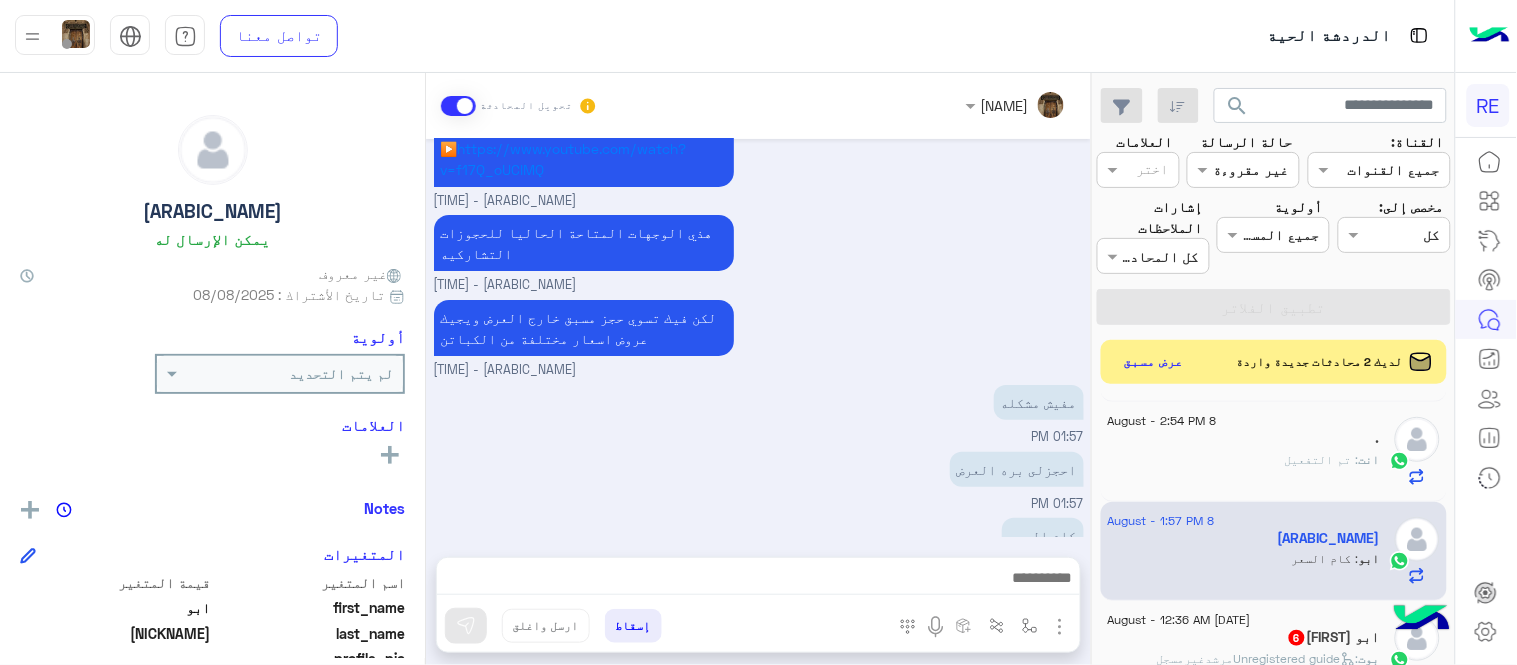 type on "**********" 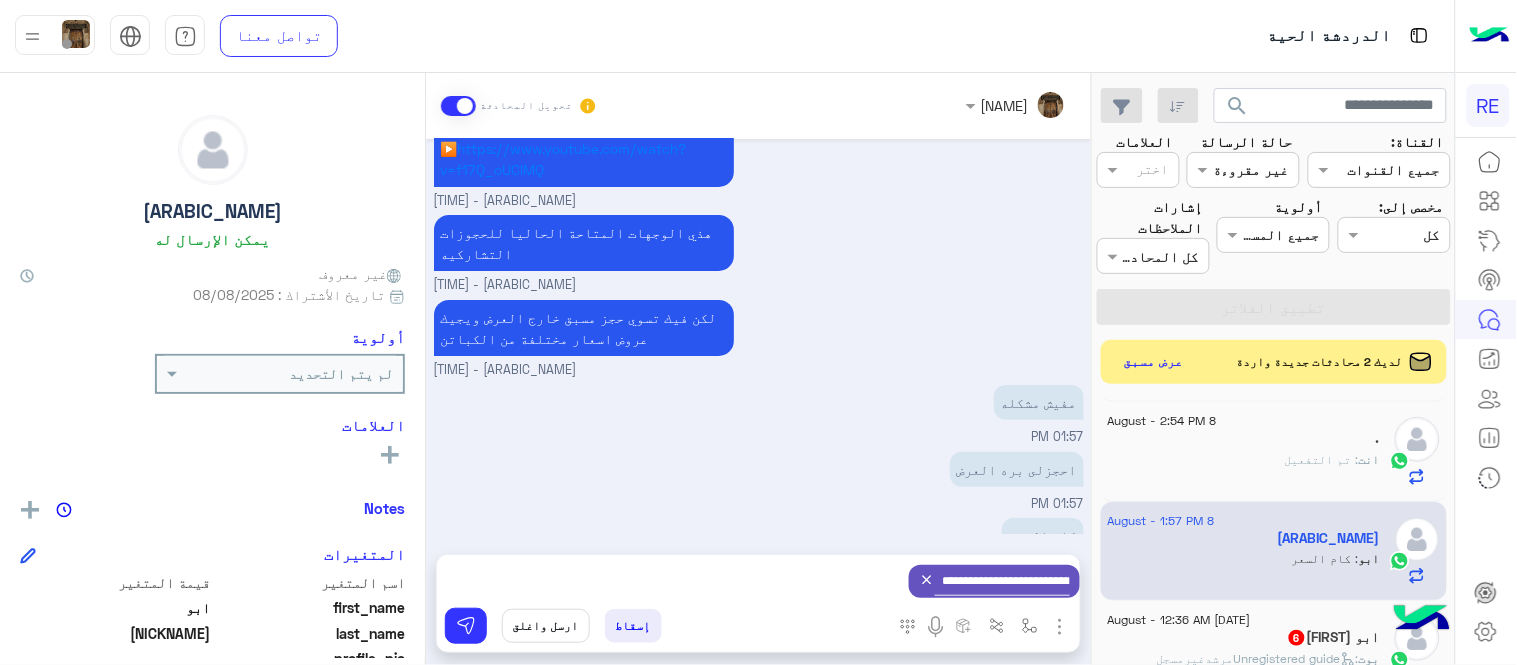 scroll, scrollTop: 1936, scrollLeft: 0, axis: vertical 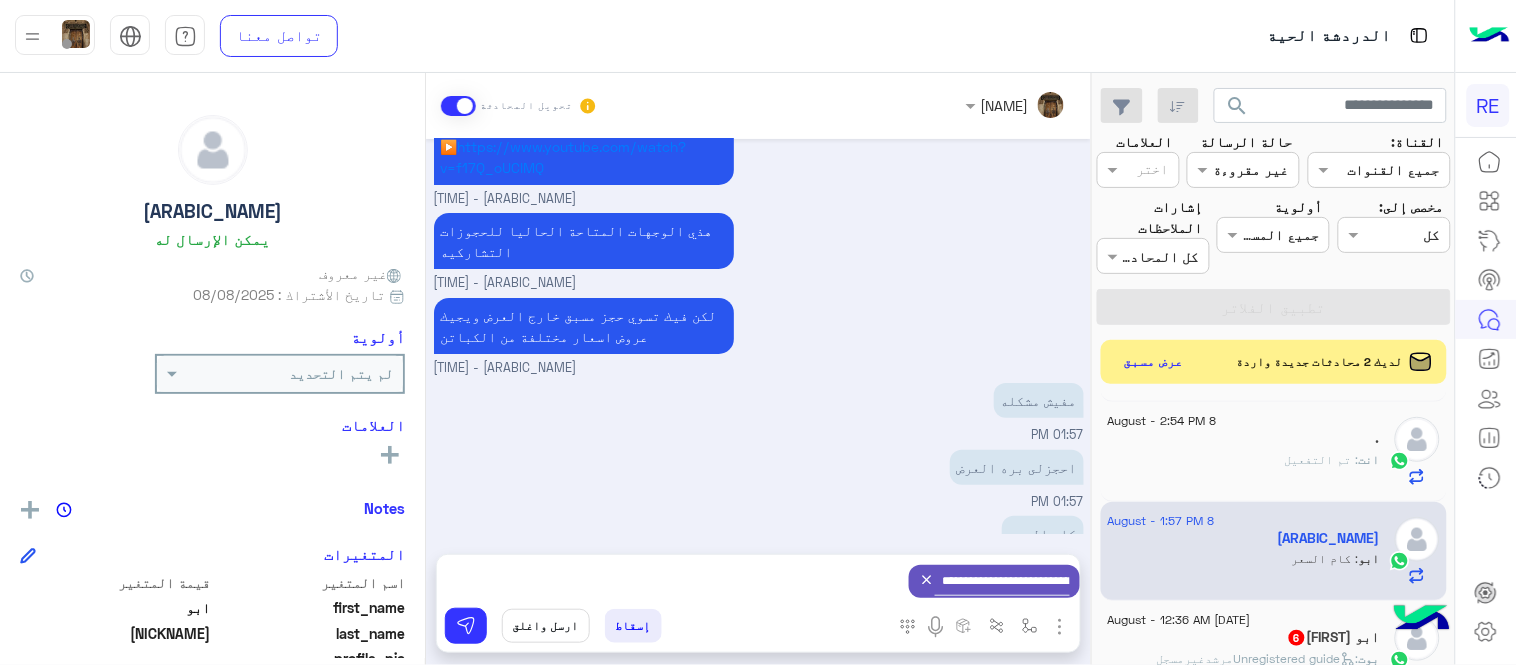 click at bounding box center [927, 578] 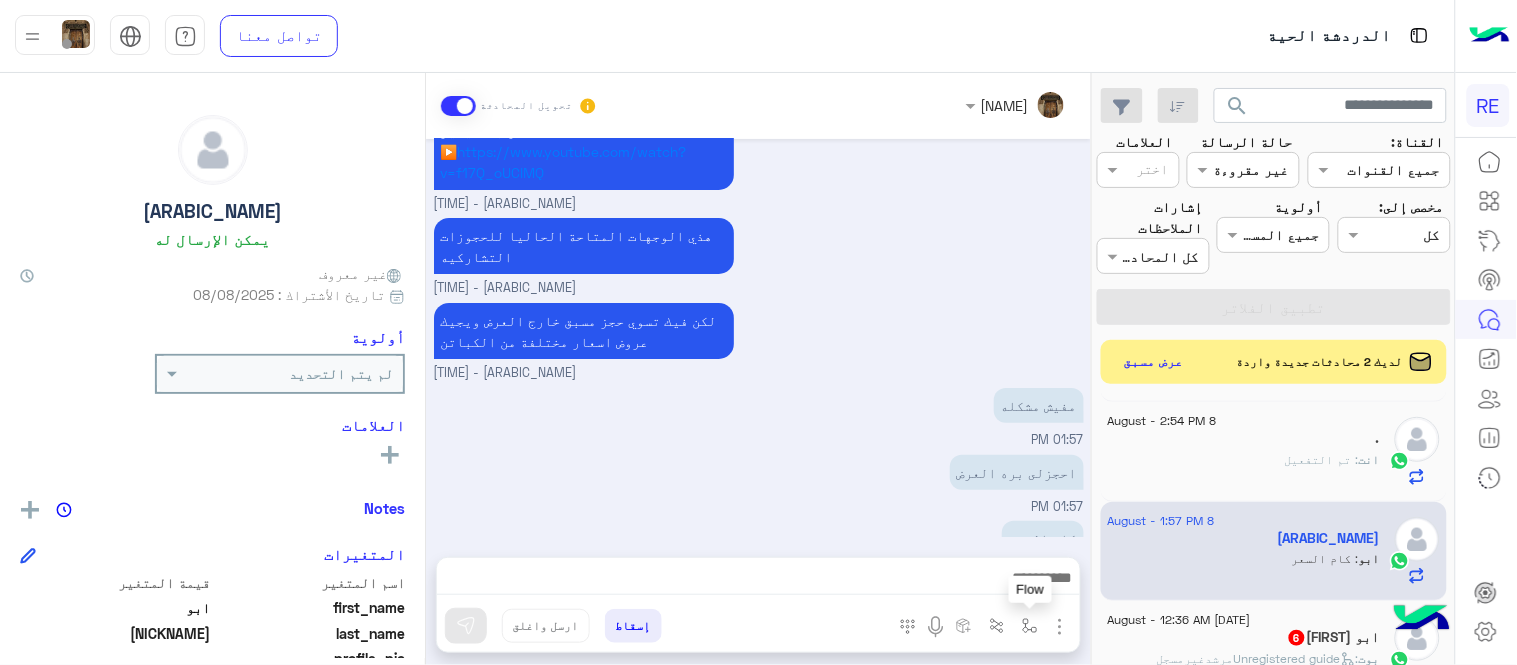 scroll, scrollTop: 1934, scrollLeft: 0, axis: vertical 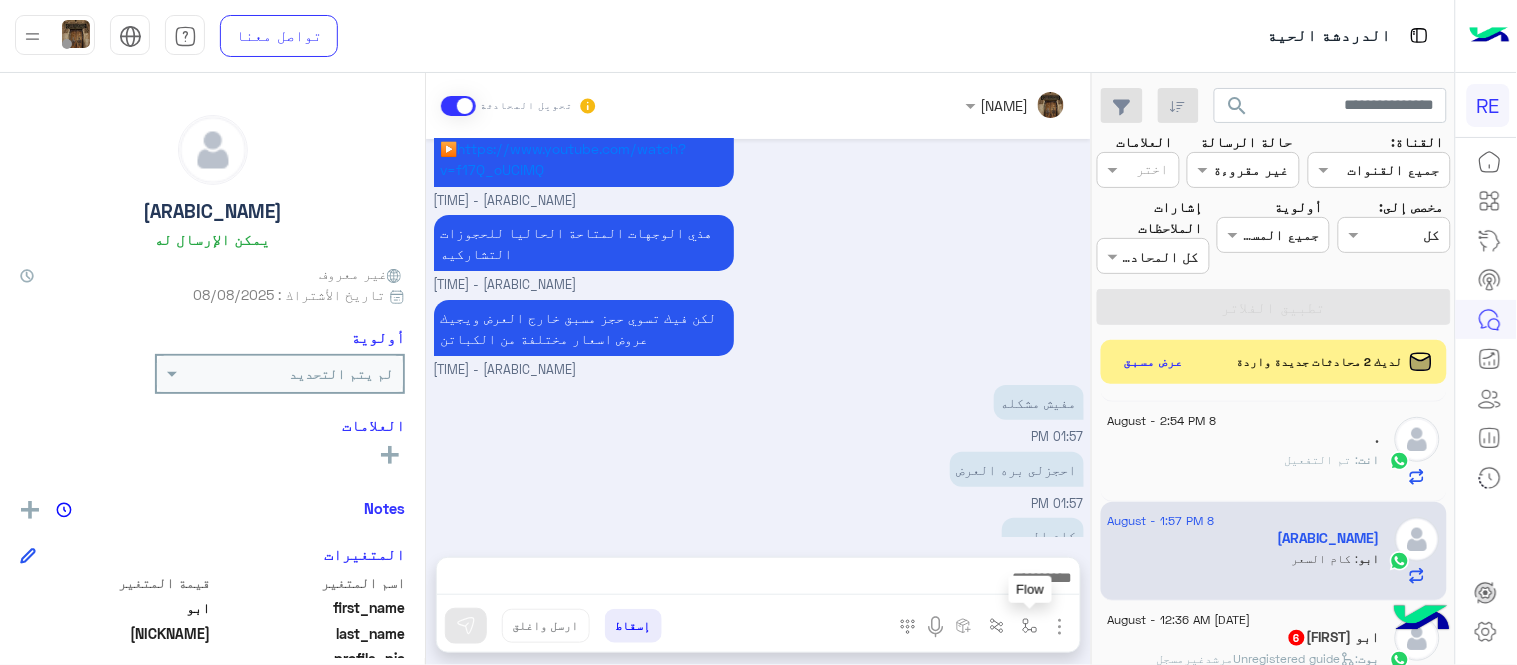 click at bounding box center [1030, 625] 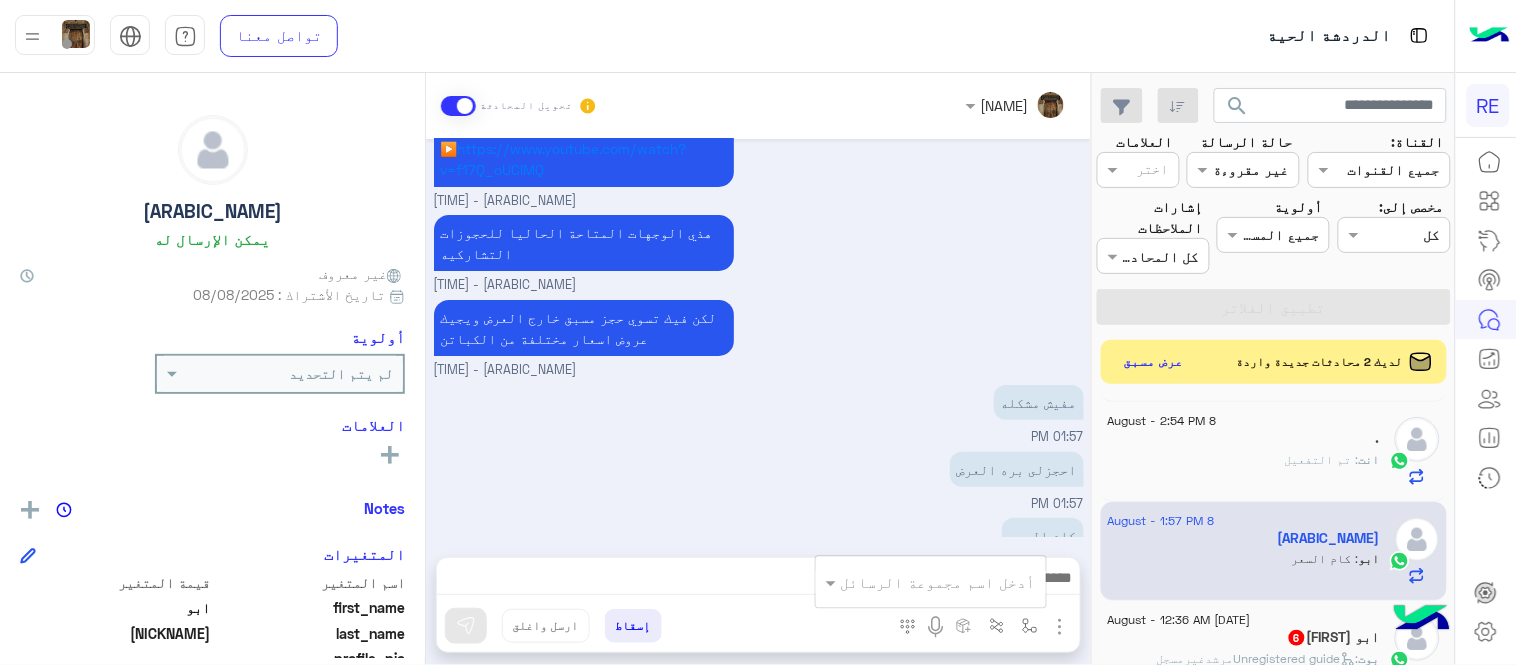 click at bounding box center (959, 582) 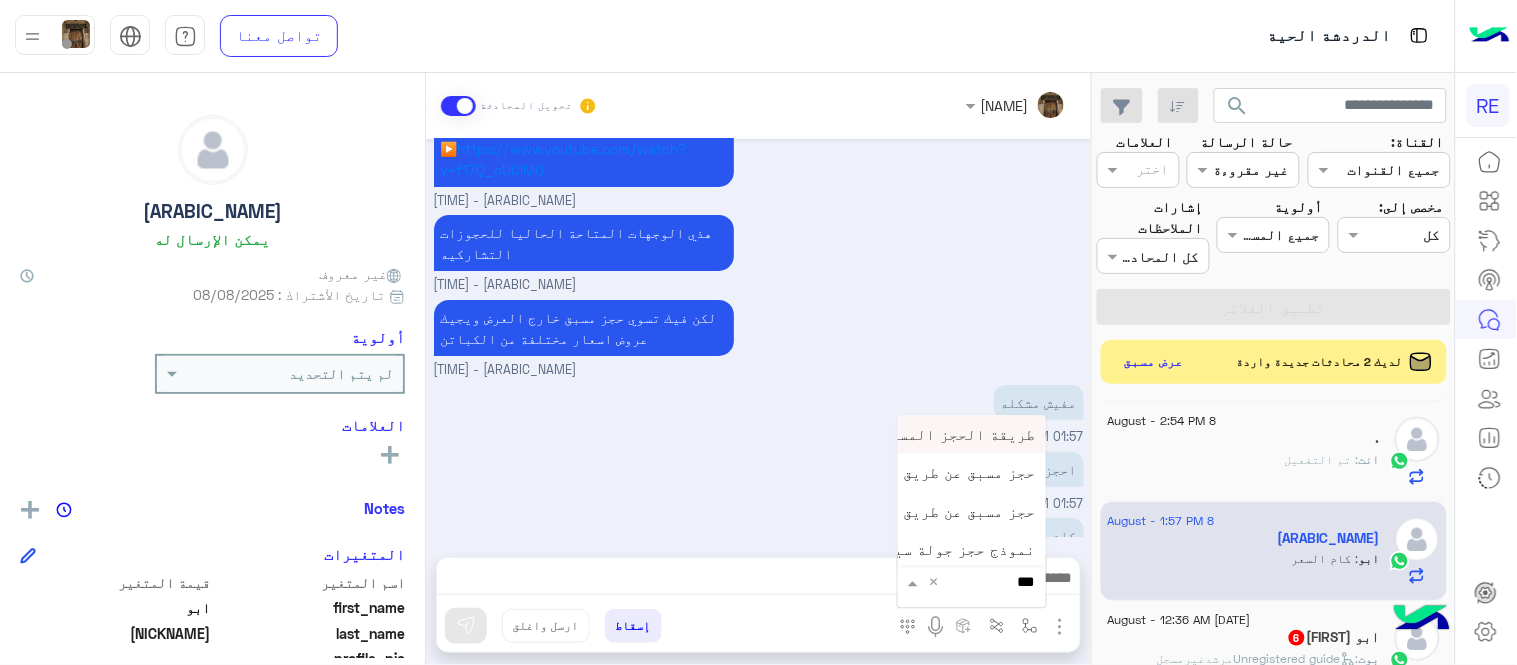 type on "***" 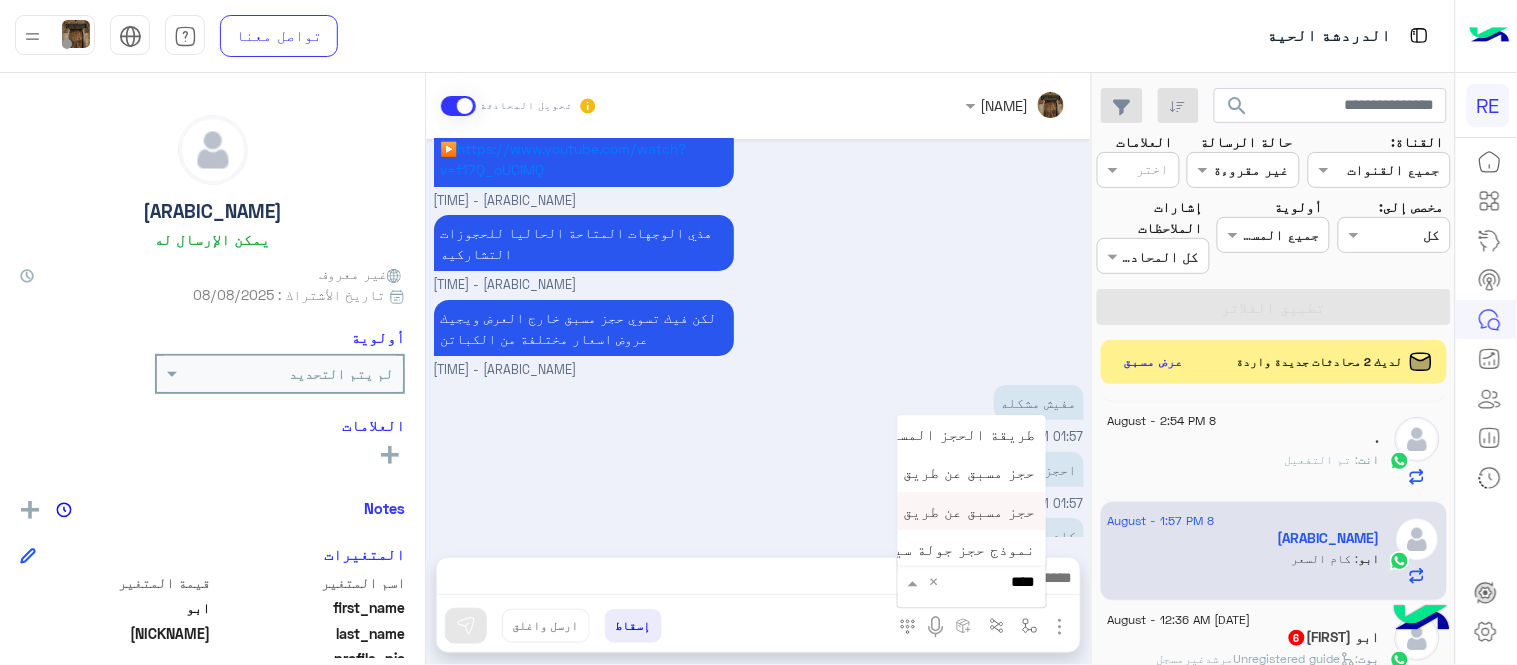 click on "حجز مسبق عن طريق التطبيق" at bounding box center (972, 511) 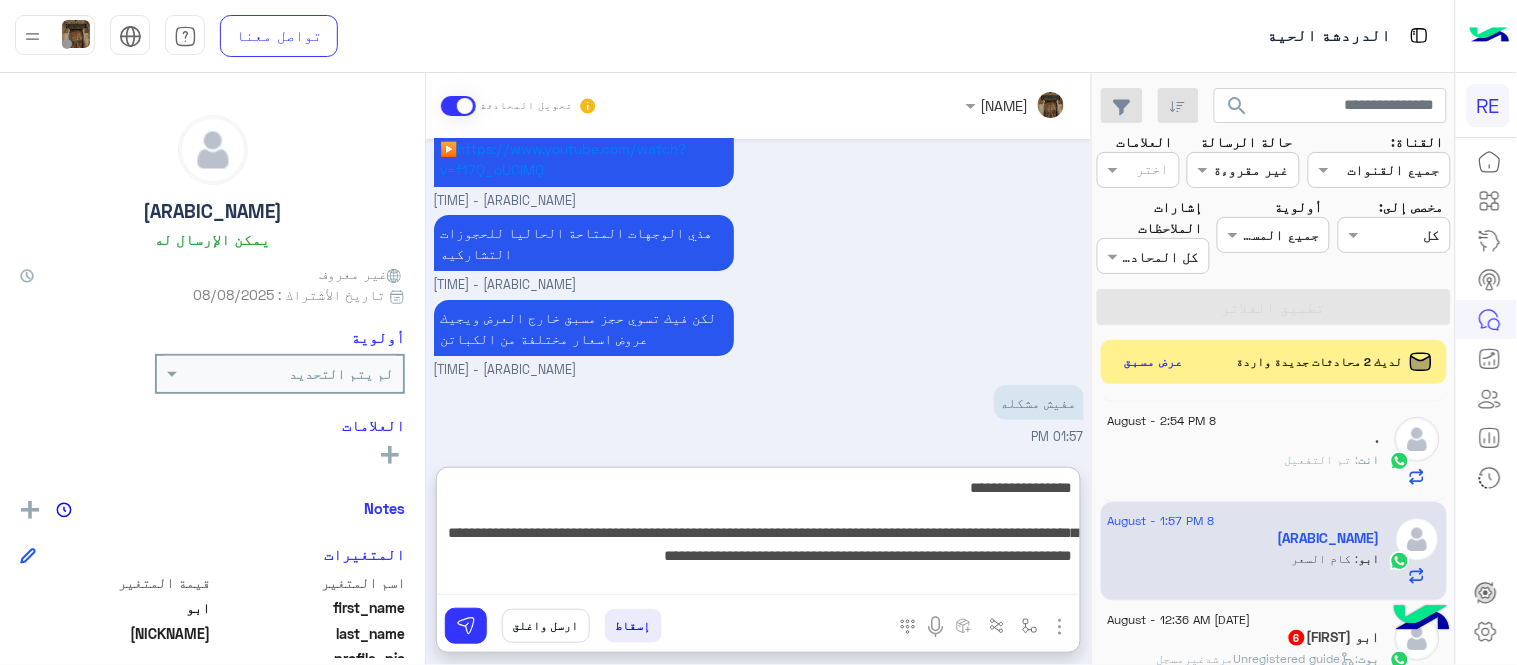 scroll, scrollTop: 1973, scrollLeft: 0, axis: vertical 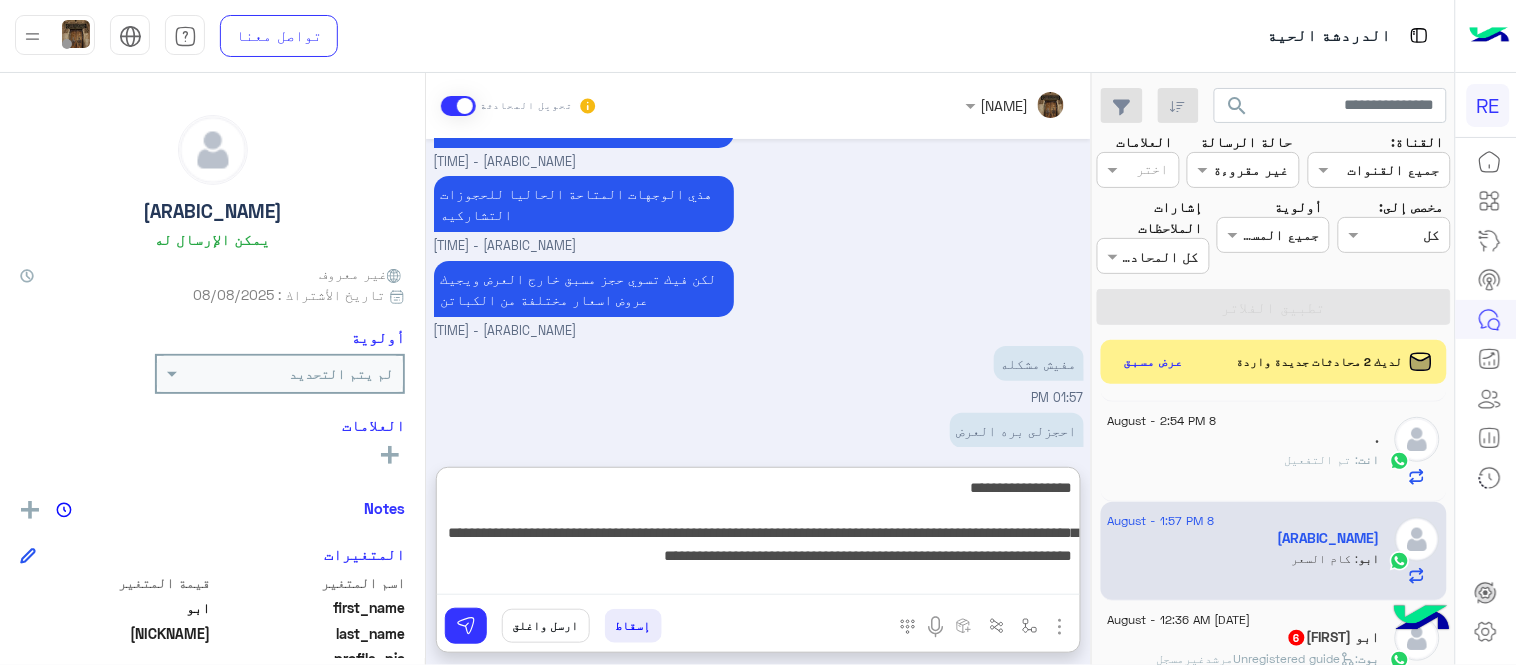 click on "**********" at bounding box center [758, 535] 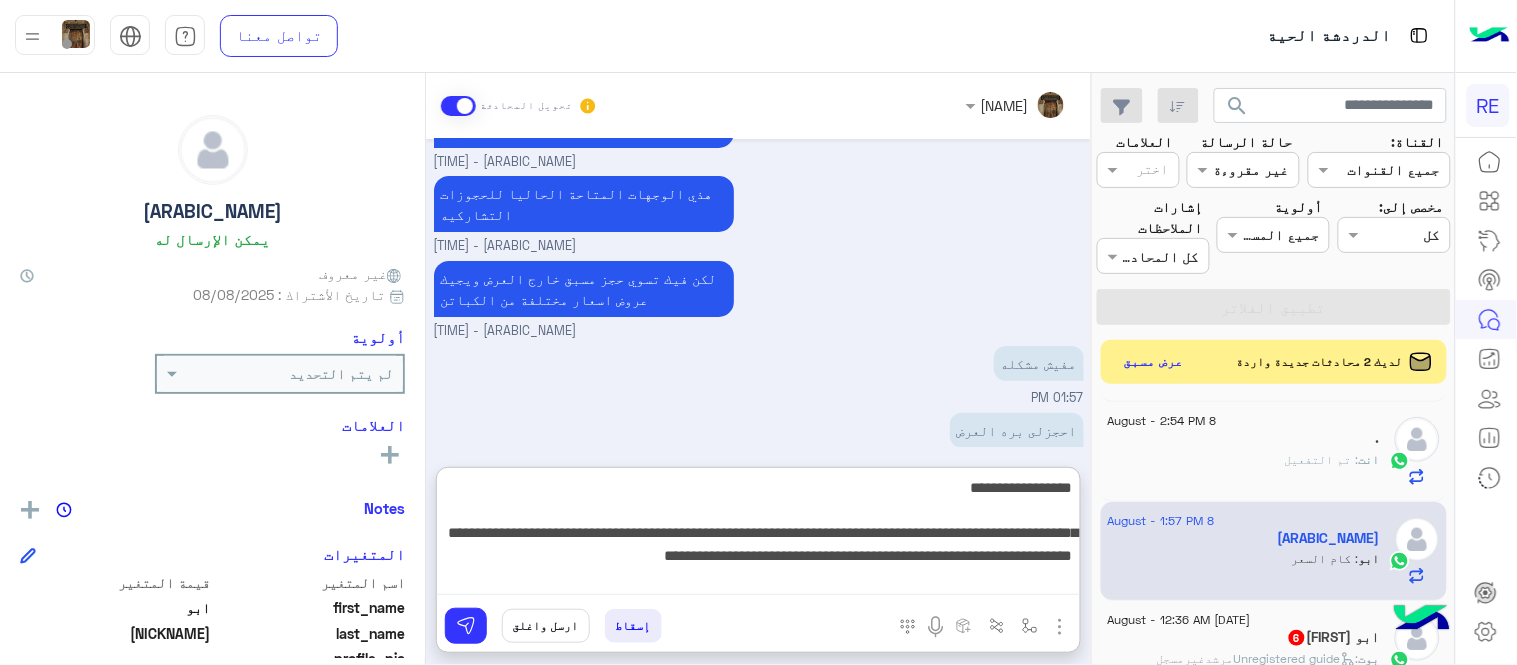 click on "**********" at bounding box center (758, 535) 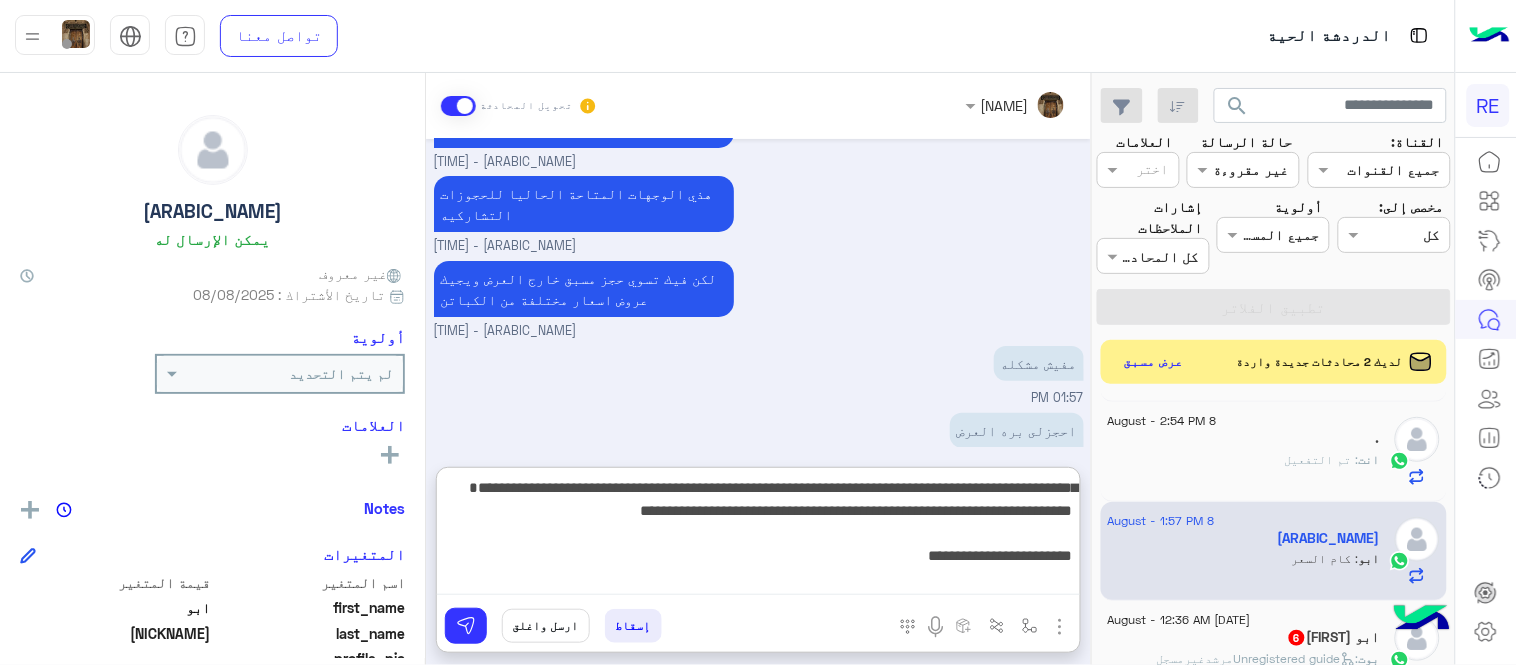 click on "**********" at bounding box center [758, 535] 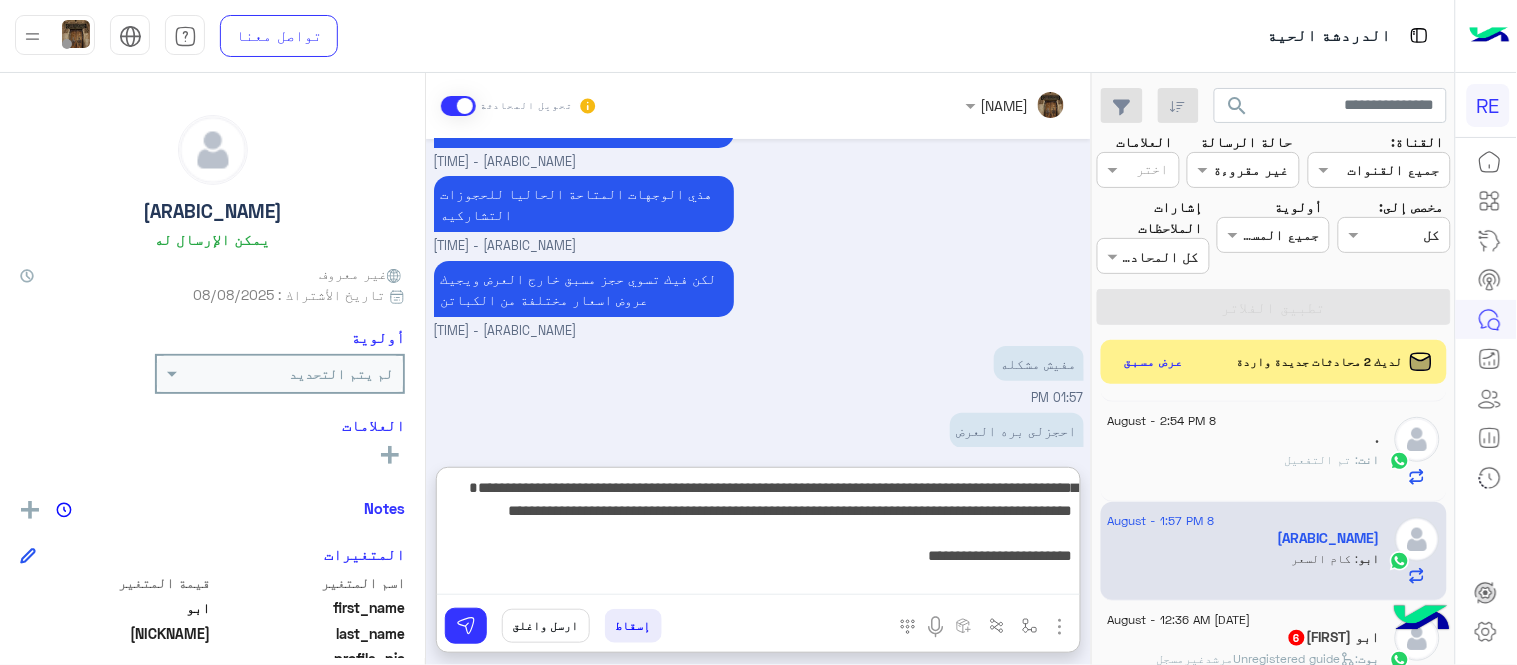 type on "**********" 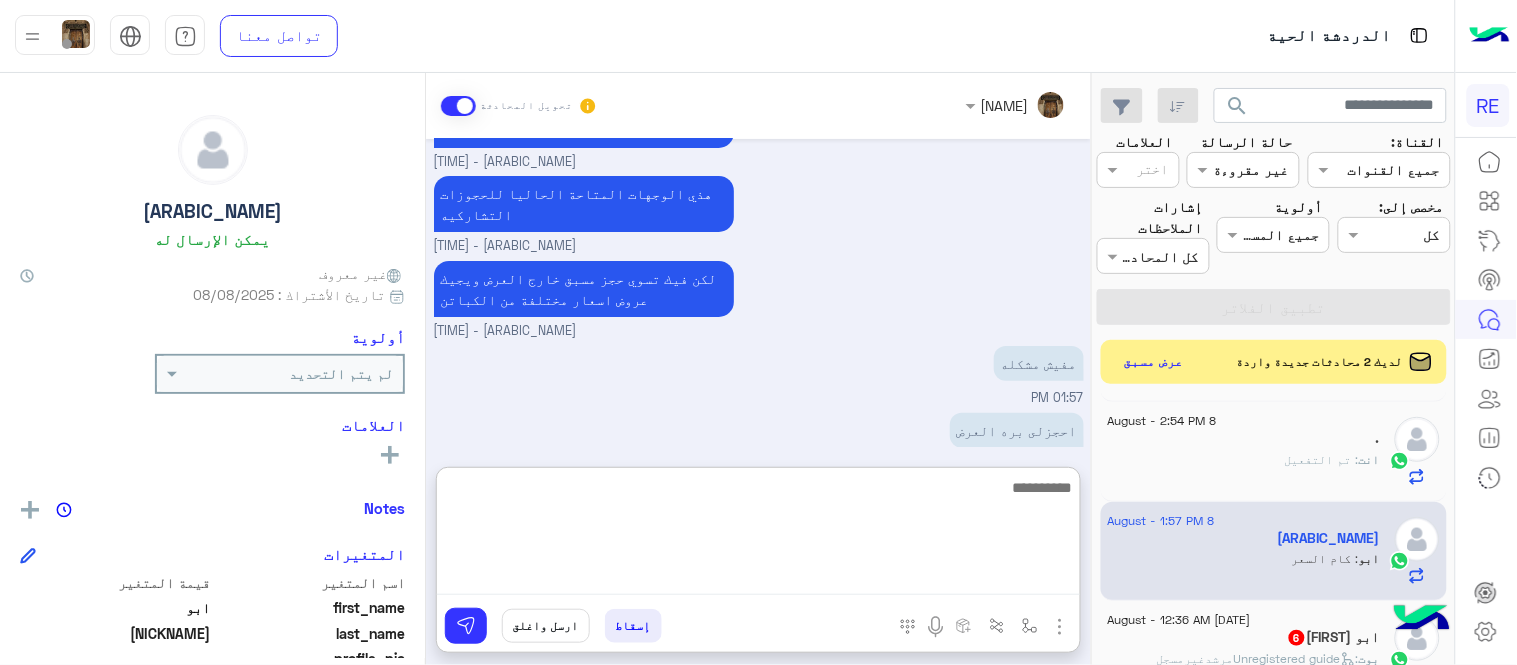 scroll, scrollTop: 2193, scrollLeft: 0, axis: vertical 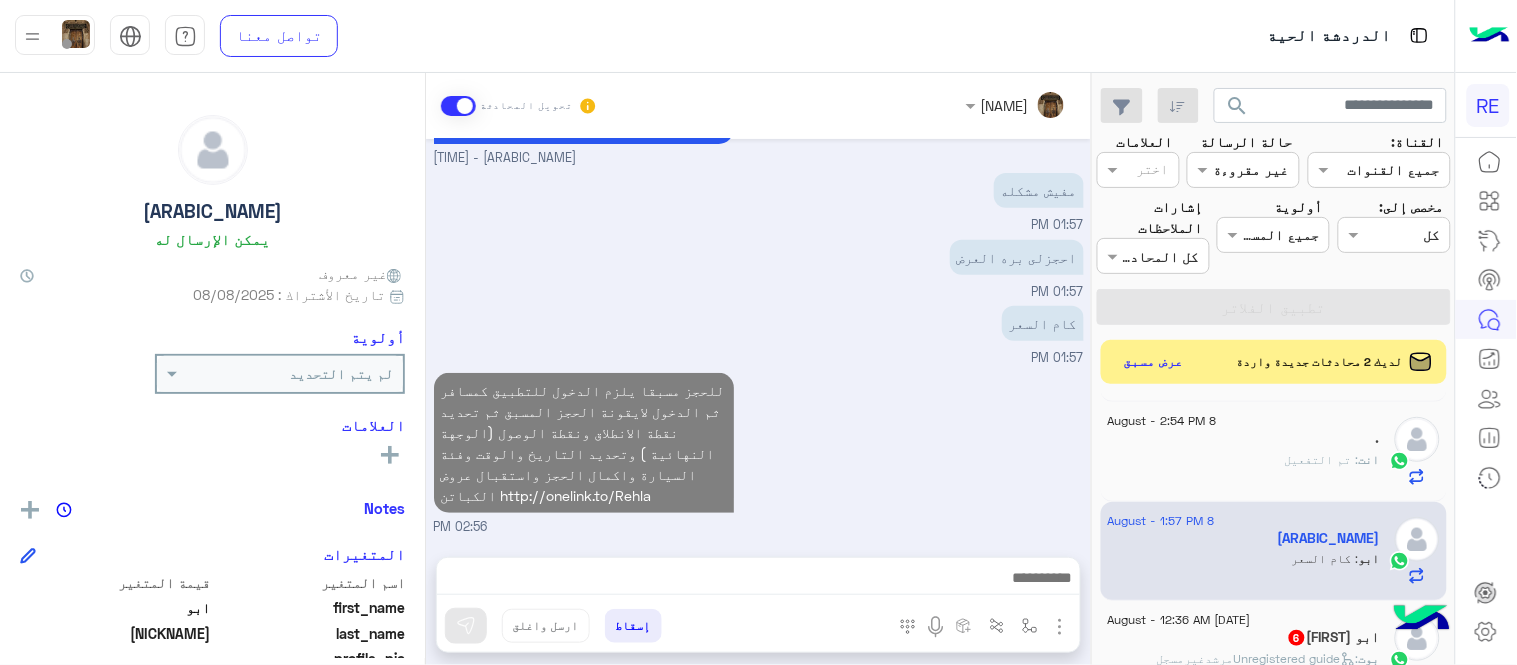 click on "للحجز مسبقا يلزم الدخول للتطبيق كمسافر ثم الدخول لايقونة الحجز المسبق ثم تحديد نقطة الانطلاق ونقطة الوصول (الوجهة النهائية ) وتحديد التاريخ والوقت وفئة السيارة واكمال الحجز واستقبال عروض الكباتن
http://onelink.to/Rehla      02:56 PM" at bounding box center (759, 452) 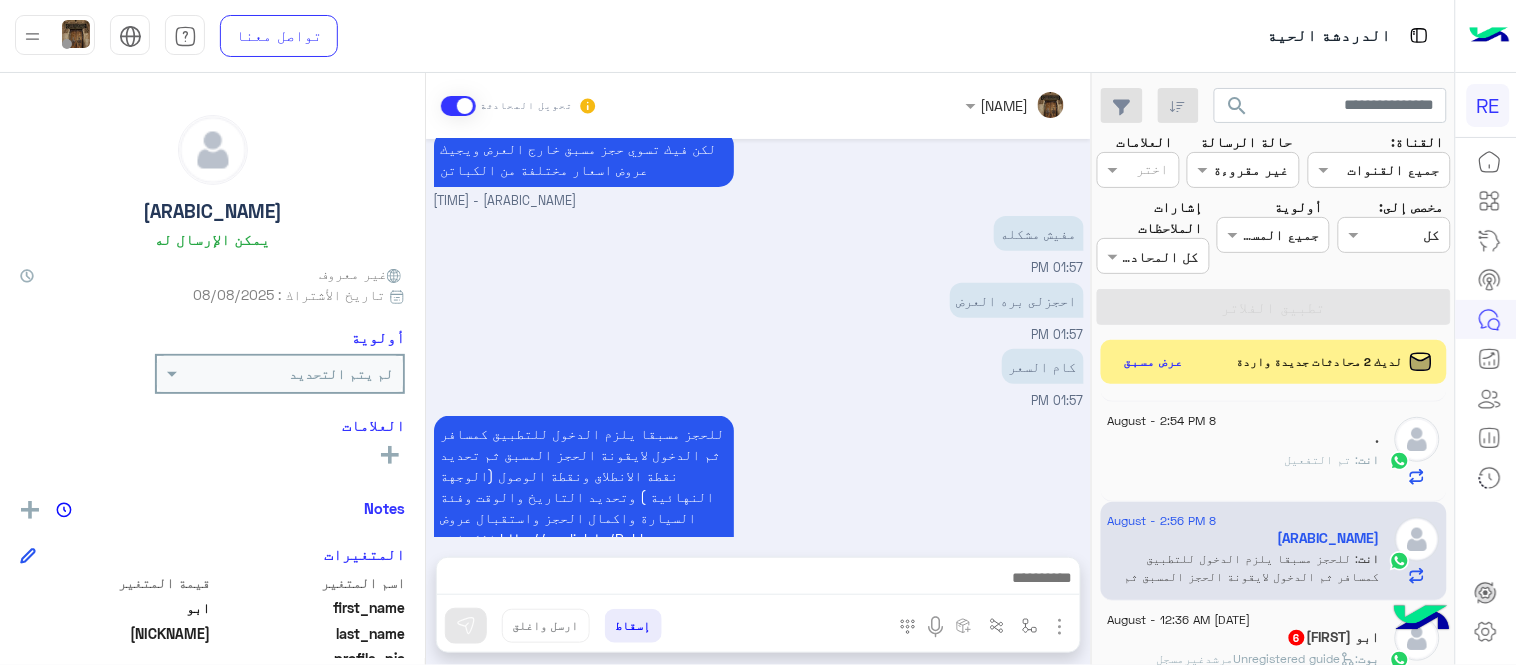 scroll, scrollTop: 0, scrollLeft: 0, axis: both 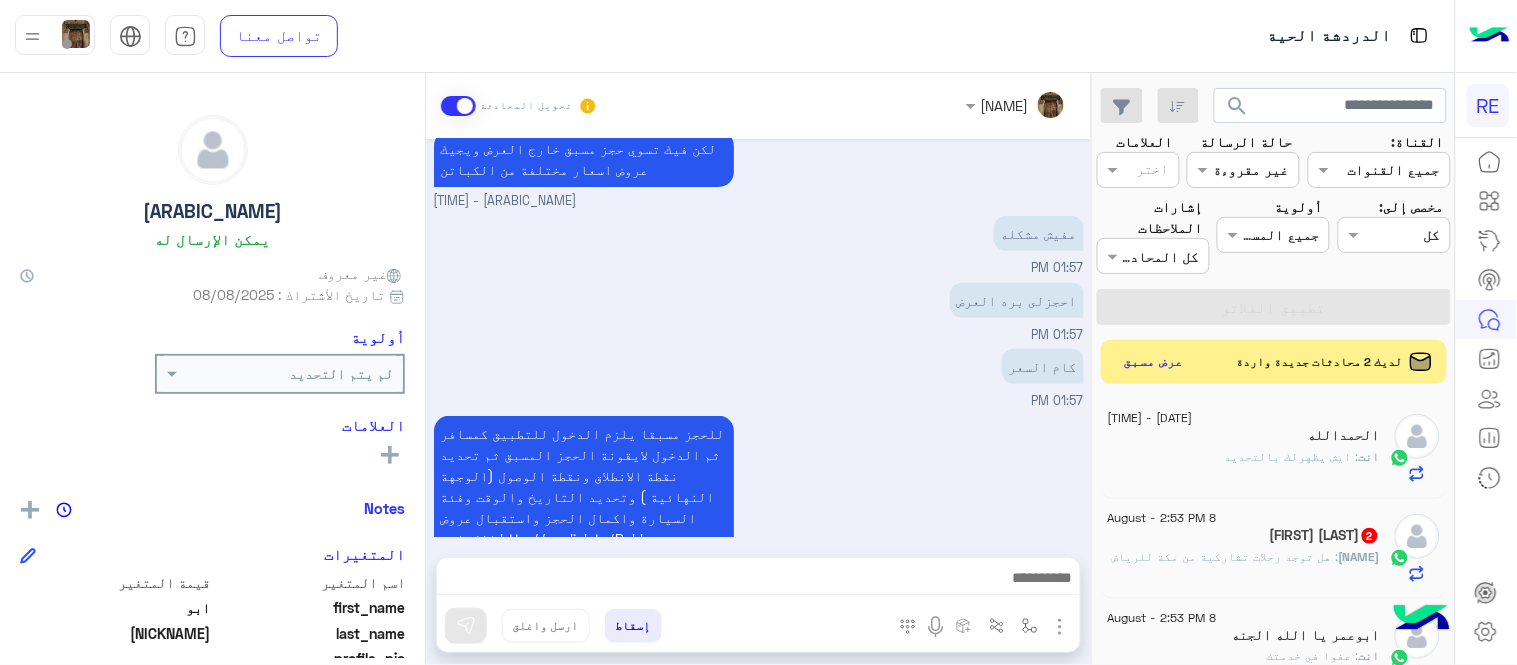 click on "Fuad : هل توجد رحلات تشاركية من مكة للرياض" 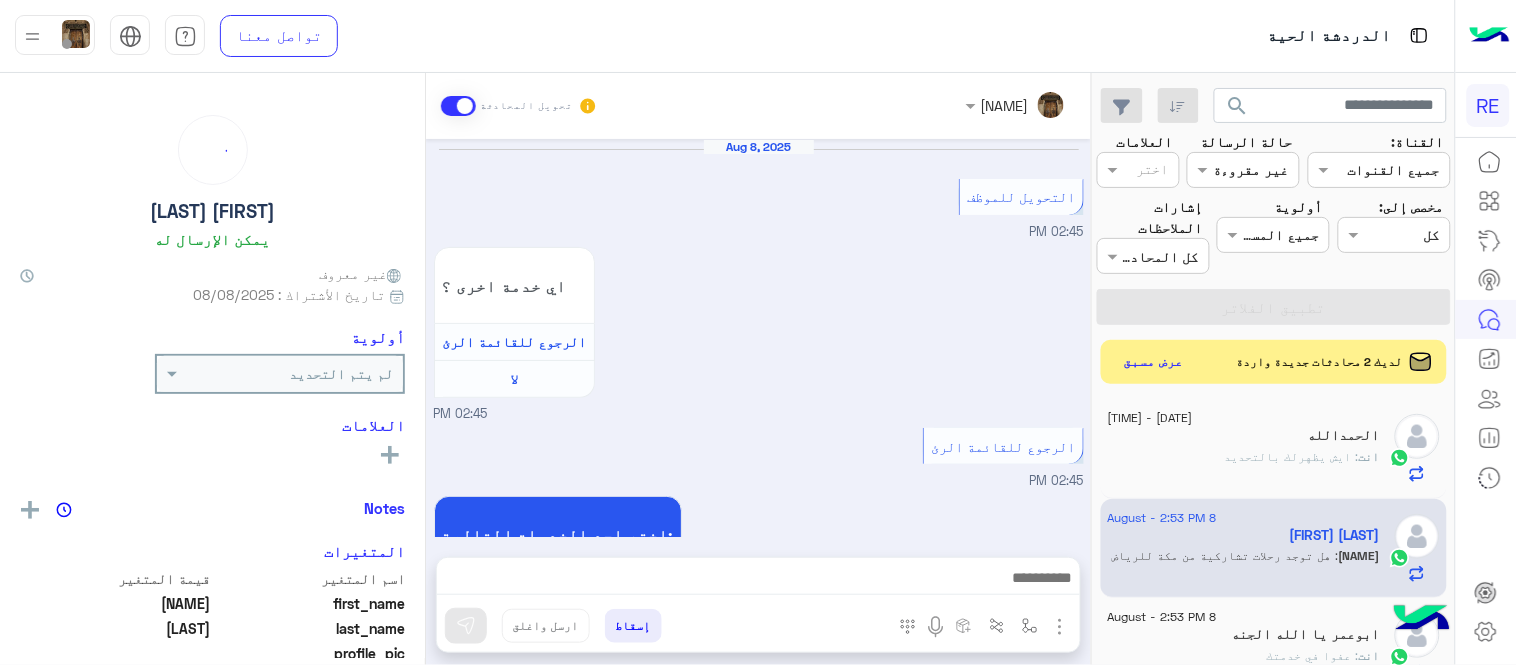 scroll, scrollTop: 395, scrollLeft: 0, axis: vertical 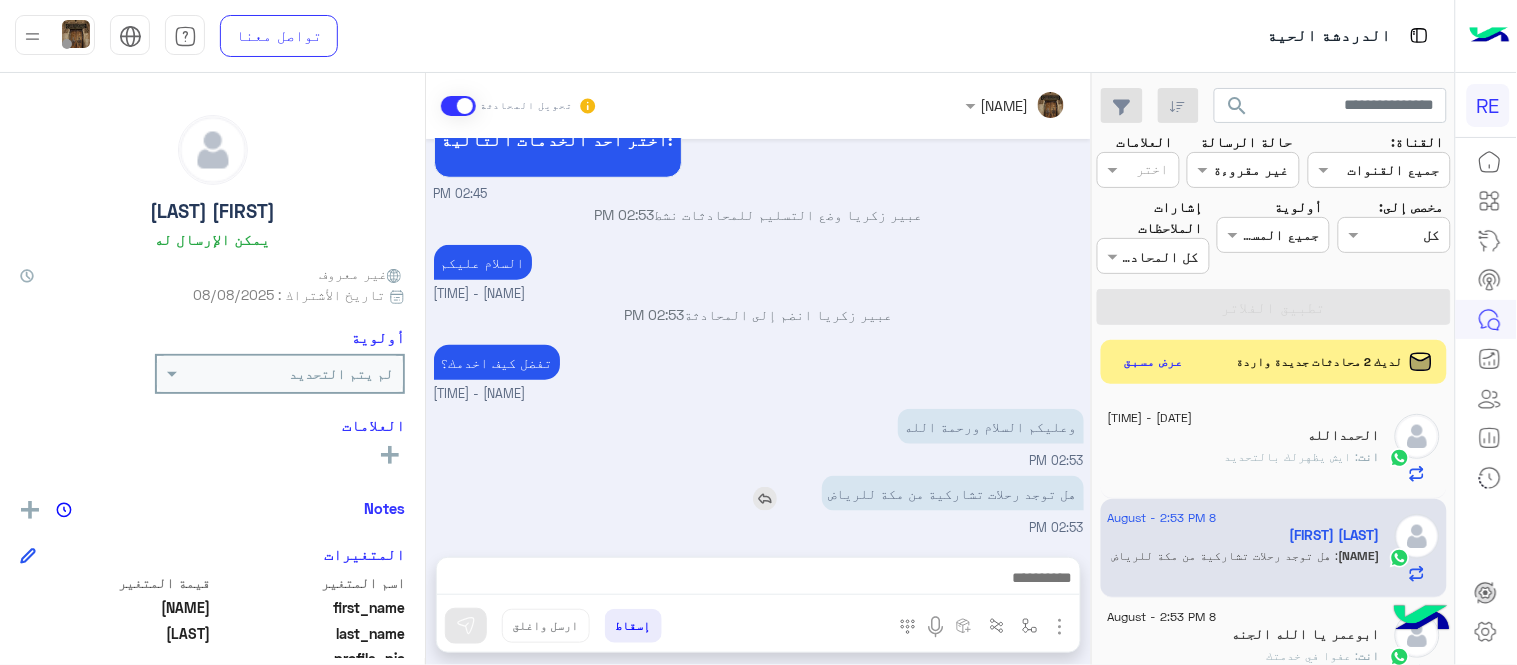 click at bounding box center [765, 499] 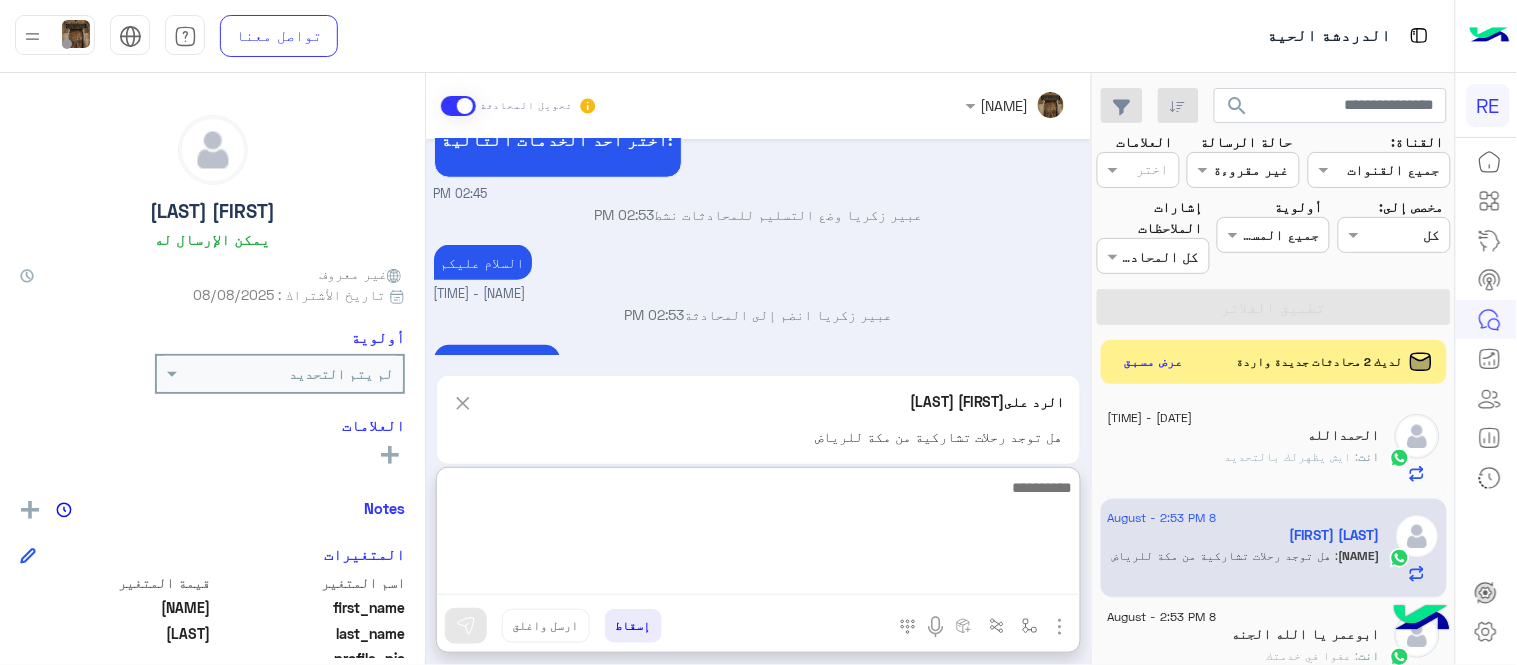 click at bounding box center [758, 535] 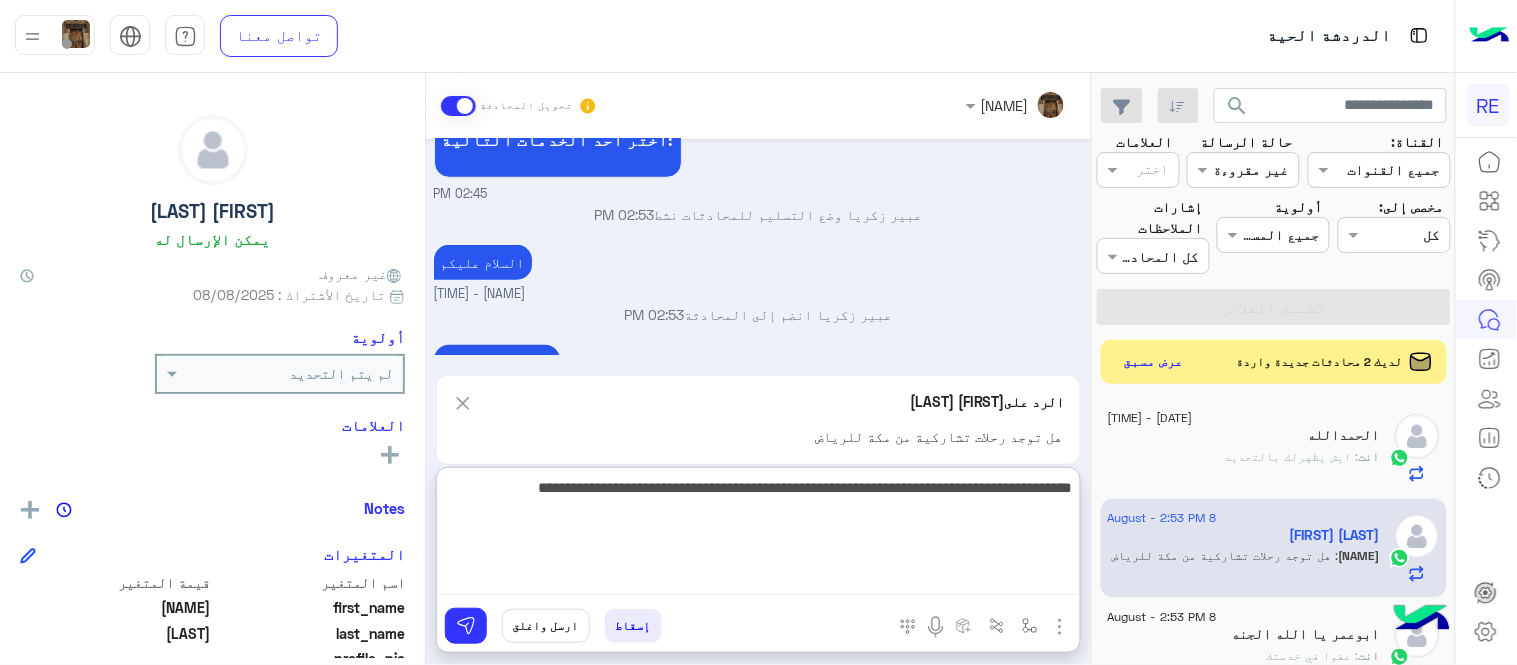 type on "**********" 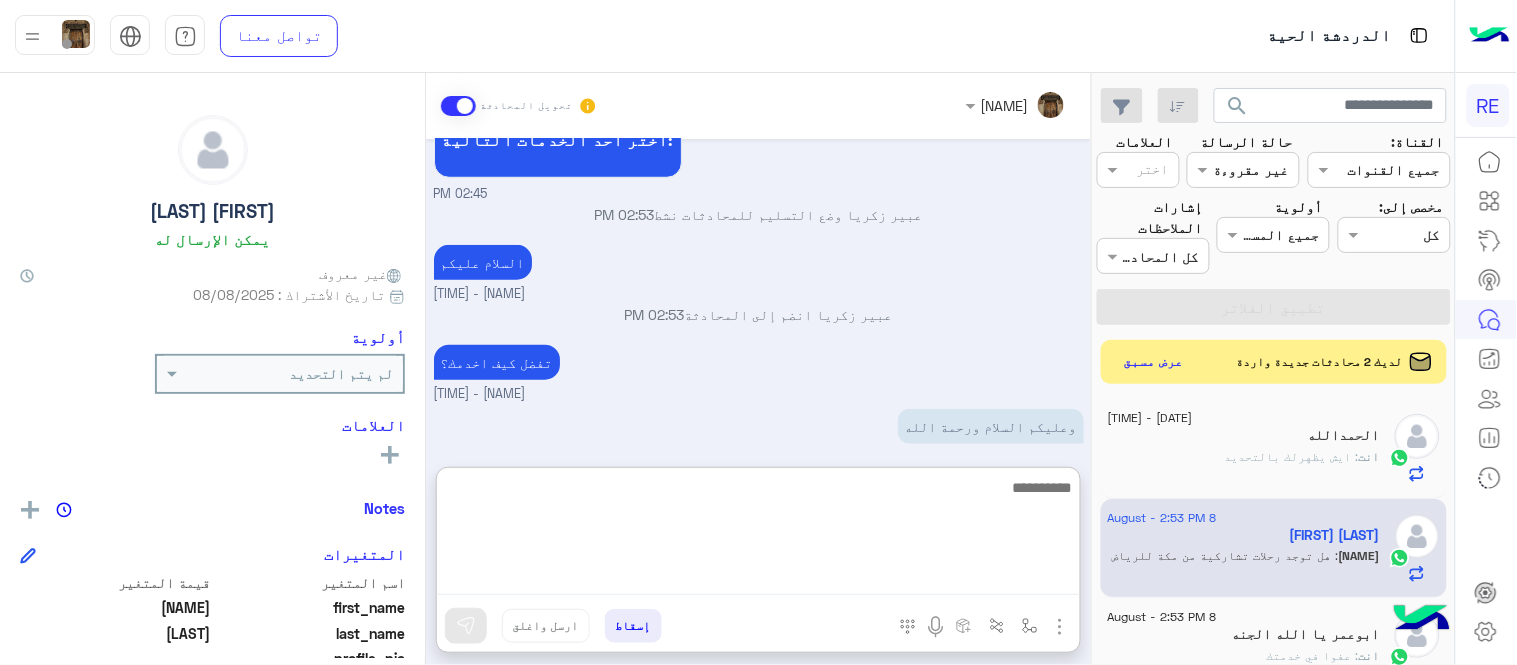 scroll, scrollTop: 625, scrollLeft: 0, axis: vertical 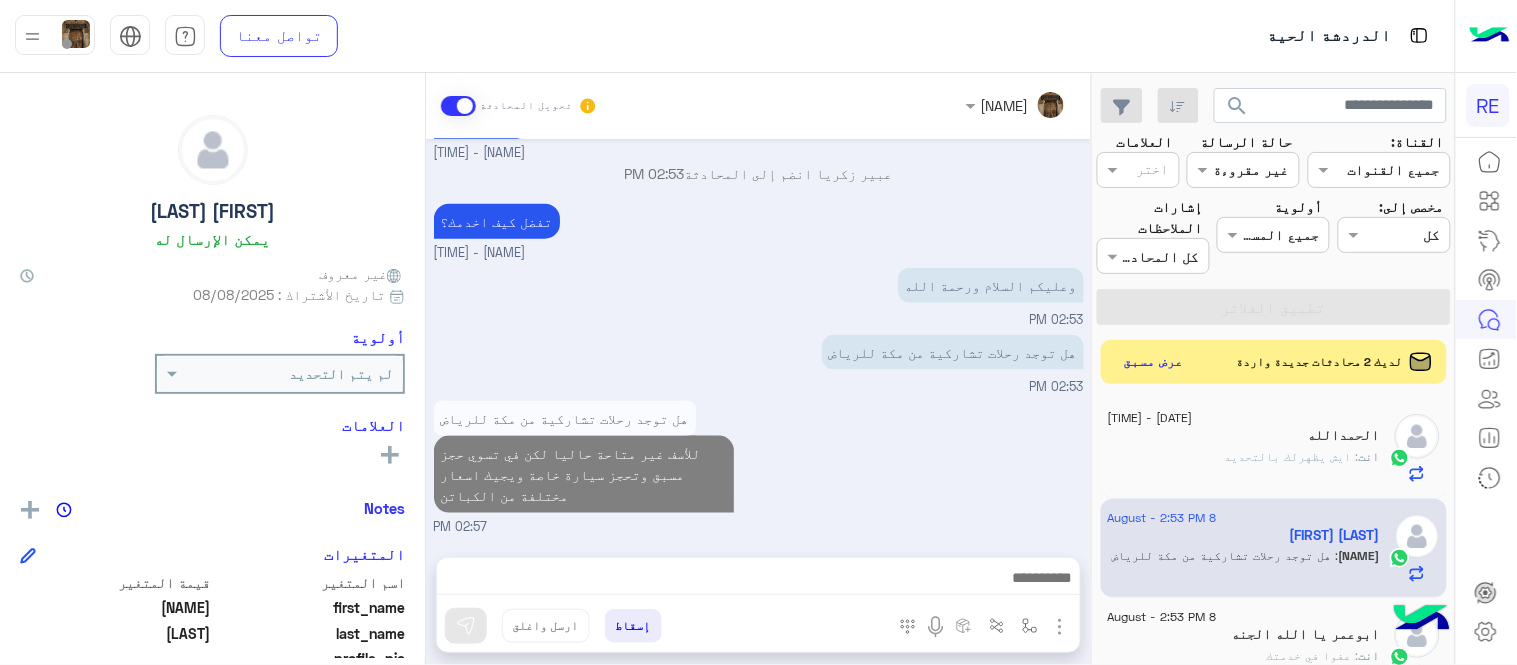 click on "هل توجد رحلات تشاركية من مكة للرياض للأسف غير متاحة حاليا لكن في تسوي حجز مسبق وتحجز سيارة خاصة ويجيك اسعار مختلفة من الكباتن   02:57 PM" at bounding box center (759, 466) 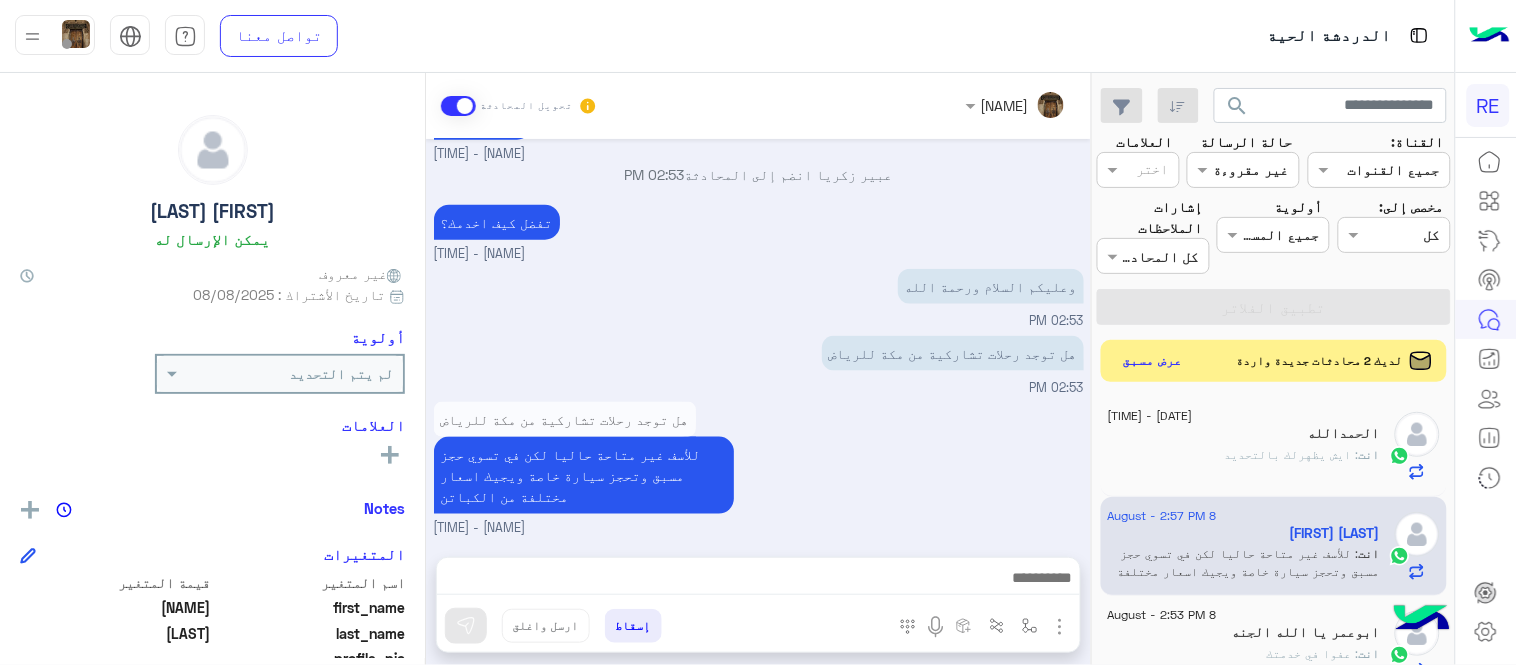 click on "عرض مسبق" 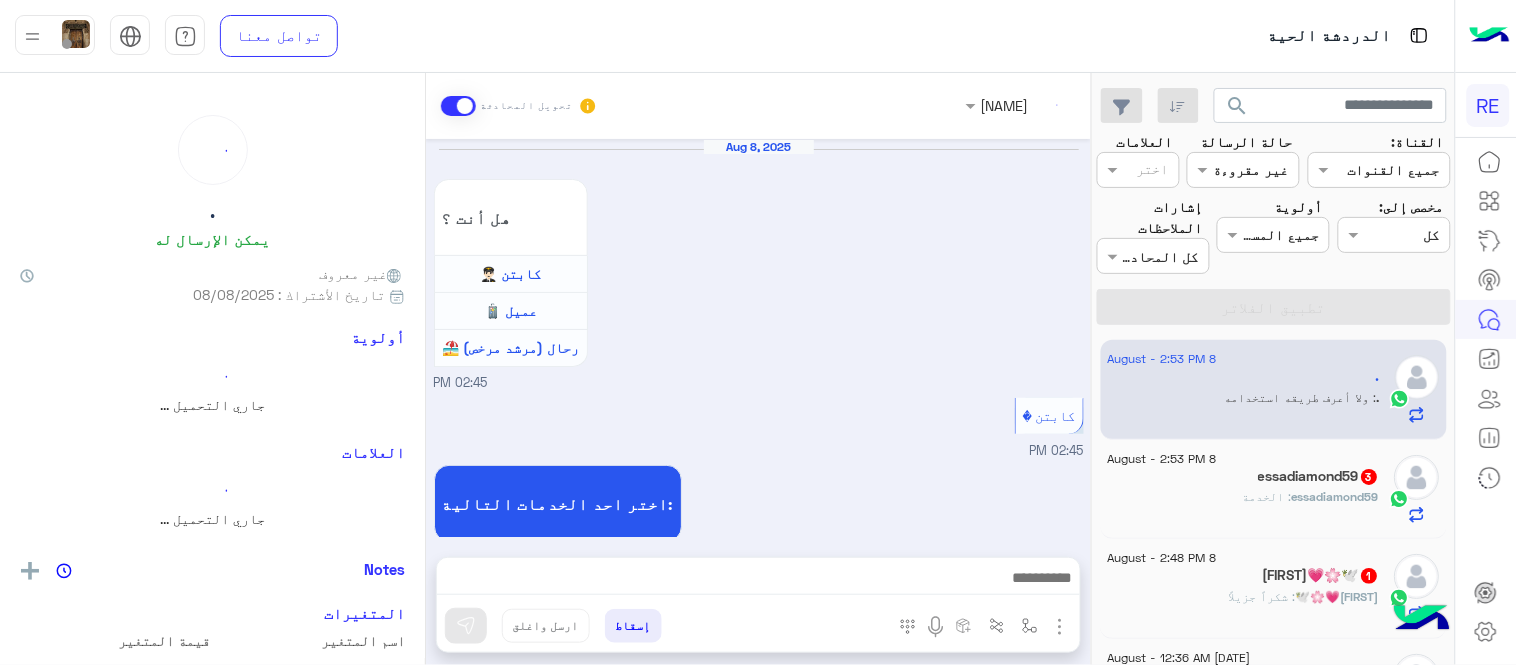 scroll, scrollTop: 1230, scrollLeft: 0, axis: vertical 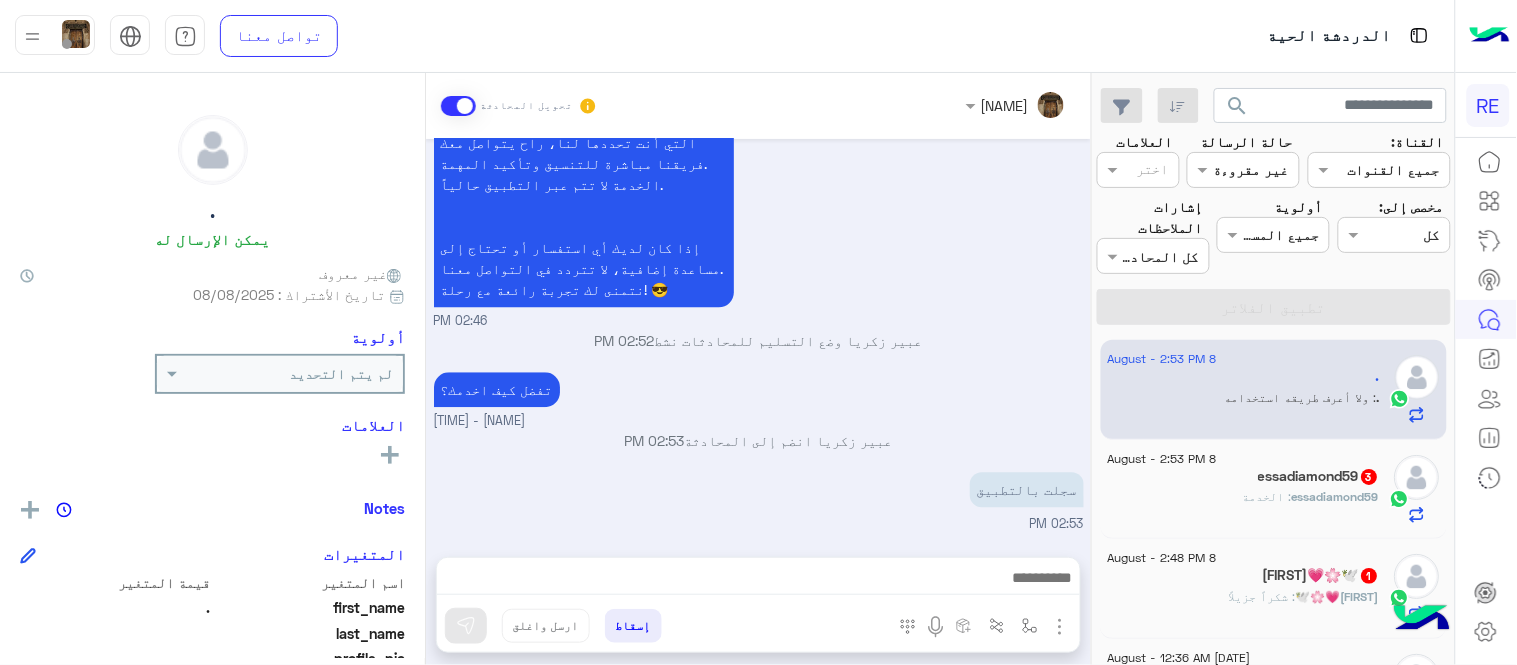 click on "essadiamond59   3" 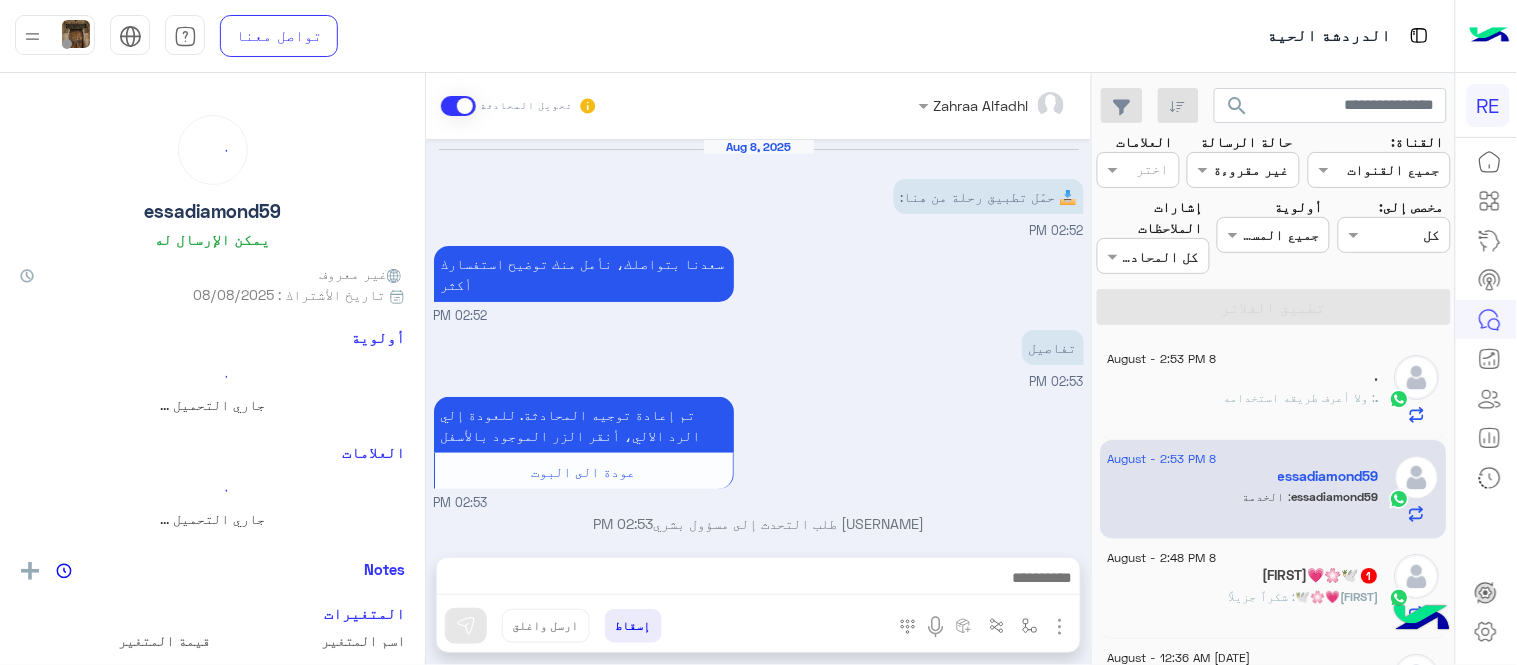 scroll, scrollTop: 93, scrollLeft: 0, axis: vertical 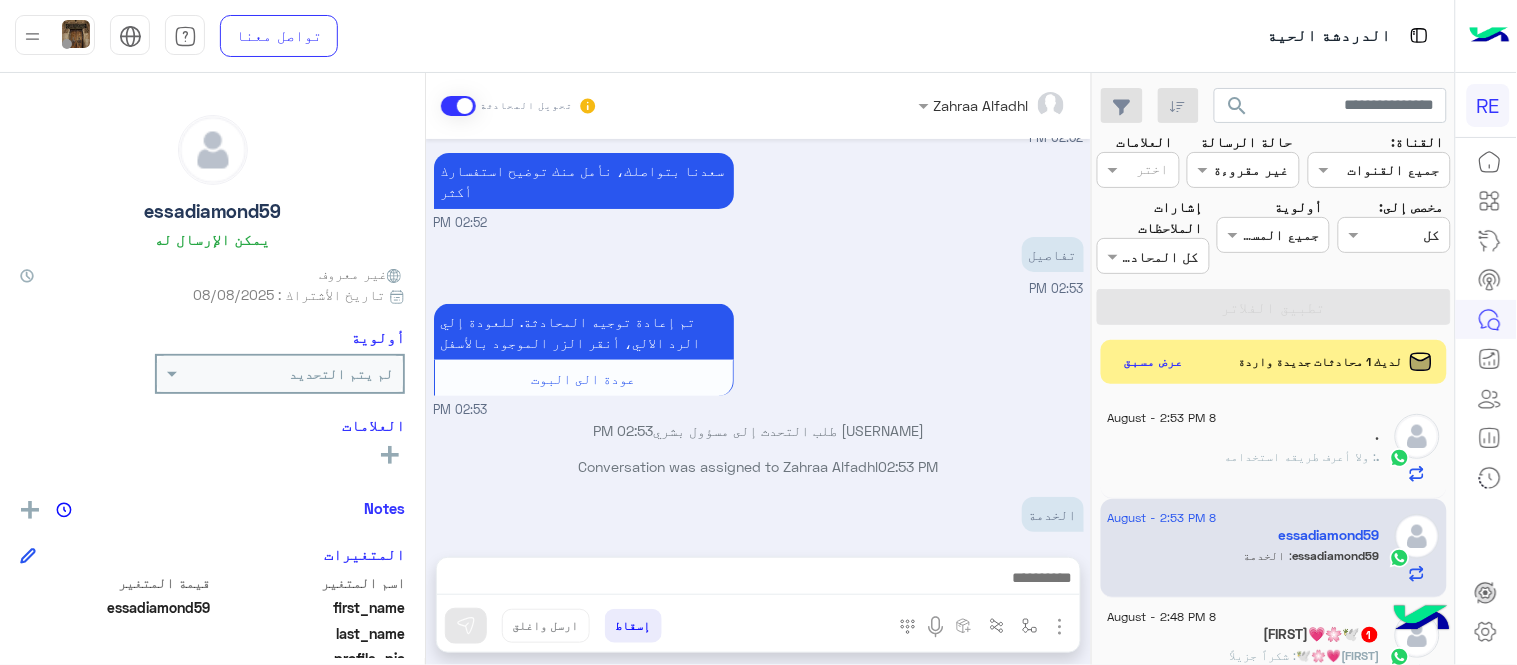 drag, startPoint x: 424, startPoint y: 425, endPoint x: 425, endPoint y: 403, distance: 22.022715 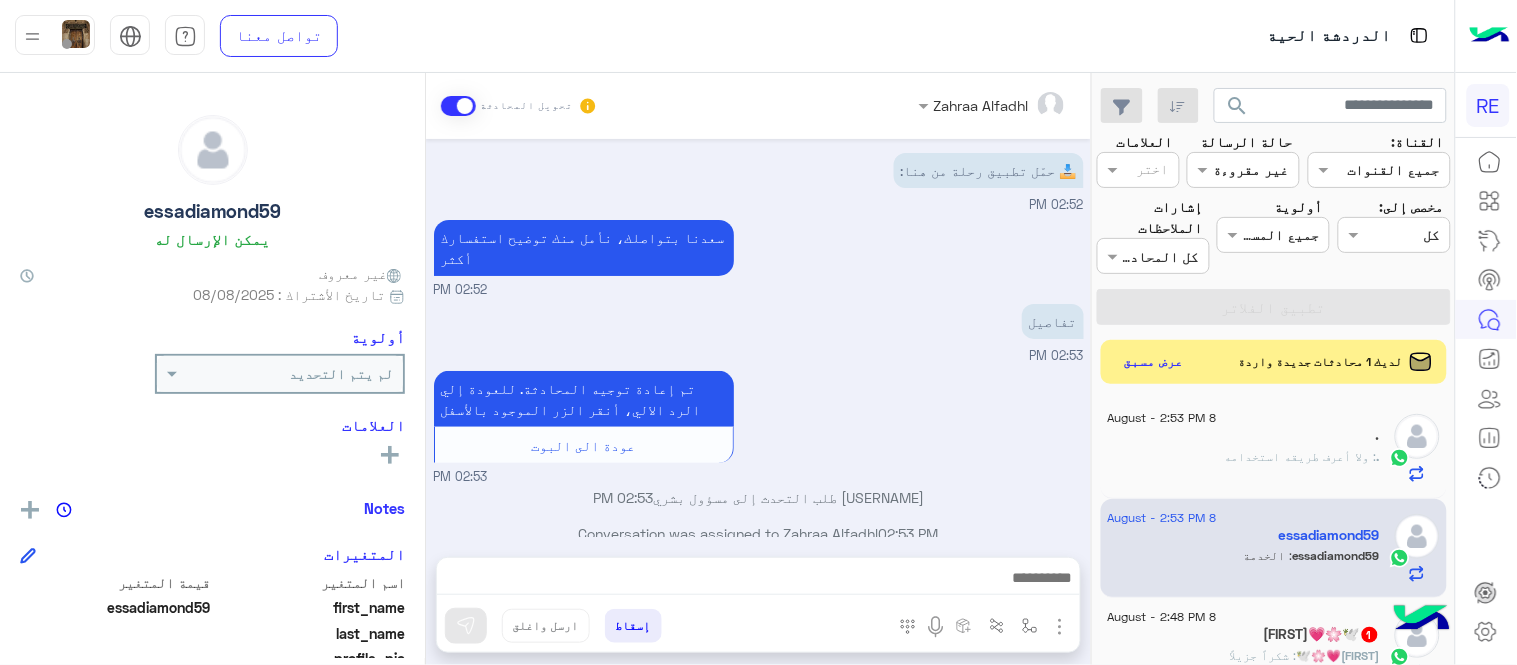 scroll, scrollTop: 0, scrollLeft: 0, axis: both 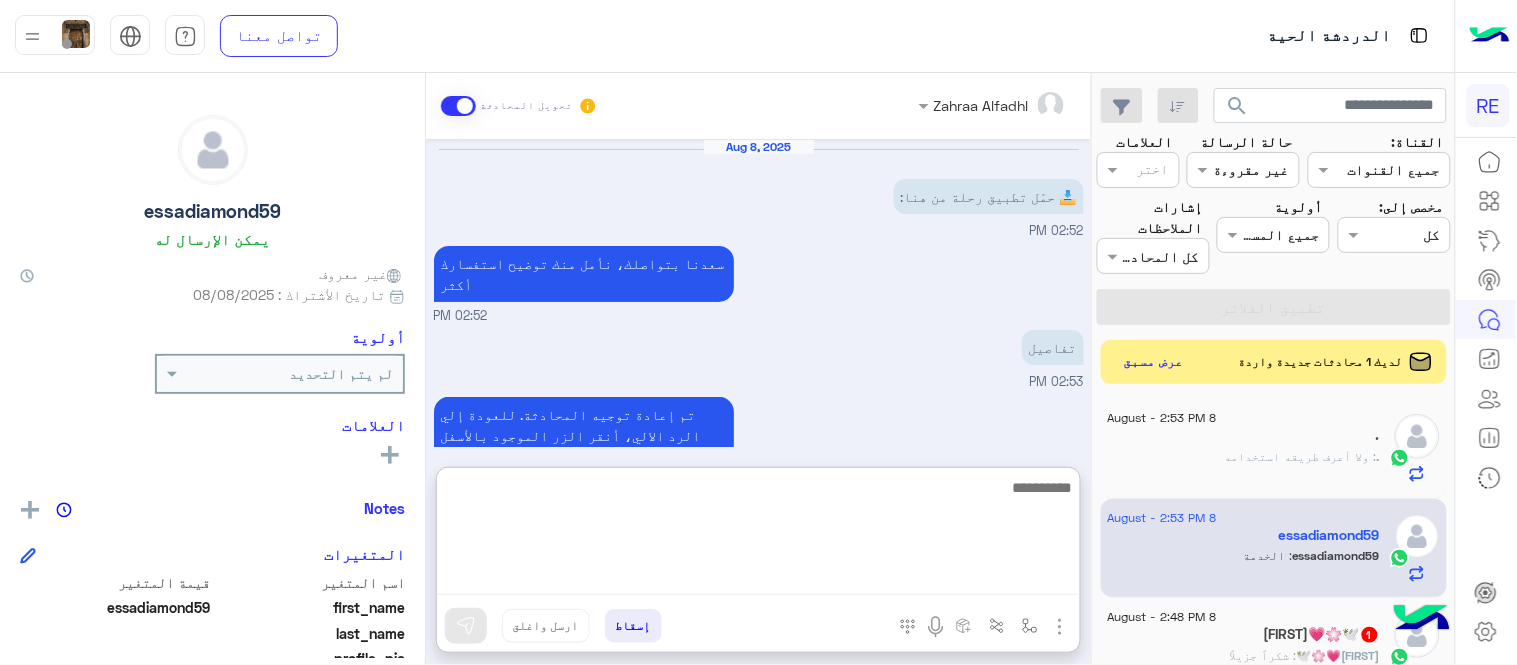 click at bounding box center (758, 535) 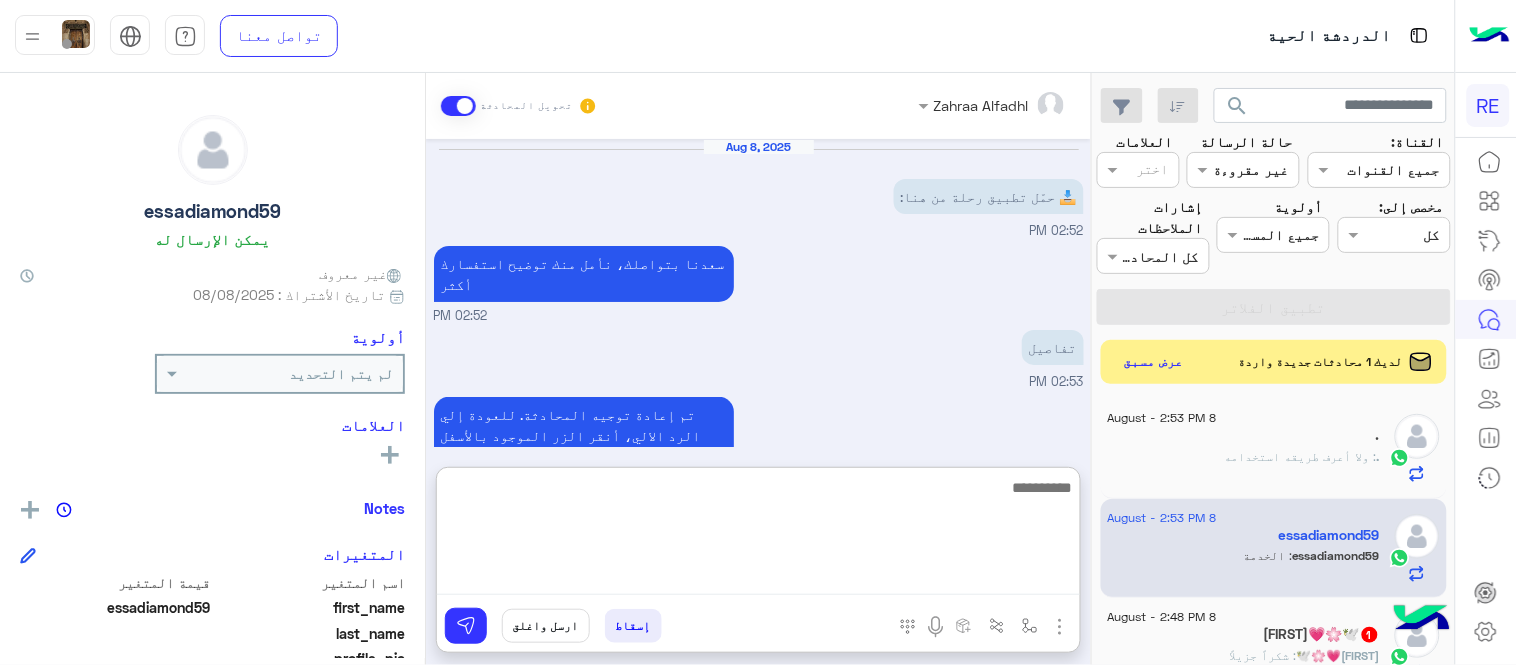 scroll, scrollTop: 0, scrollLeft: 0, axis: both 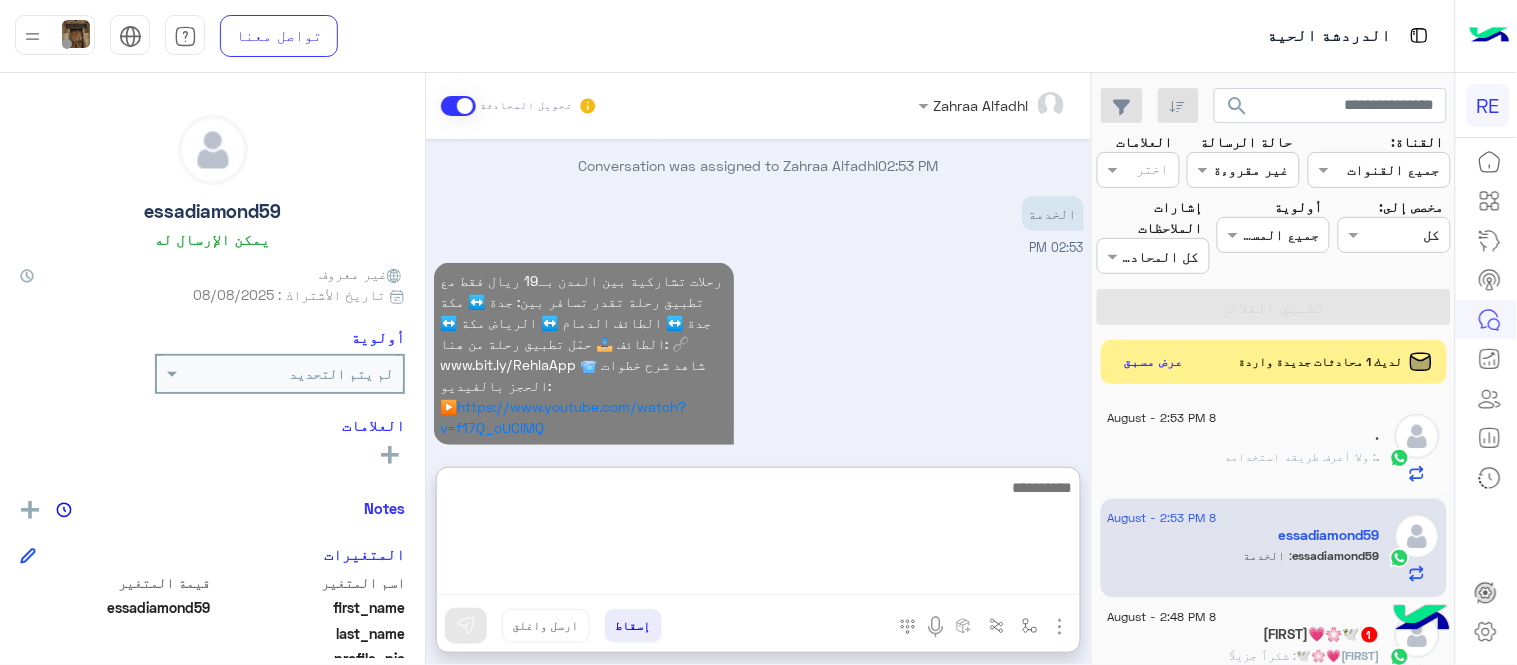 click at bounding box center [758, 535] 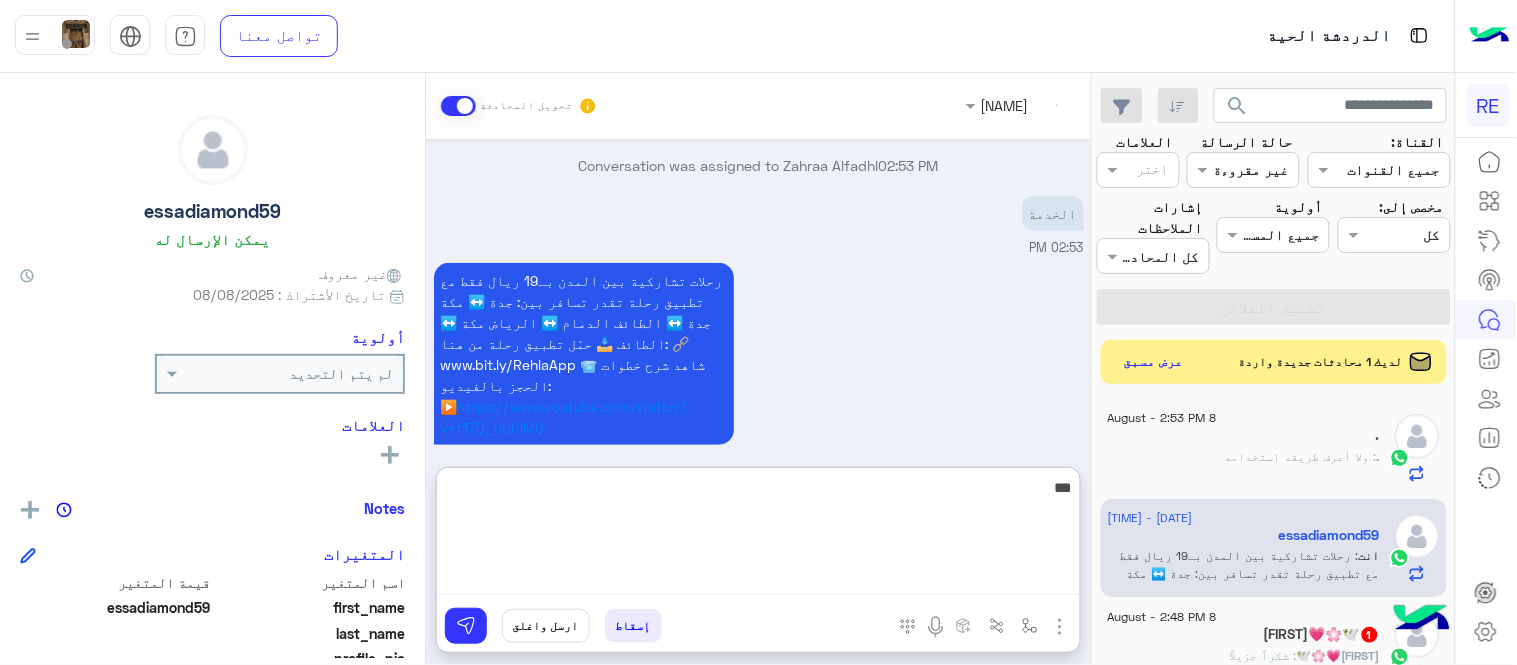 scroll, scrollTop: 431, scrollLeft: 0, axis: vertical 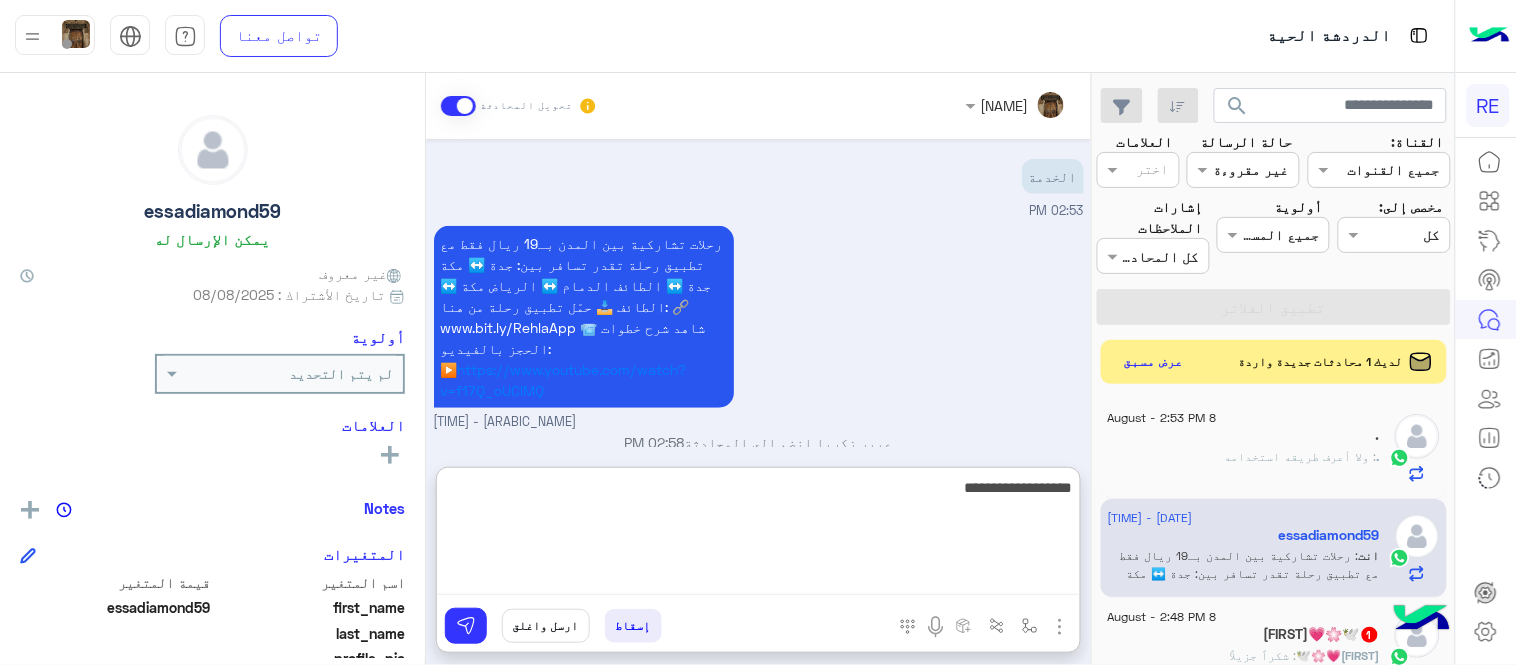 type on "**********" 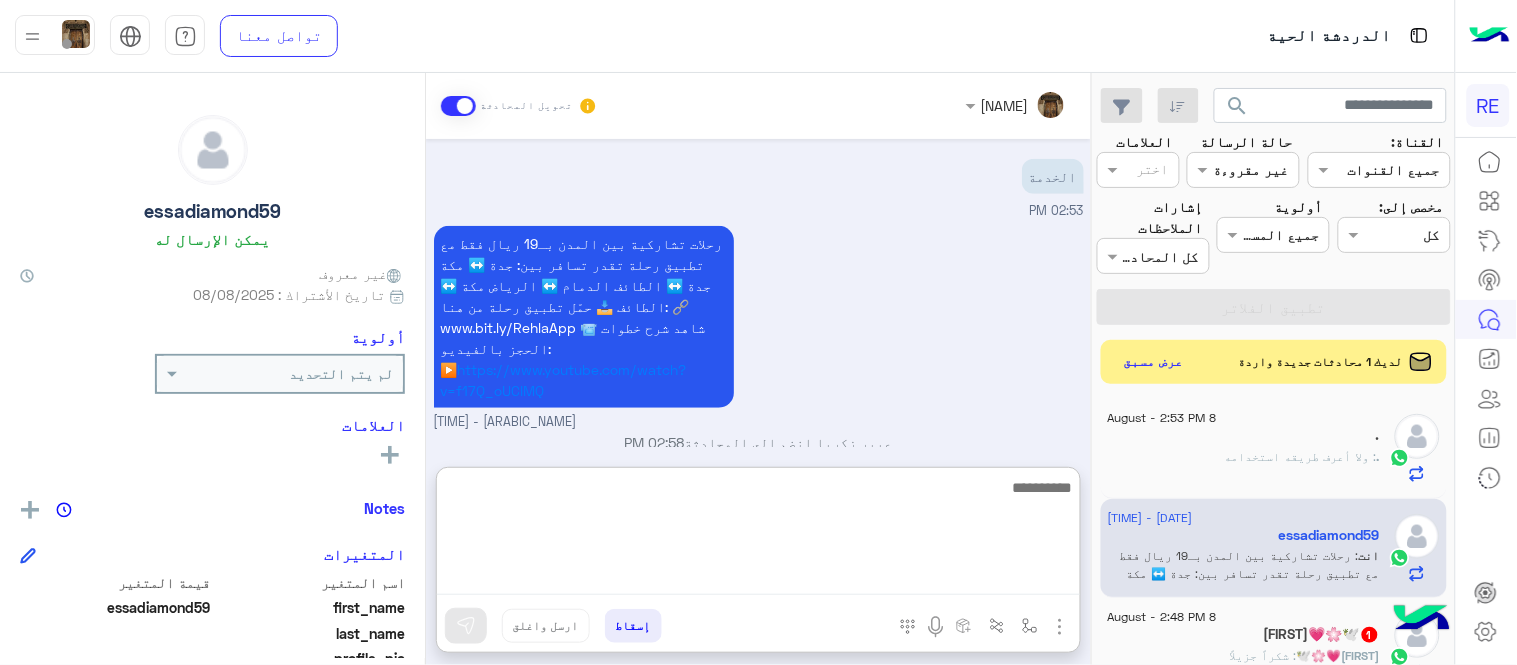 scroll, scrollTop: 494, scrollLeft: 0, axis: vertical 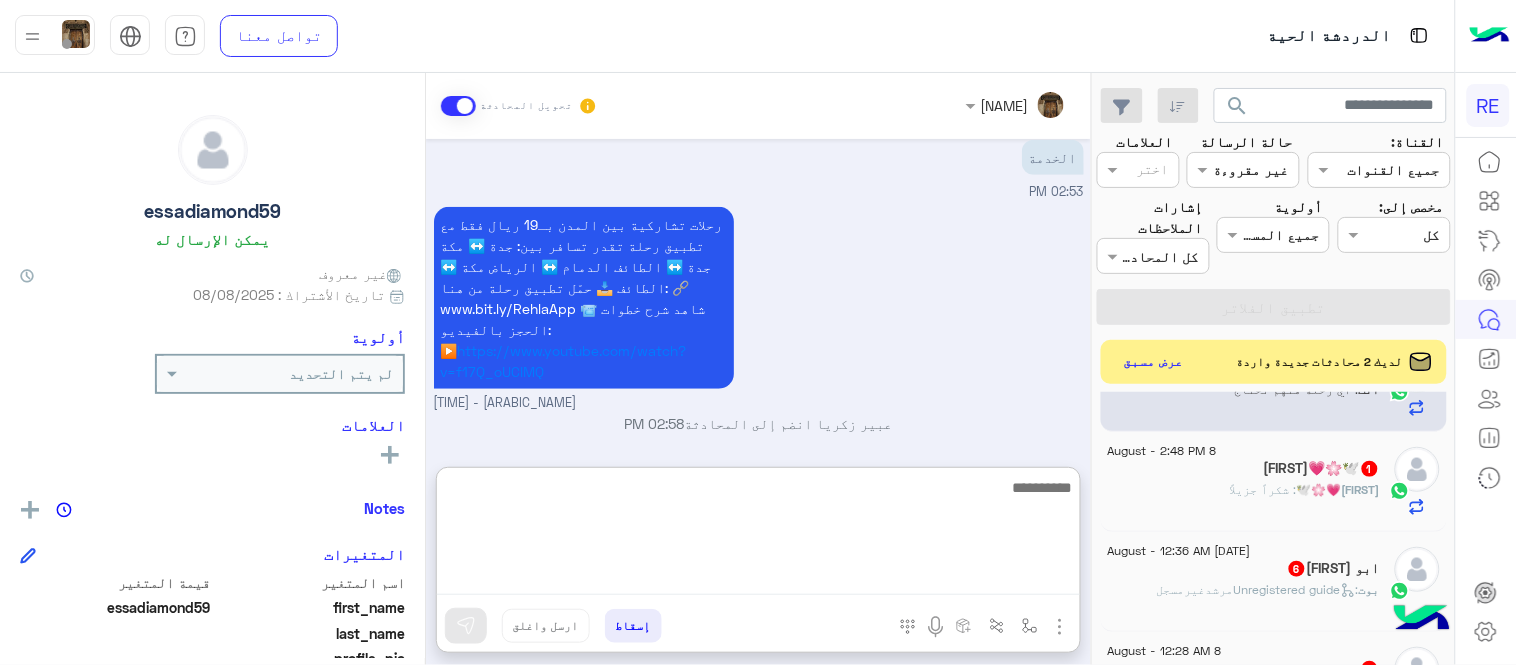 click on ": شكراً جزيلاً" 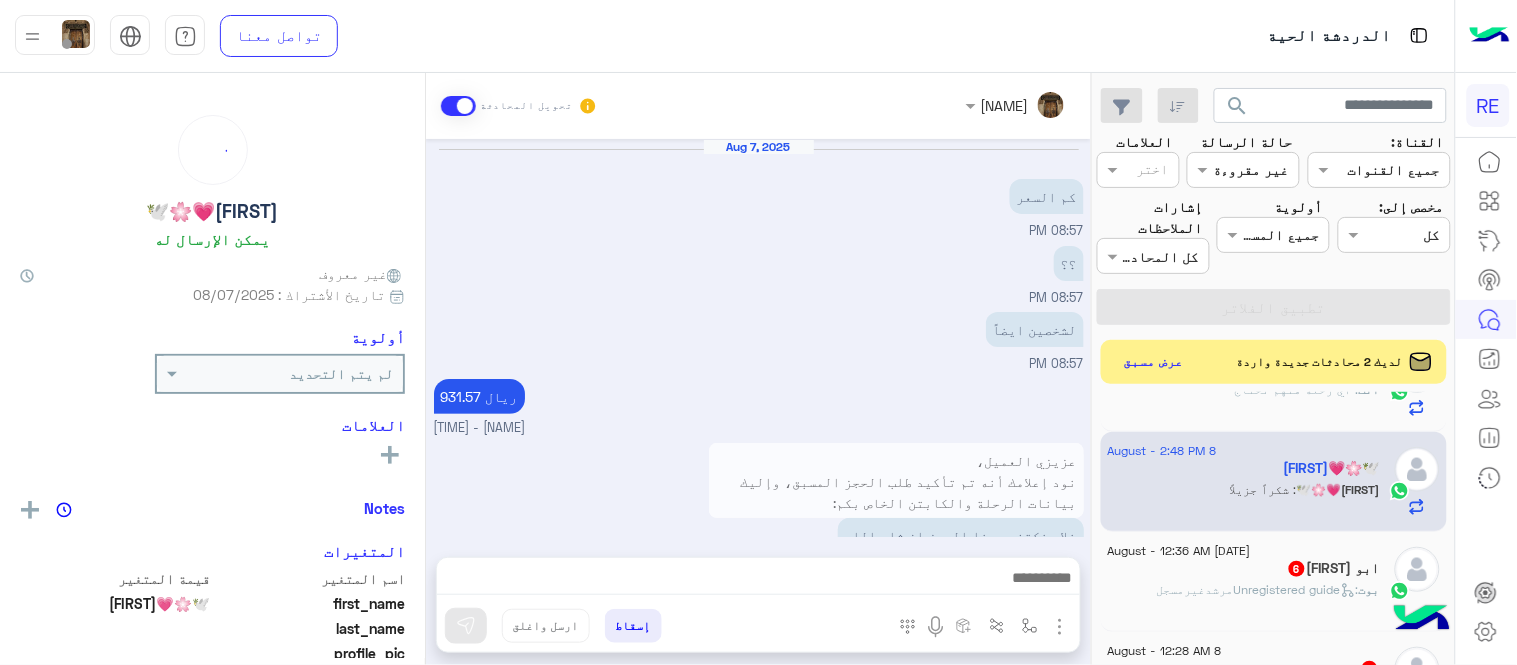 scroll, scrollTop: 494, scrollLeft: 0, axis: vertical 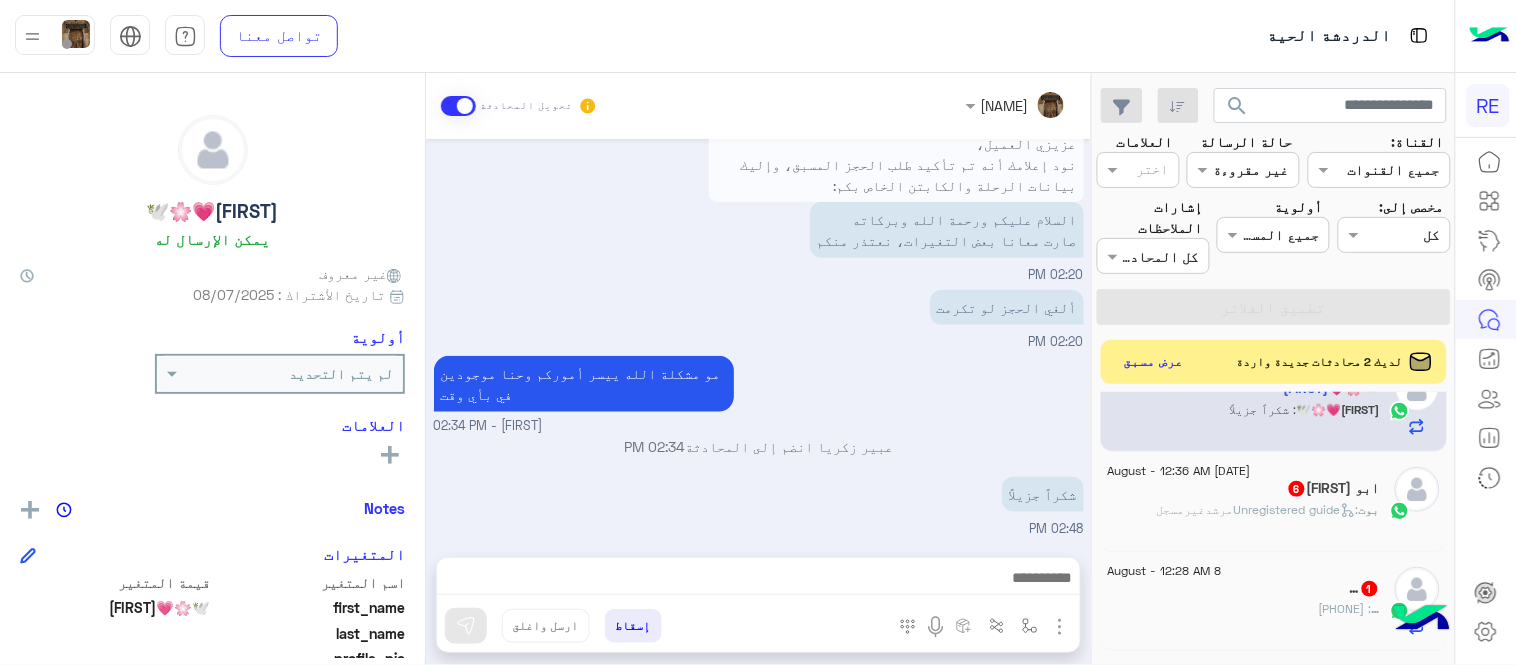 click on ":   Unregistered guideمرشدغيرمسجل" 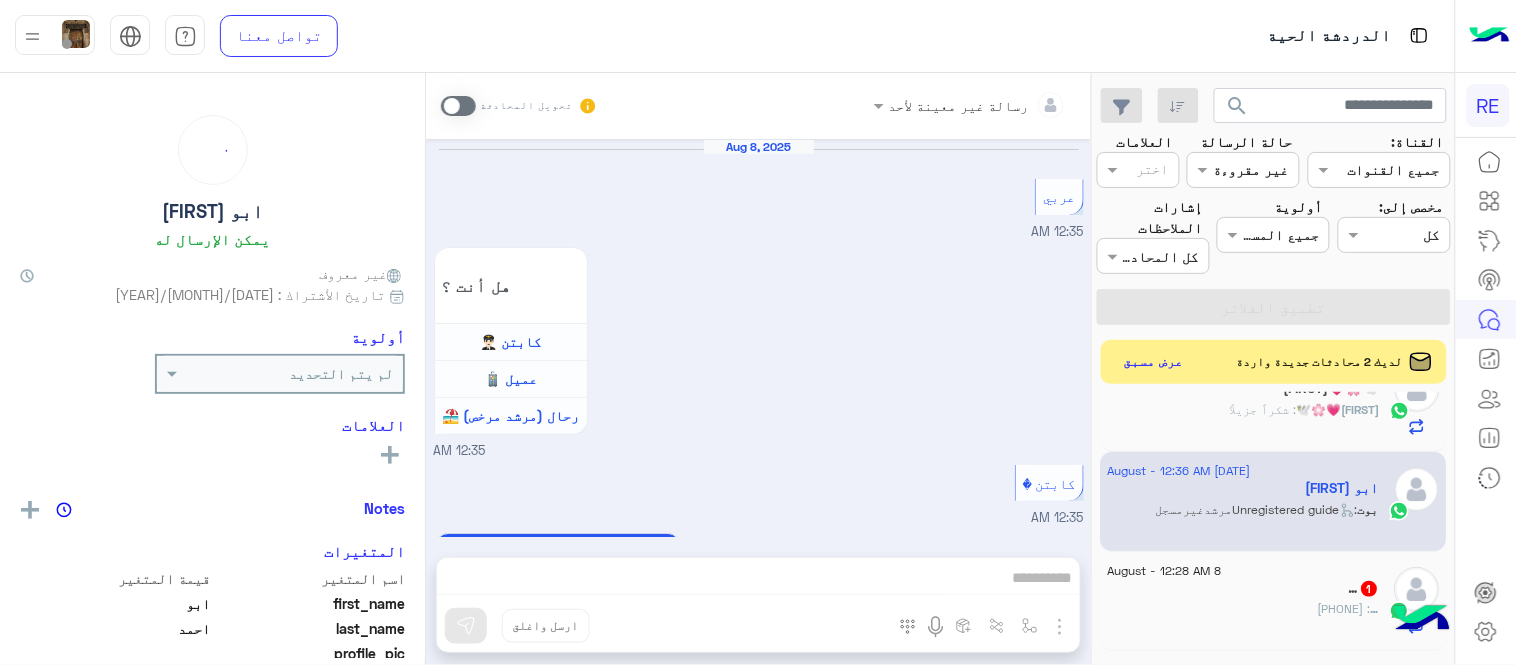 scroll, scrollTop: 1213, scrollLeft: 0, axis: vertical 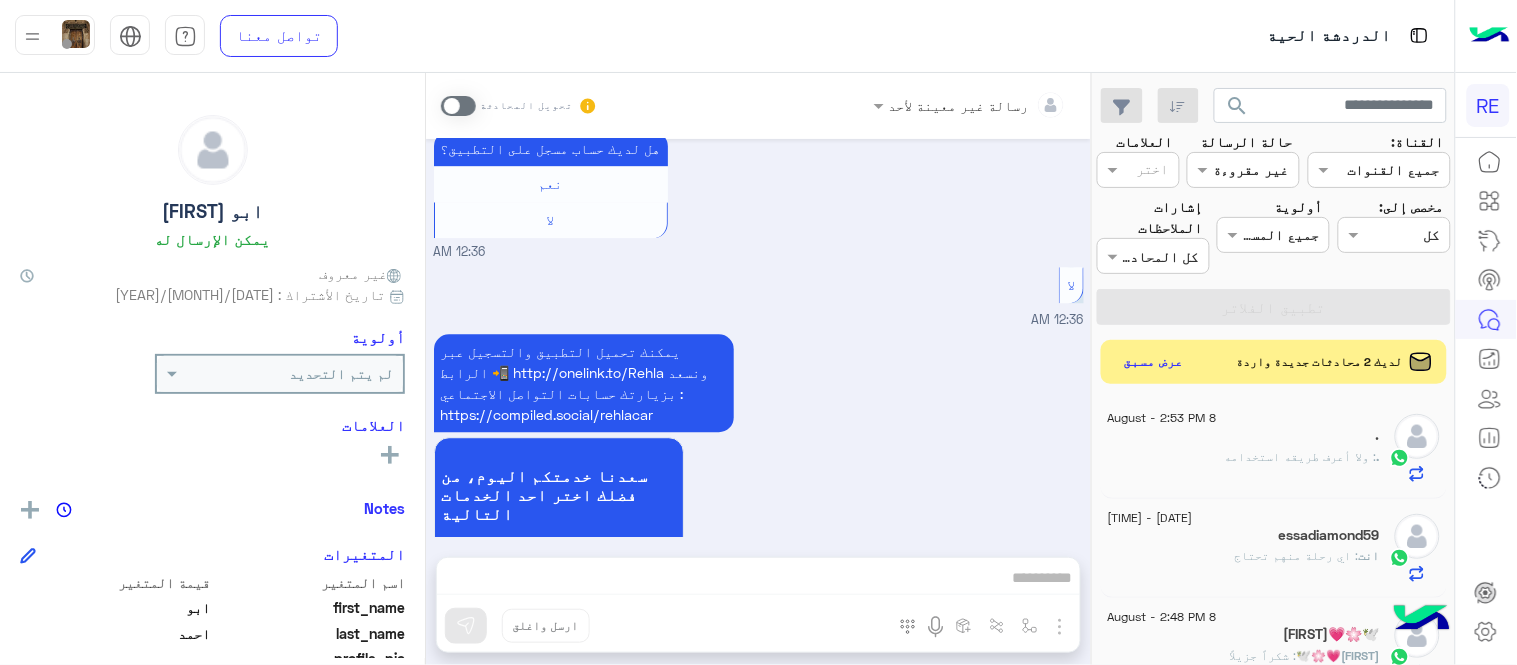 click on "8 August - 2:53 PM" 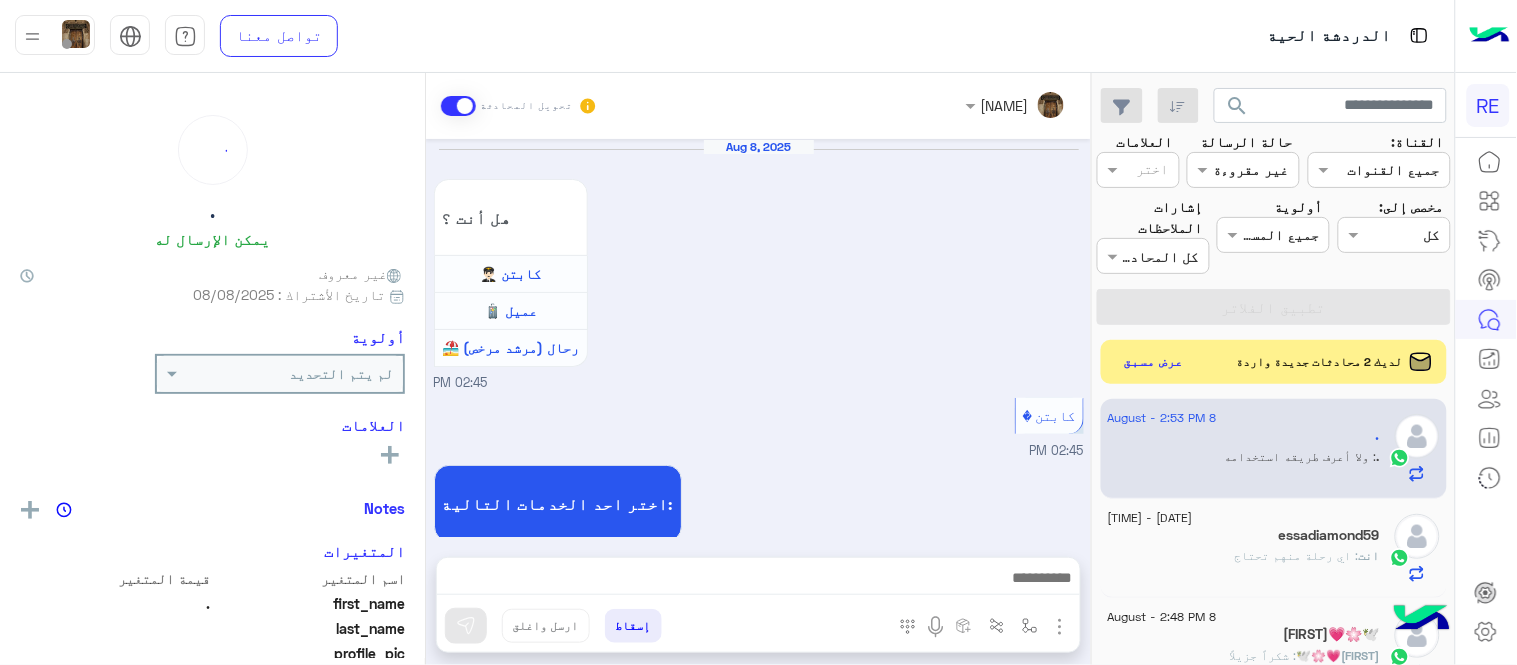 scroll, scrollTop: 1230, scrollLeft: 0, axis: vertical 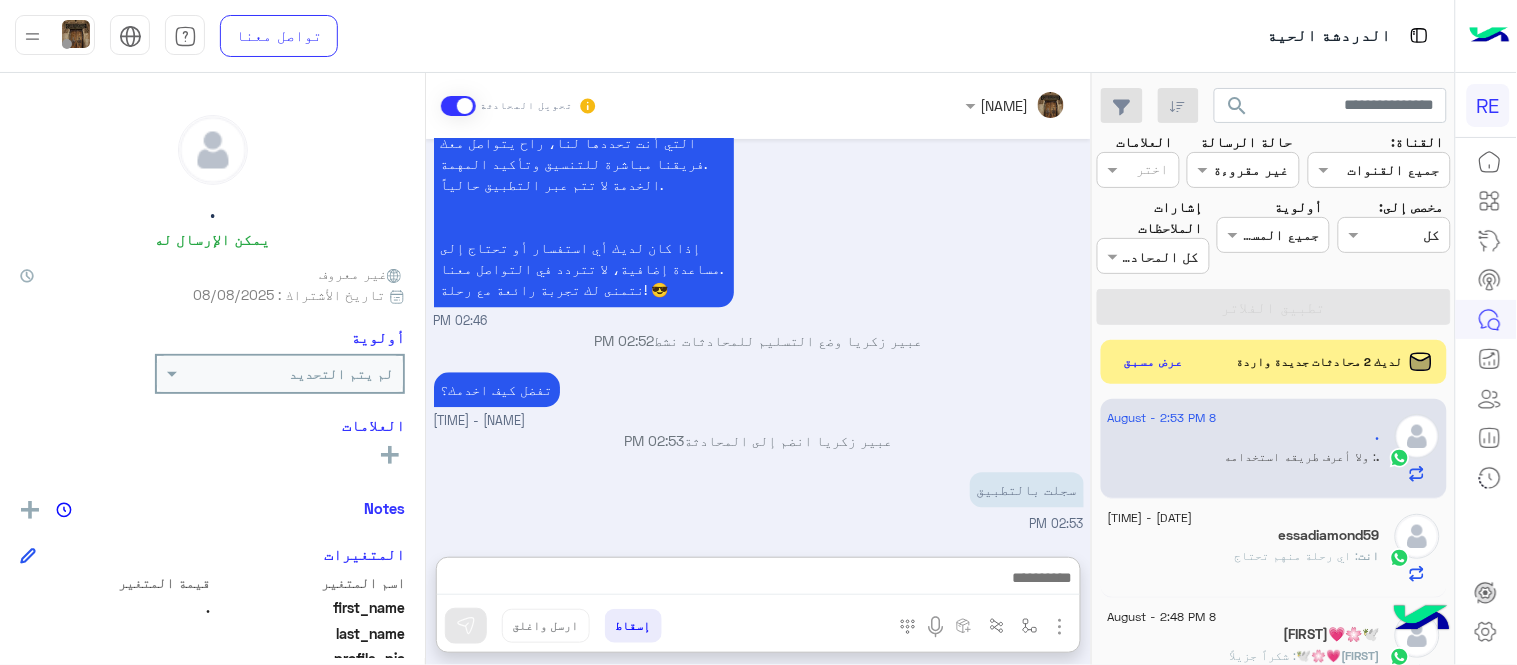 click at bounding box center (758, 580) 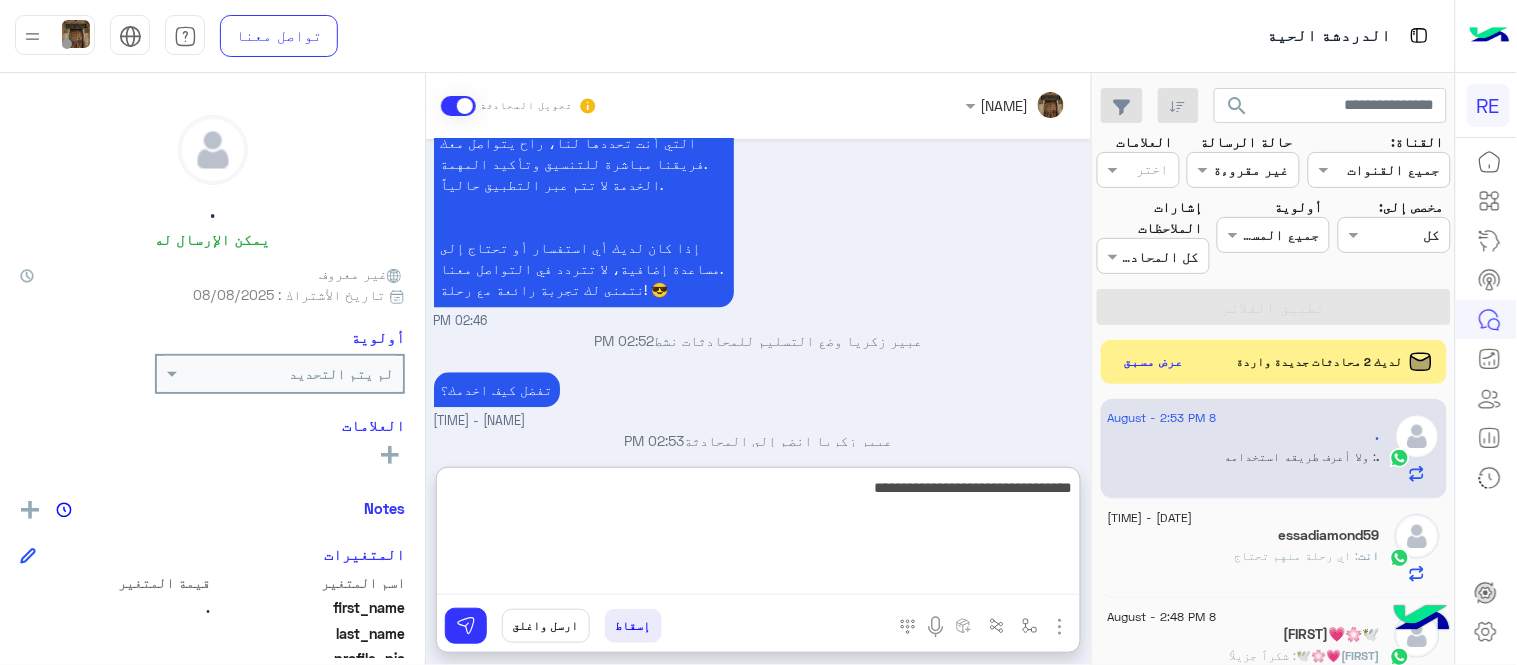 type on "**********" 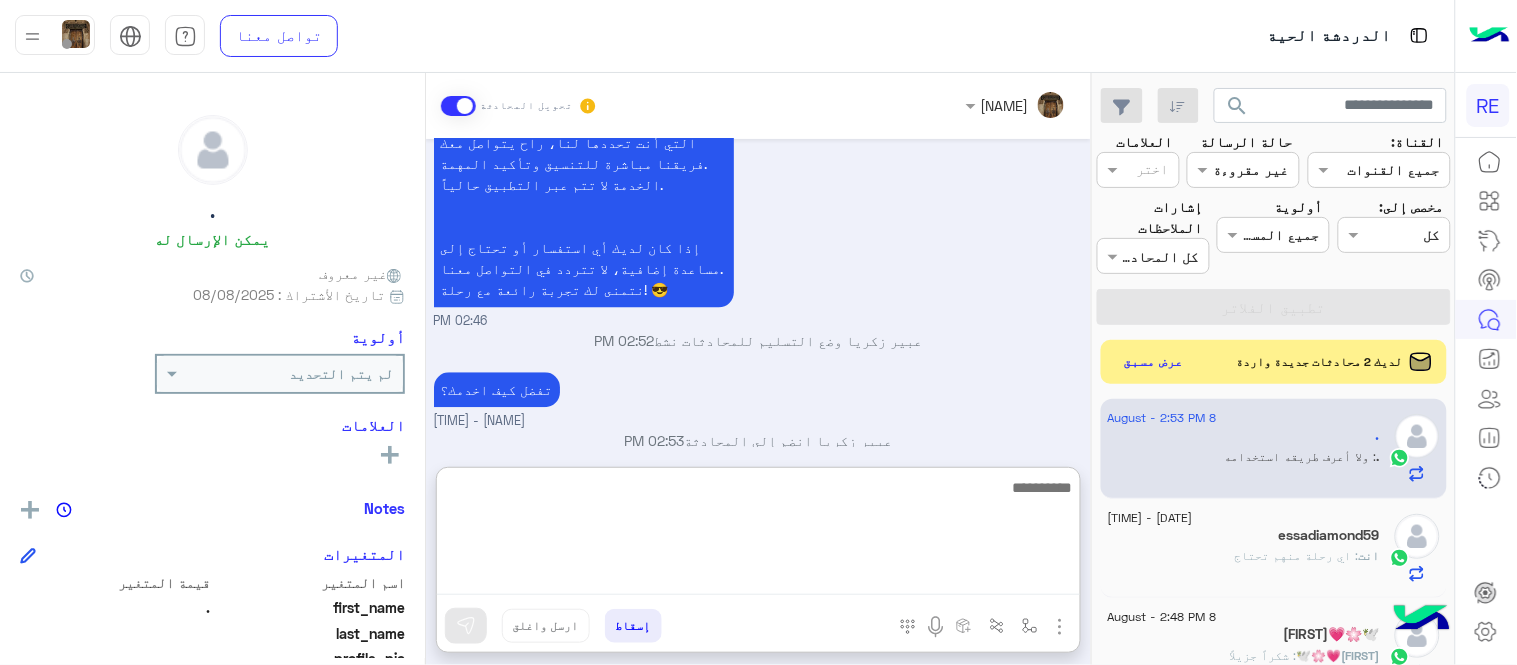 scroll, scrollTop: 1383, scrollLeft: 0, axis: vertical 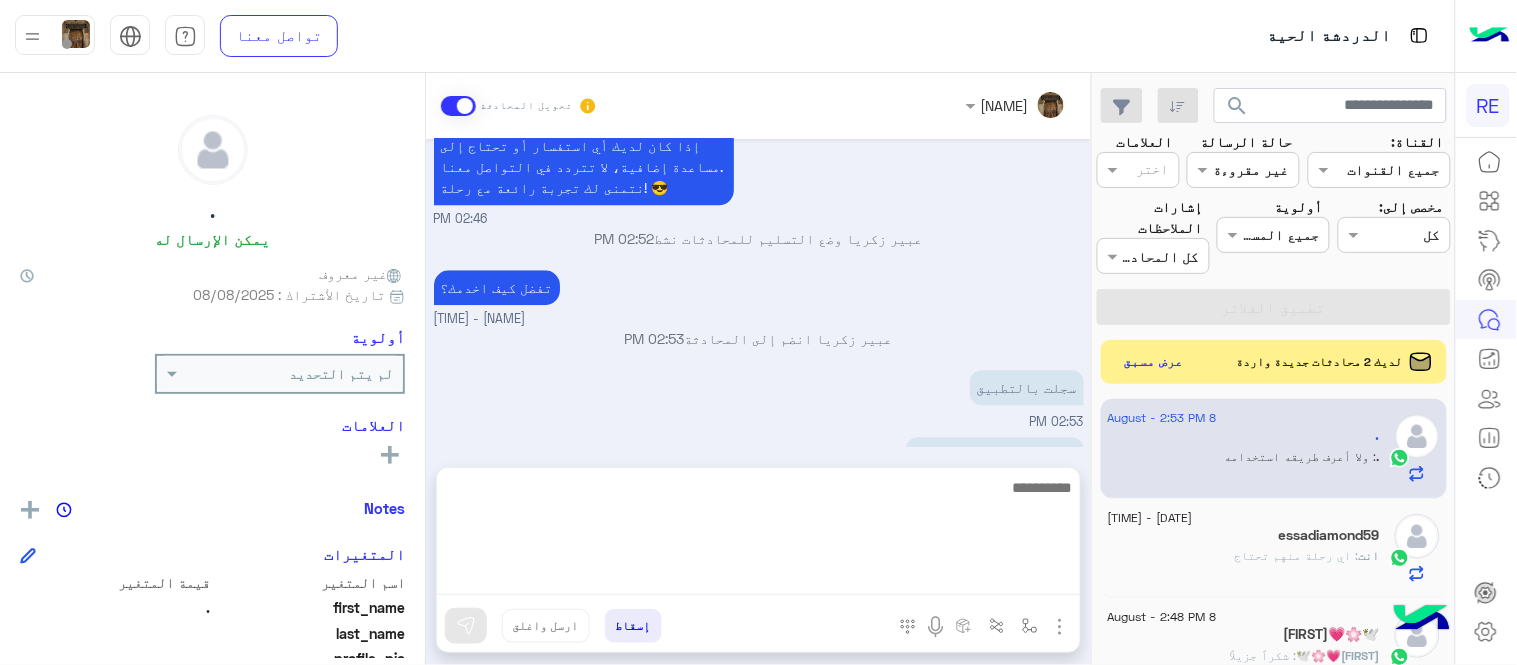 click on "Aug 8, 2025  هل أنت ؟   كابتن 👨🏻‍✈️   عميل 🧳   رحال (مرشد مرخص) 🏖️     02:45 PM   كابتن �    02:45 PM  اختر احد الخدمات التالية:    02:45 PM   آلية عمل التطبيق    02:46 PM  سعداء بانضمامك، ونتطلع لأن تكون أحد شركائنا المميزين. 🔑 لتبدأ العمل ككابتن، يجب أولاً تفعيل حسابك بعد قبول بياناتك من هيئة النقل. خطوات البدء والدخول في السرا: 1️⃣ حمّل التطبيق وسجل بيانات سيارتك. 2️⃣ بعد قبول بياناتك من هيئة النقل وتفعيل حسابك، توجه إلى أقرب مطار أو محطة قطار. 3️⃣ عند الوصول، فعّل خيار "متاح" ثم اضغط على "الدخول في السرا". لتفادي مشاكل السرا: ✅ تأكد من الدخول في السرا. 📦 خدمة نقل الطرود (البريد):" at bounding box center (758, 293) 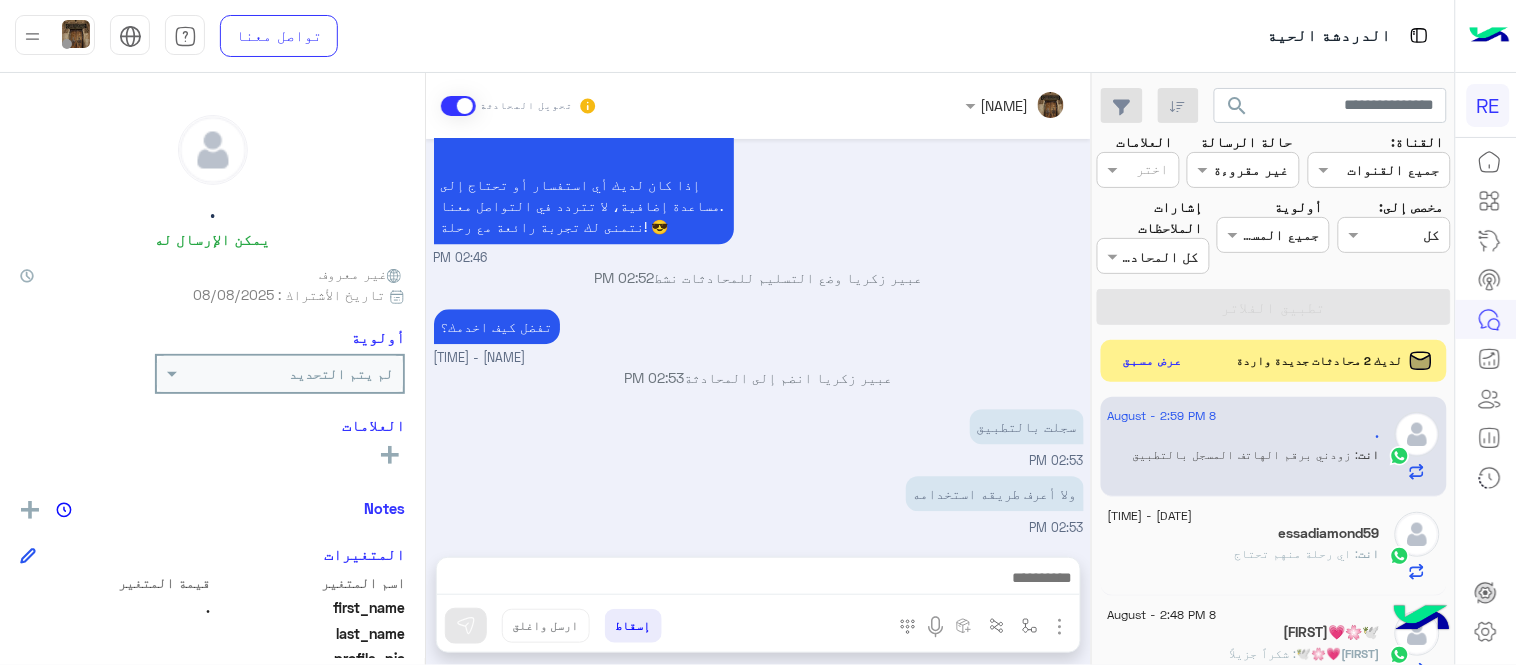 click on "عرض مسبق" 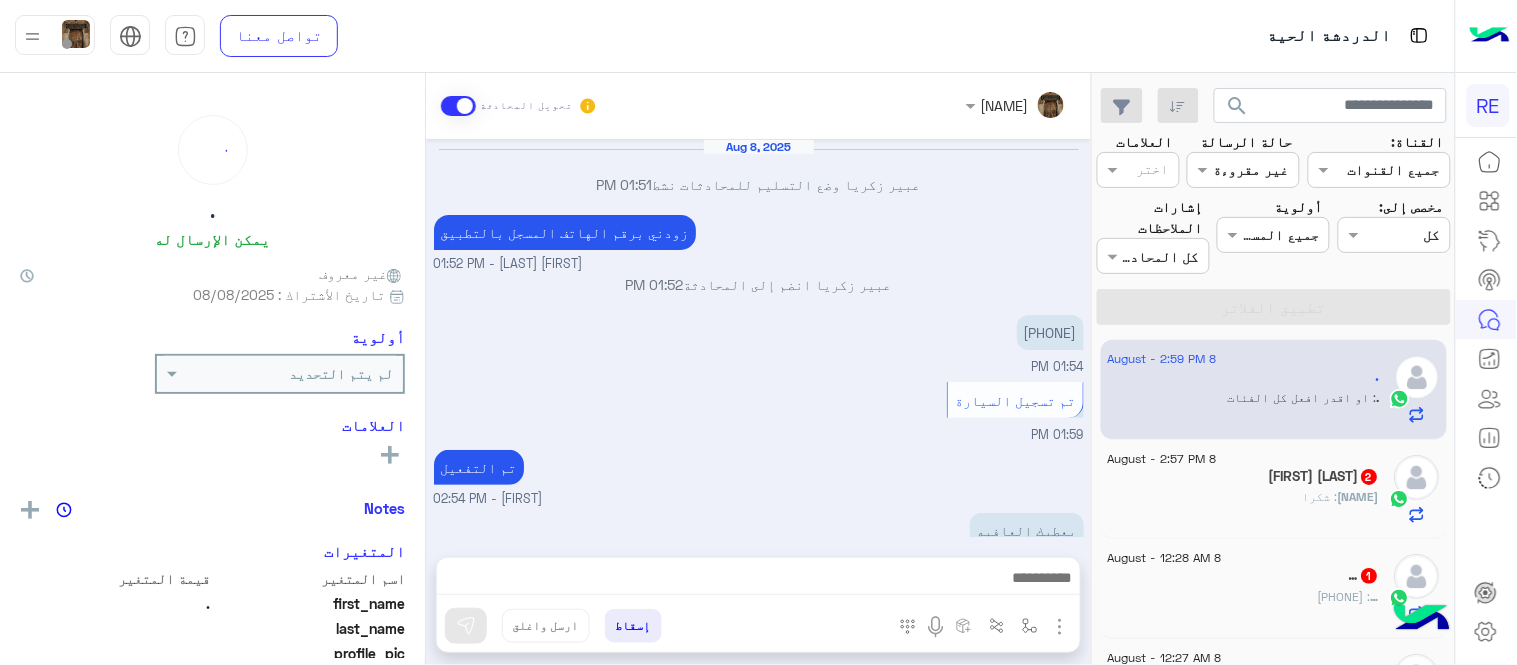 scroll, scrollTop: 236, scrollLeft: 0, axis: vertical 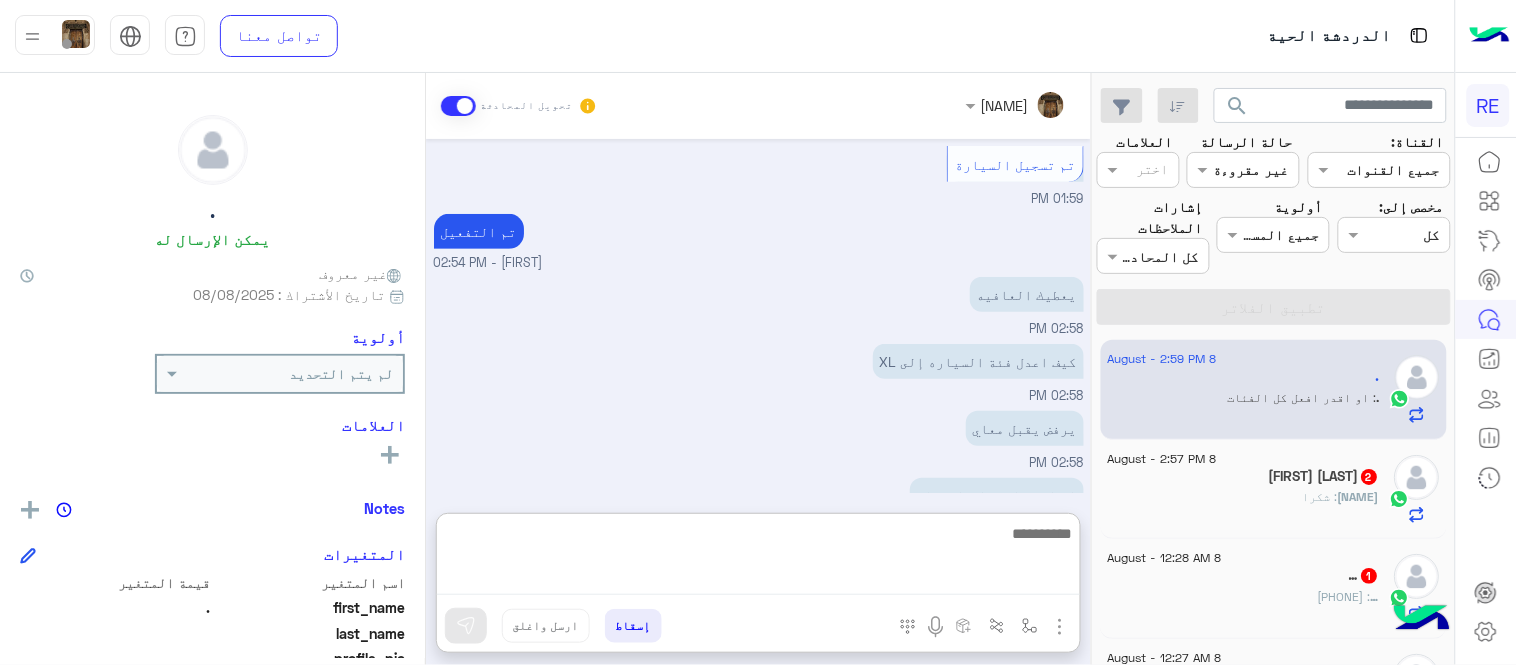 click at bounding box center (758, 558) 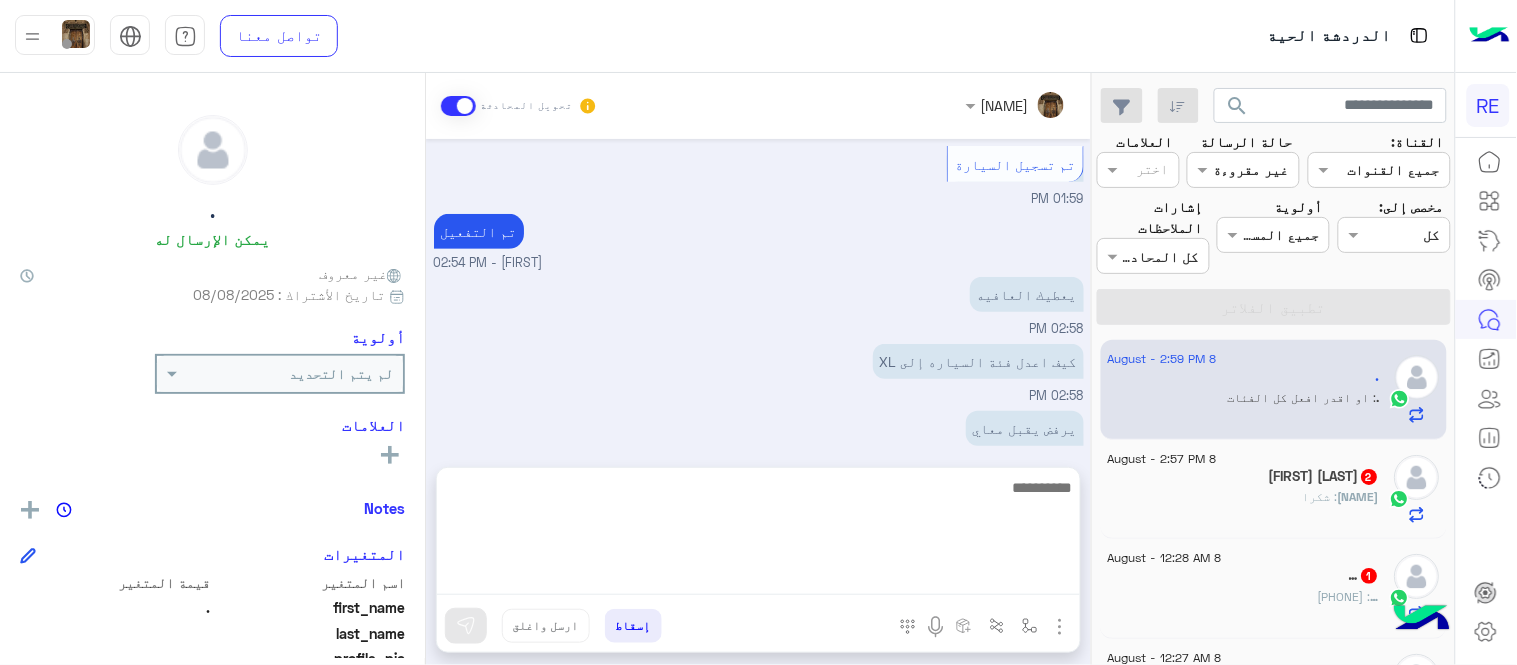click on "كيف اعدل فئة السياره إلى XL   02:58 PM" at bounding box center (759, 372) 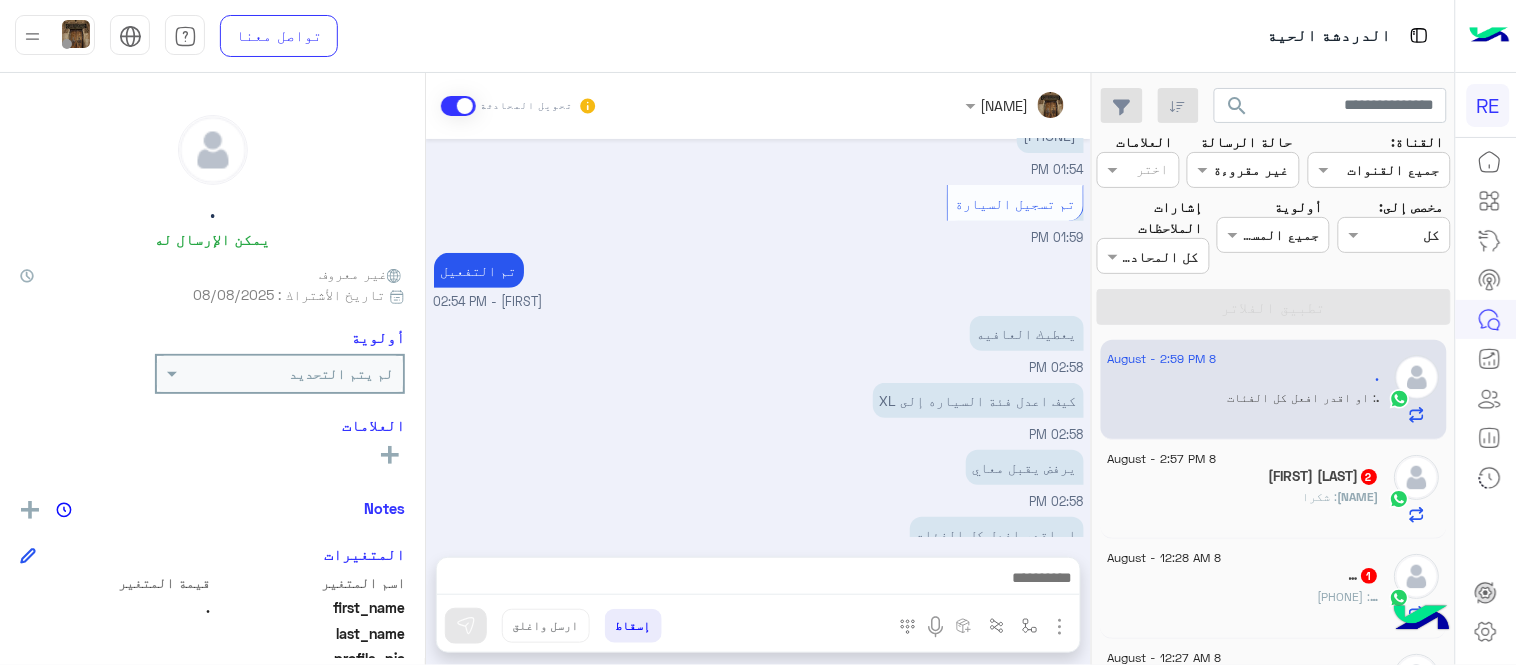 scroll, scrollTop: 161, scrollLeft: 0, axis: vertical 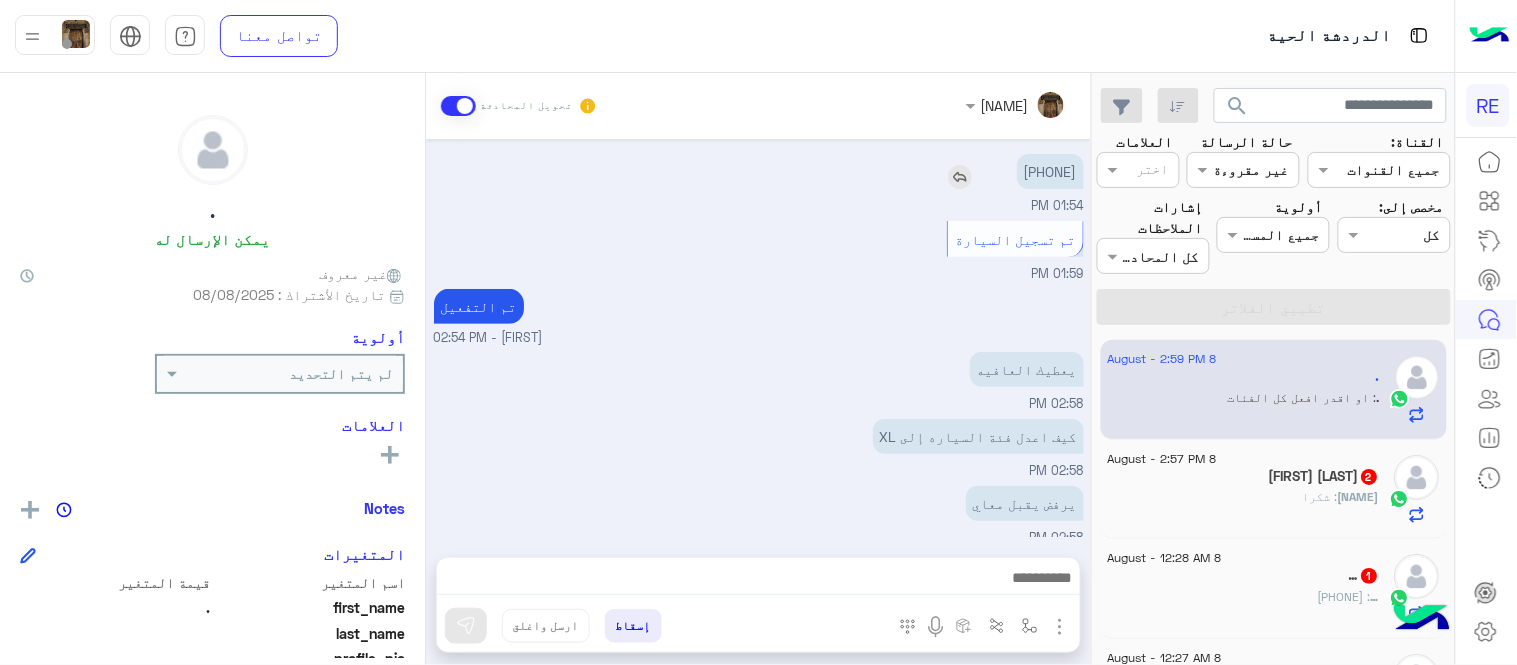 click on "0566156173" at bounding box center (1050, 171) 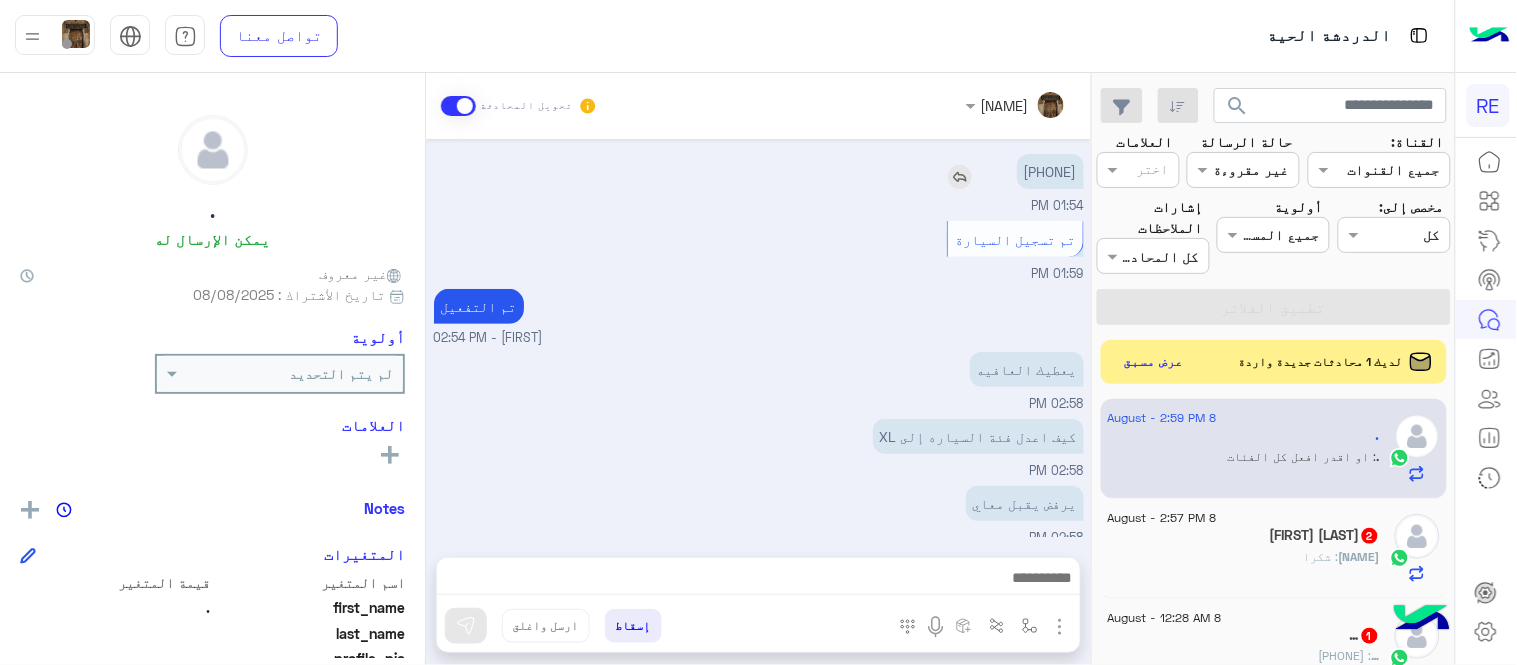 copy on "0566156173" 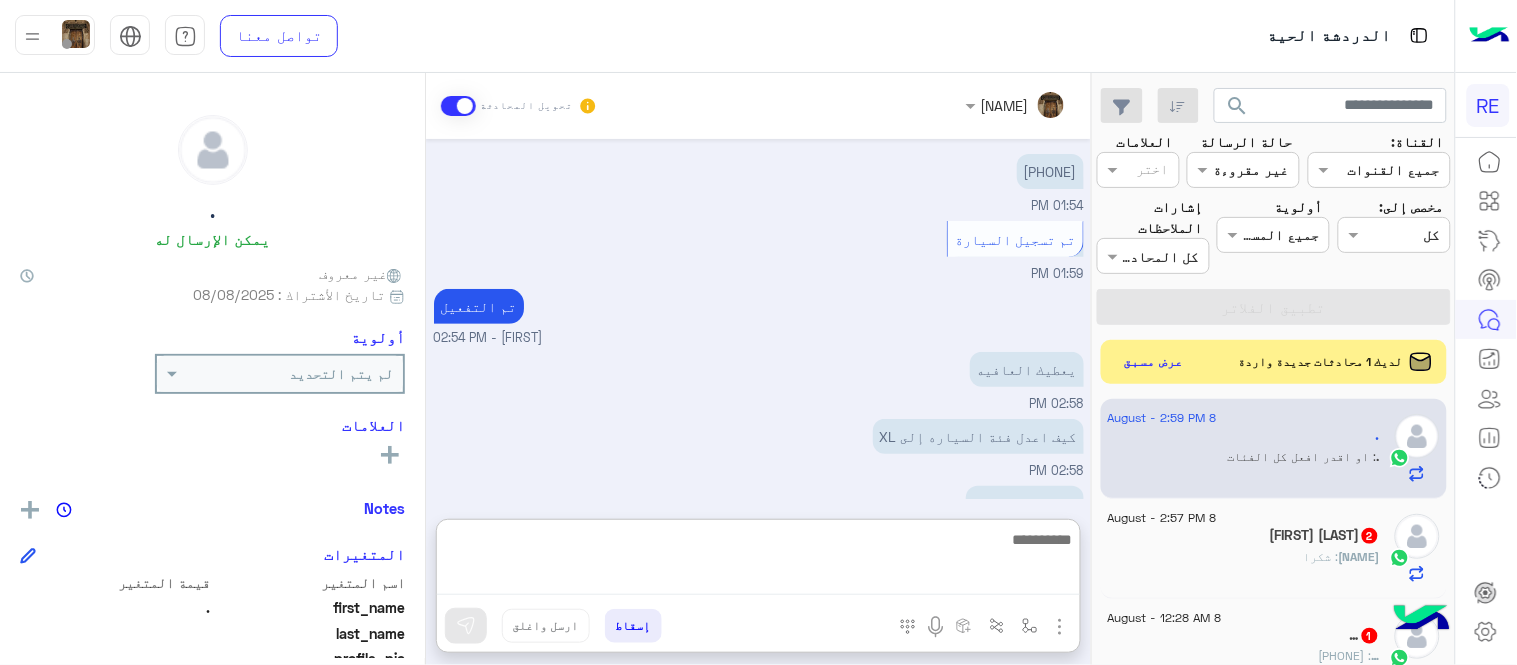click at bounding box center (758, 561) 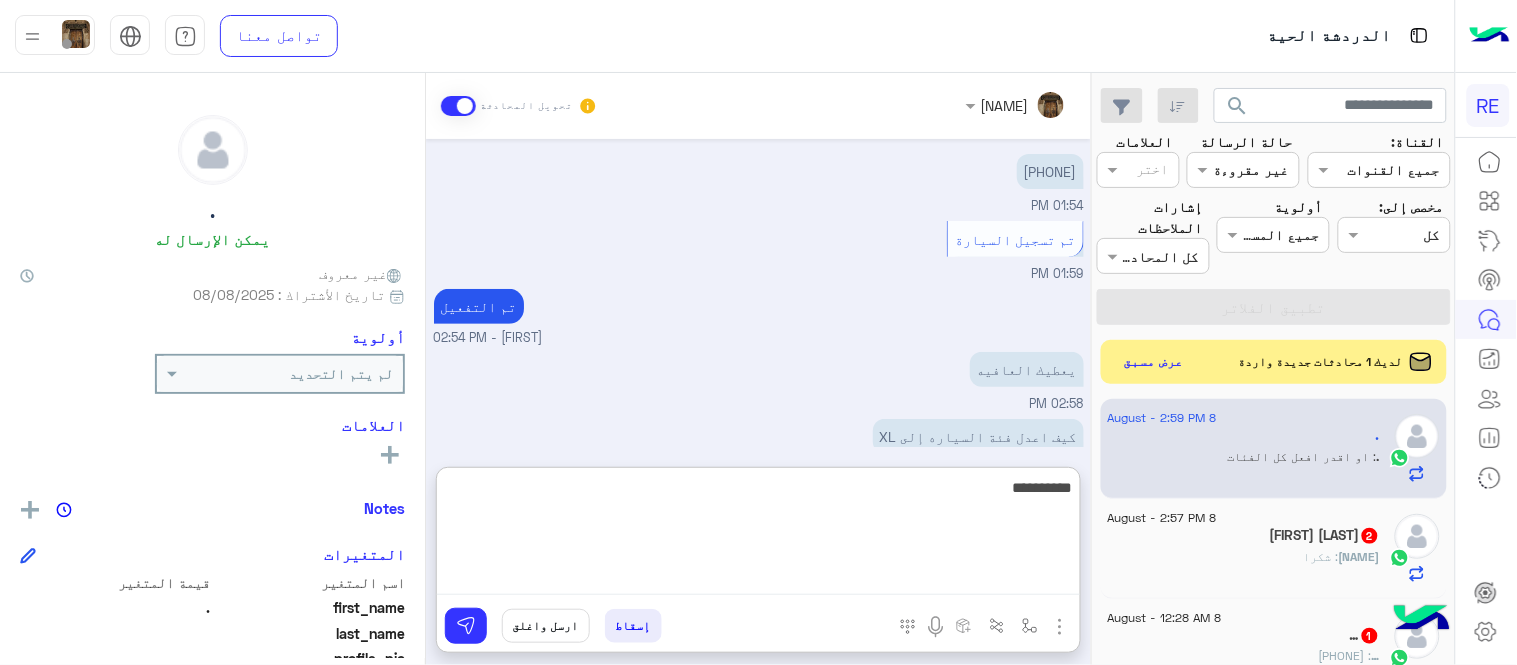 type on "**********" 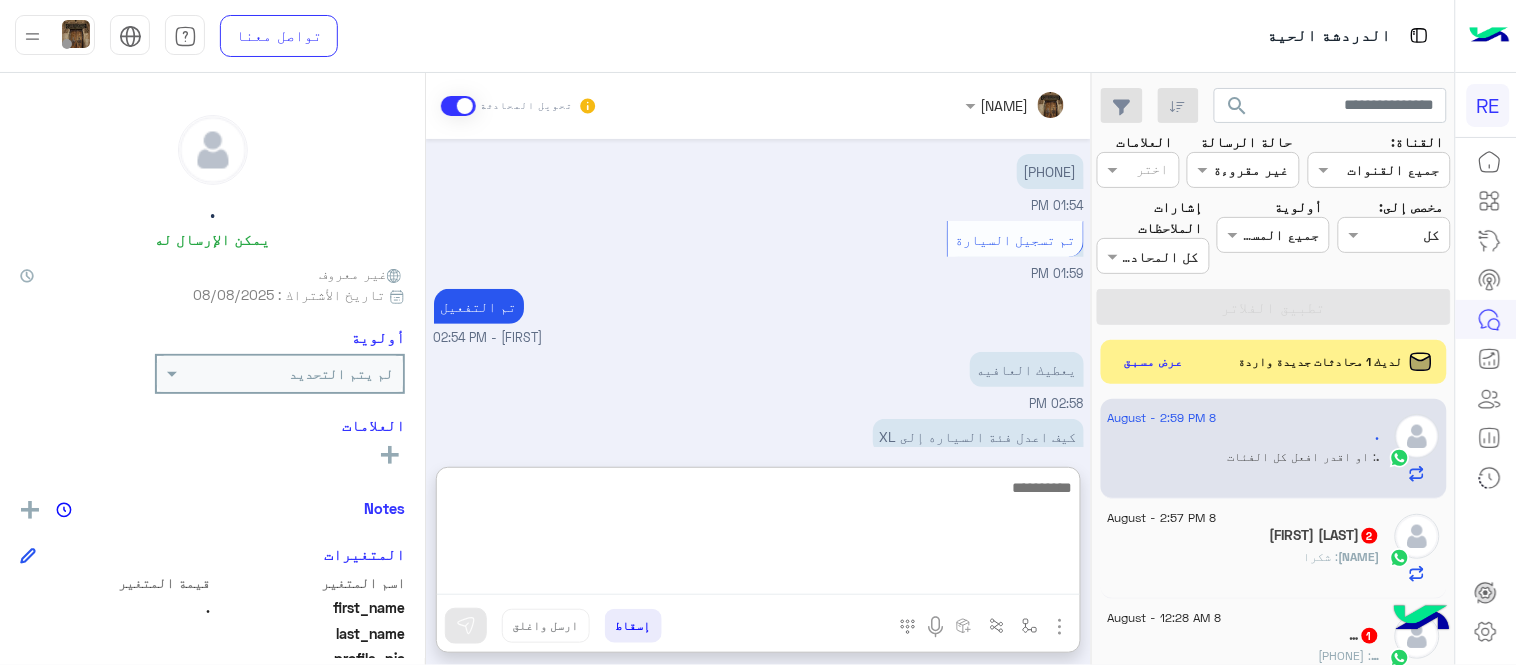 scroll, scrollTop: 391, scrollLeft: 0, axis: vertical 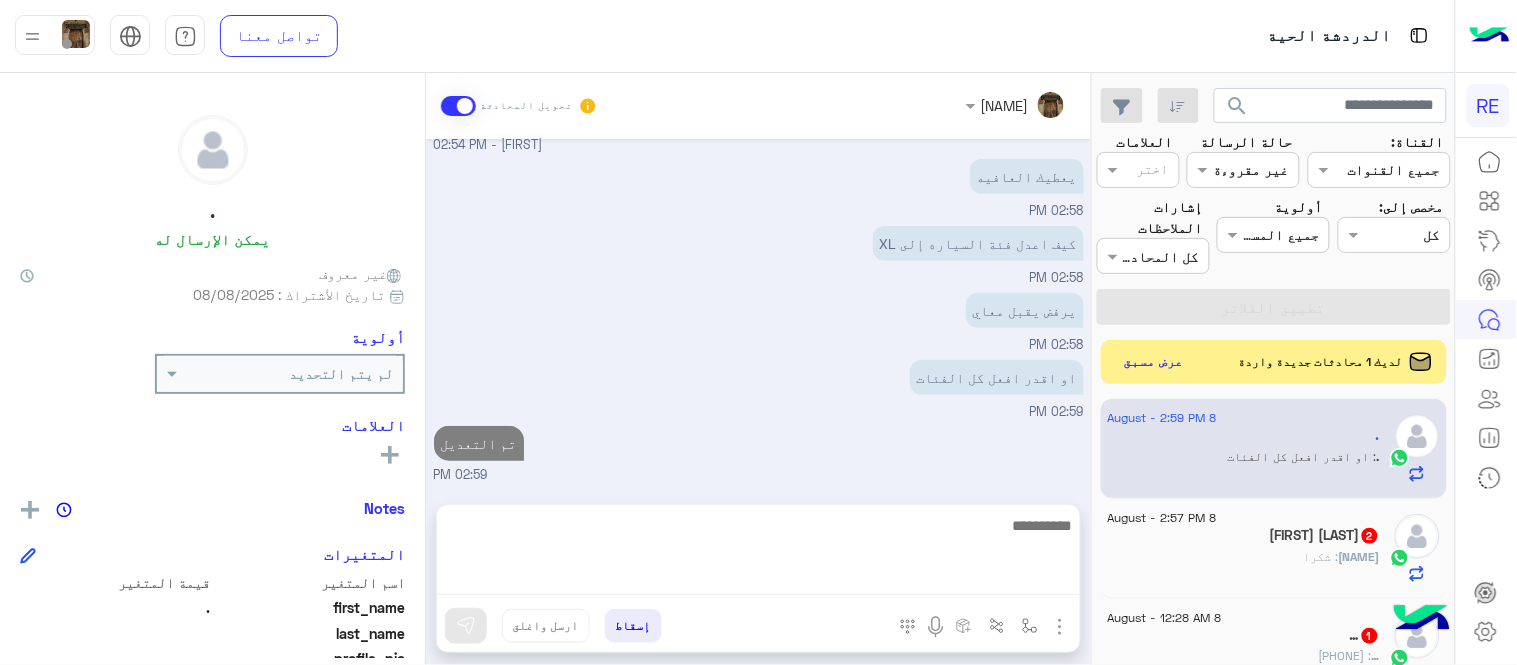 click on "Aug 8, 2025   عبير زكريا وضع التسليم للمحادثات نشط   01:51 PM      زودني برقم الهاتف المسجل بالتطبيق  عبير زكريا -  01:52 PM   عبير زكريا انضم إلى المحادثة   01:52 PM      0566156173   01:54 PM   تم تسجيل السيارة    01:59 PM  تم التفعيل  عبير زكريا -  02:54 PM  يعطيك العافيه   02:58 PM  كيف اعدل فئة السياره إلى XL   02:58 PM  يرفض يقبل معاي   02:58 PM  او اقدر افعل كل الفئات   02:59 PM  تم التعديل   02:59 PM" at bounding box center (758, 312) 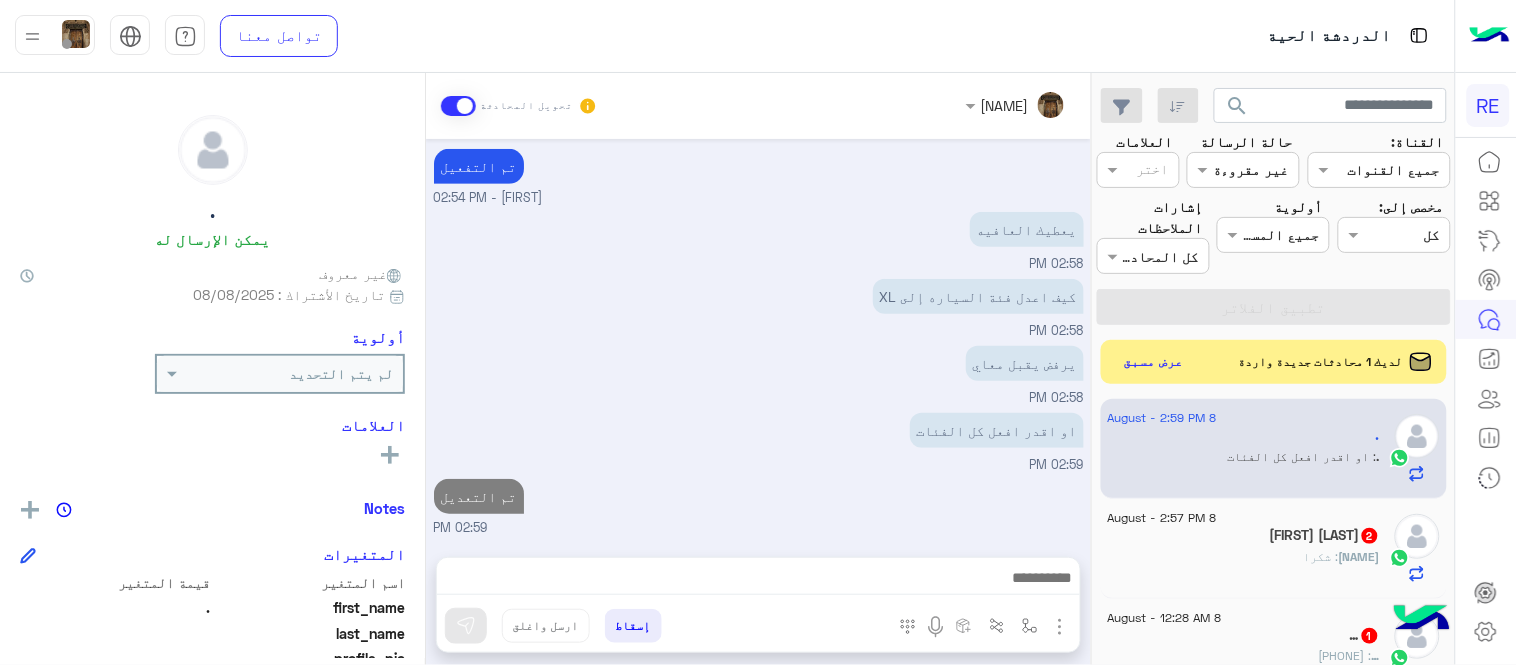 click on "Fuad : شكرا" 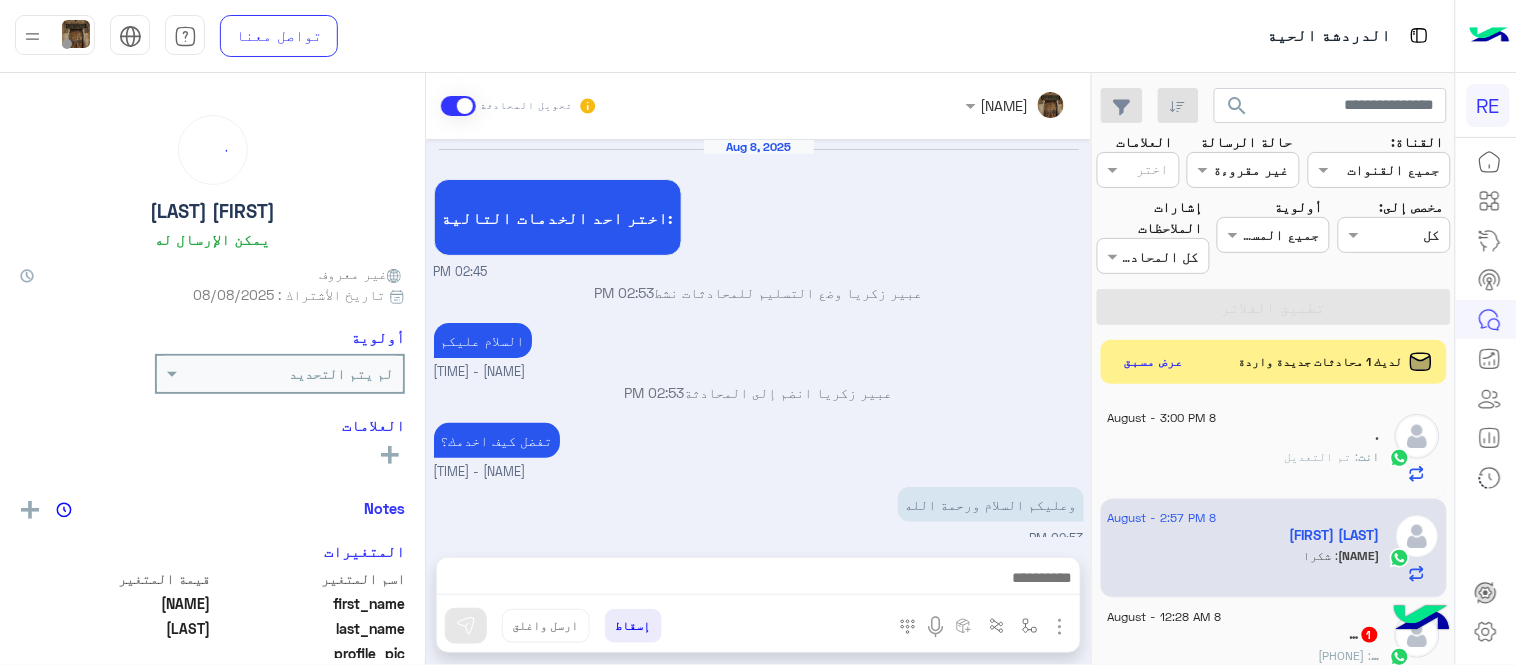 scroll, scrollTop: 352, scrollLeft: 0, axis: vertical 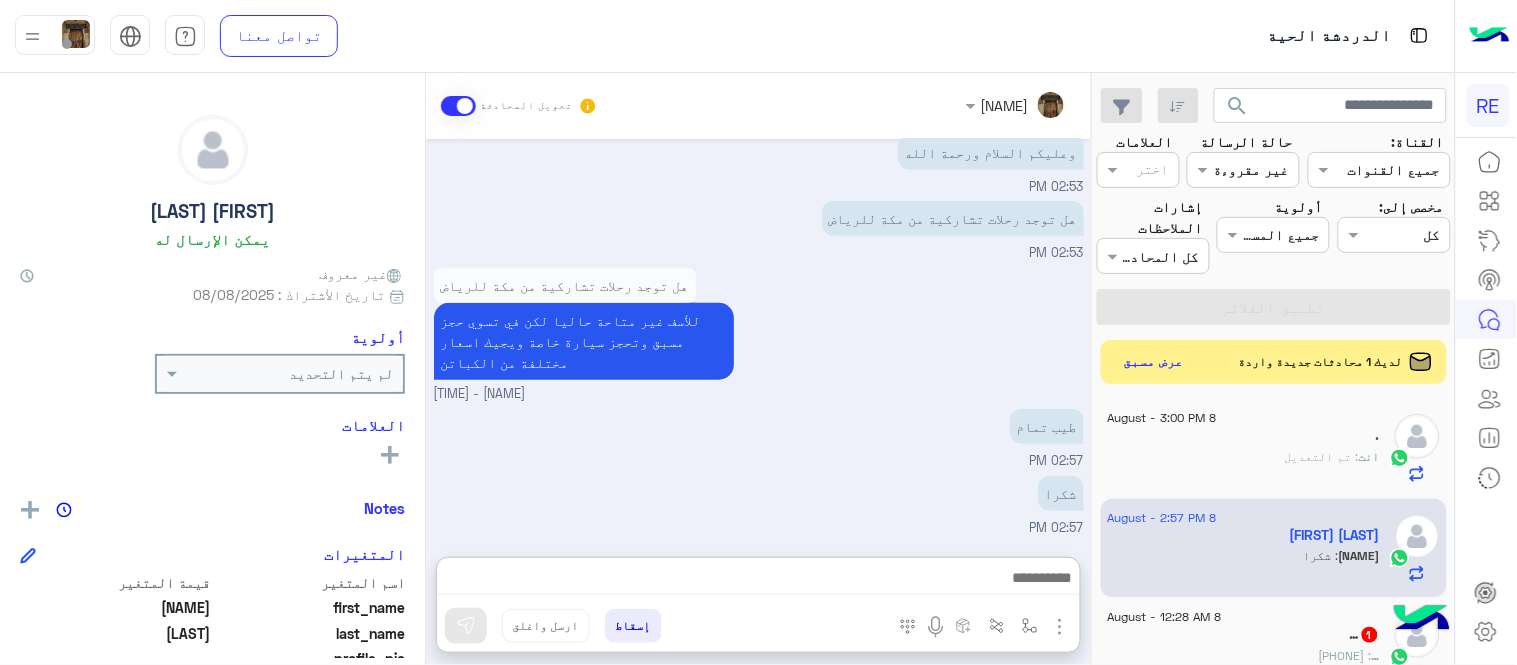 click at bounding box center (758, 580) 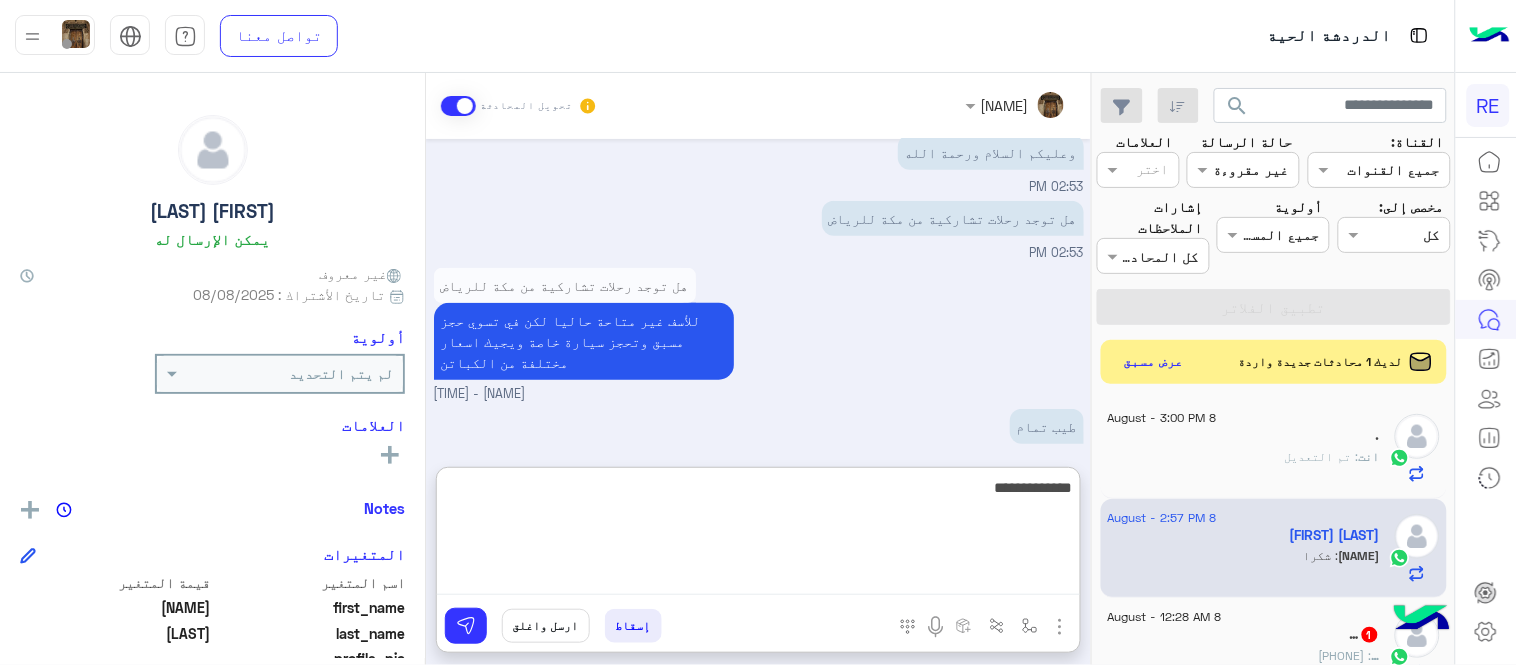 type on "**********" 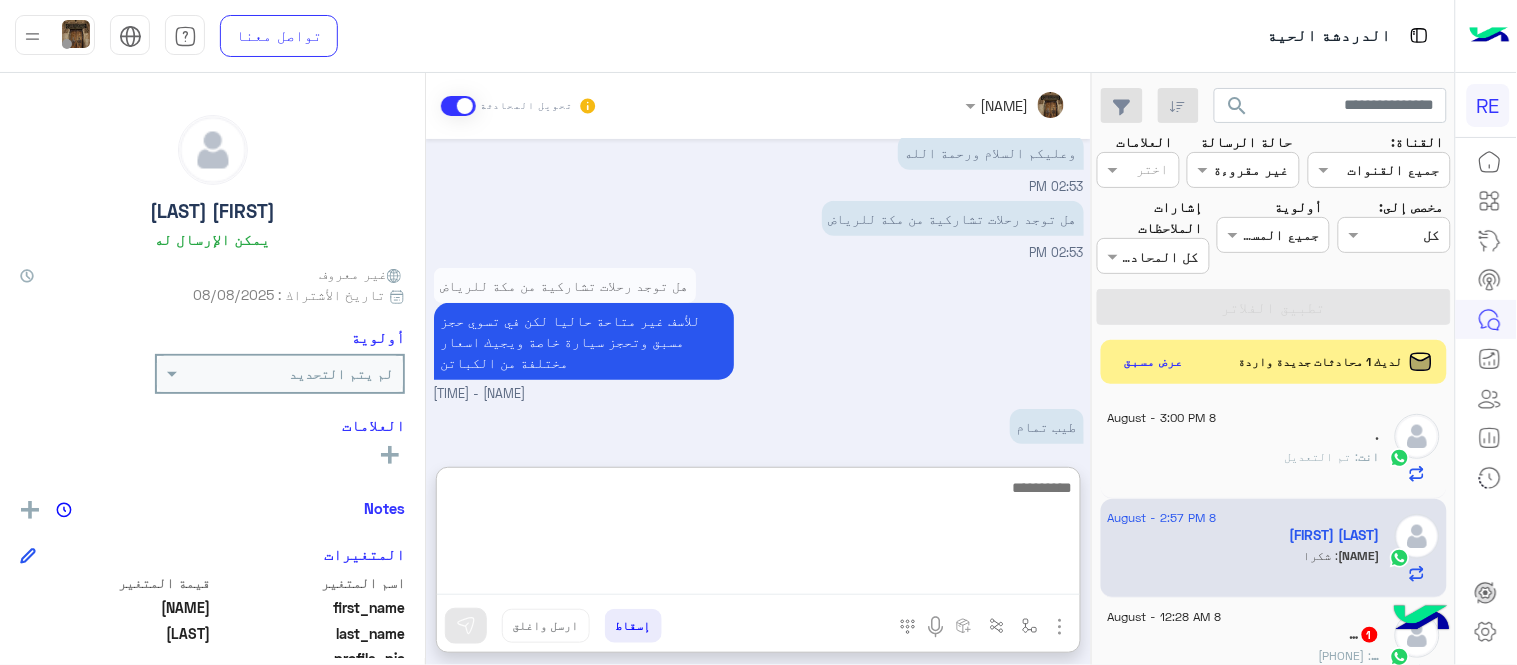 scroll, scrollTop: 505, scrollLeft: 0, axis: vertical 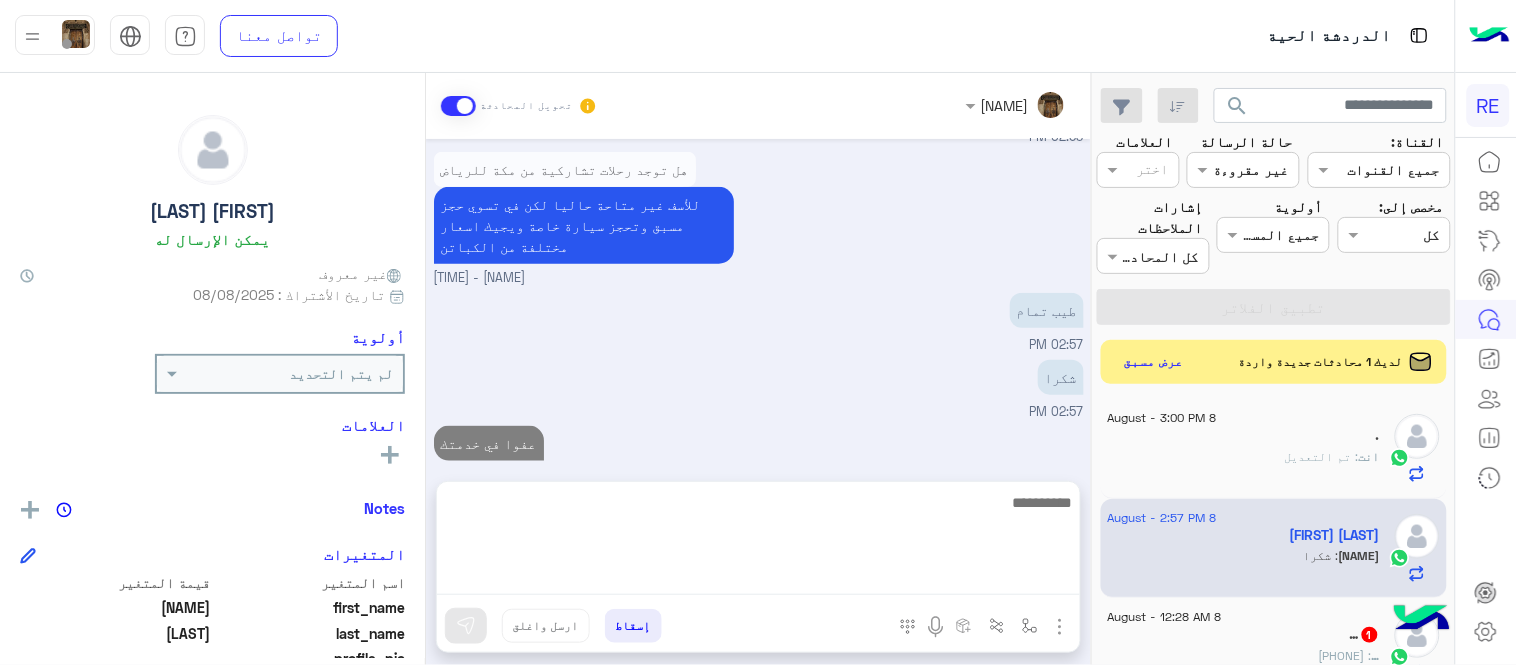 click on "…   1" 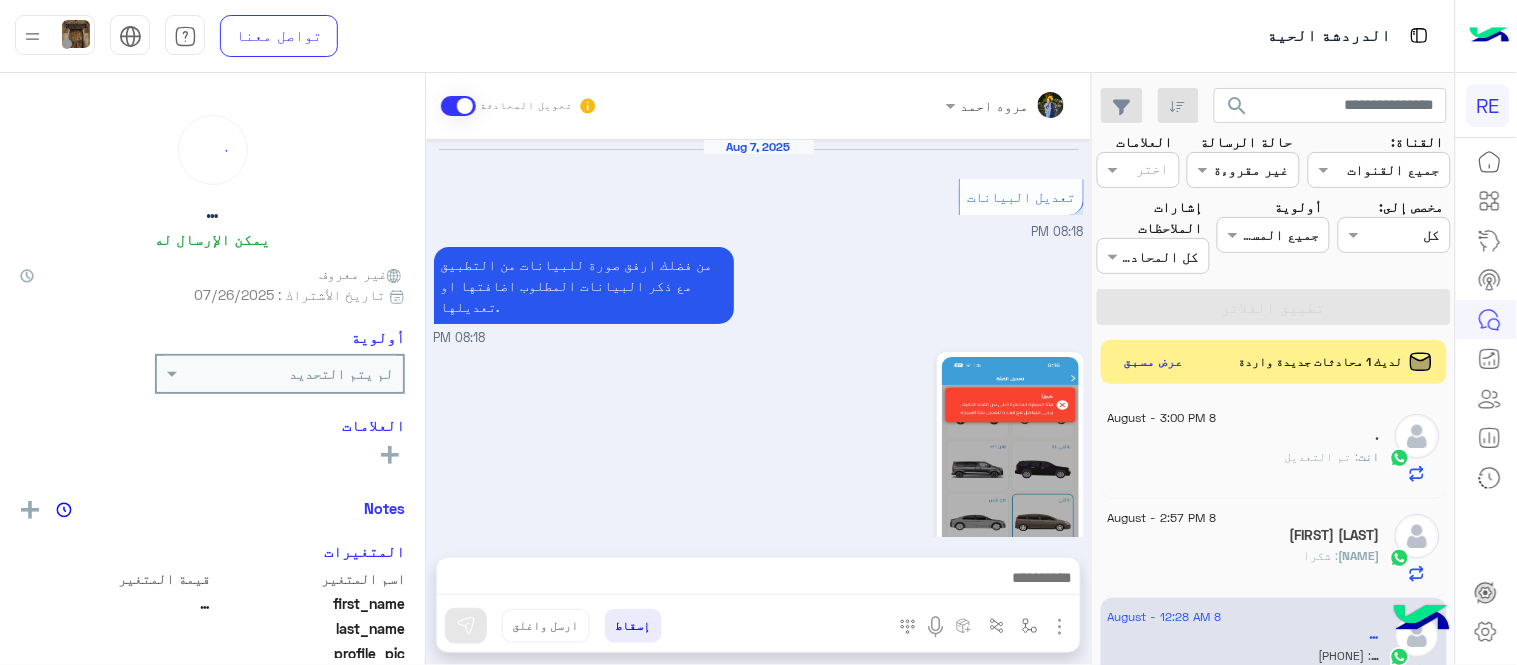 scroll, scrollTop: 577, scrollLeft: 0, axis: vertical 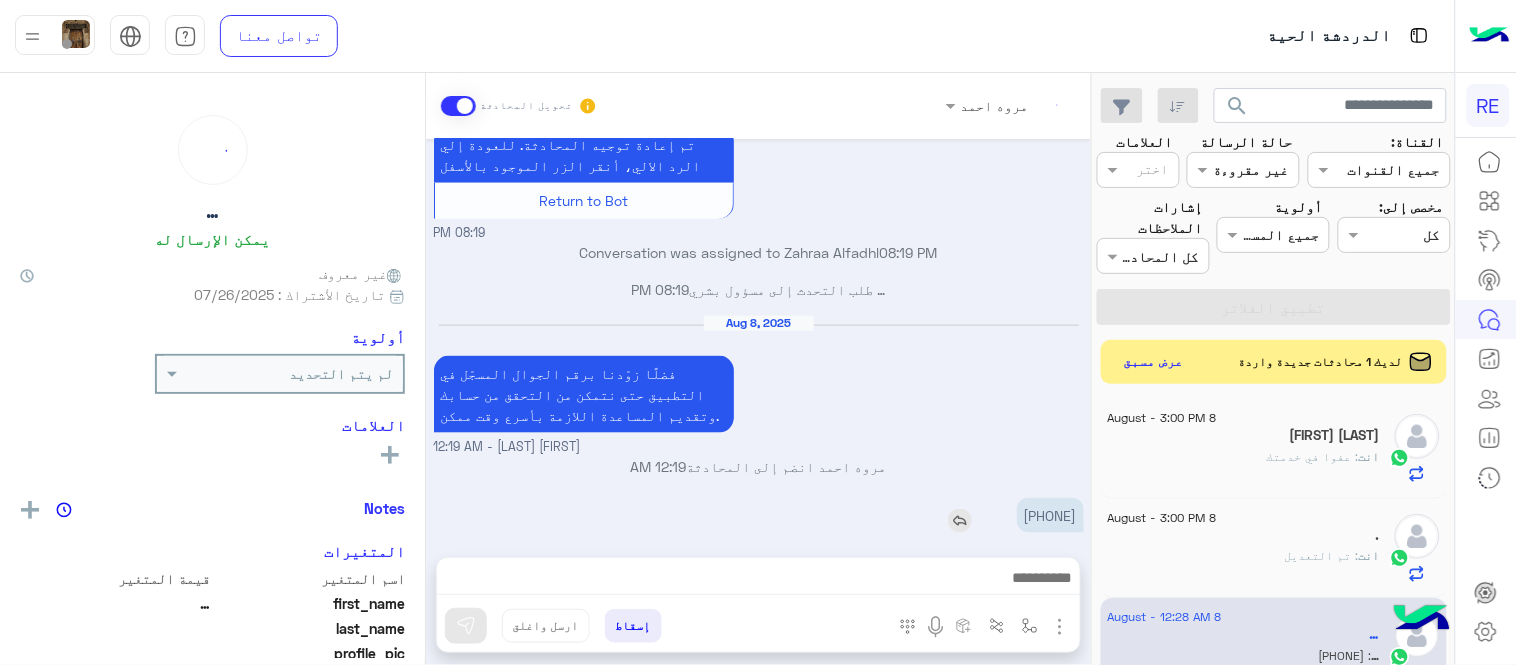 click on "0537313769" at bounding box center [1050, 515] 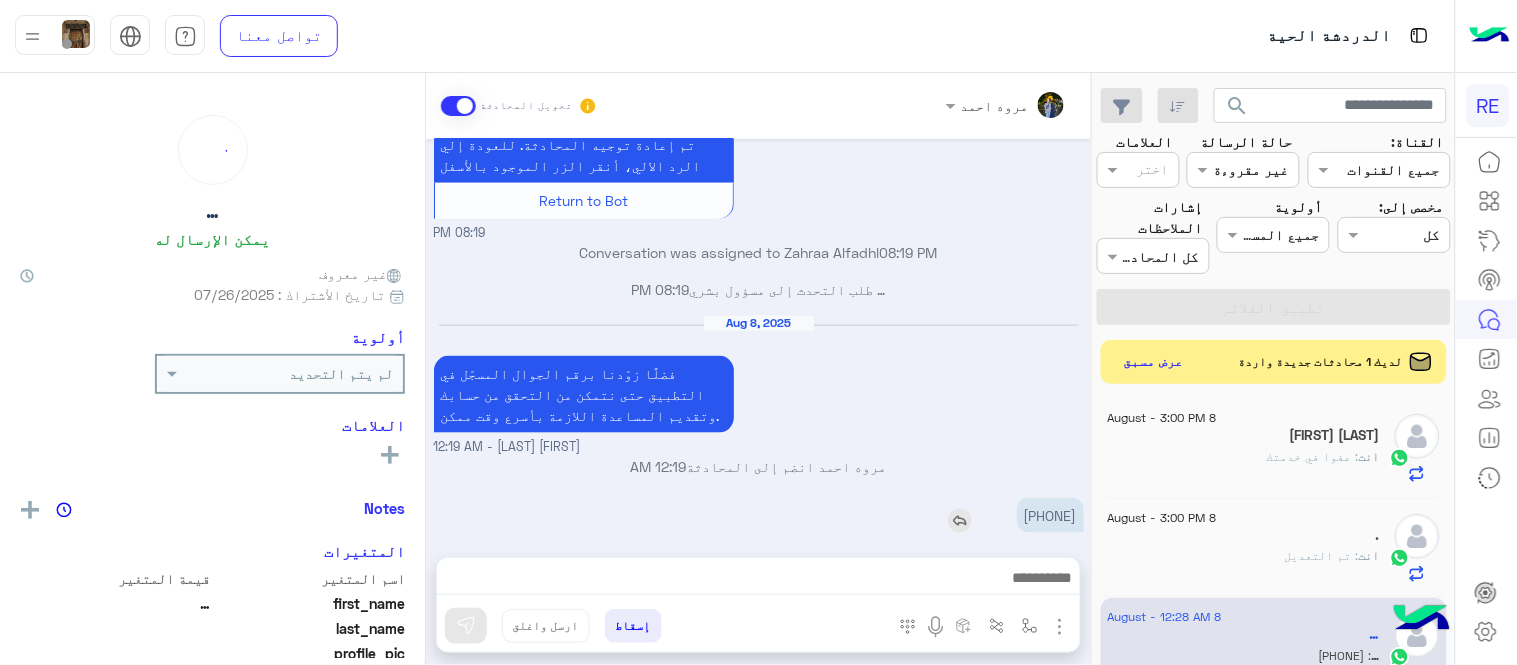 click on "0537313769" at bounding box center [1050, 515] 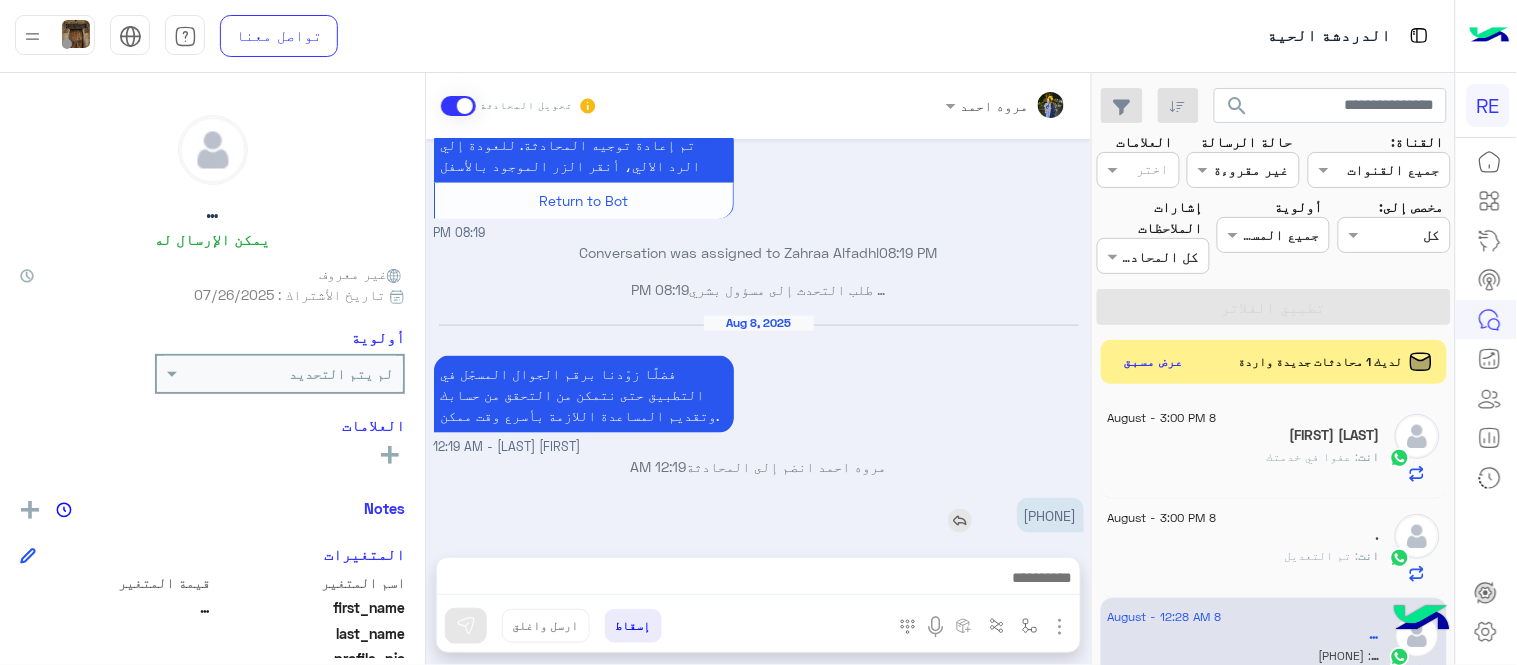 copy on "0537313769" 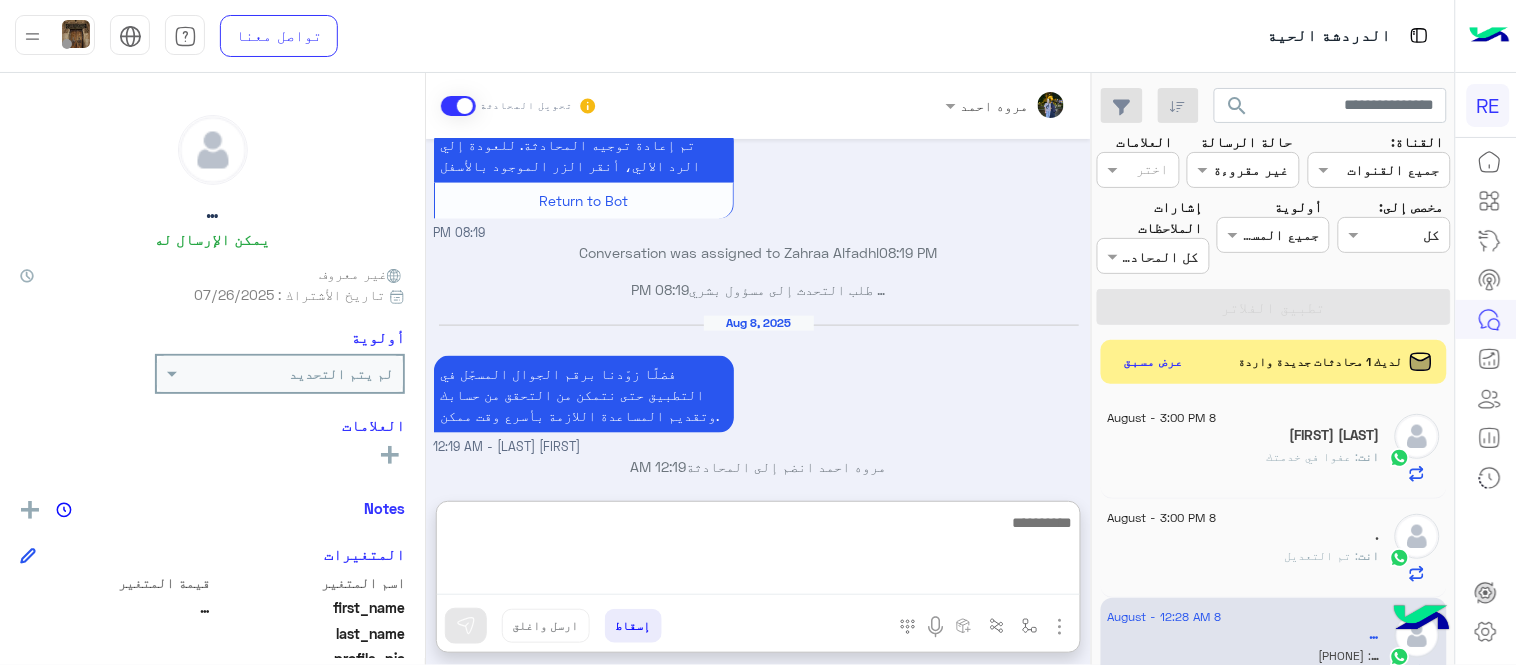 click at bounding box center (758, 552) 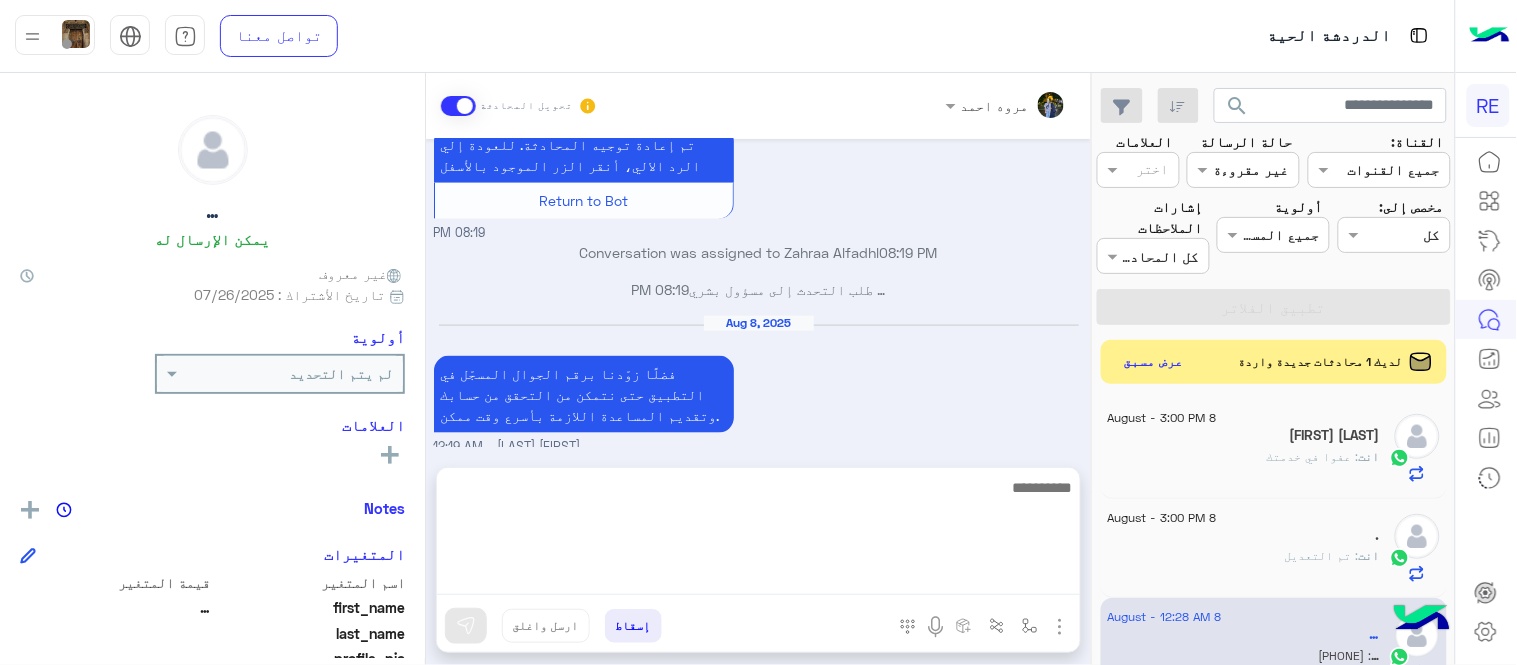 click on "مروه احمد -  [TIME]" at bounding box center [759, 447] 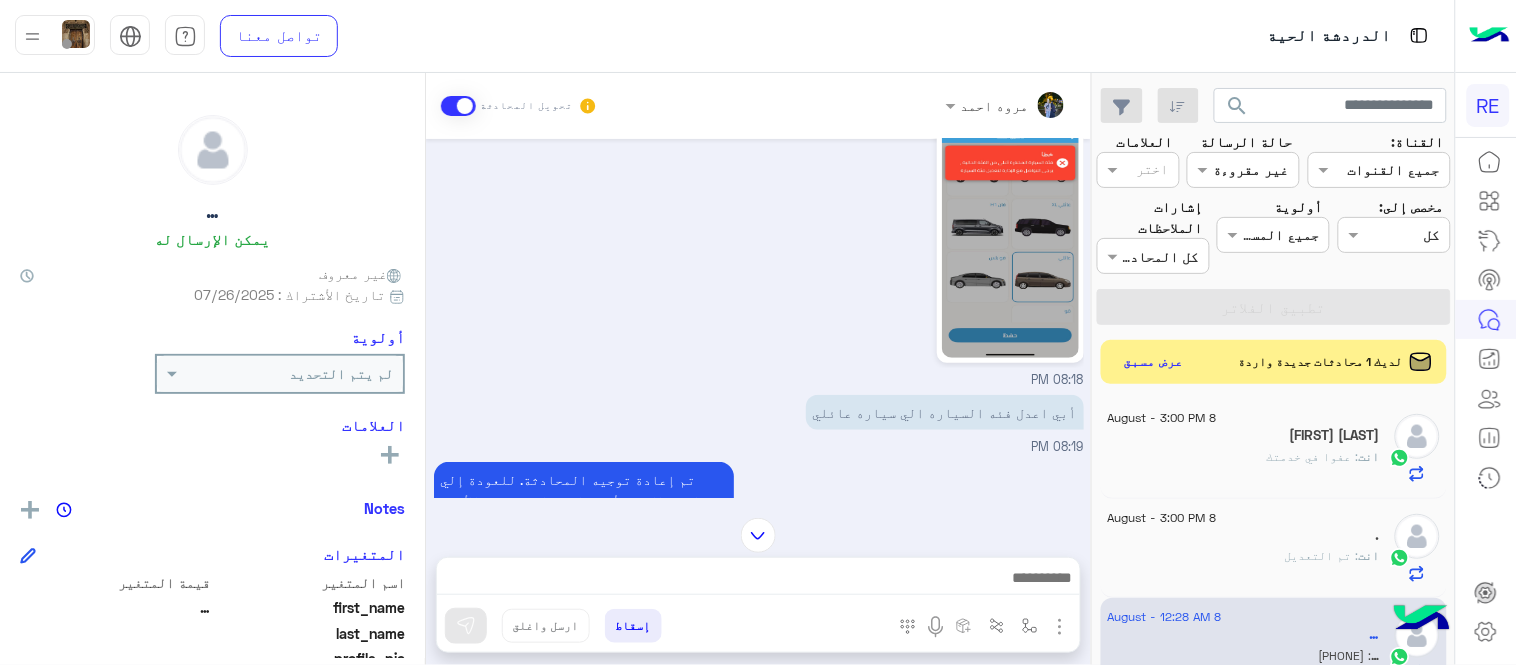scroll, scrollTop: 226, scrollLeft: 0, axis: vertical 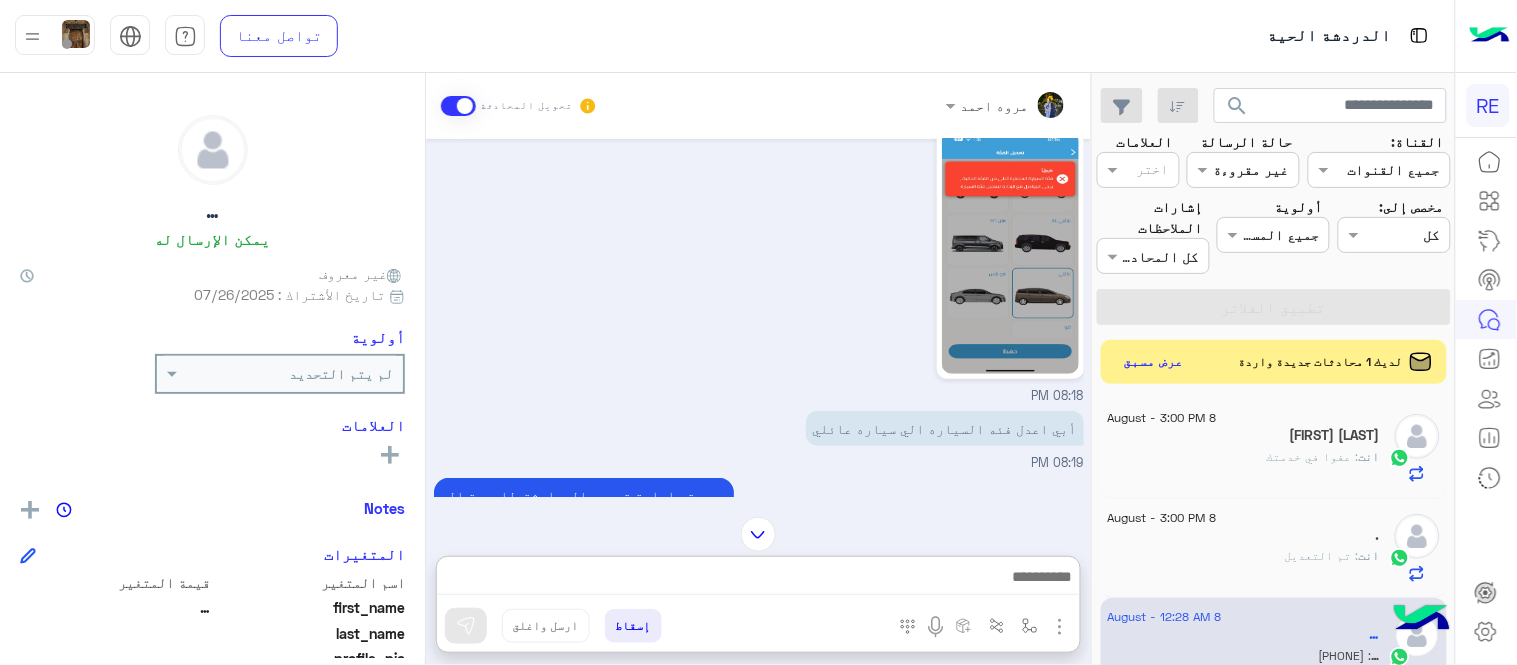 click at bounding box center [758, 579] 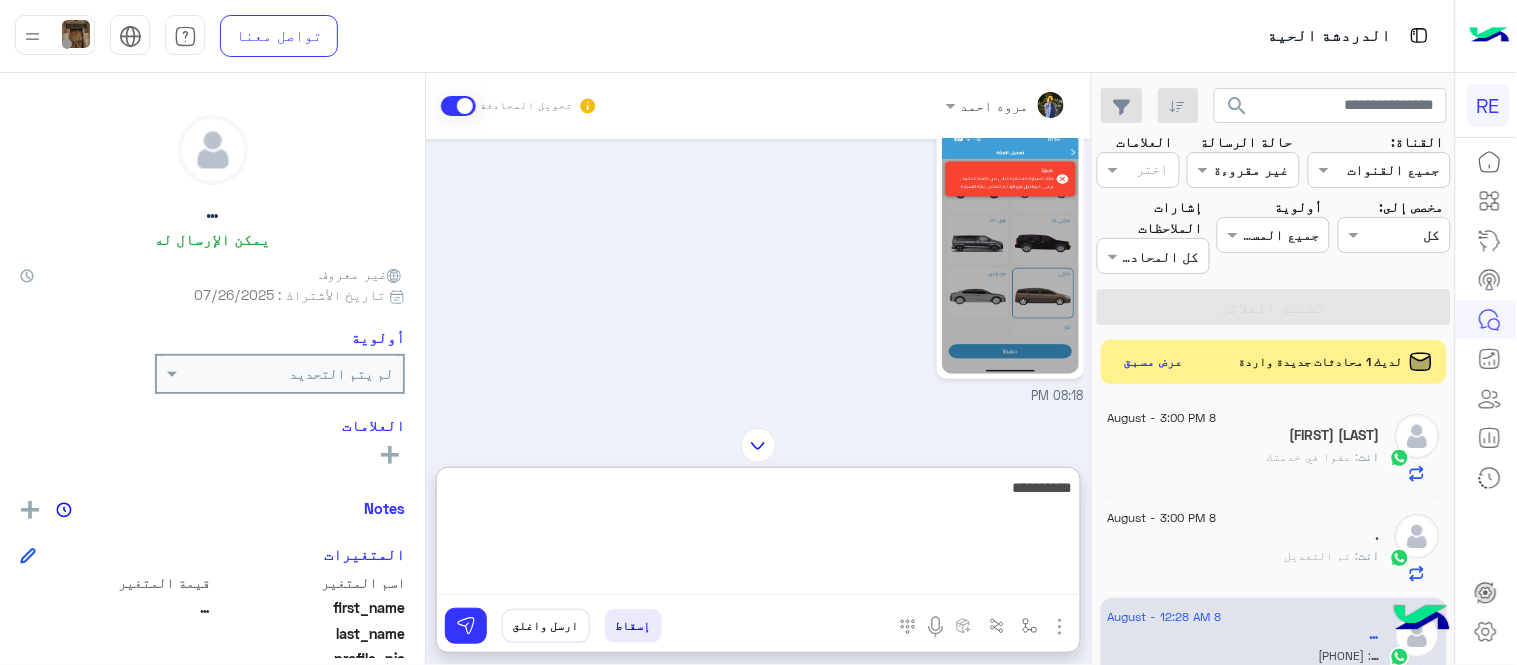 type on "**********" 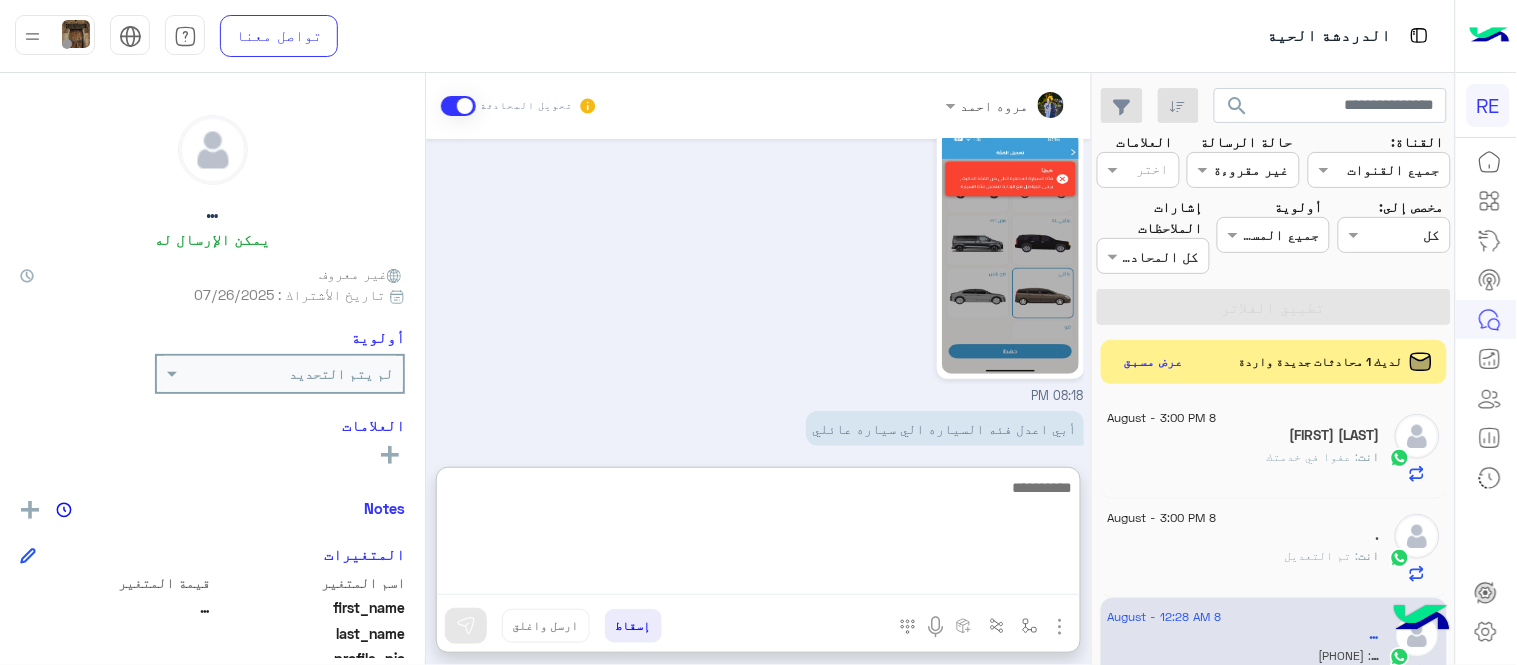 scroll, scrollTop: 731, scrollLeft: 0, axis: vertical 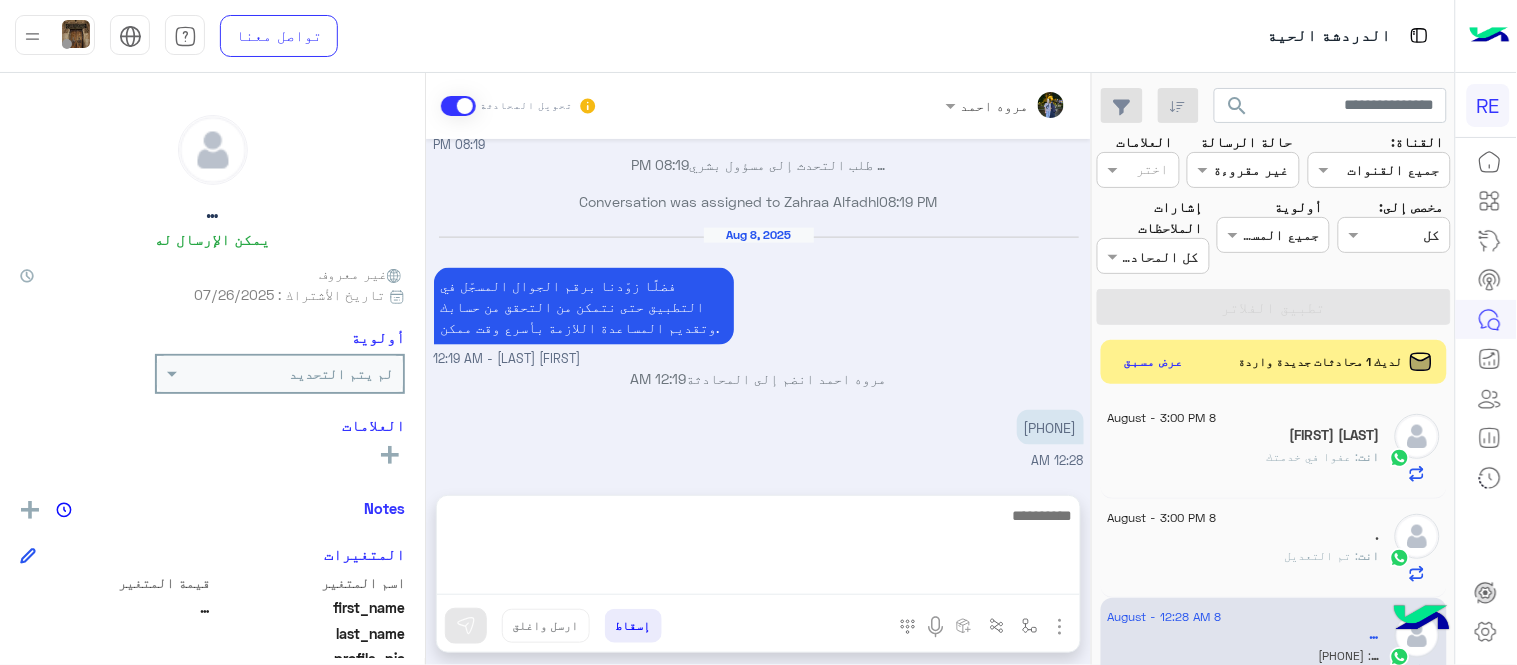 click on "مروه احمد تحويل المحادثة     Aug 7, 2025   تعديل البيانات    08:18 PM  من فضلك ارفق صورة للبيانات من التطبيق  مع ذكر البيانات المطلوب اضافتها او تعديلها.    08:18 PM    08:18 PM  أبي اعدل فئه السياره الي سياره عائلي   08:19 PM  تم إعادة توجيه المحادثة. للعودة إلي الرد الالي، أنقر الزر الموجود بالأسفل  Return to Bot     08:19 PM   …  طلب التحدث إلى مسؤول بشري   08:19 PM       Conversation was assigned to Zahraa Alfadhl   08:19 PM       Aug 8, 2025  فضلًا زوّدنا برقم الجوال المسجّل في التطبيق حتى نتمكن من التحقق من حسابك وتقديم المساعدة اللازمة بأسرع وقت ممكن.  مروه احمد -  12:19 AM   مروه احمد انضم إلى المحادثة   12:19 AM      0537313769   12:28 AM  تم التعديل" at bounding box center [758, 373] 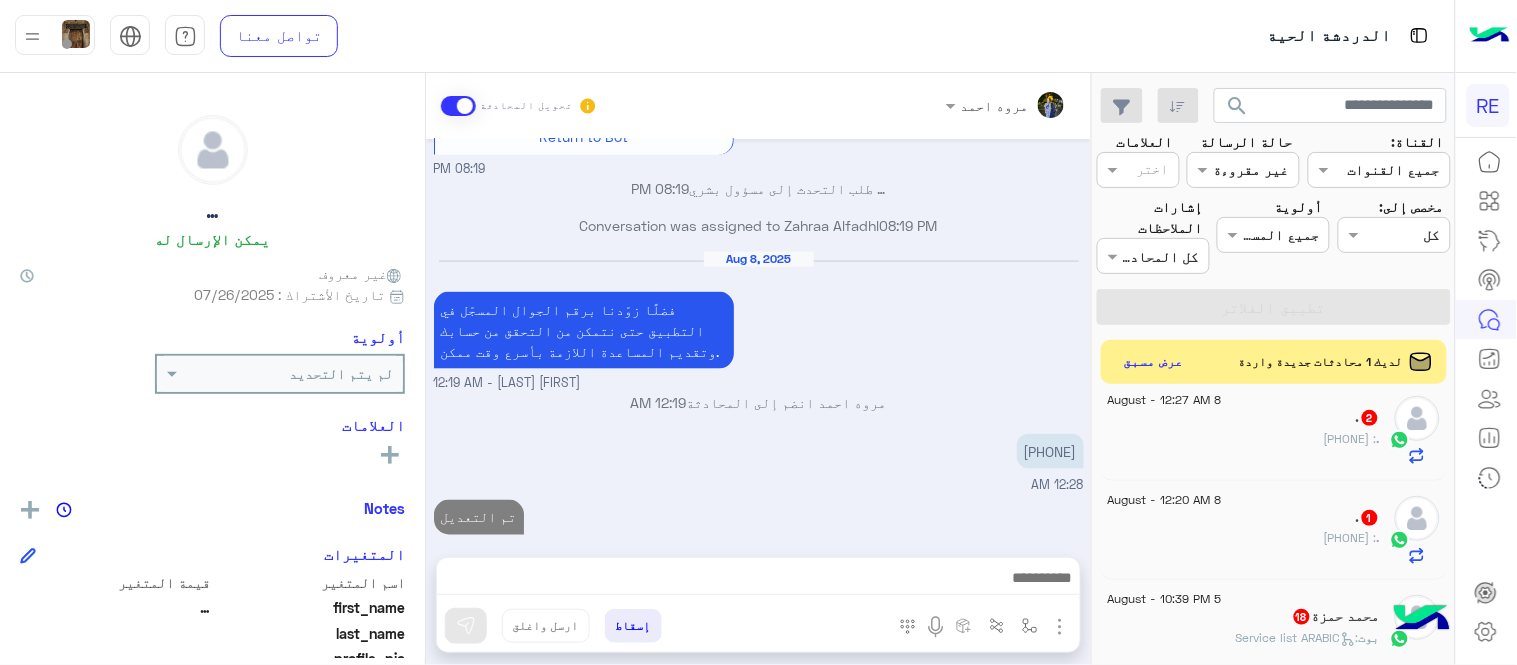 scroll, scrollTop: 484, scrollLeft: 0, axis: vertical 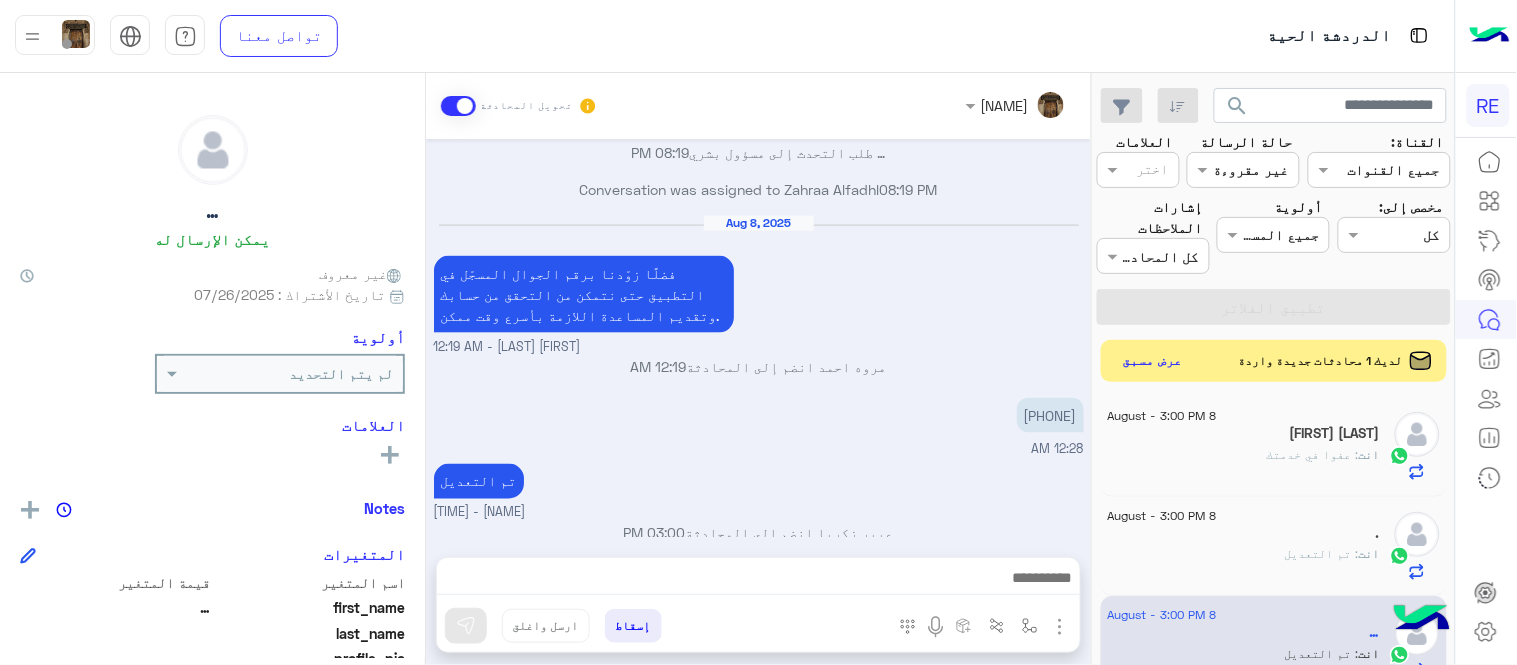 click on "عرض مسبق" 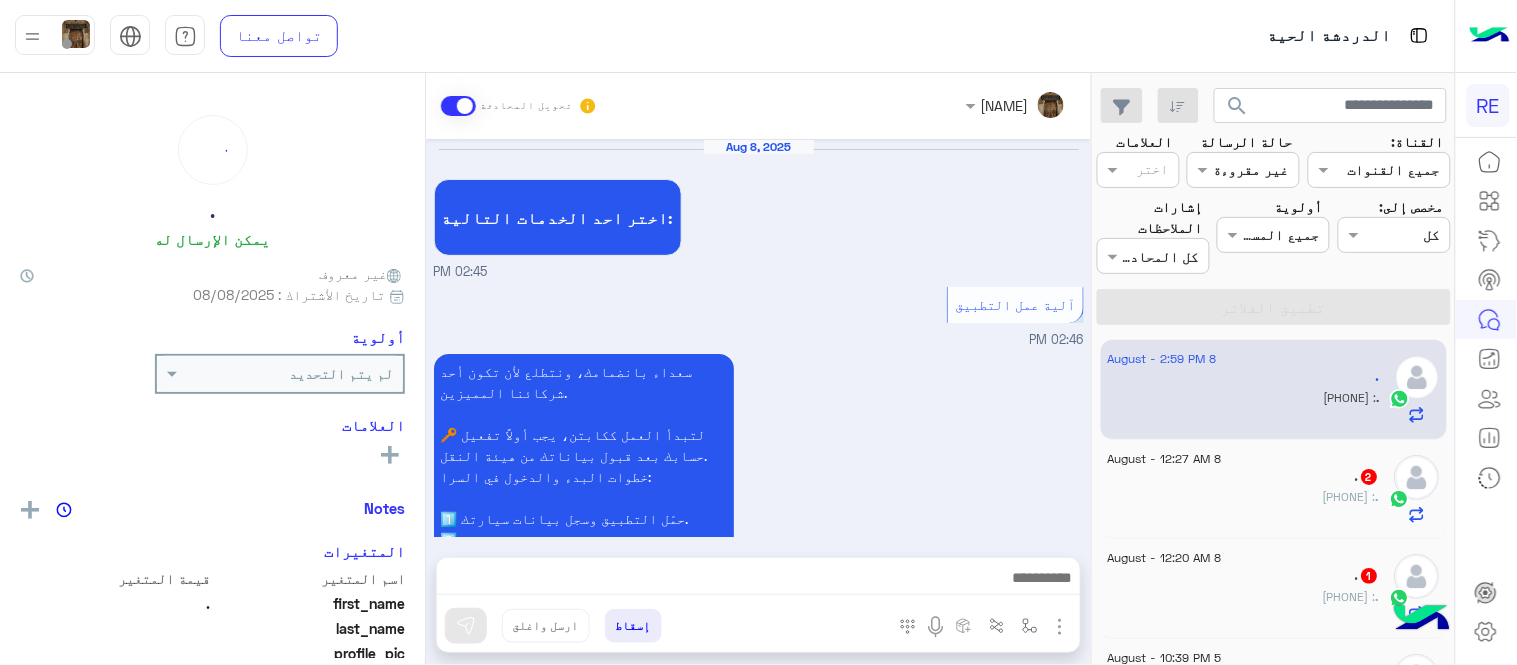 scroll, scrollTop: 1073, scrollLeft: 0, axis: vertical 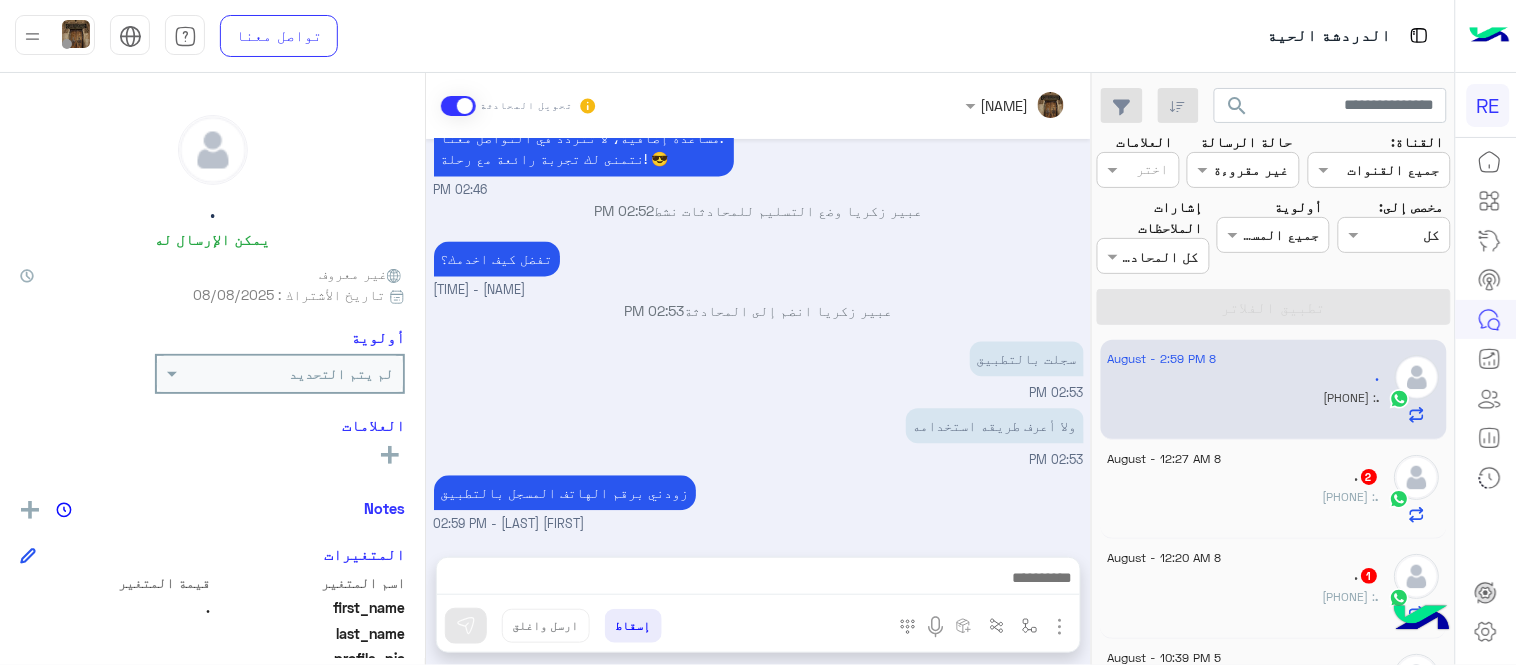 click on "0559530270" at bounding box center [1050, 557] 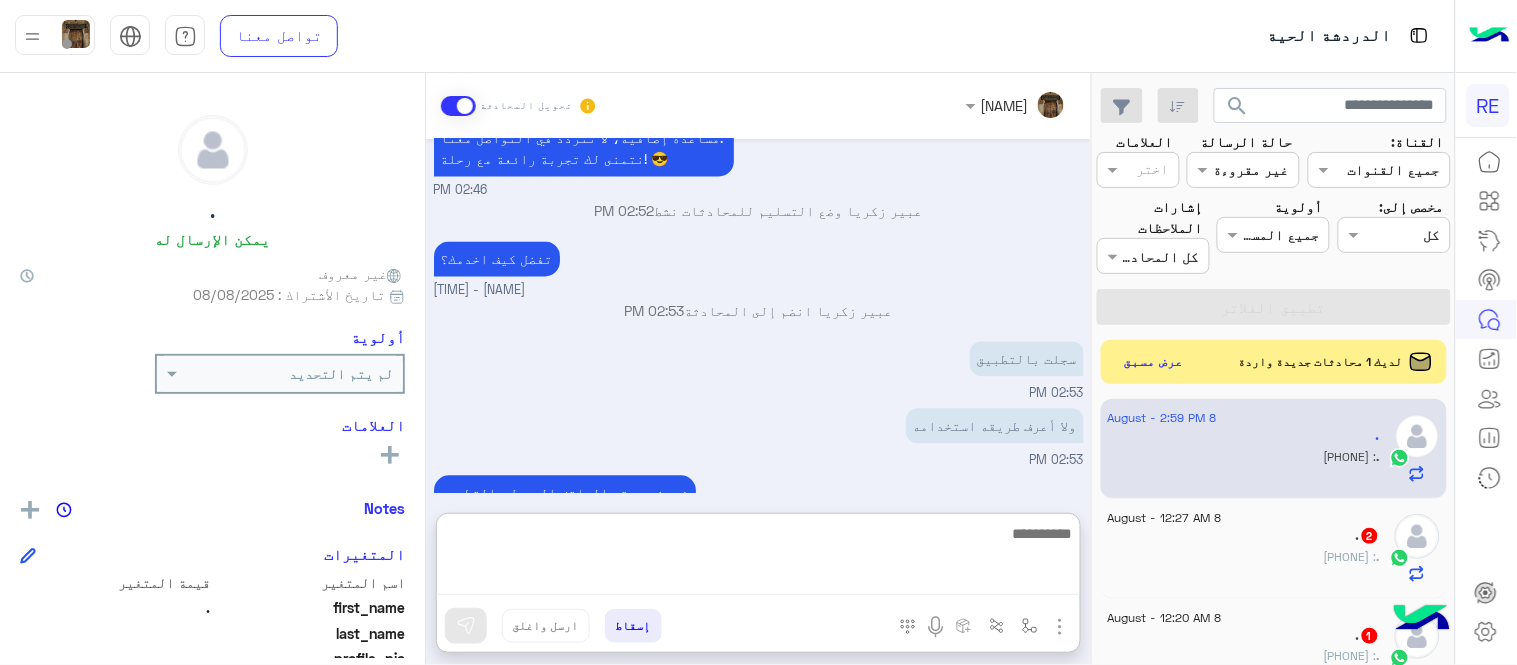 click at bounding box center [758, 558] 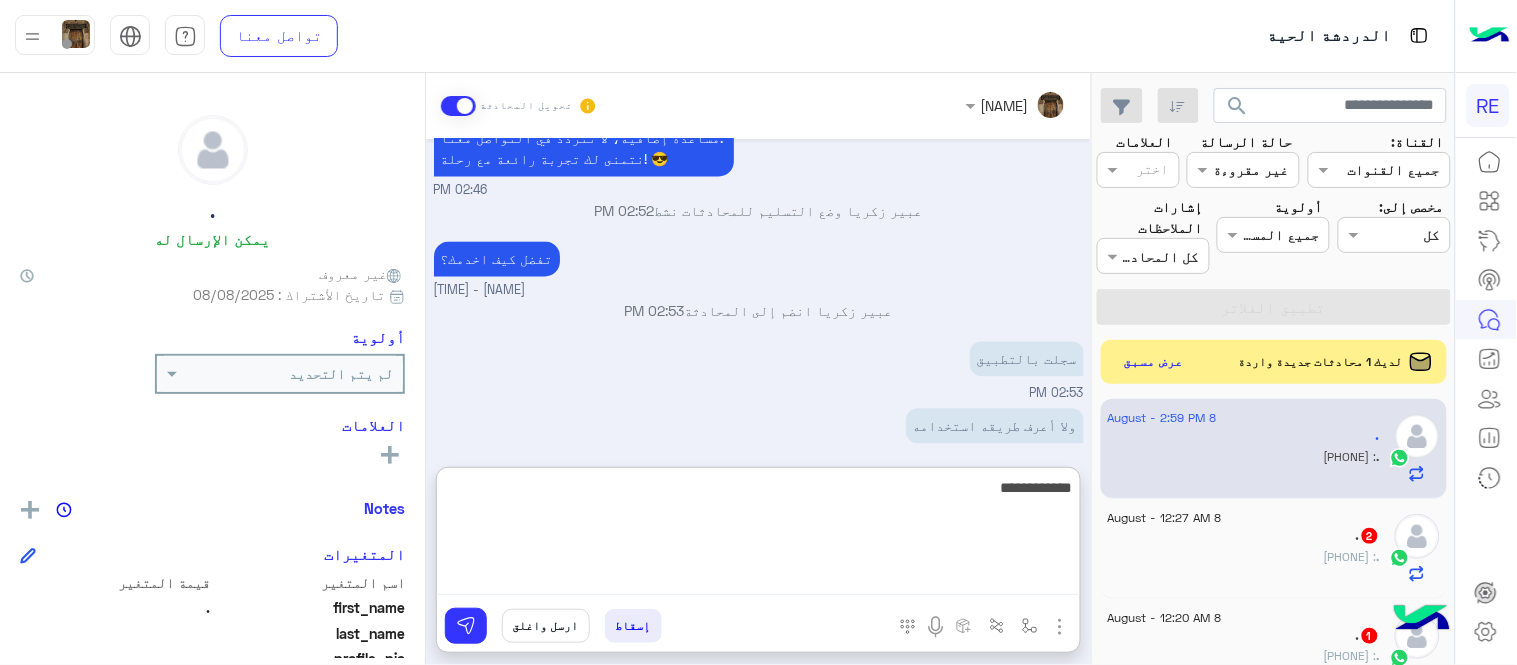 type on "**********" 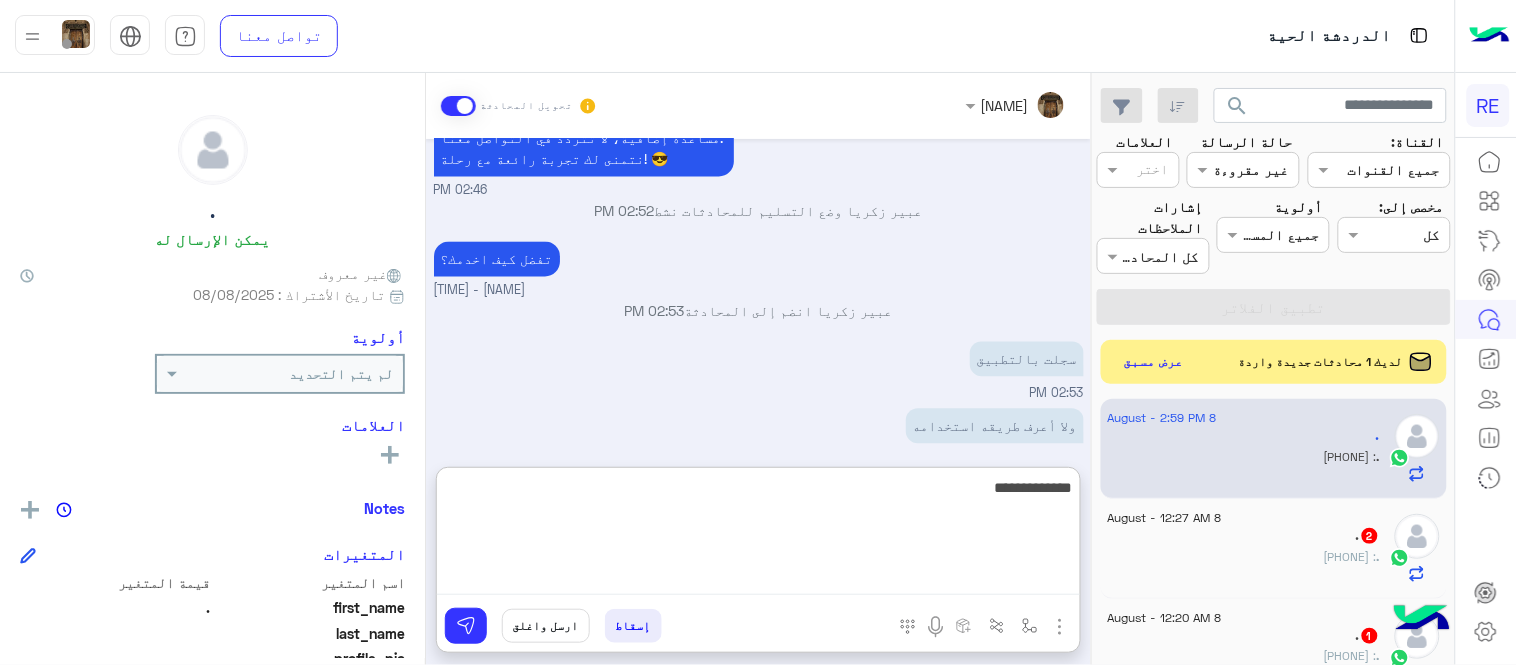 type 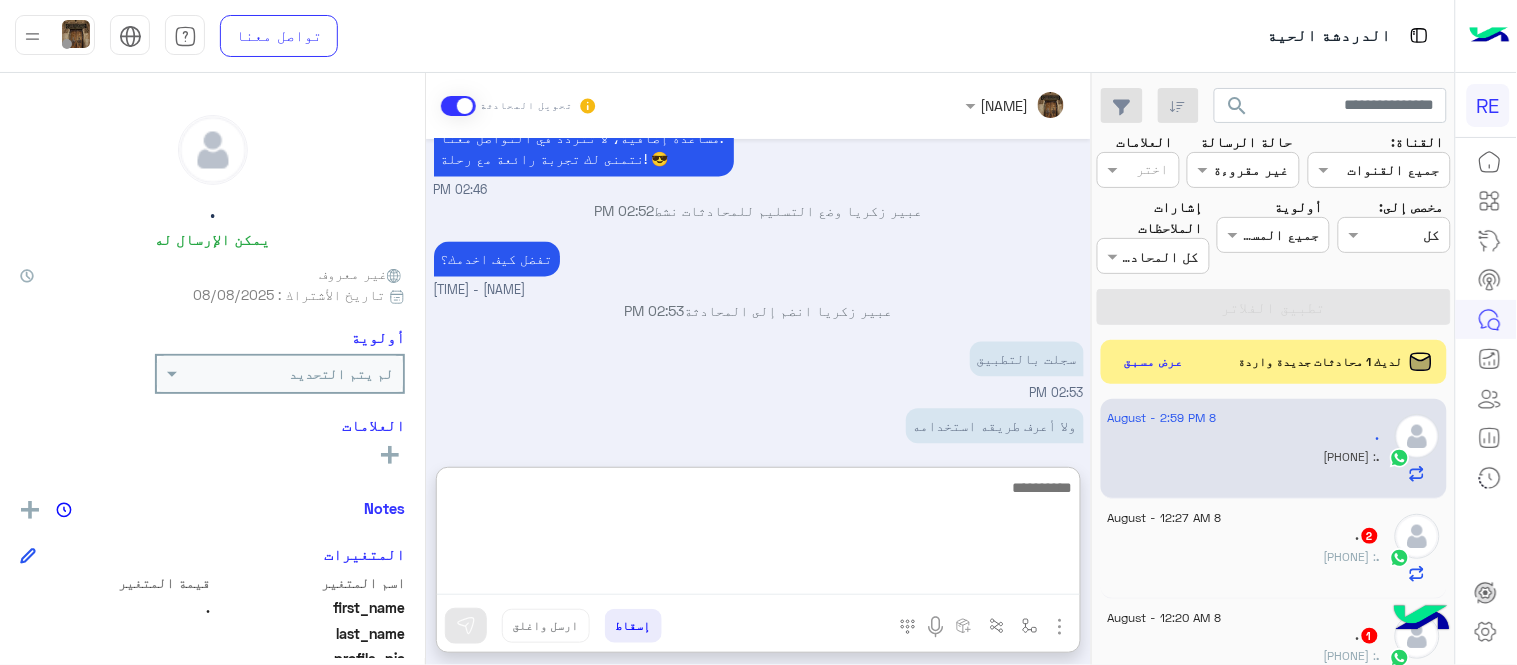 scroll, scrollTop: 1226, scrollLeft: 0, axis: vertical 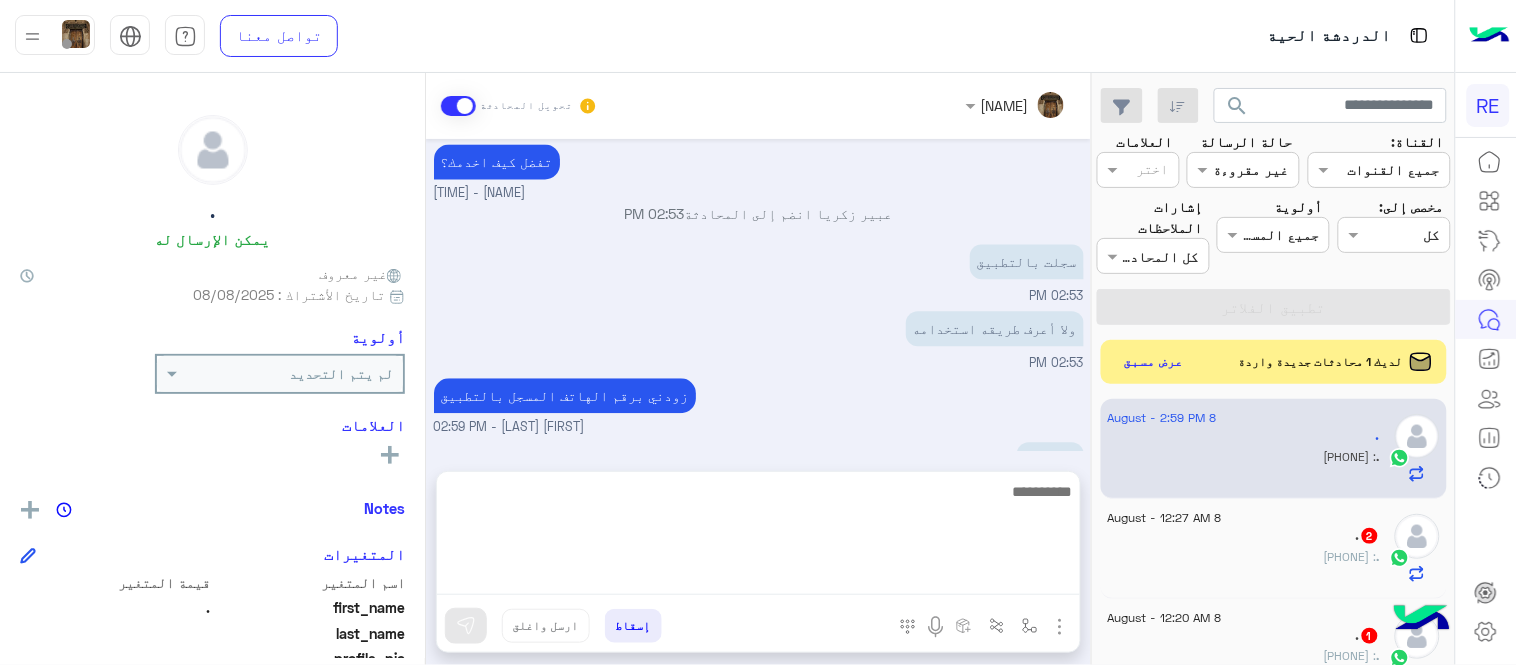 click on "Aug 8, 2025  اختر احد الخدمات التالية:    02:45 PM   آلية عمل التطبيق    02:46 PM  سعداء بانضمامك، ونتطلع لأن تكون أحد شركائنا المميزين. 🔑 لتبدأ العمل ككابتن، يجب أولاً تفعيل حسابك بعد قبول بياناتك من هيئة النقل. خطوات البدء والدخول في السرا: 1️⃣ حمّل التطبيق وسجل بيانات سيارتك. 2️⃣ بعد قبول بياناتك من هيئة النقل وتفعيل حسابك، توجه إلى أقرب مطار أو محطة قطار. 3️⃣ عند الوصول، فعّل خيار "متاح" ثم اضغط على "الدخول في السرا". 4️⃣ بعد دخولك في السرا، ستبدأ في استقبال طلبات العملاء الموجهة من المرحلين المتواجدين في الموقع. لتفادي مشاكل السرا: ✅ تأكد من الدخول في السرا.    02:46 PM   02:52 PM" at bounding box center (758, 295) 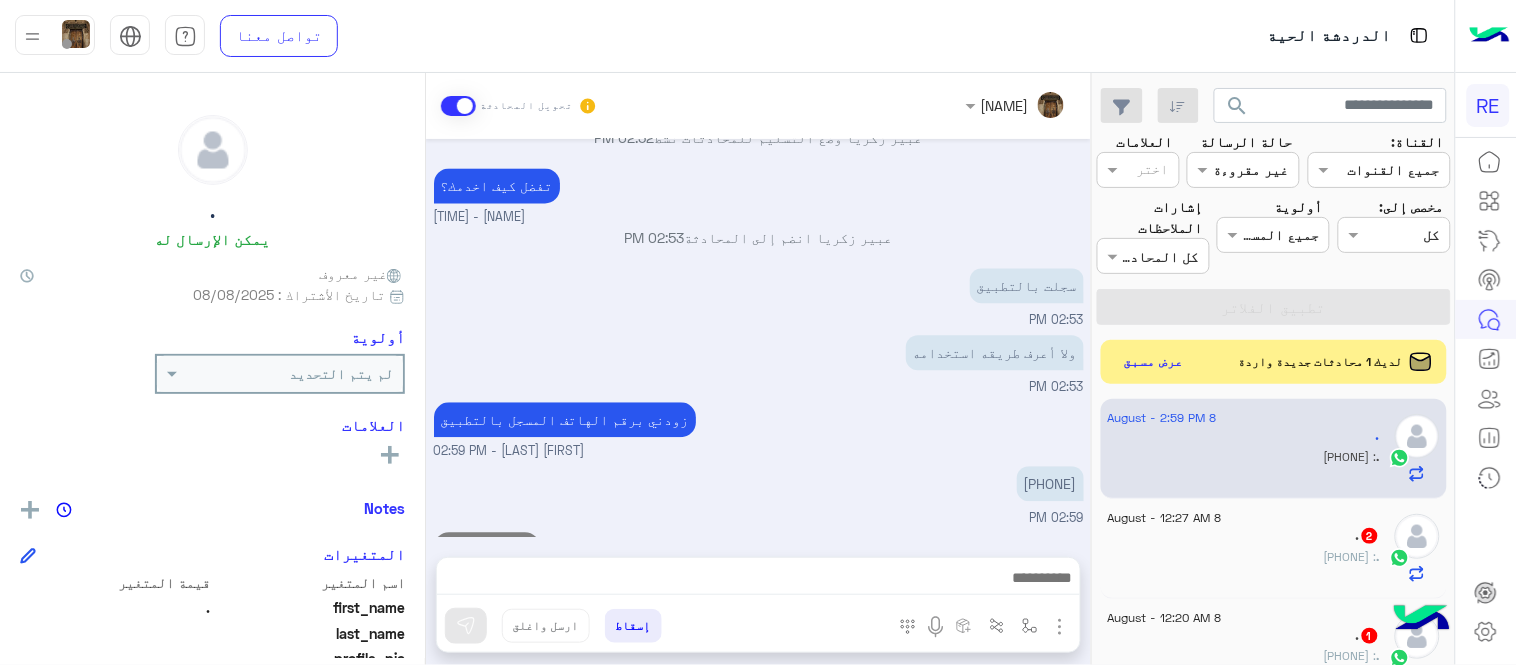 scroll, scrollTop: 1136, scrollLeft: 0, axis: vertical 